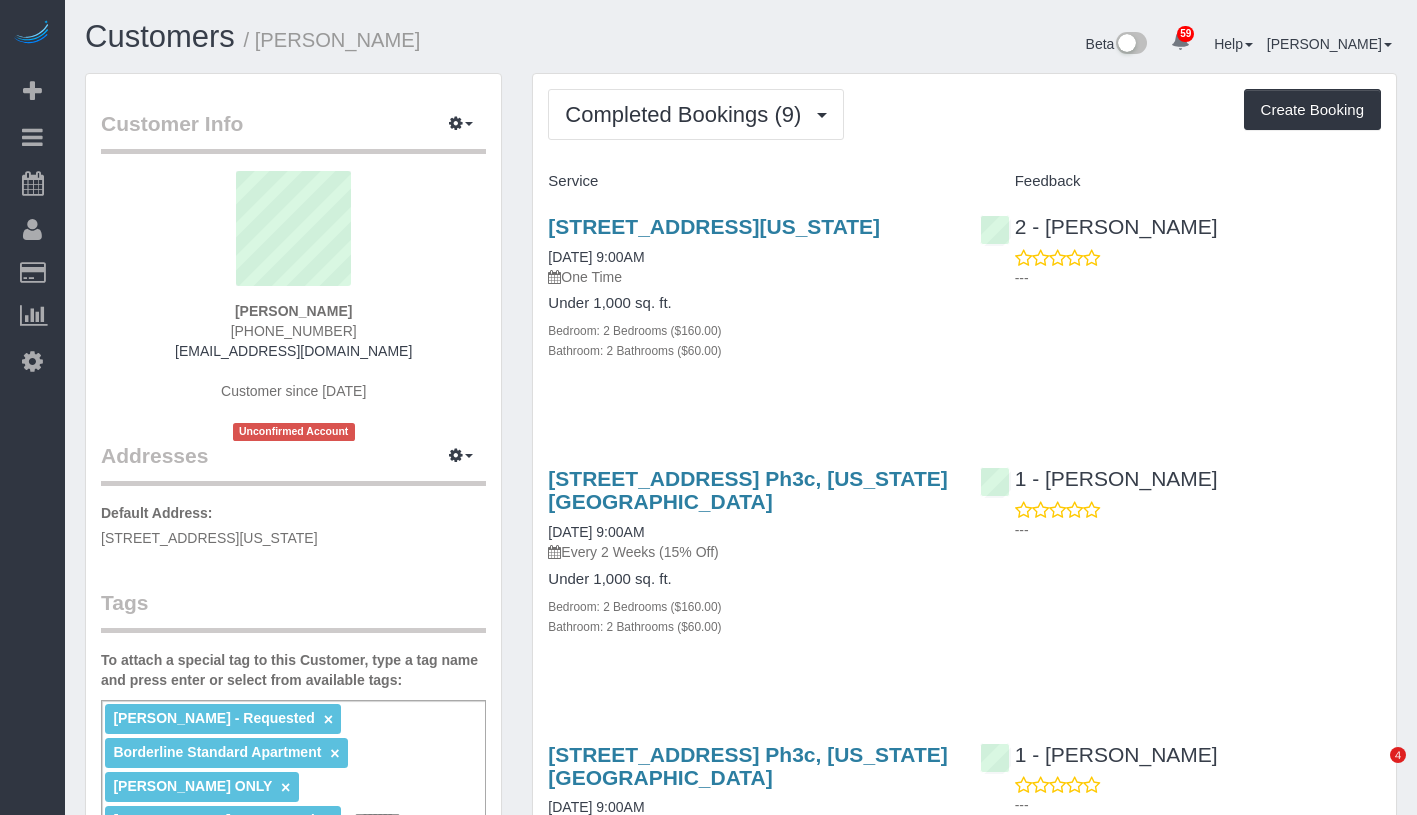 scroll, scrollTop: 0, scrollLeft: 0, axis: both 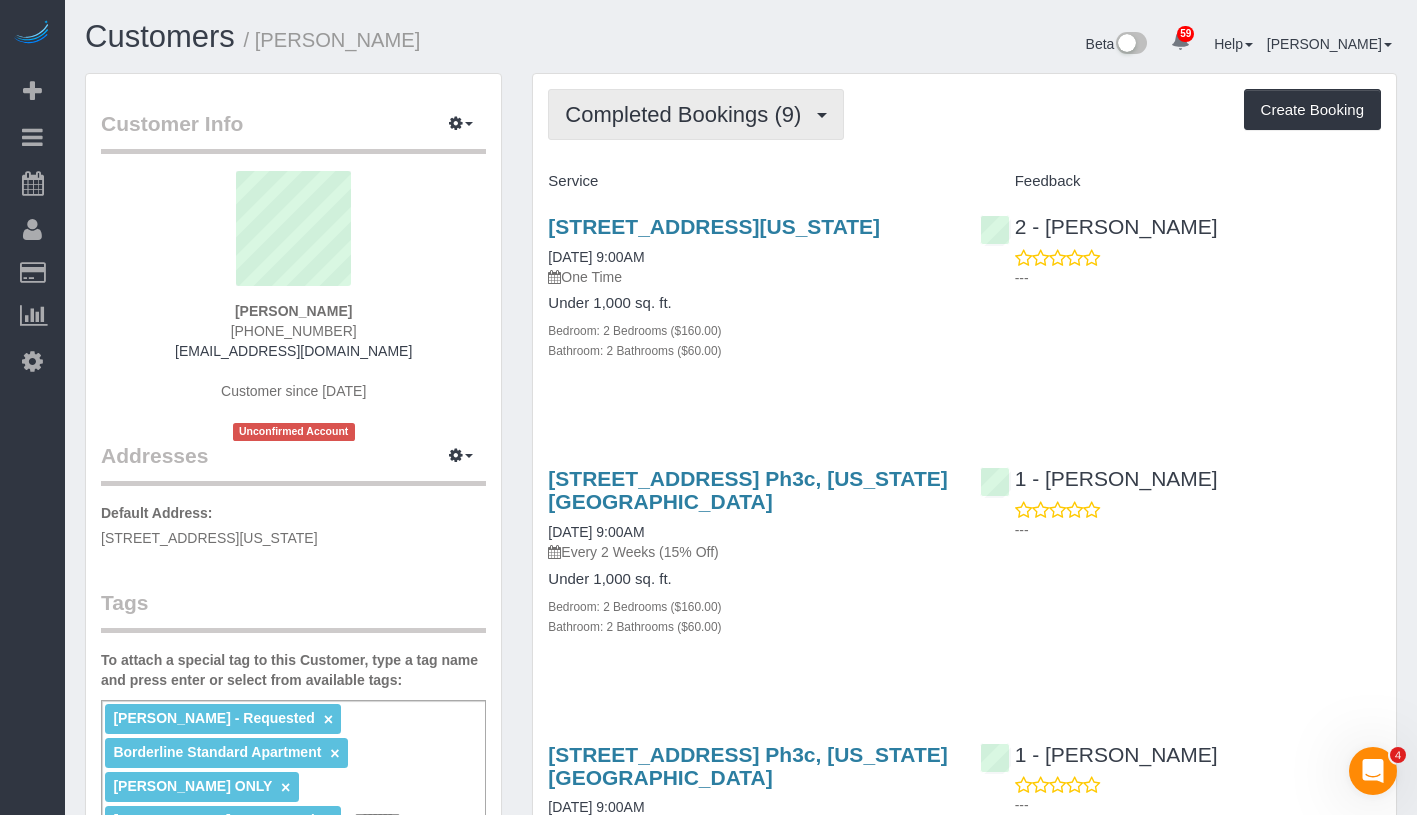 click on "Completed Bookings (9)" at bounding box center [688, 114] 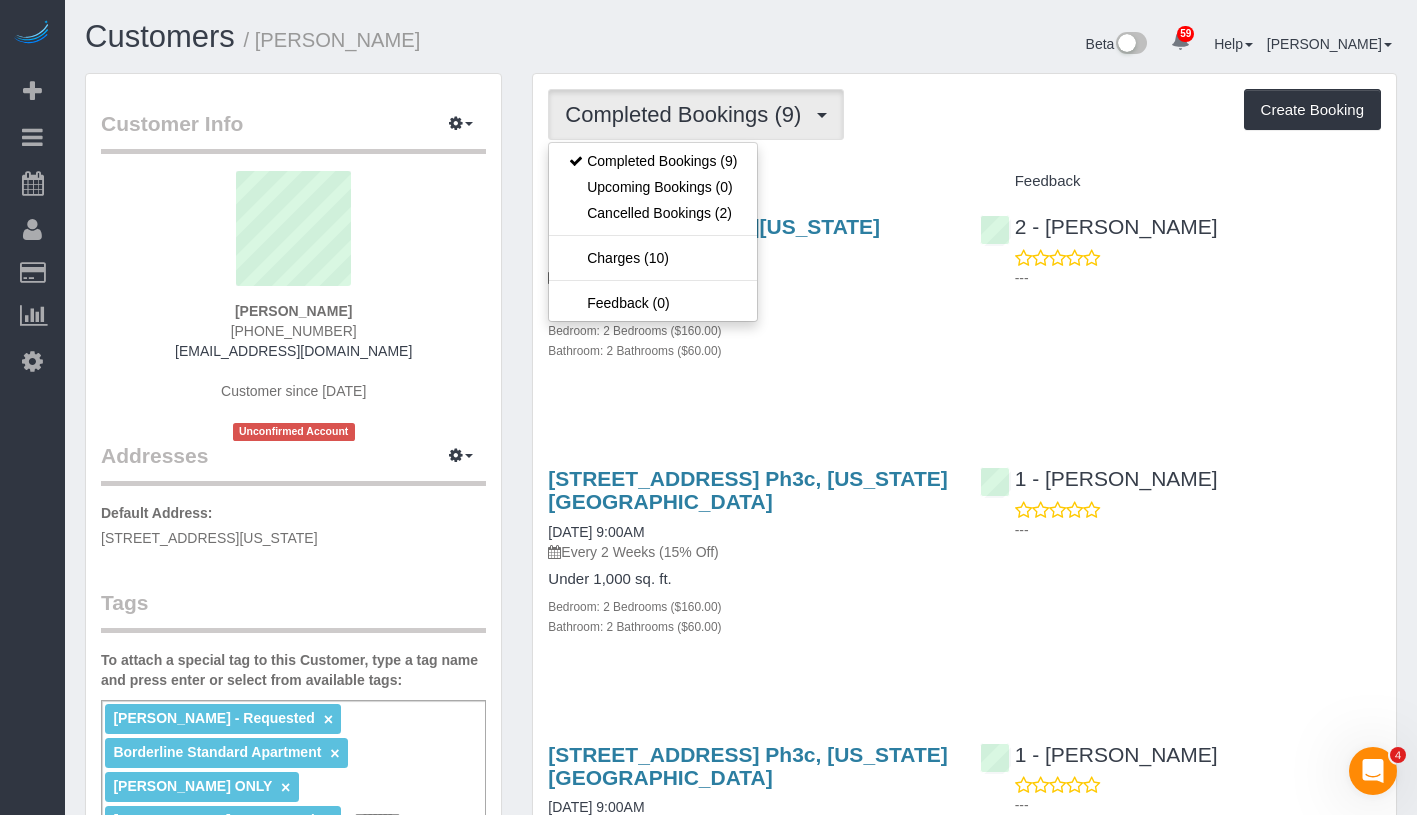 click on "Completed Bookings (9)
Completed Bookings (9)
Upcoming Bookings (0)
Cancelled Bookings (2)
Charges (10)
Feedback (0)
Create Booking
Service
Feedback" at bounding box center [964, 1335] 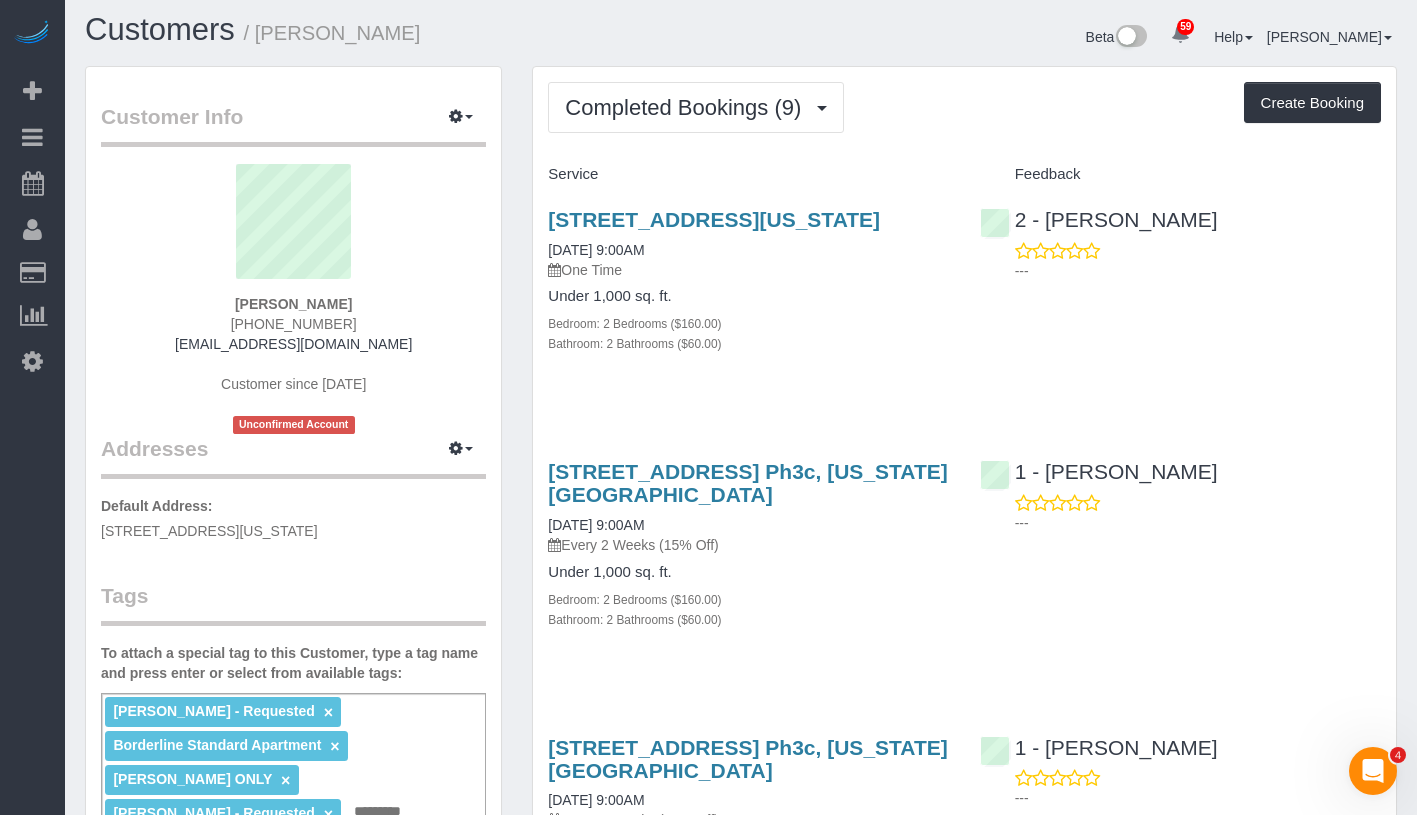 scroll, scrollTop: 6, scrollLeft: 0, axis: vertical 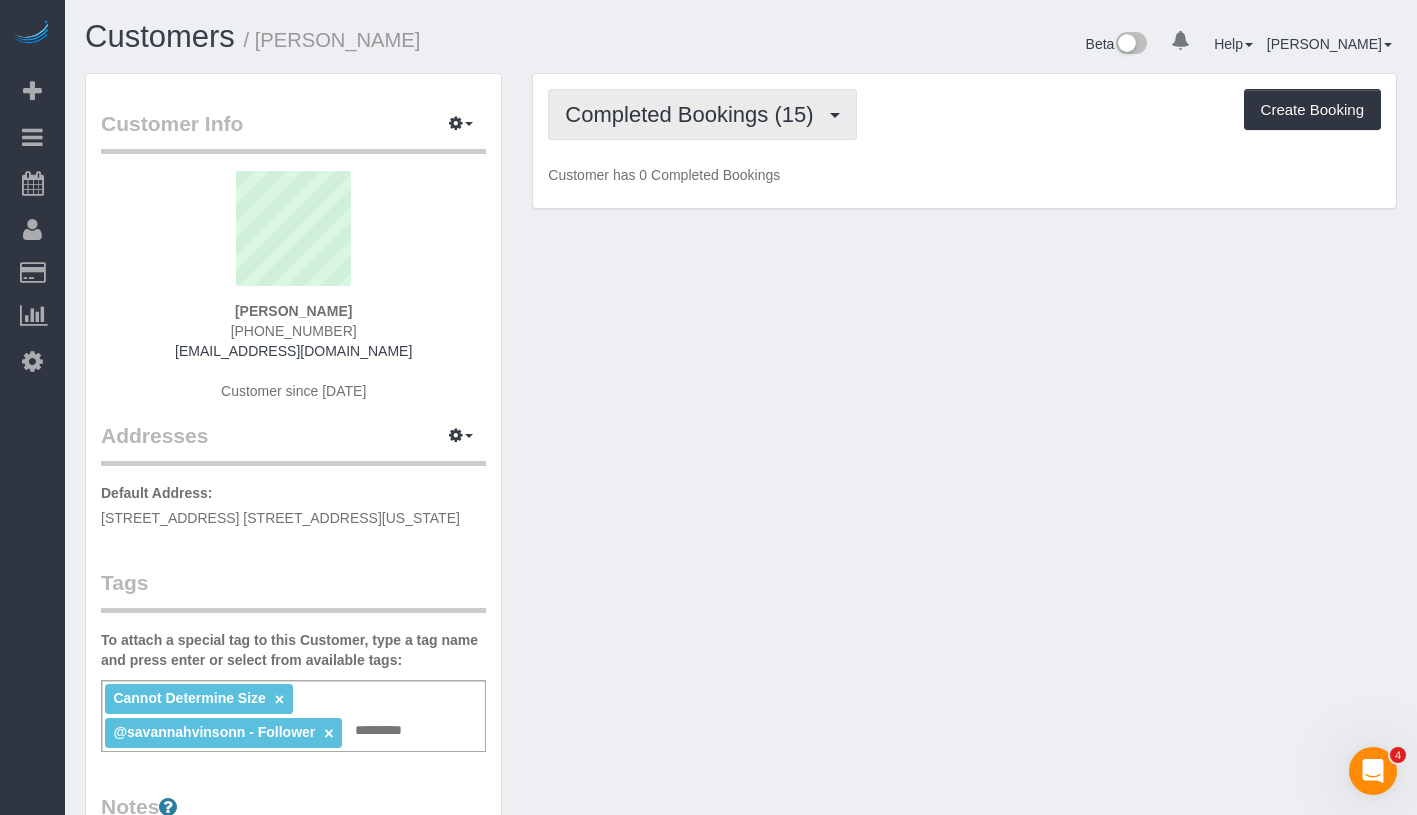 click on "Completed Bookings (15)" at bounding box center (694, 114) 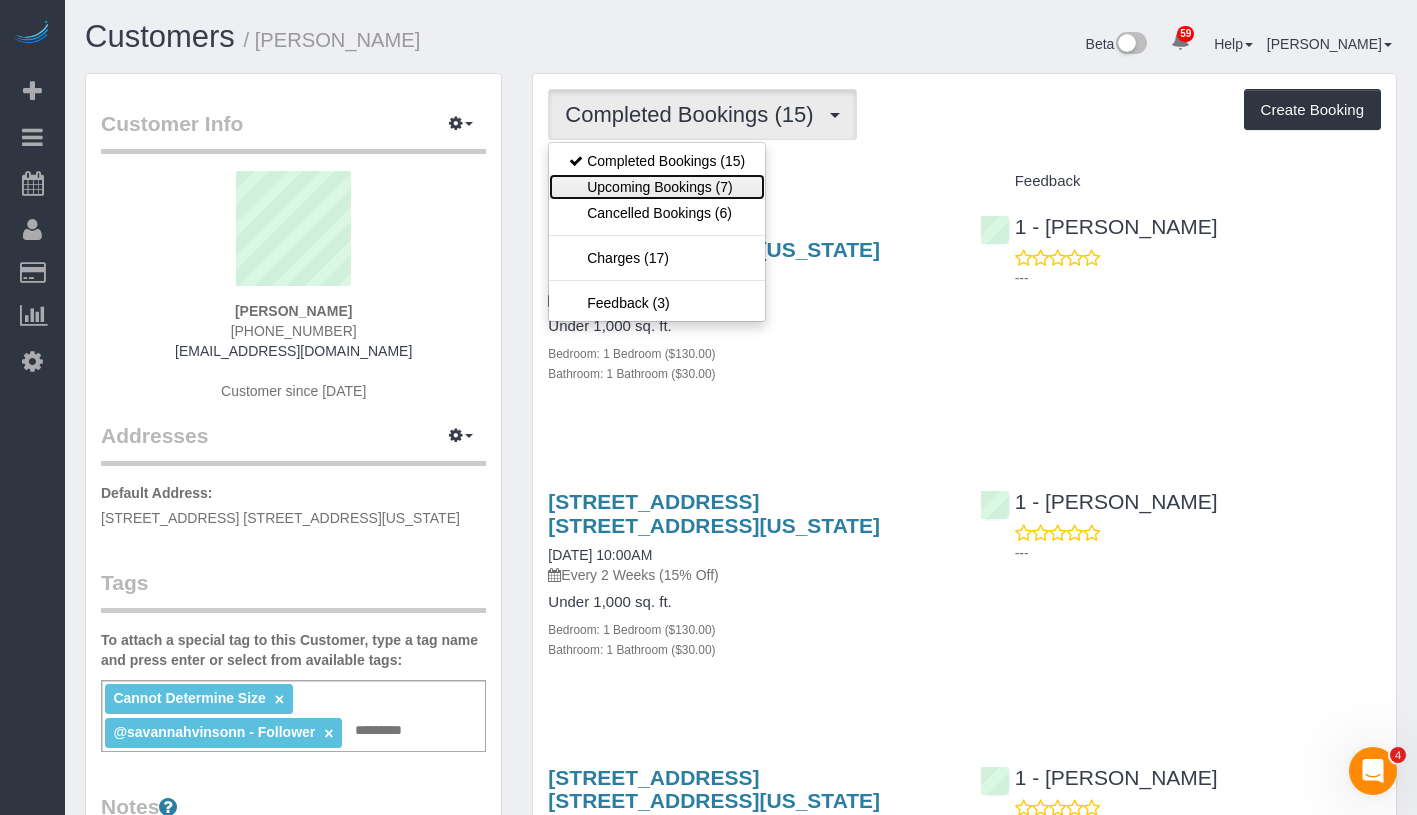 click on "Upcoming Bookings (7)" at bounding box center (657, 187) 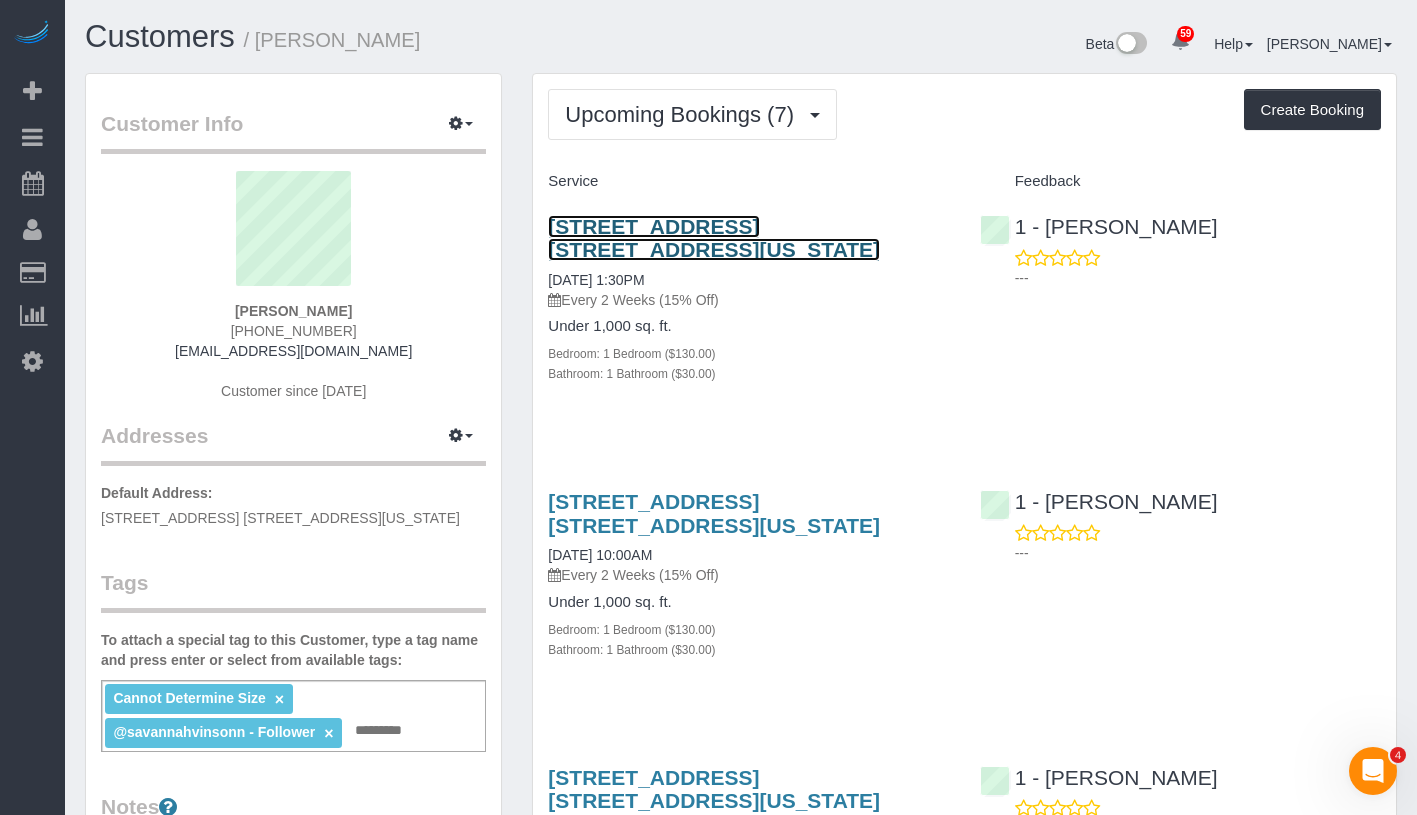 click on "10 East 29th Street, Apt. 17k, New York, NY 10016" at bounding box center [714, 238] 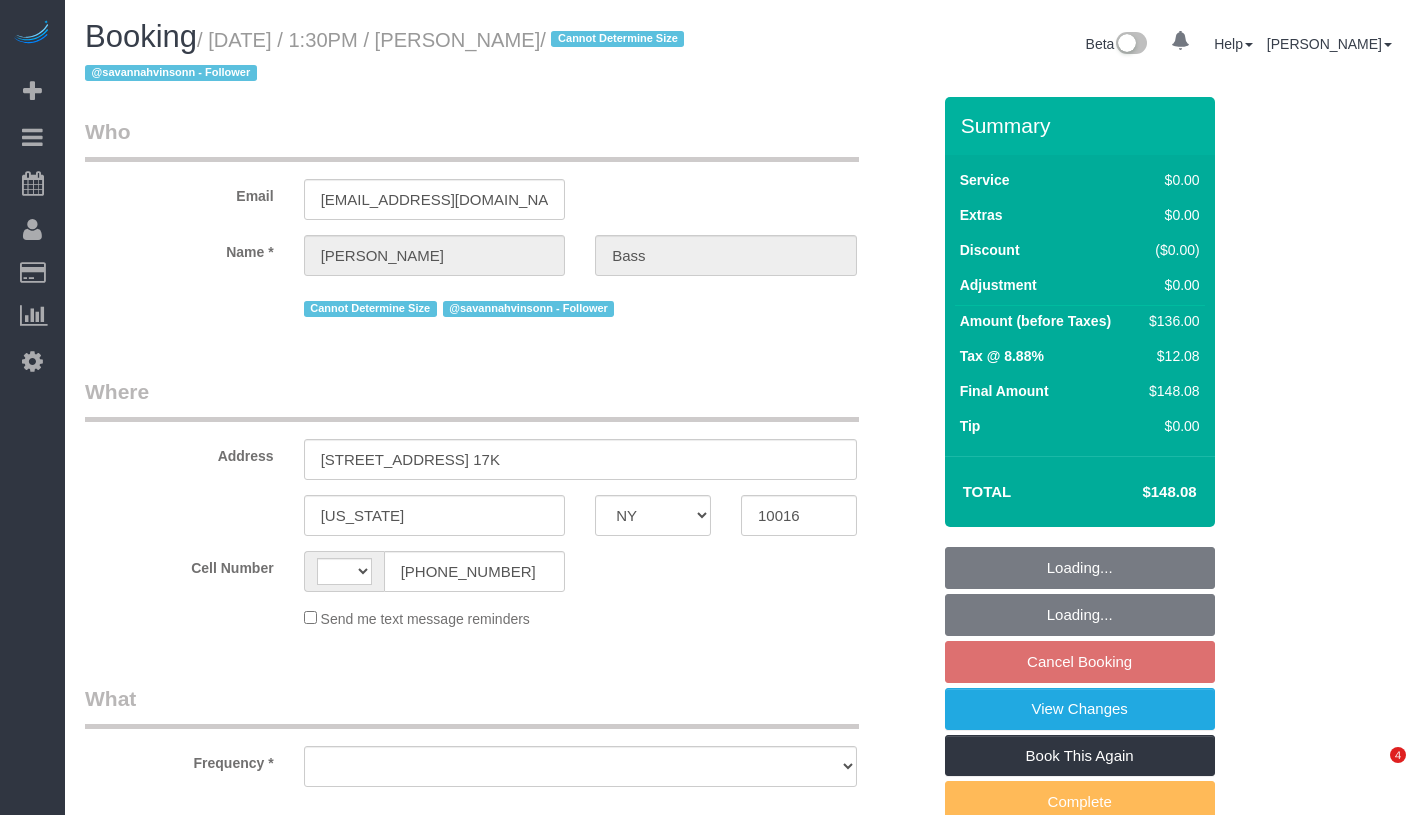 select on "NY" 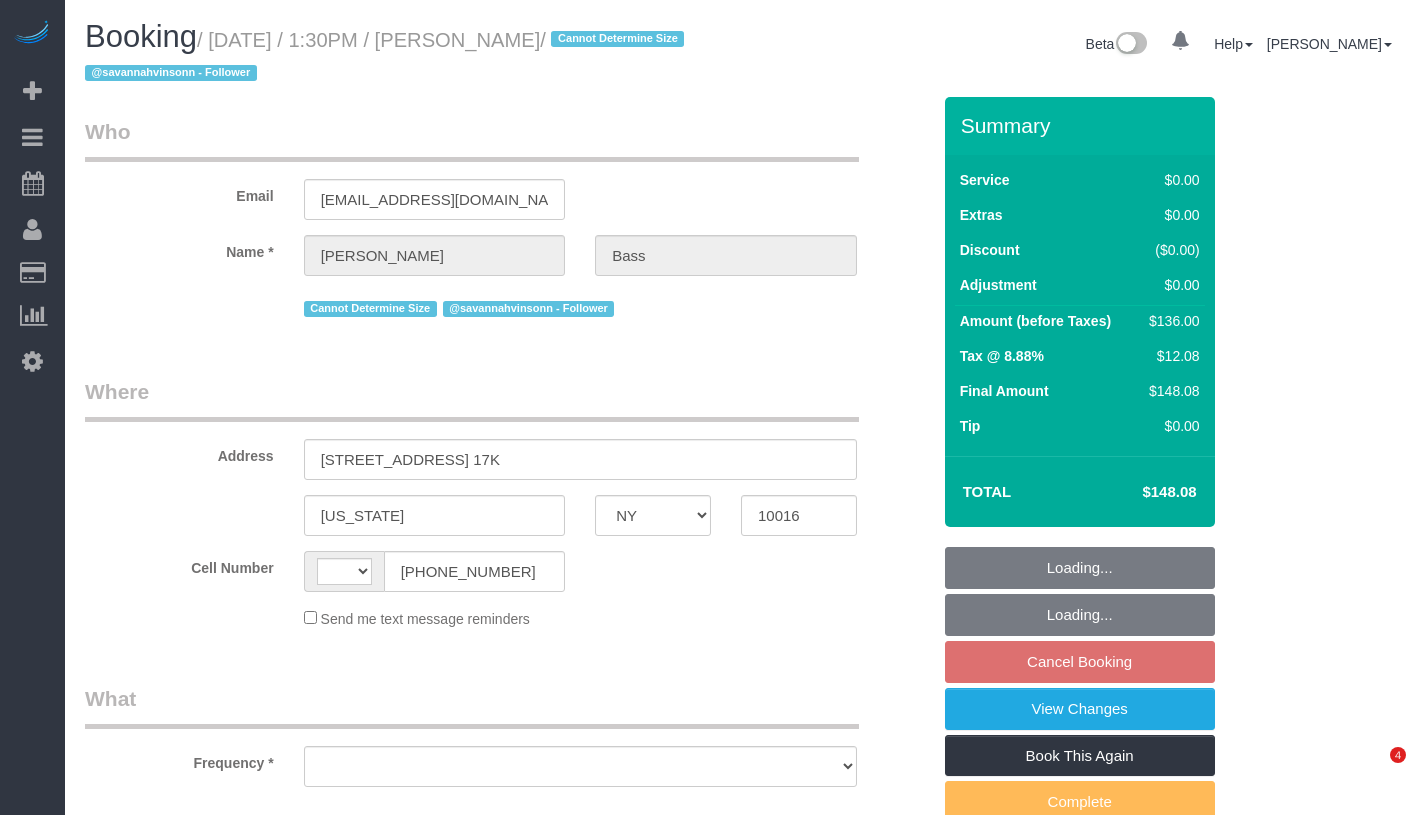 scroll, scrollTop: 0, scrollLeft: 0, axis: both 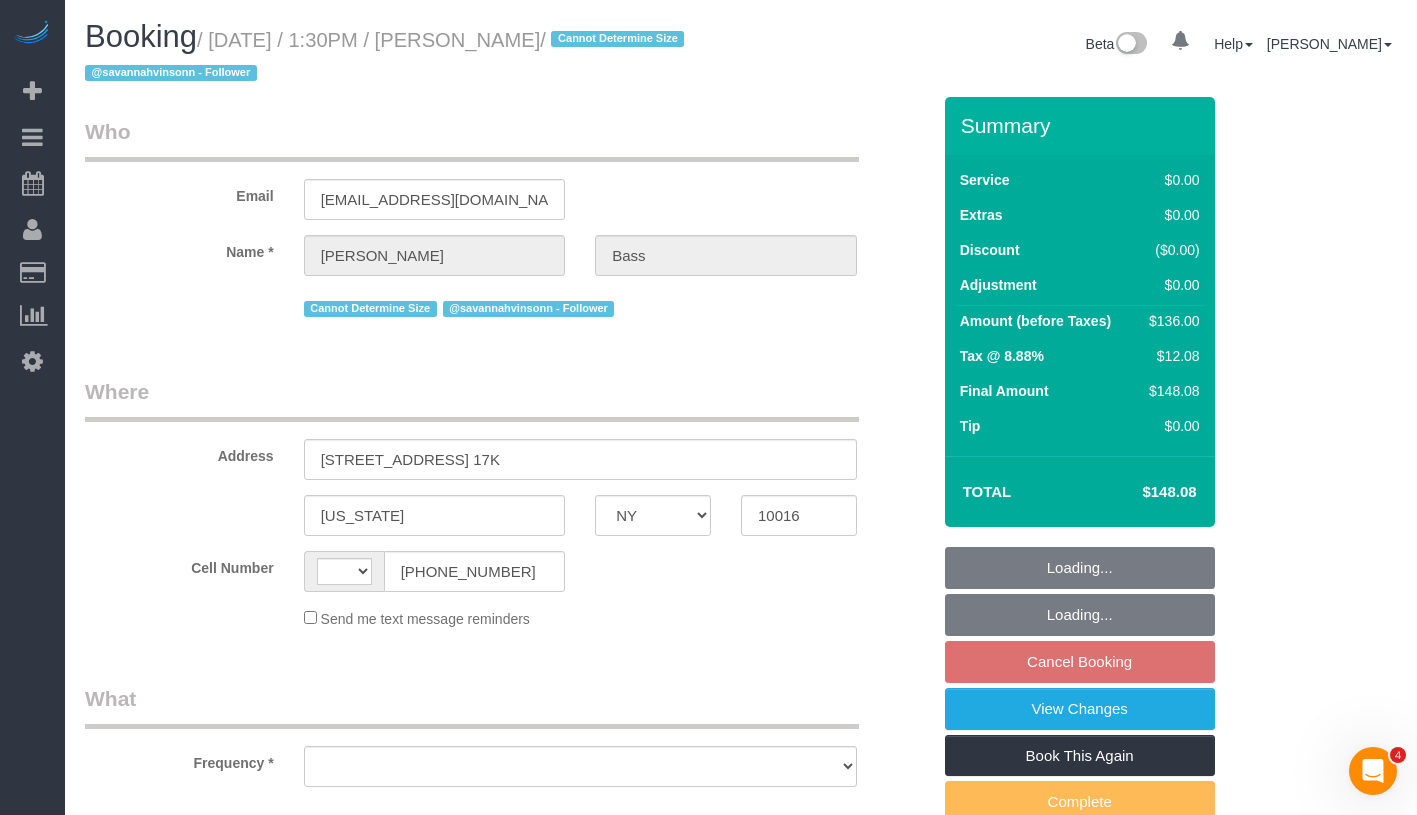 select on "object:572" 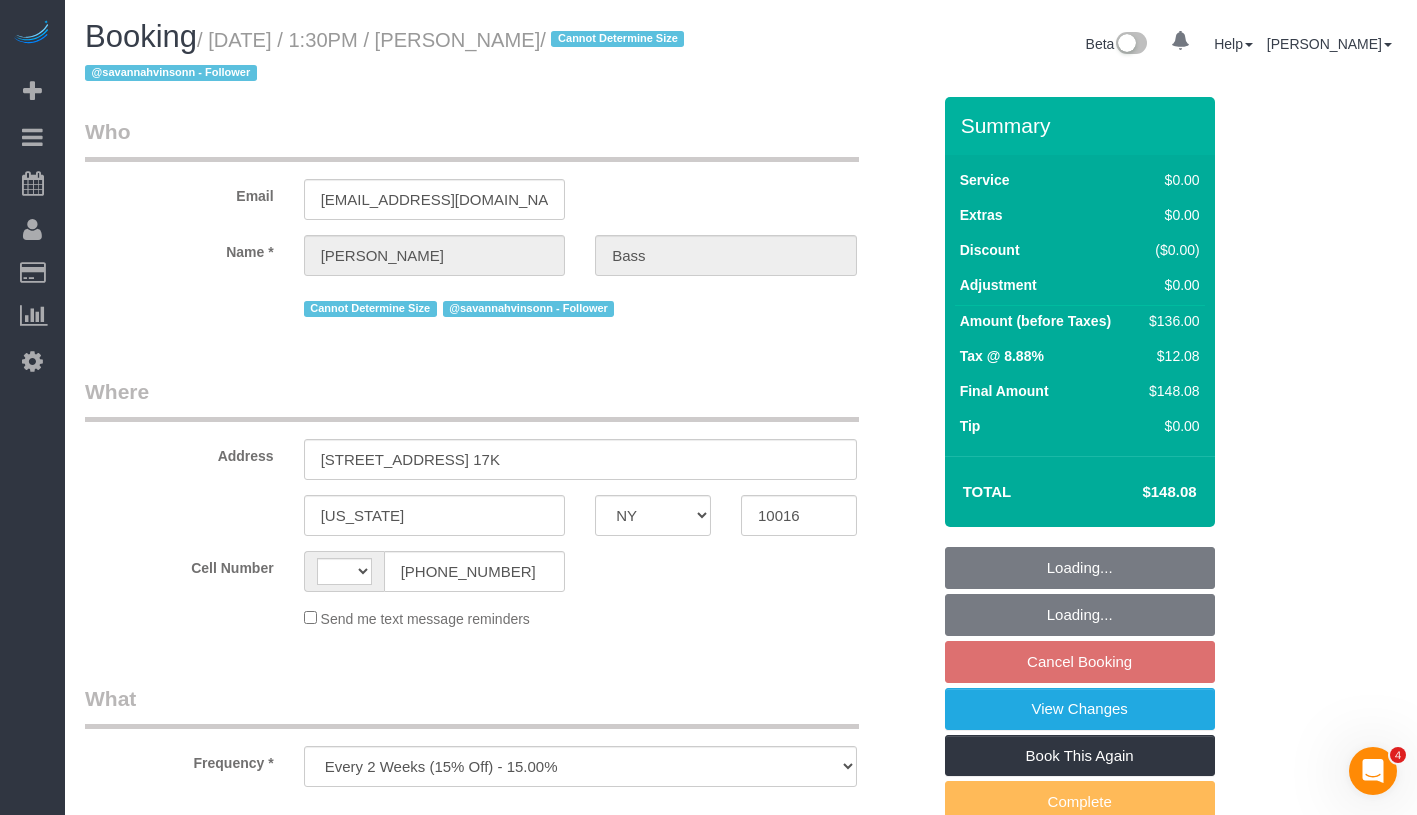 select on "string:[GEOGRAPHIC_DATA]" 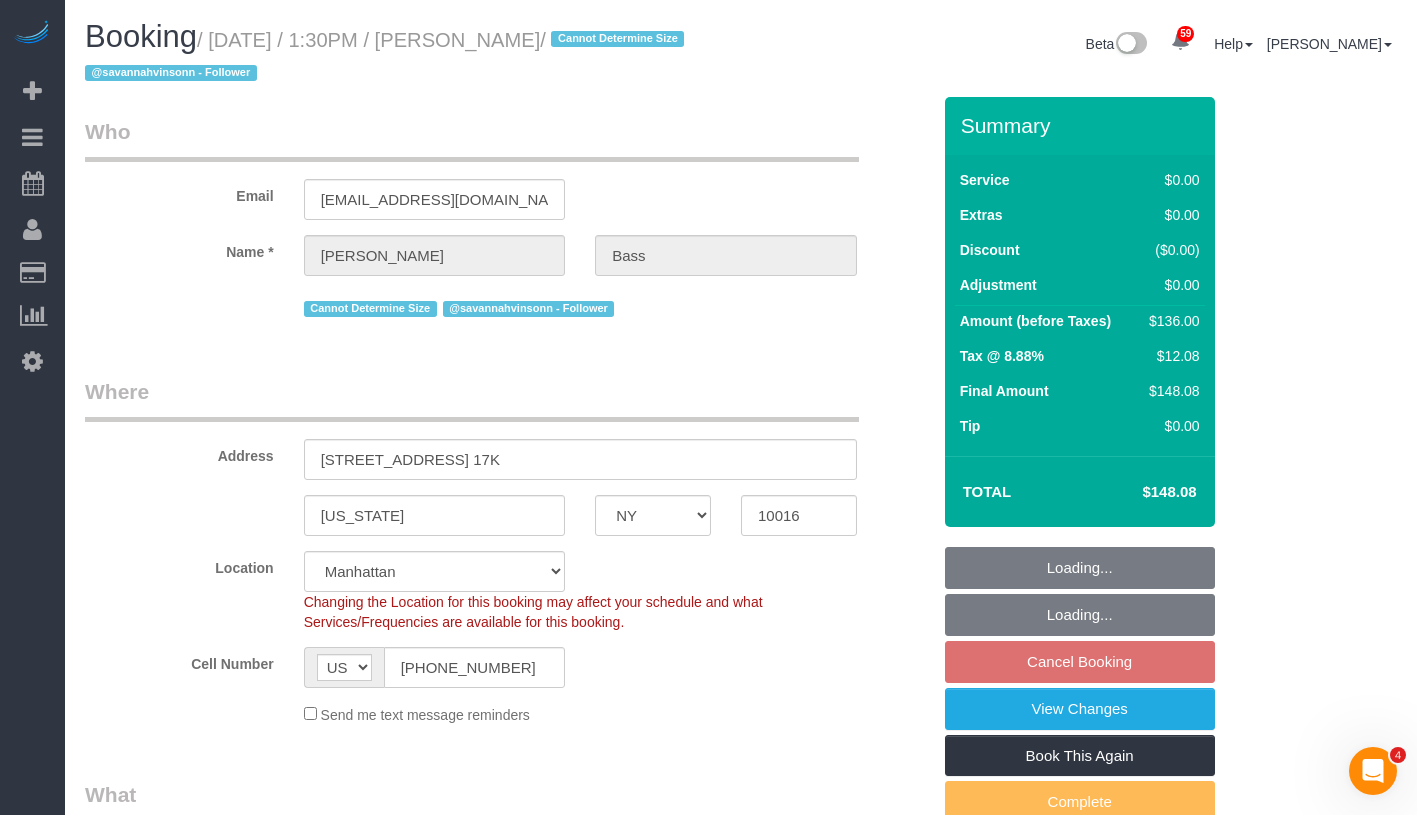 select on "string:stripe-pm_1PxJWy4VGloSiKo7U6a04dH7" 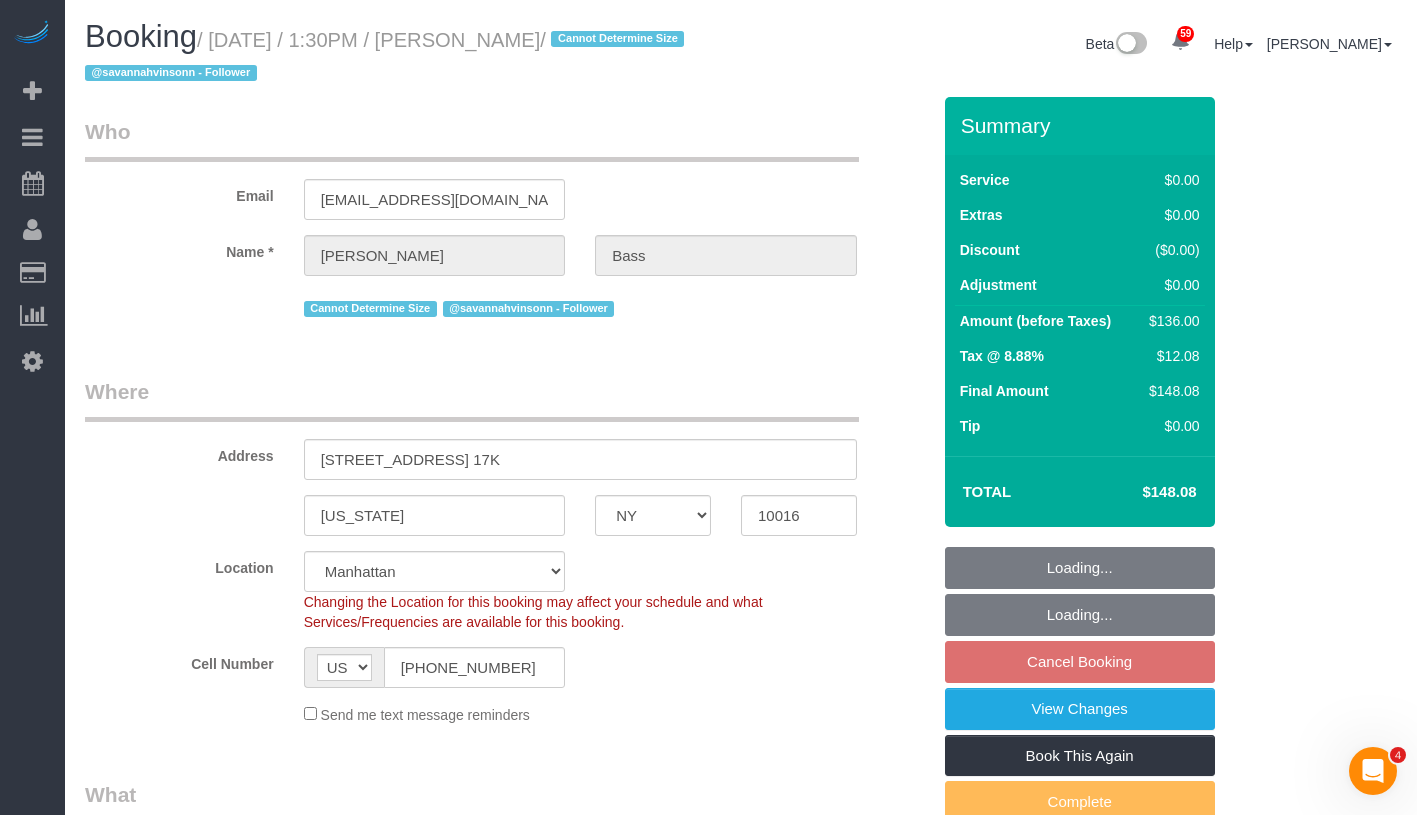 select on "1" 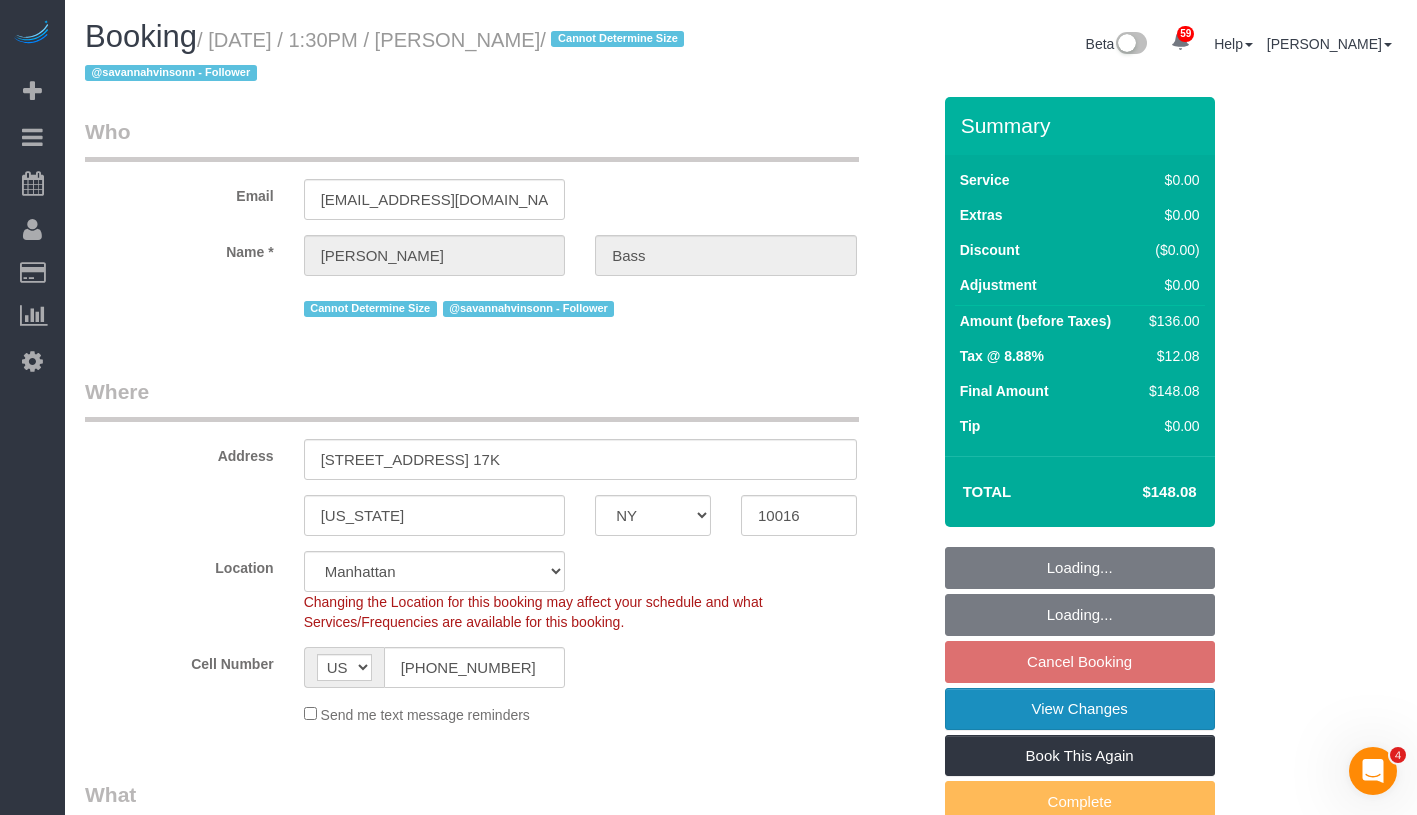 select on "object:1087" 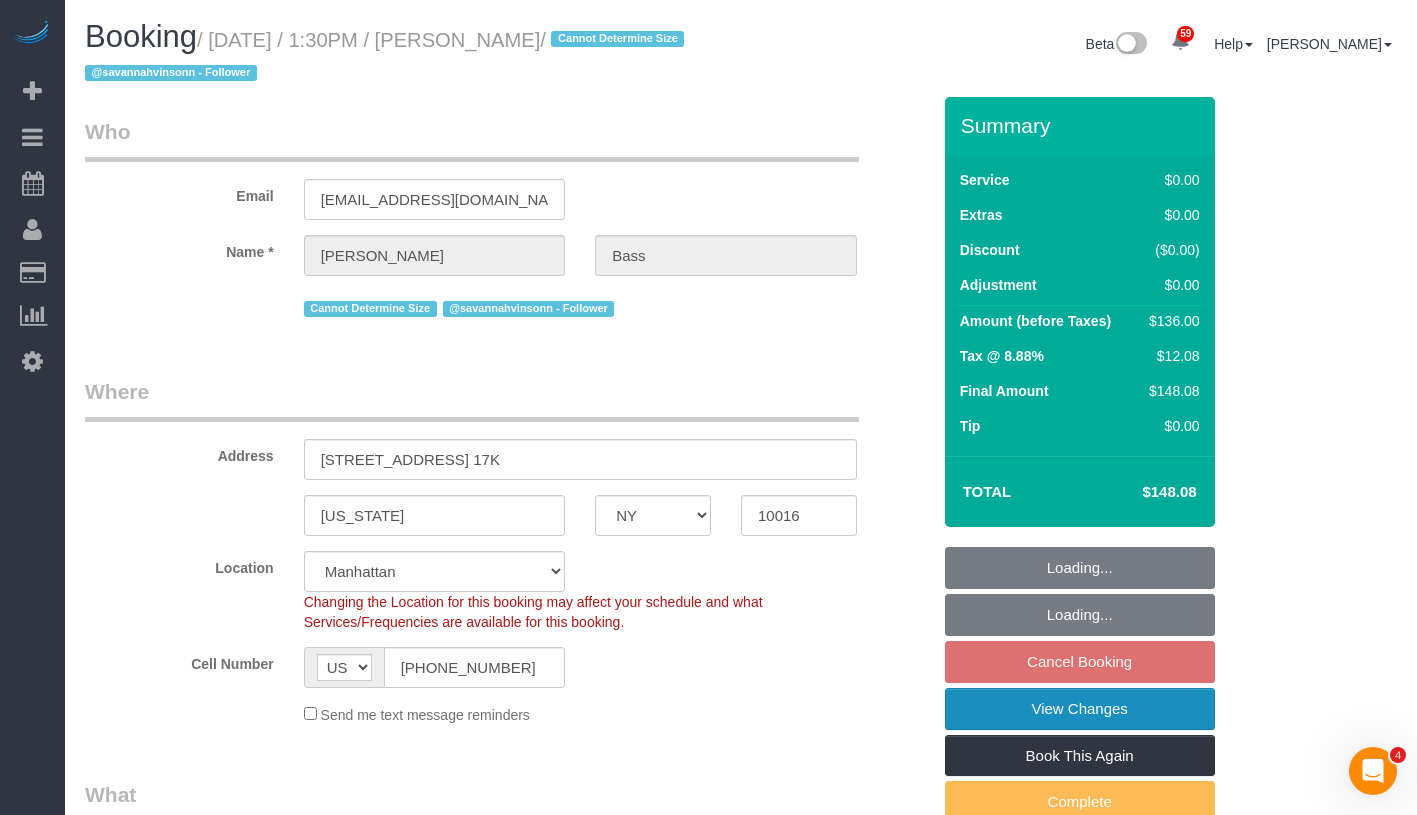 click on "View Changes" at bounding box center (1080, 709) 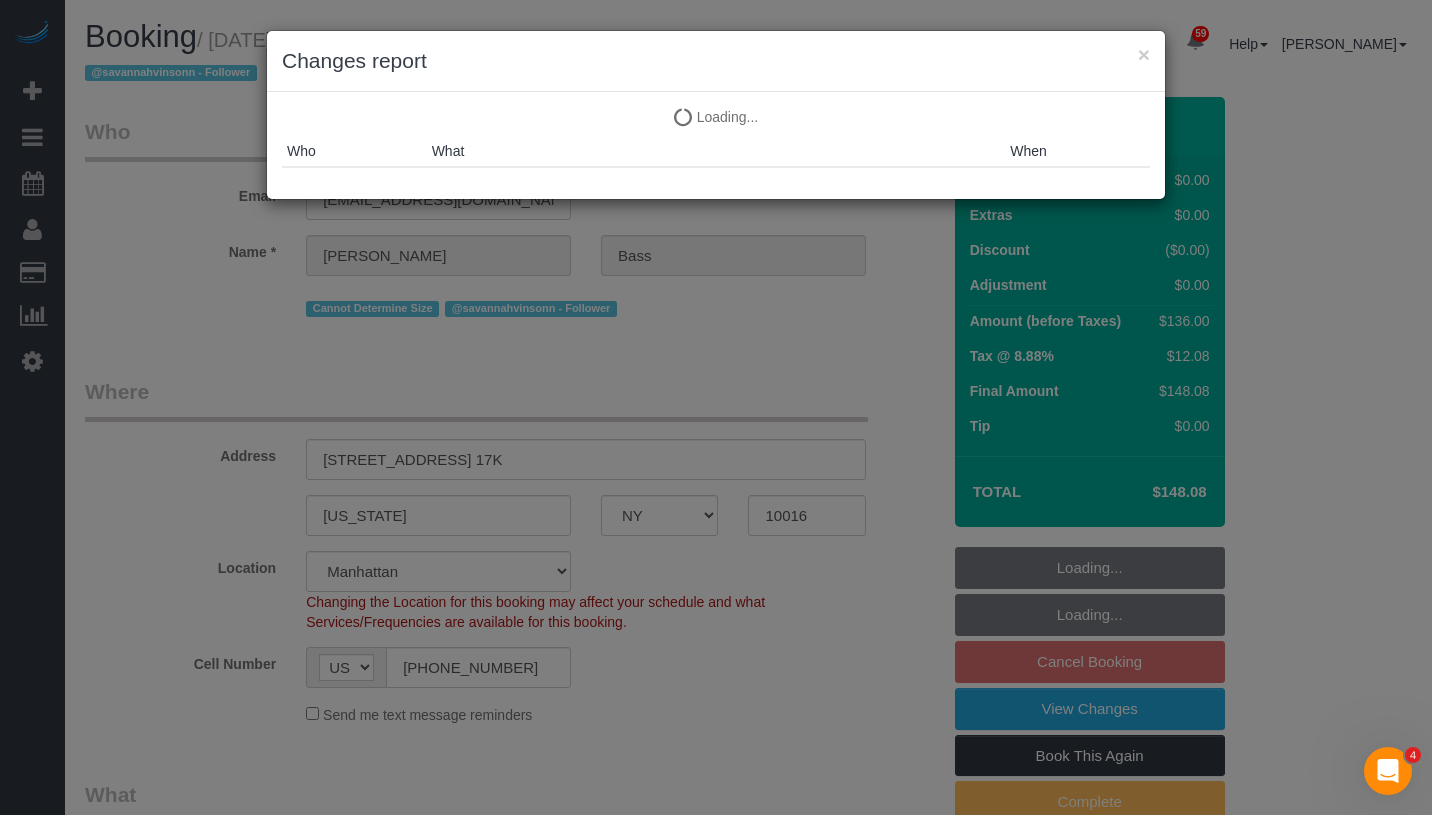 select on "1" 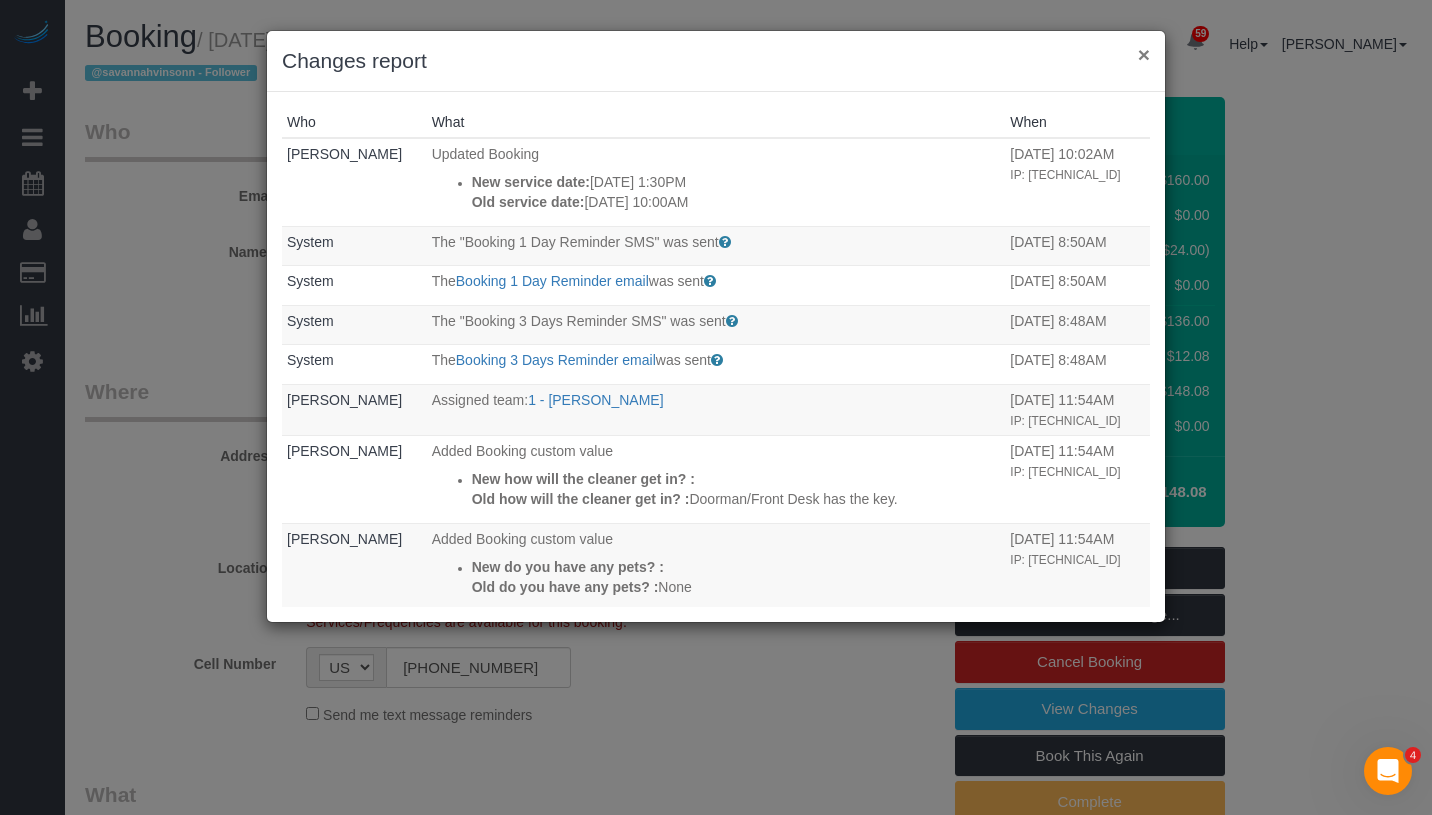 click on "×" at bounding box center (1144, 54) 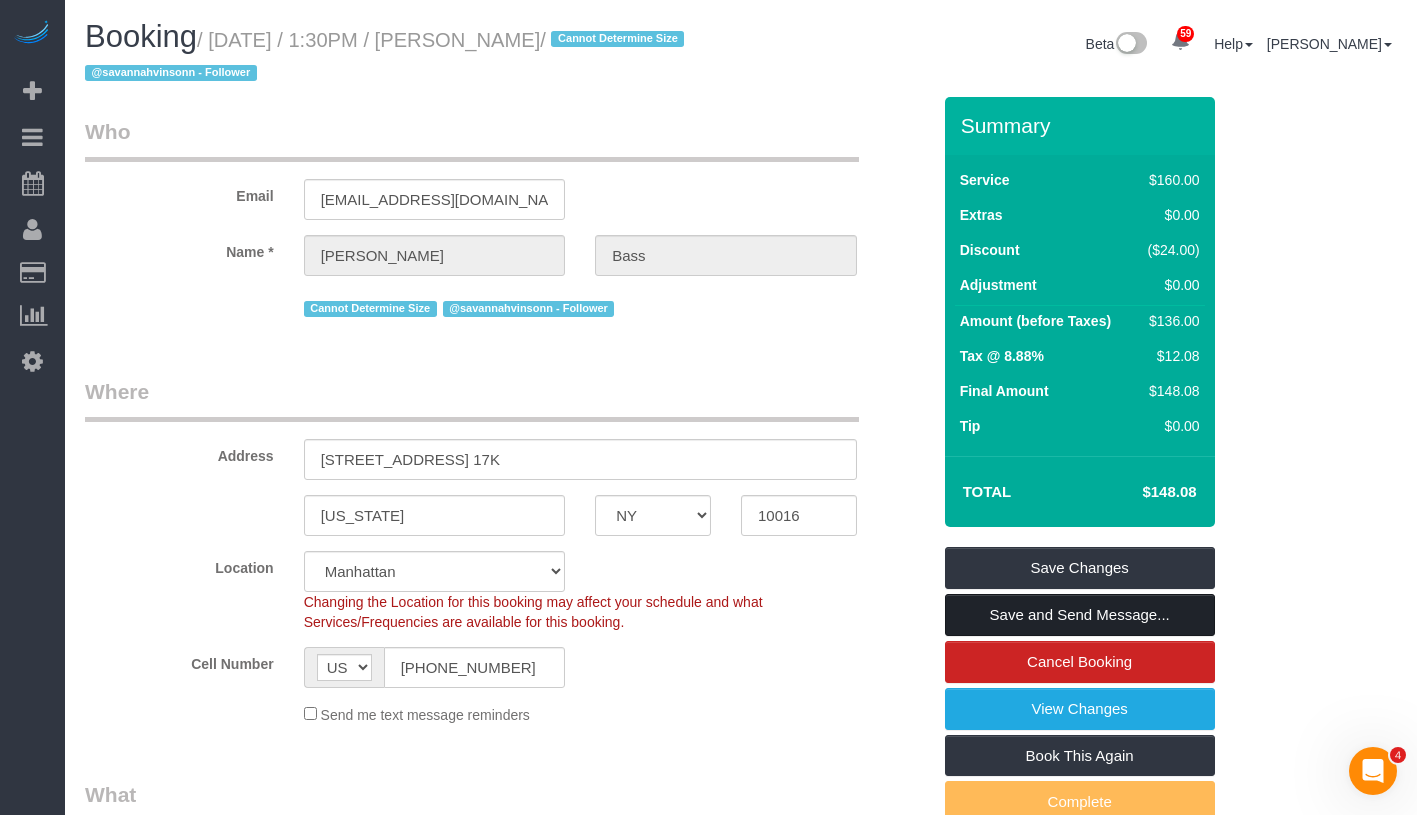 click on "Save and Send Message..." at bounding box center [1080, 615] 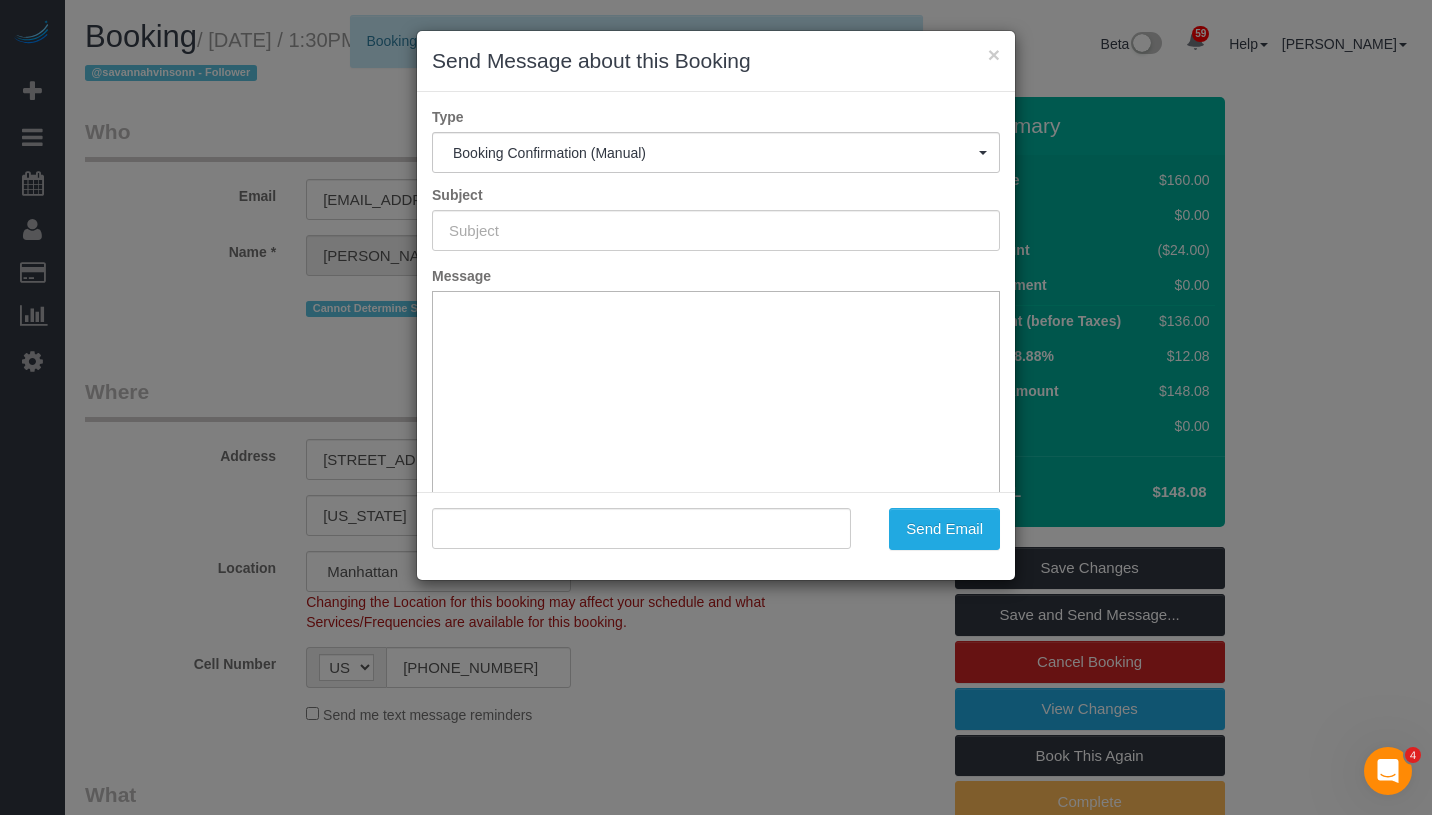 type on "Cleaning Confirmed for 07/09/2025 at 1:30pm" 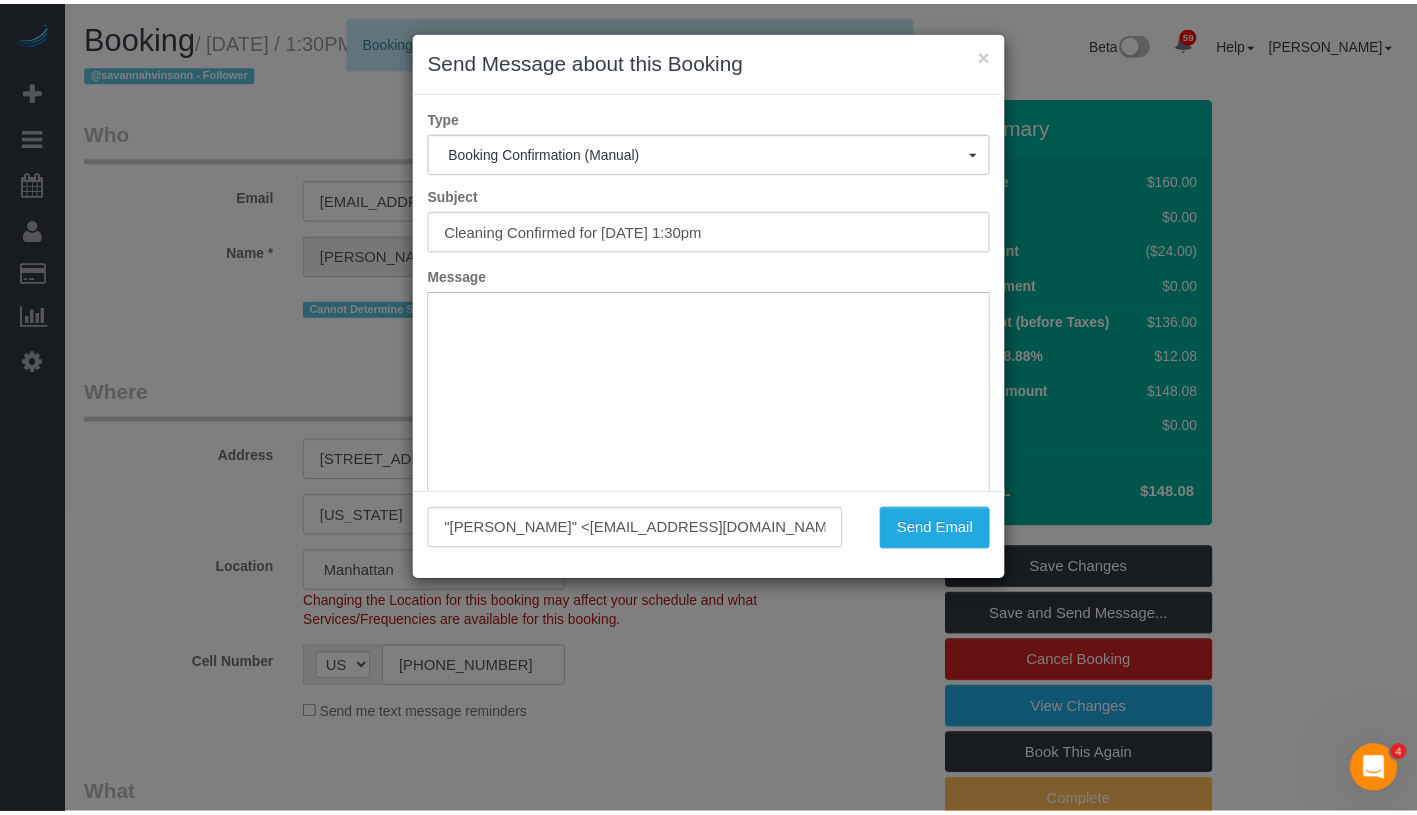 scroll, scrollTop: 0, scrollLeft: 0, axis: both 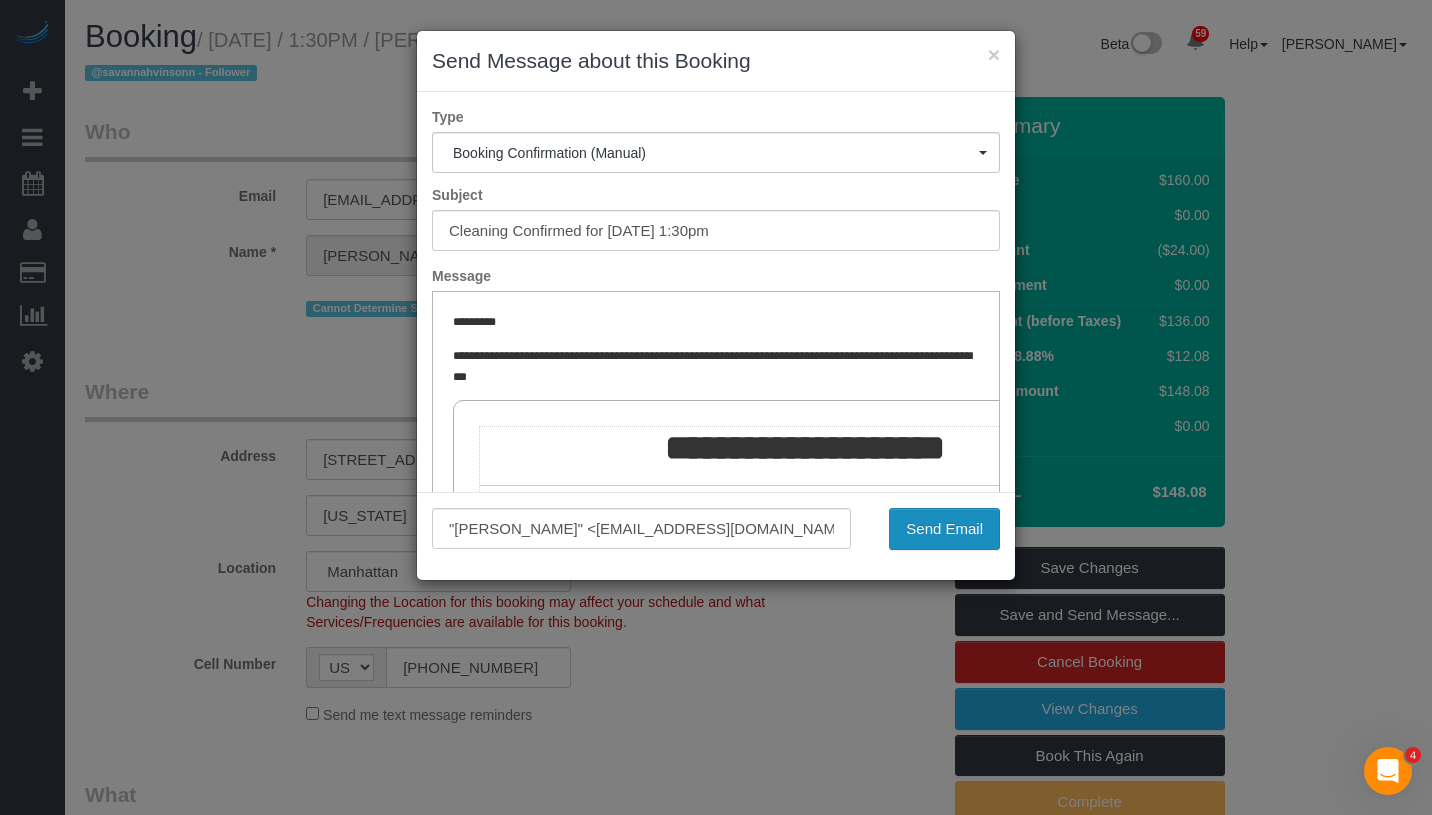click on "Send Email" at bounding box center [944, 529] 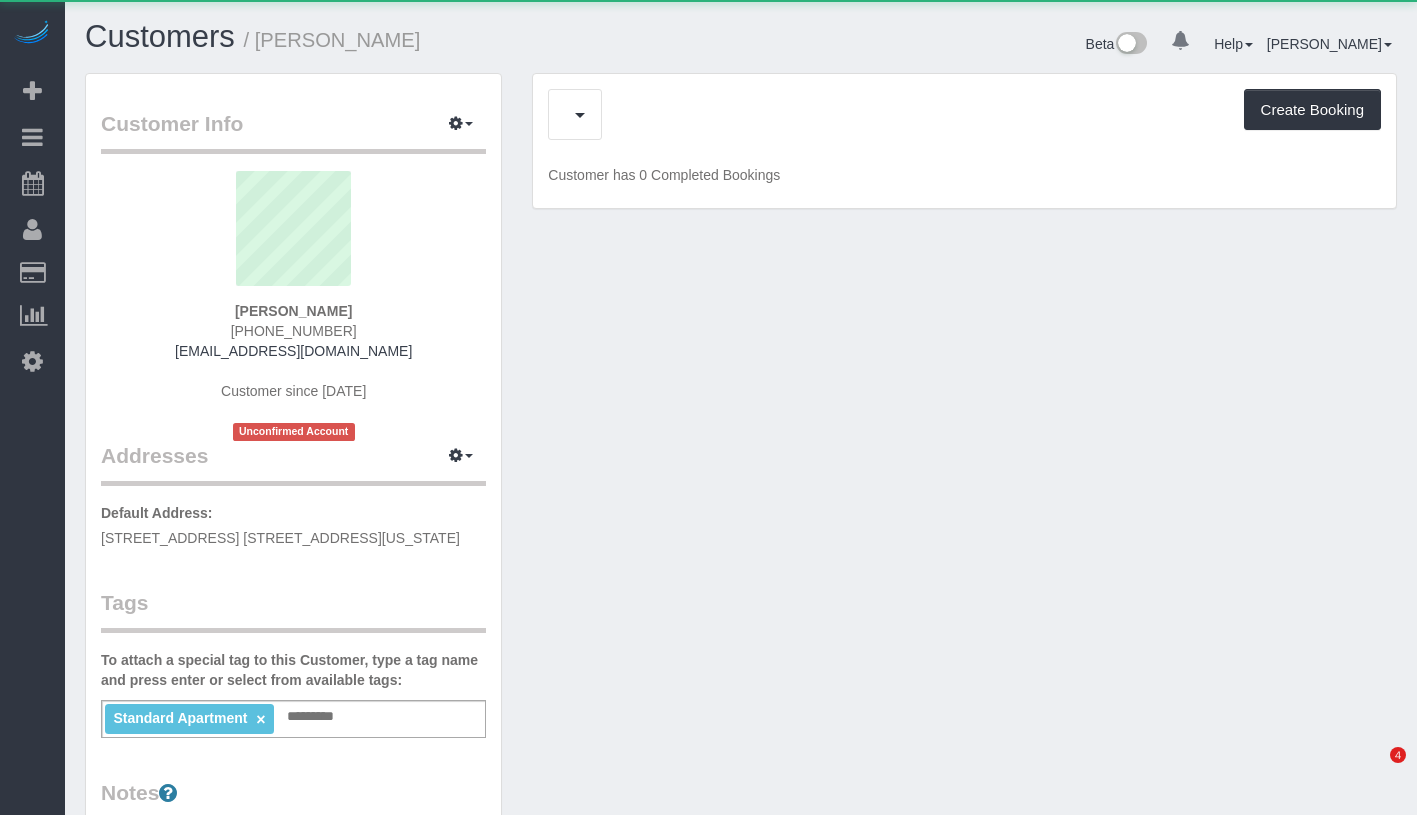 scroll, scrollTop: 0, scrollLeft: 0, axis: both 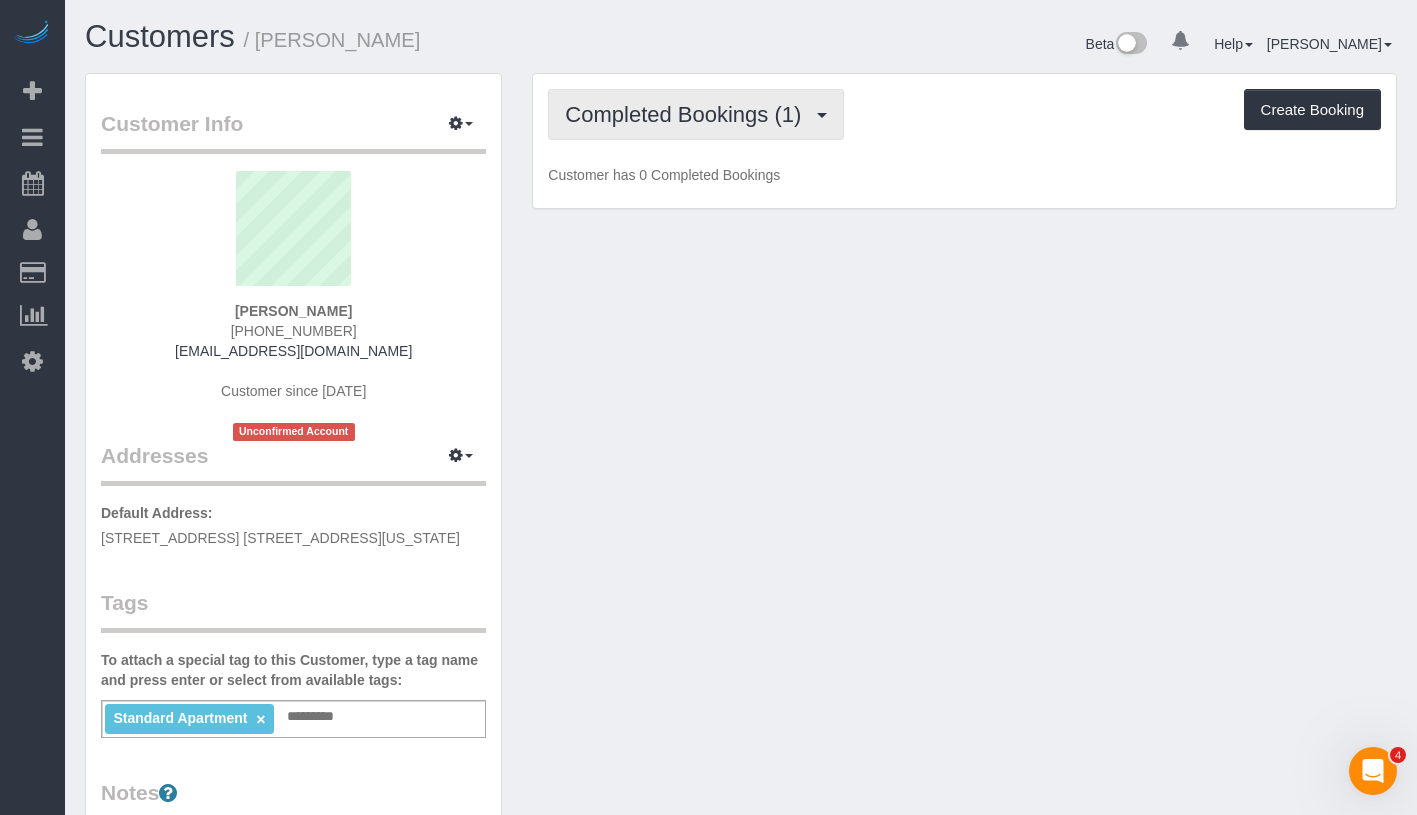 click on "Completed Bookings (1)" at bounding box center [688, 114] 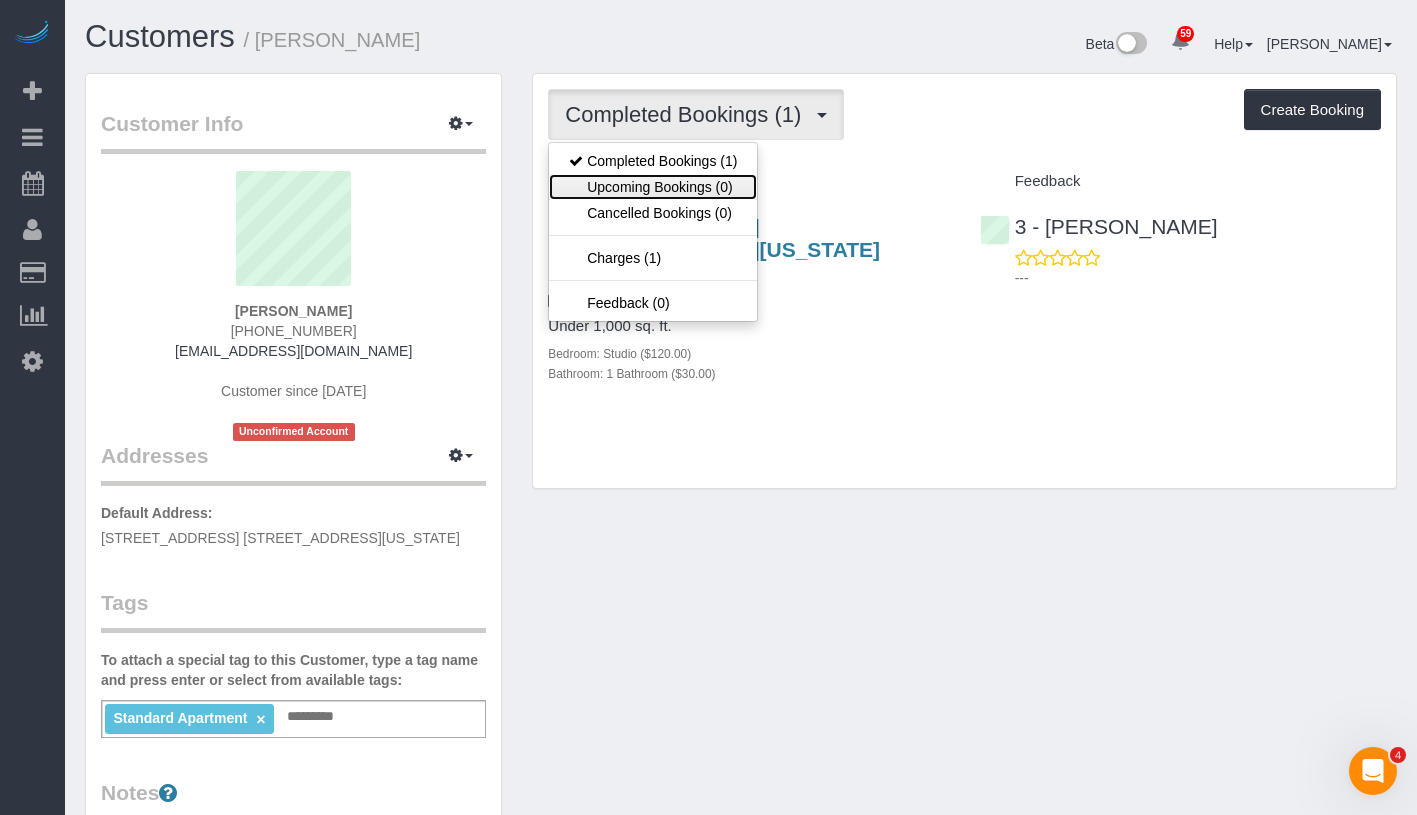 click on "Upcoming Bookings (0)" at bounding box center [653, 187] 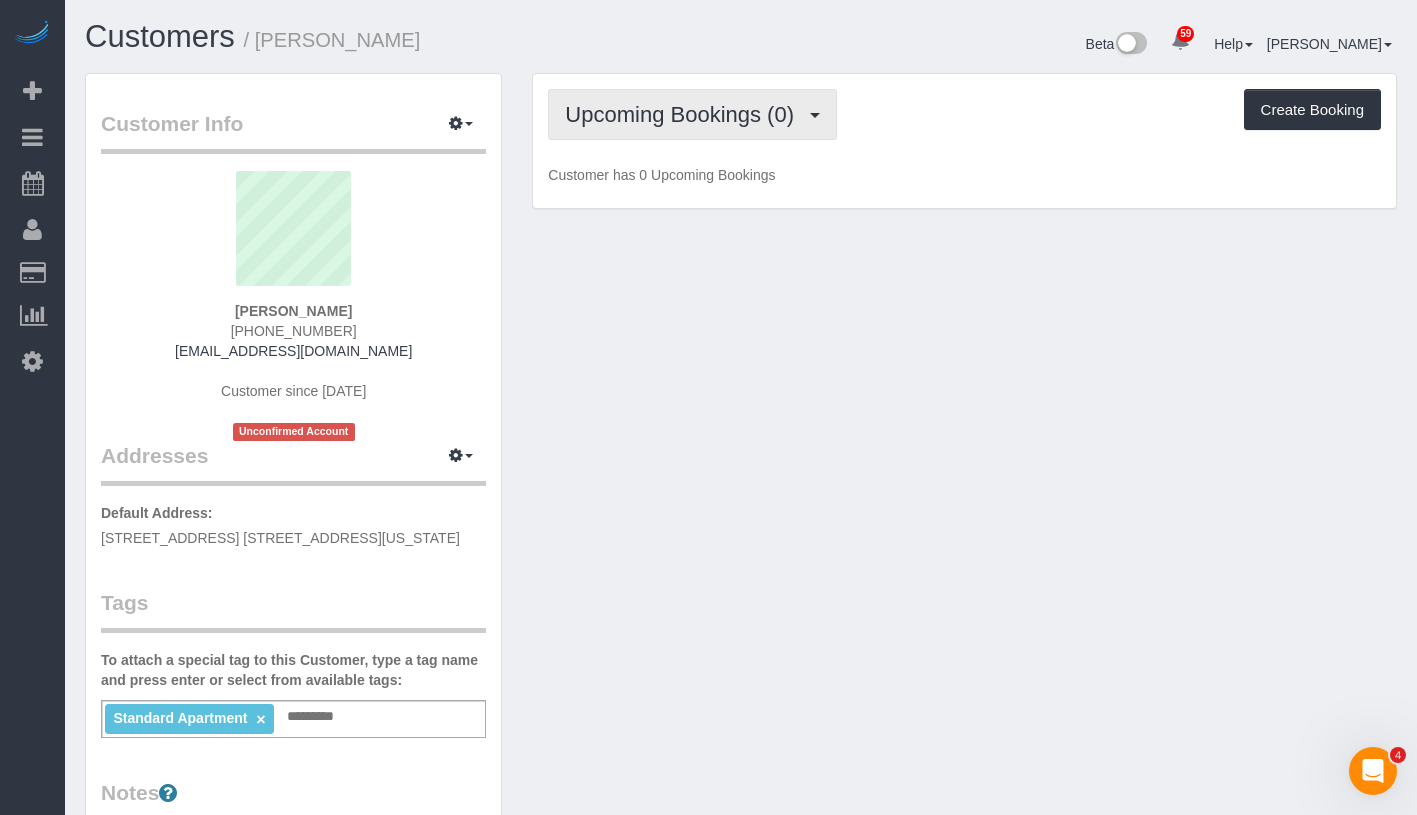 click on "Upcoming Bookings (0)" at bounding box center [684, 114] 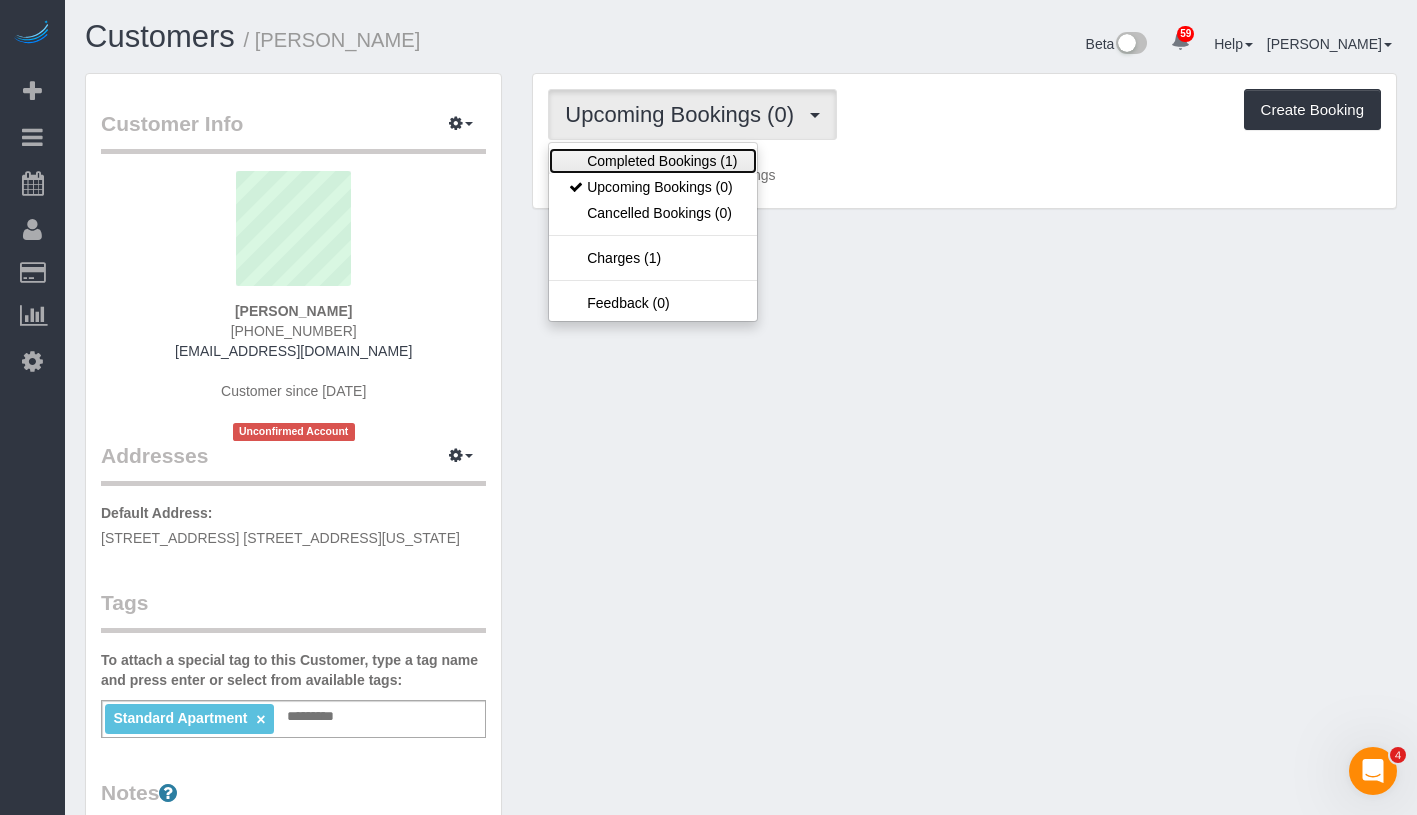 click on "Completed Bookings (1)" at bounding box center [653, 161] 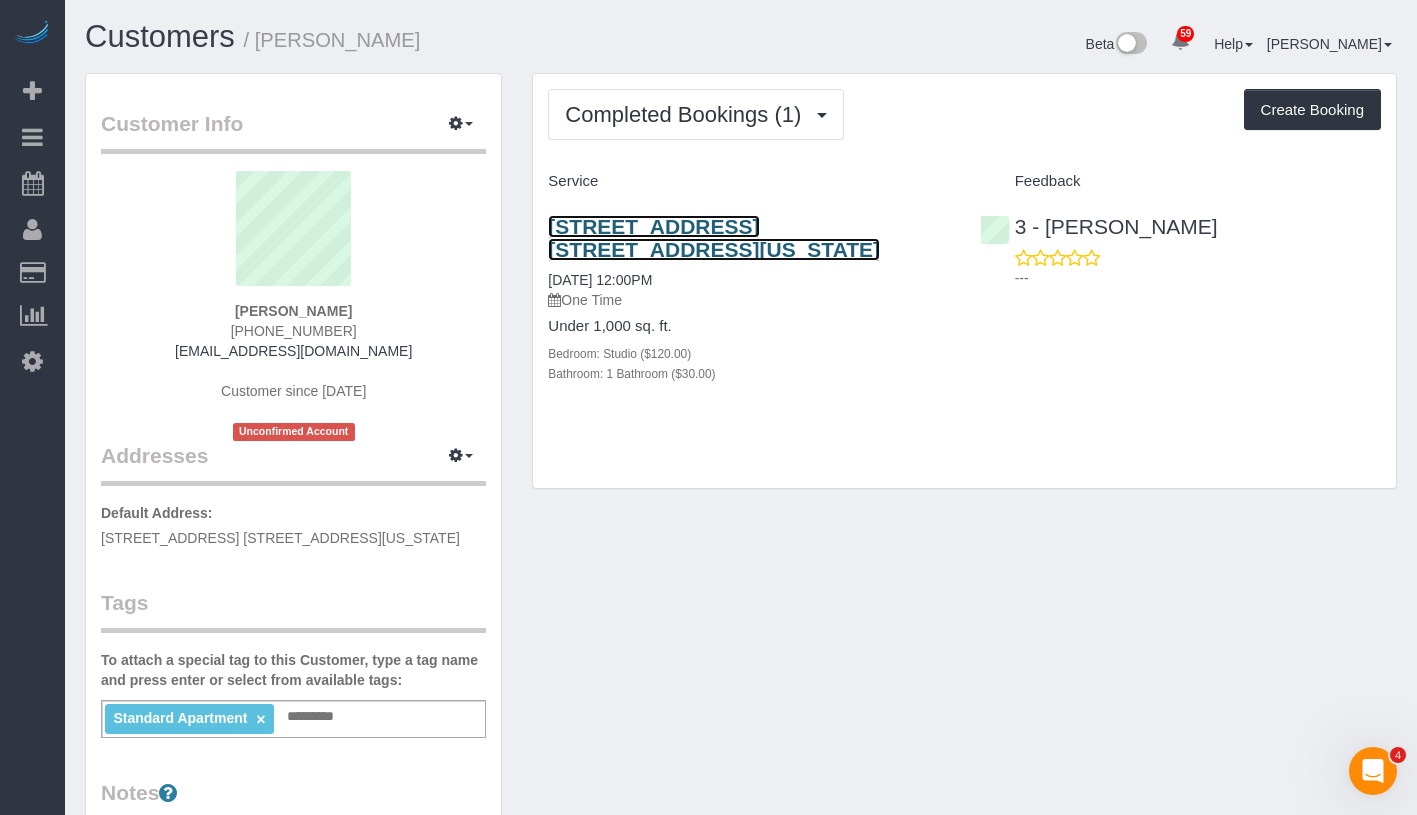 click on "85 East 10th Street Apt. 1b, New York, NY 10003" at bounding box center [714, 238] 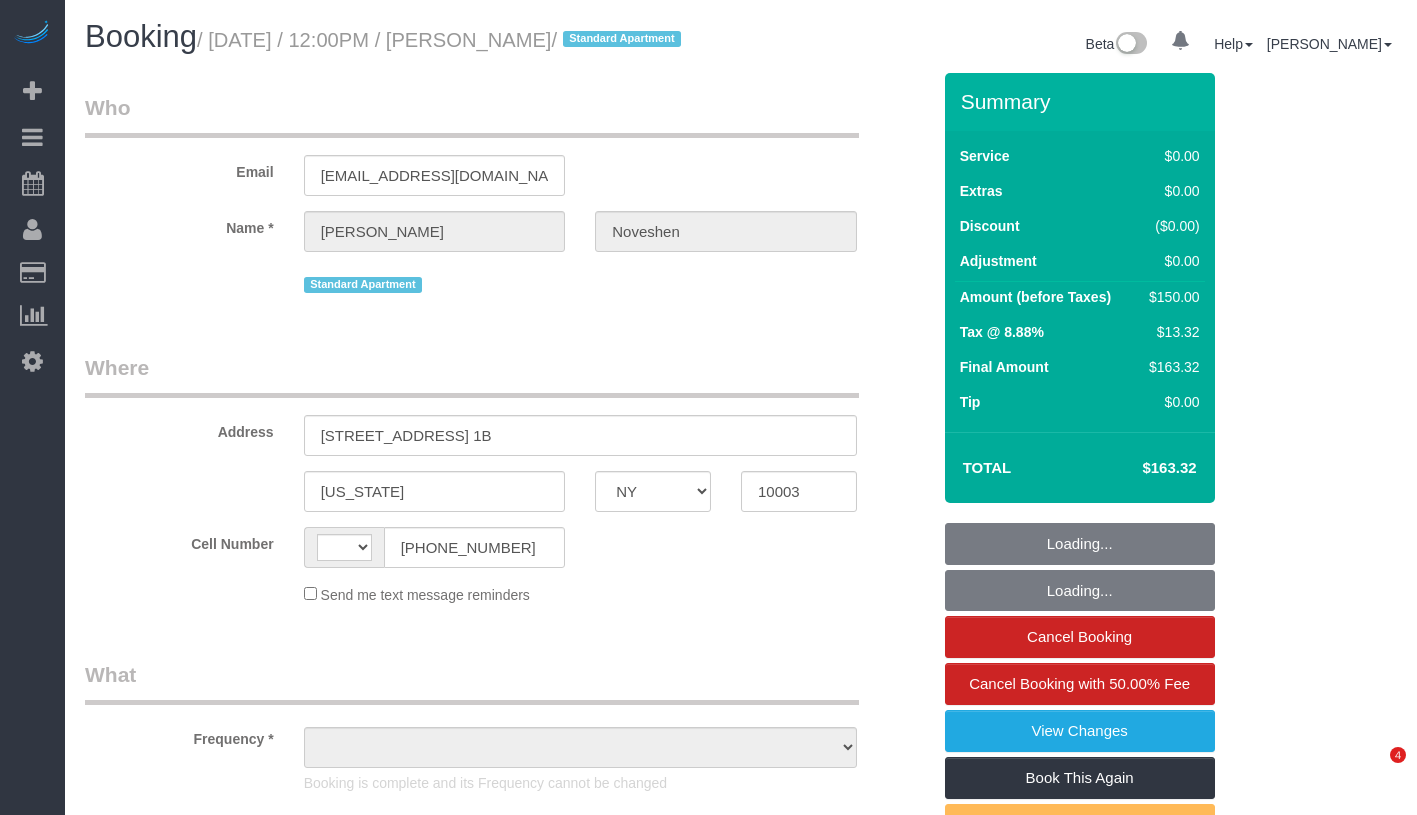 select on "NY" 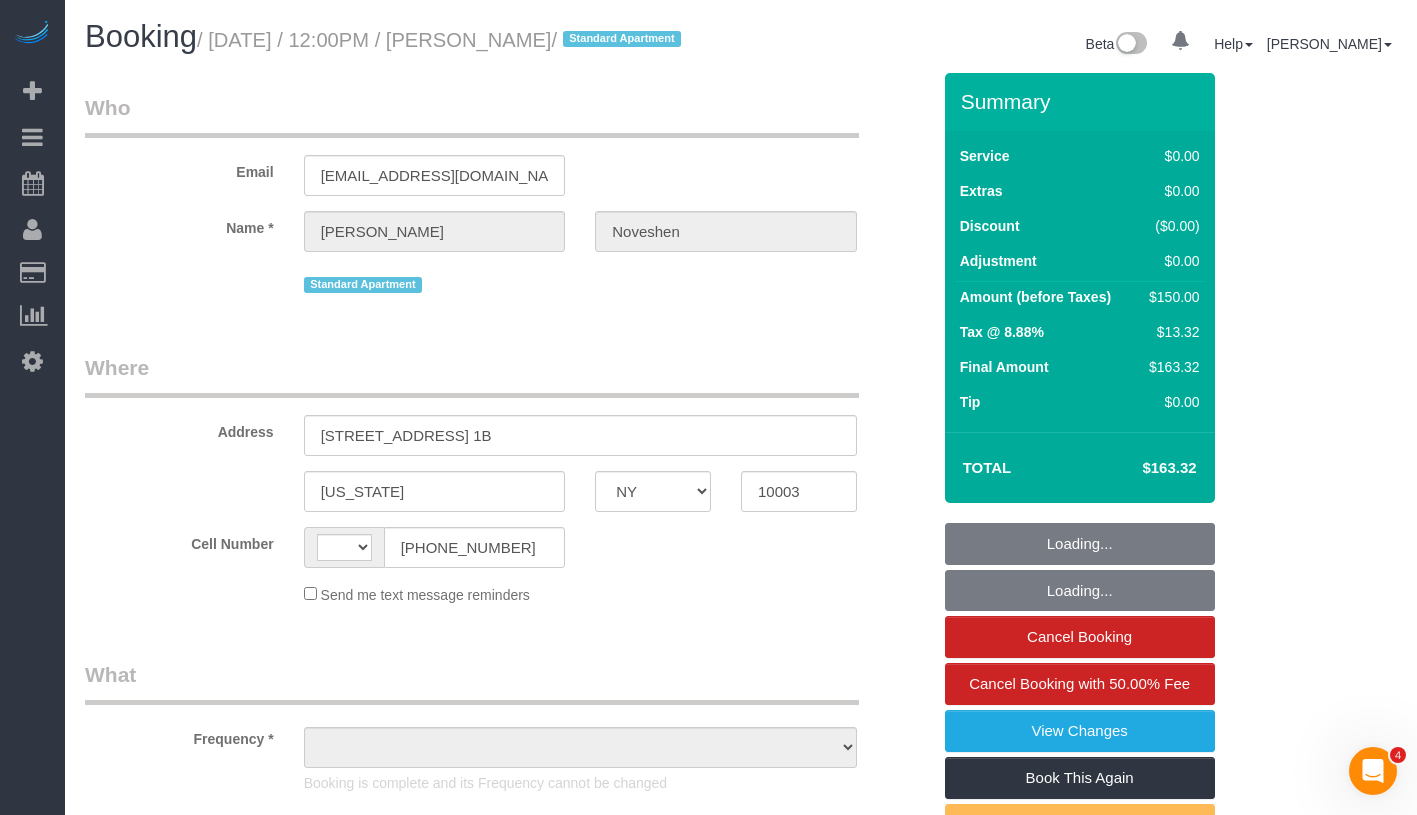 scroll, scrollTop: 0, scrollLeft: 0, axis: both 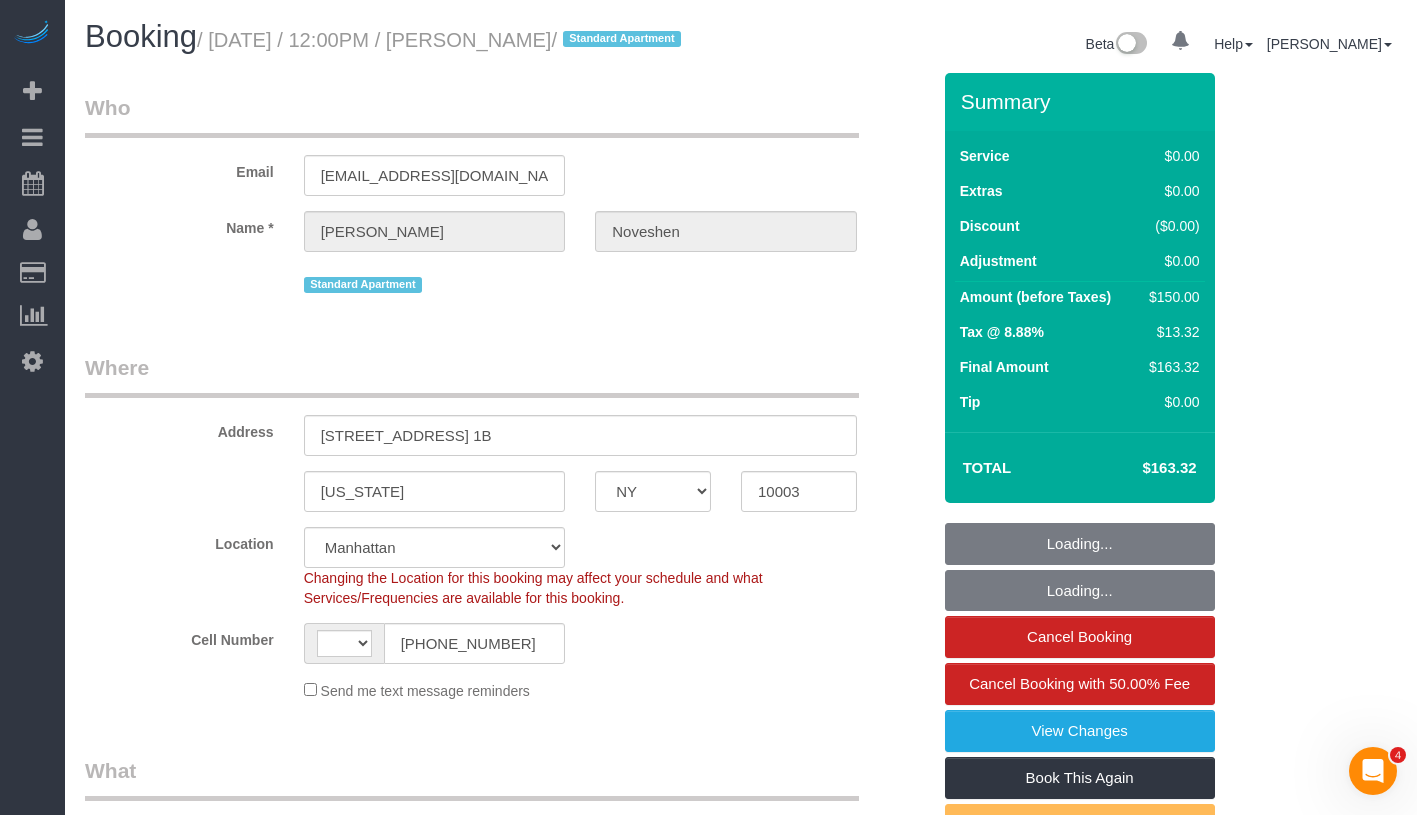 select on "object:752" 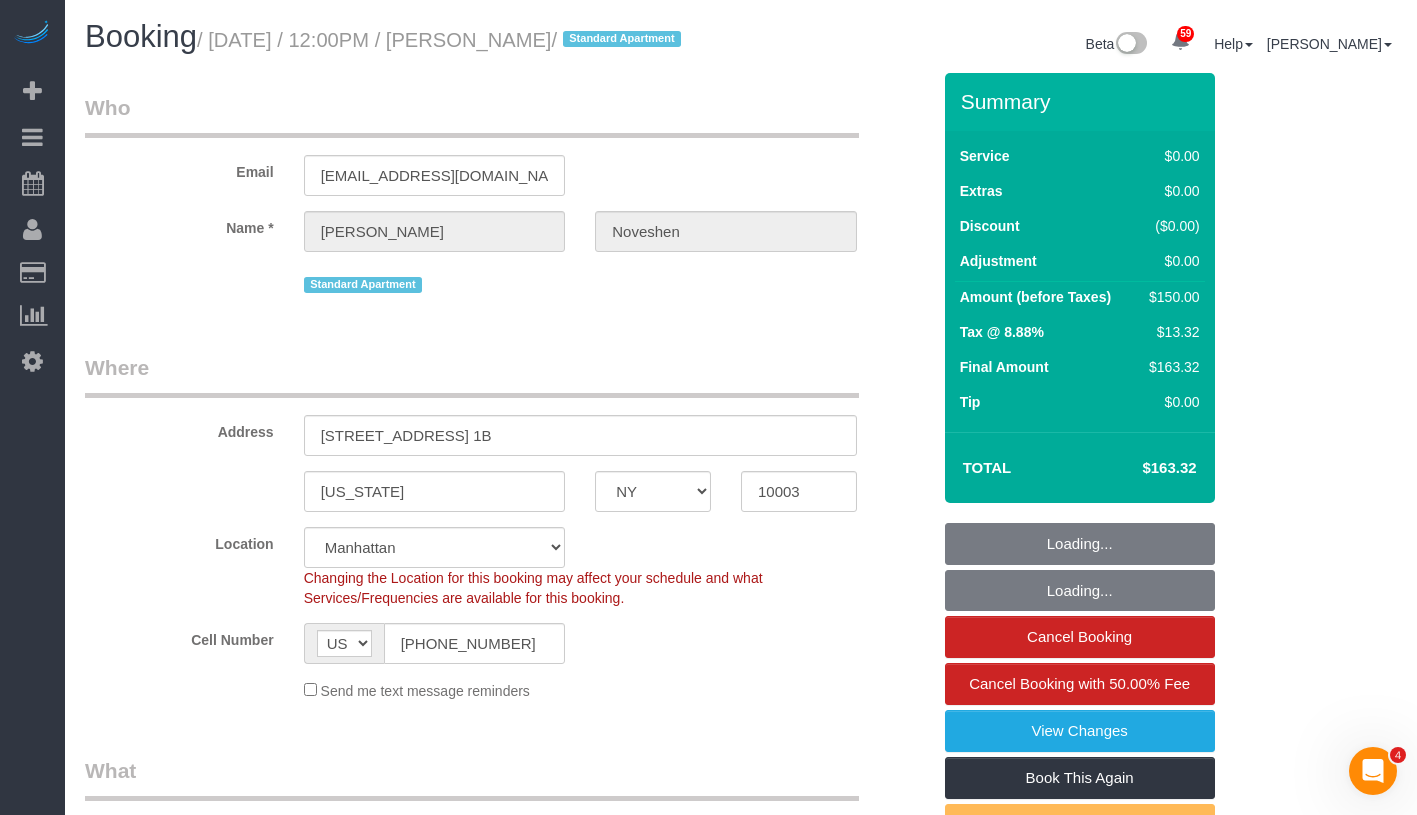 select on "string:stripe-pm_1RdbEt4VGloSiKo7bgbCVNwb" 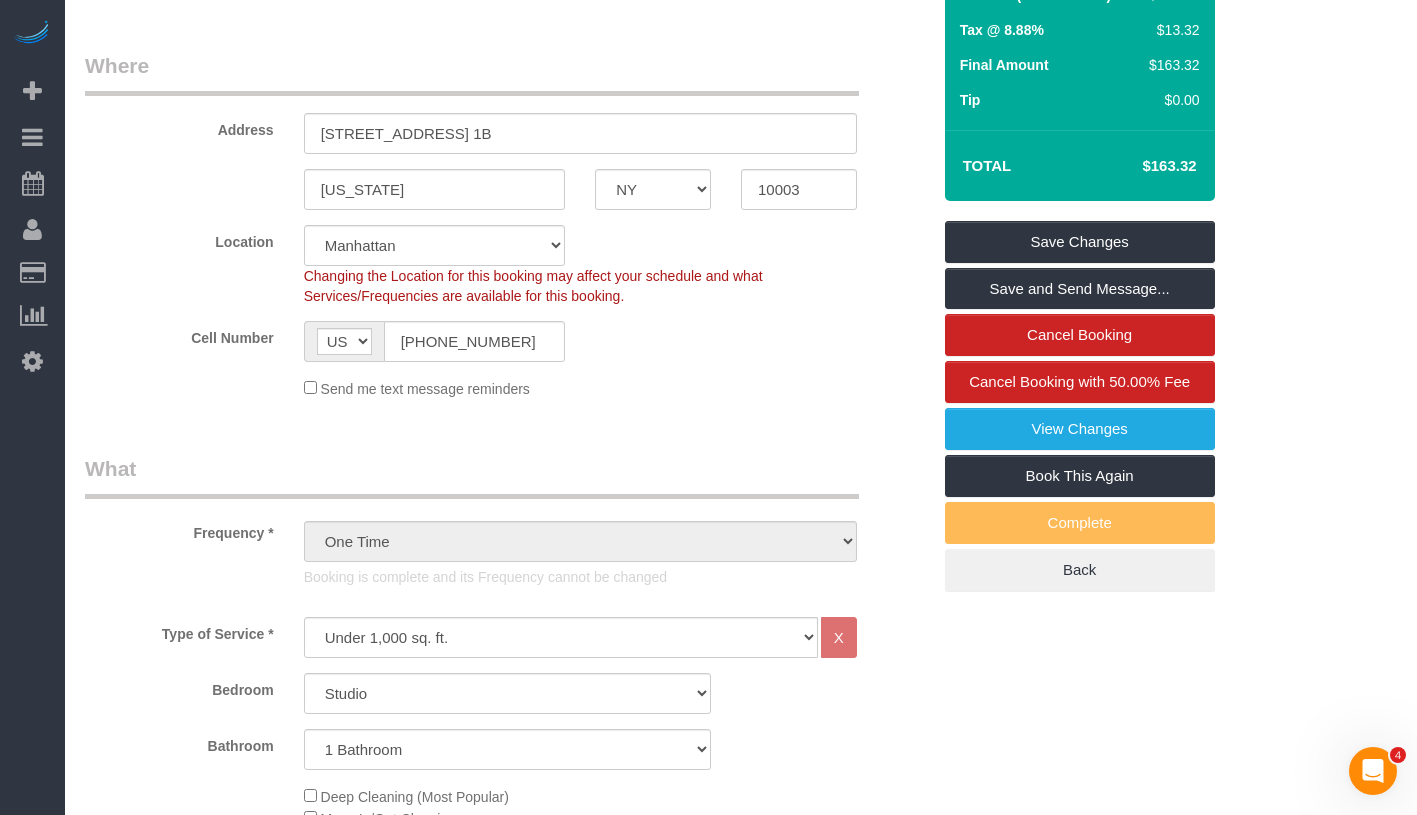 scroll, scrollTop: 0, scrollLeft: 0, axis: both 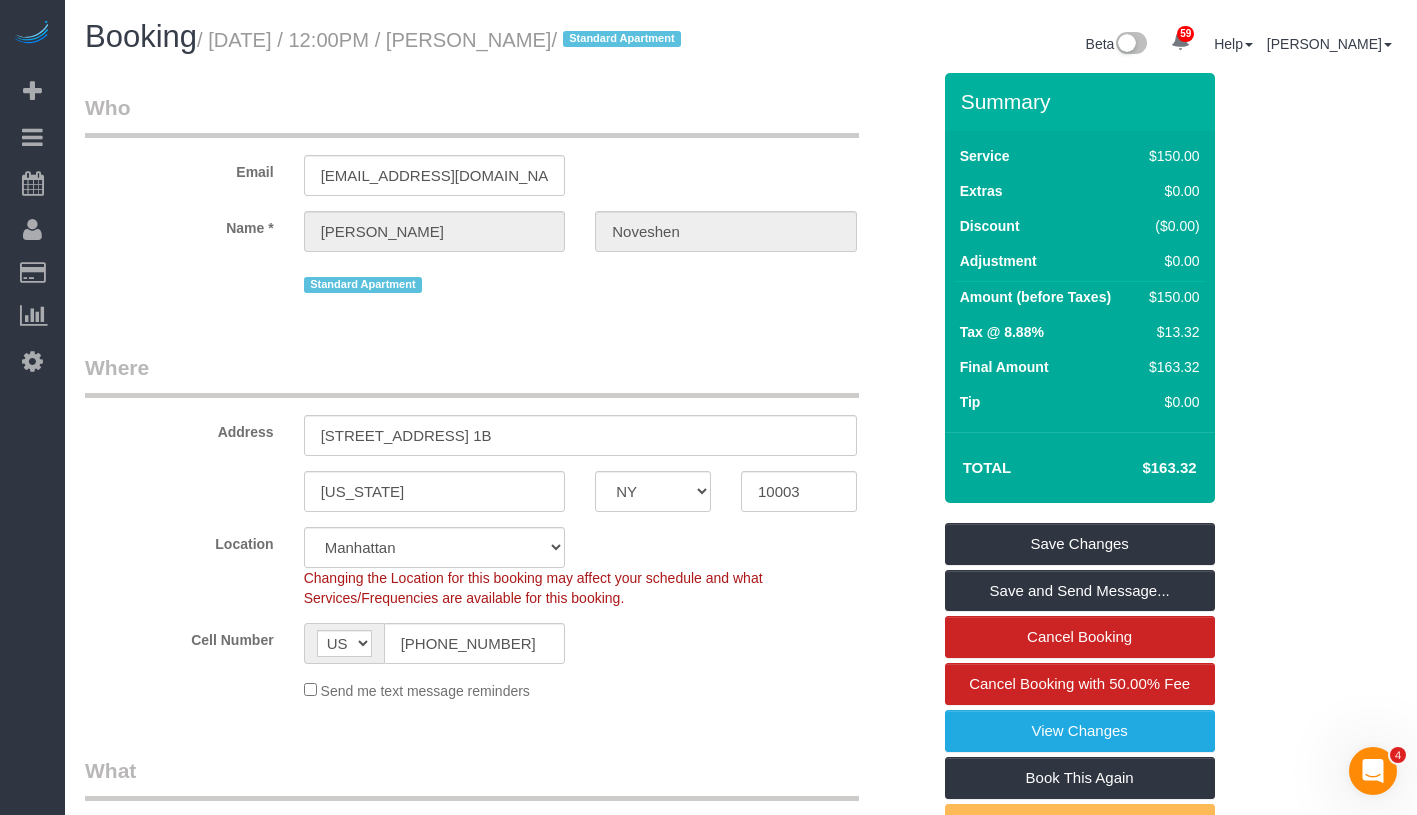 drag, startPoint x: 226, startPoint y: 42, endPoint x: 644, endPoint y: 37, distance: 418.0299 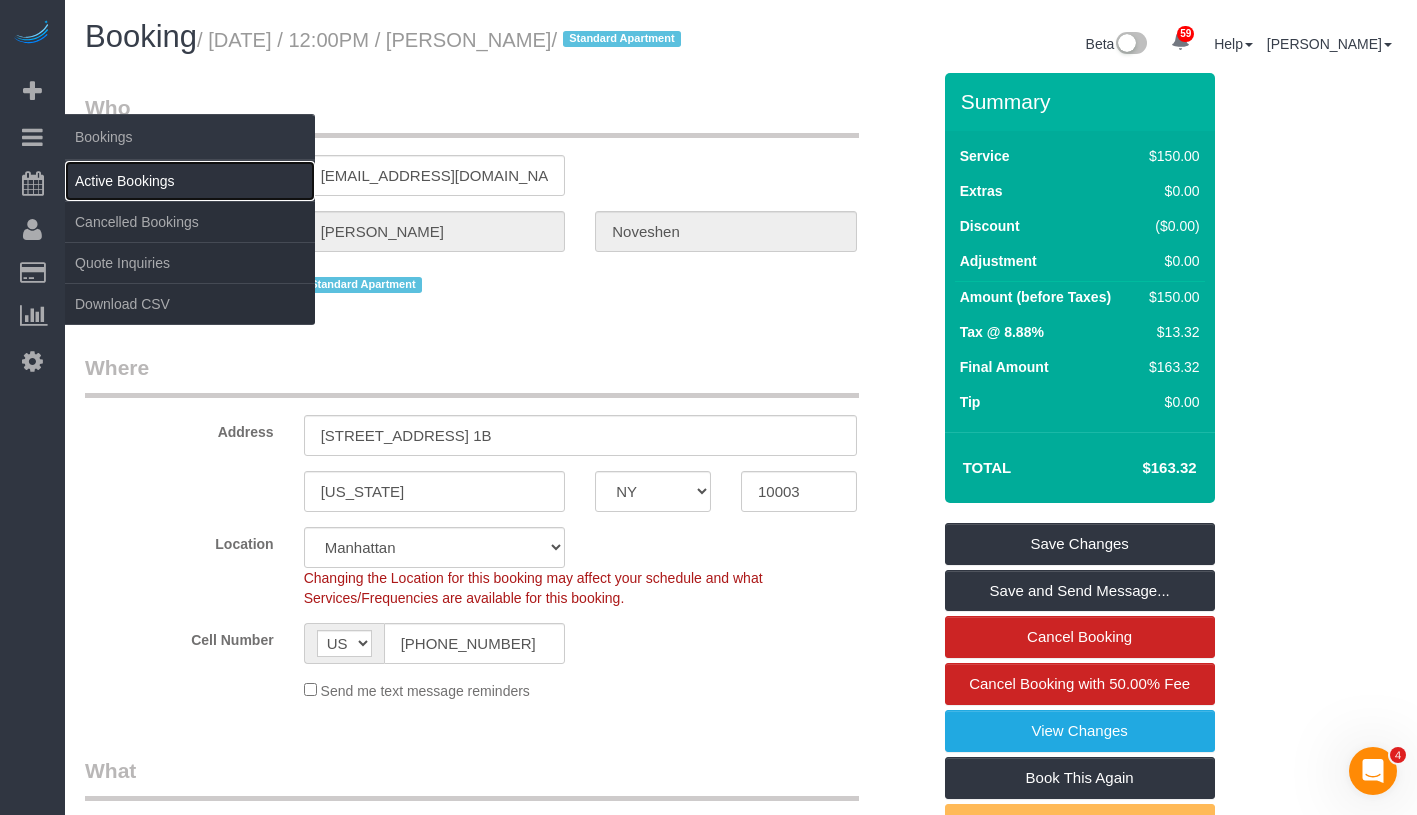 click on "Active Bookings" at bounding box center [190, 181] 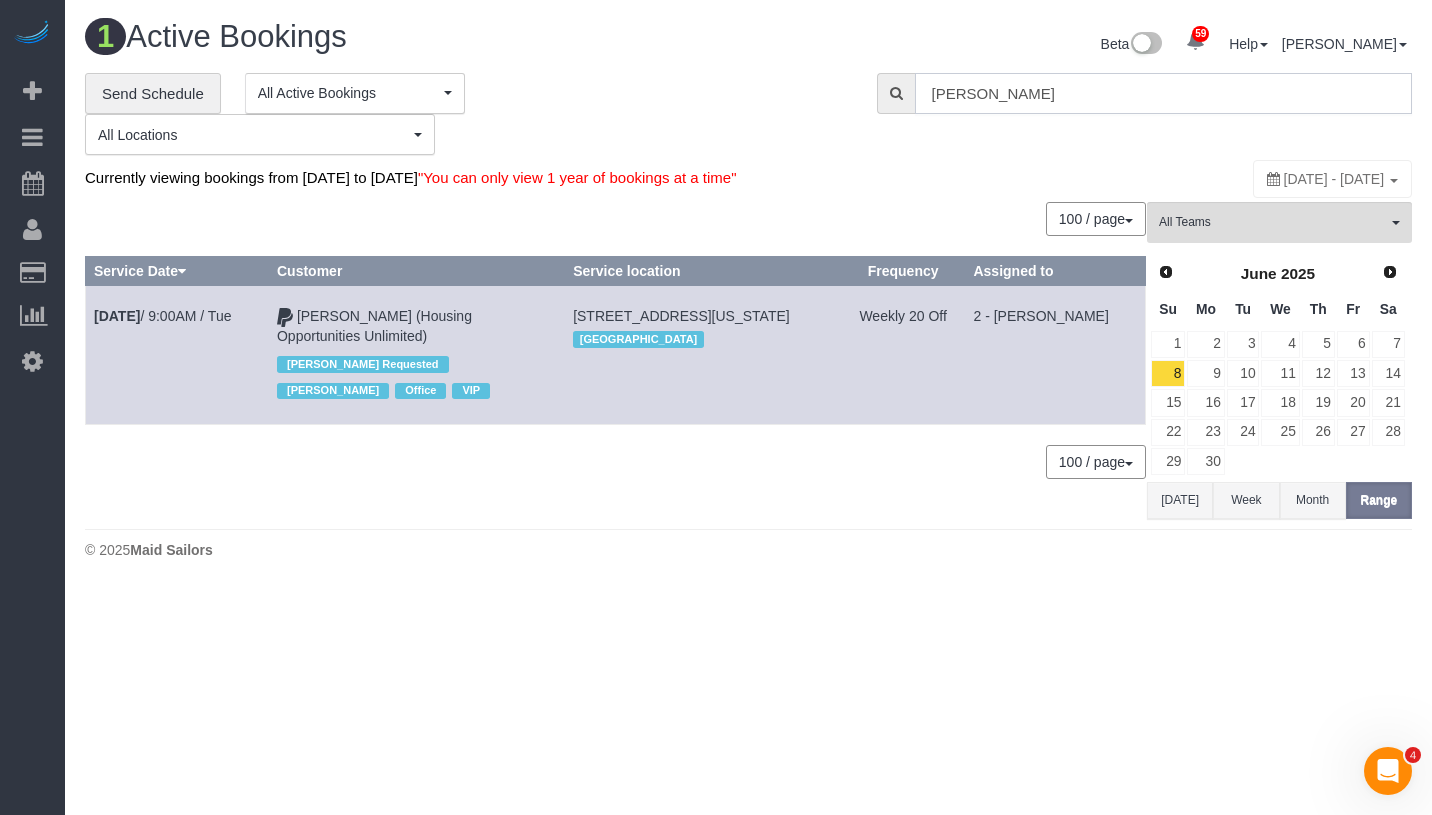click on "Henry Li" at bounding box center [1163, 93] 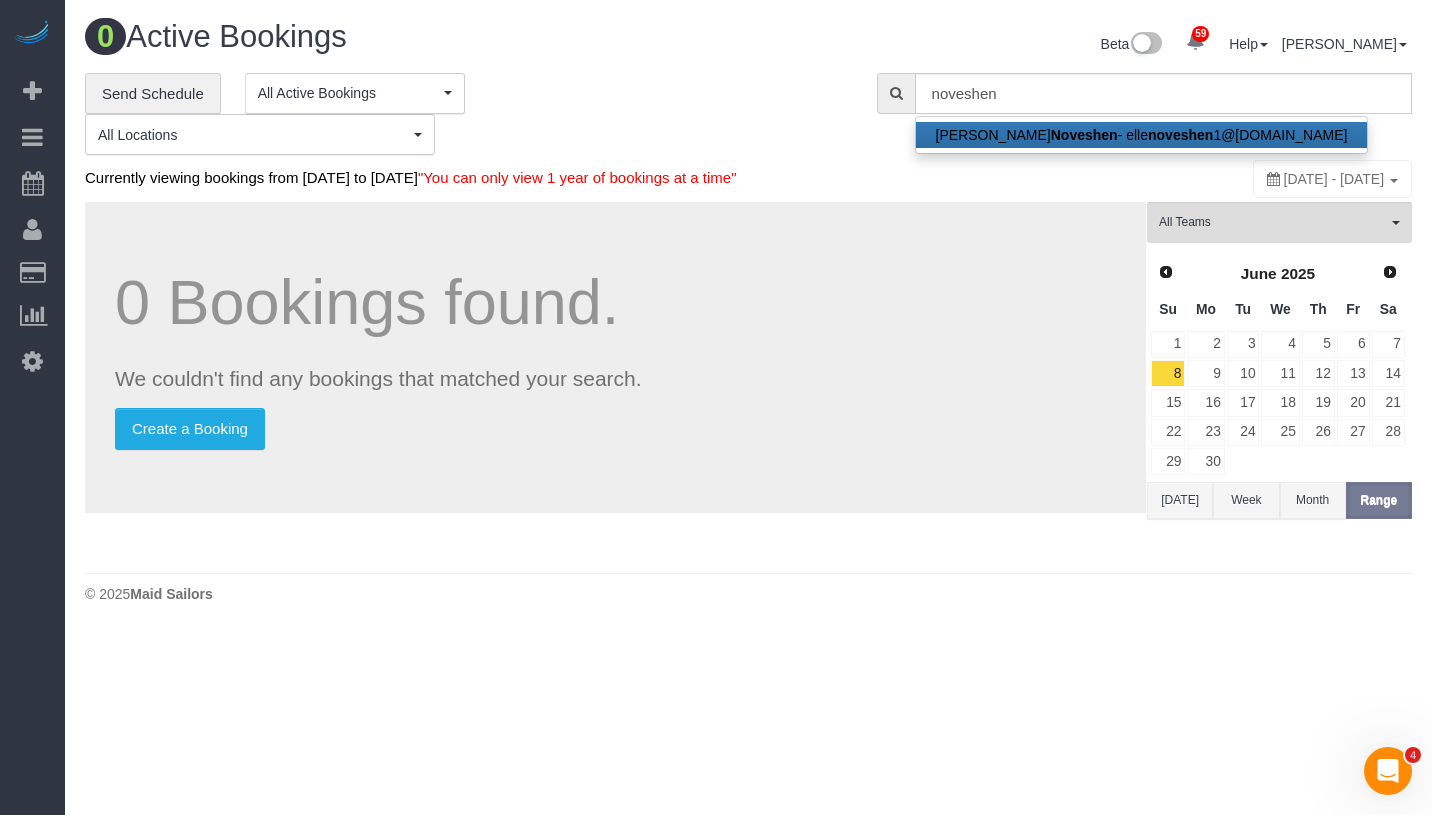 click on "Gabrielle  Noveshen  - elle noveshen 1@gmail.com" at bounding box center (1142, 135) 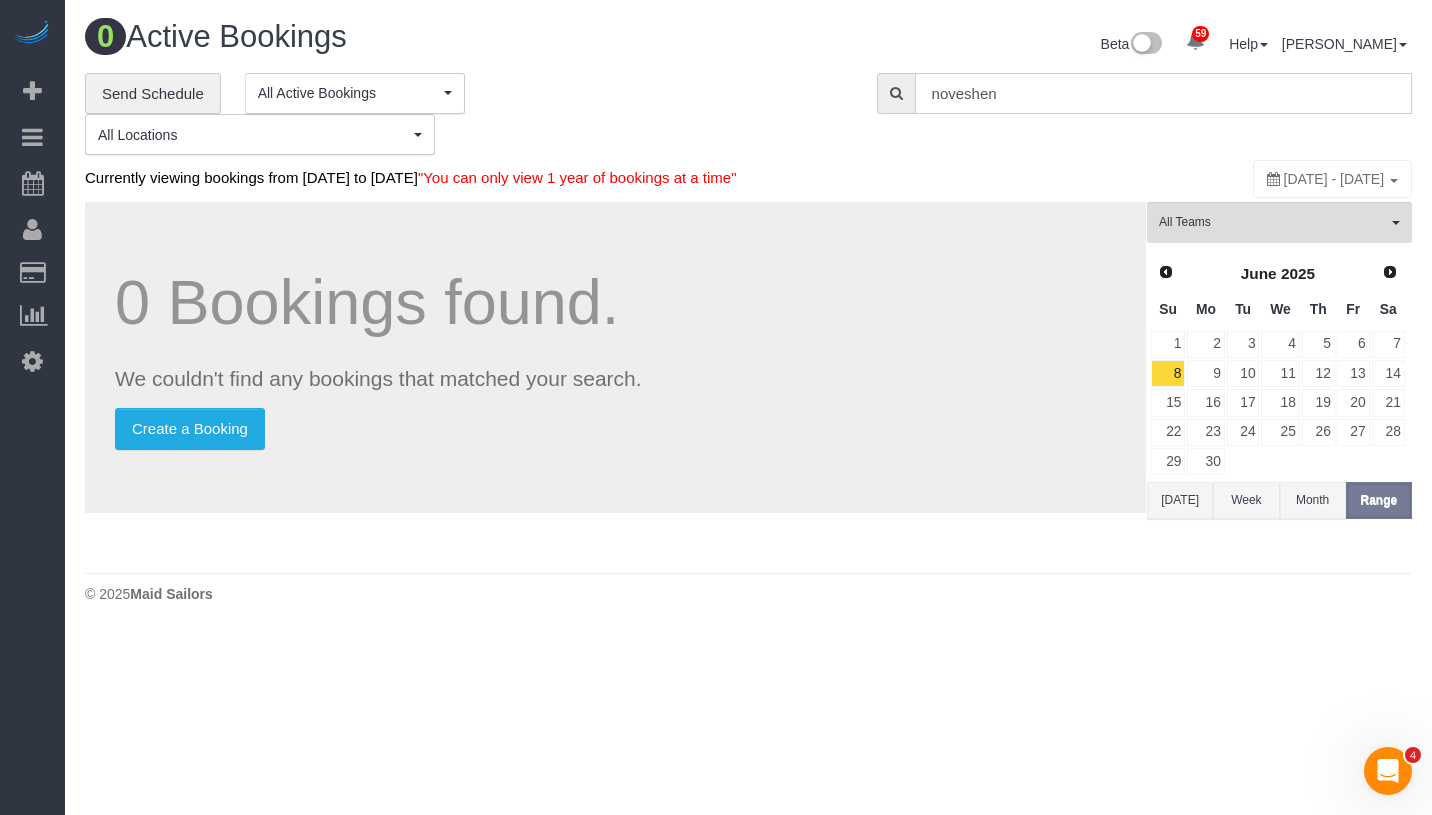 click on "noveshen" at bounding box center (1163, 93) 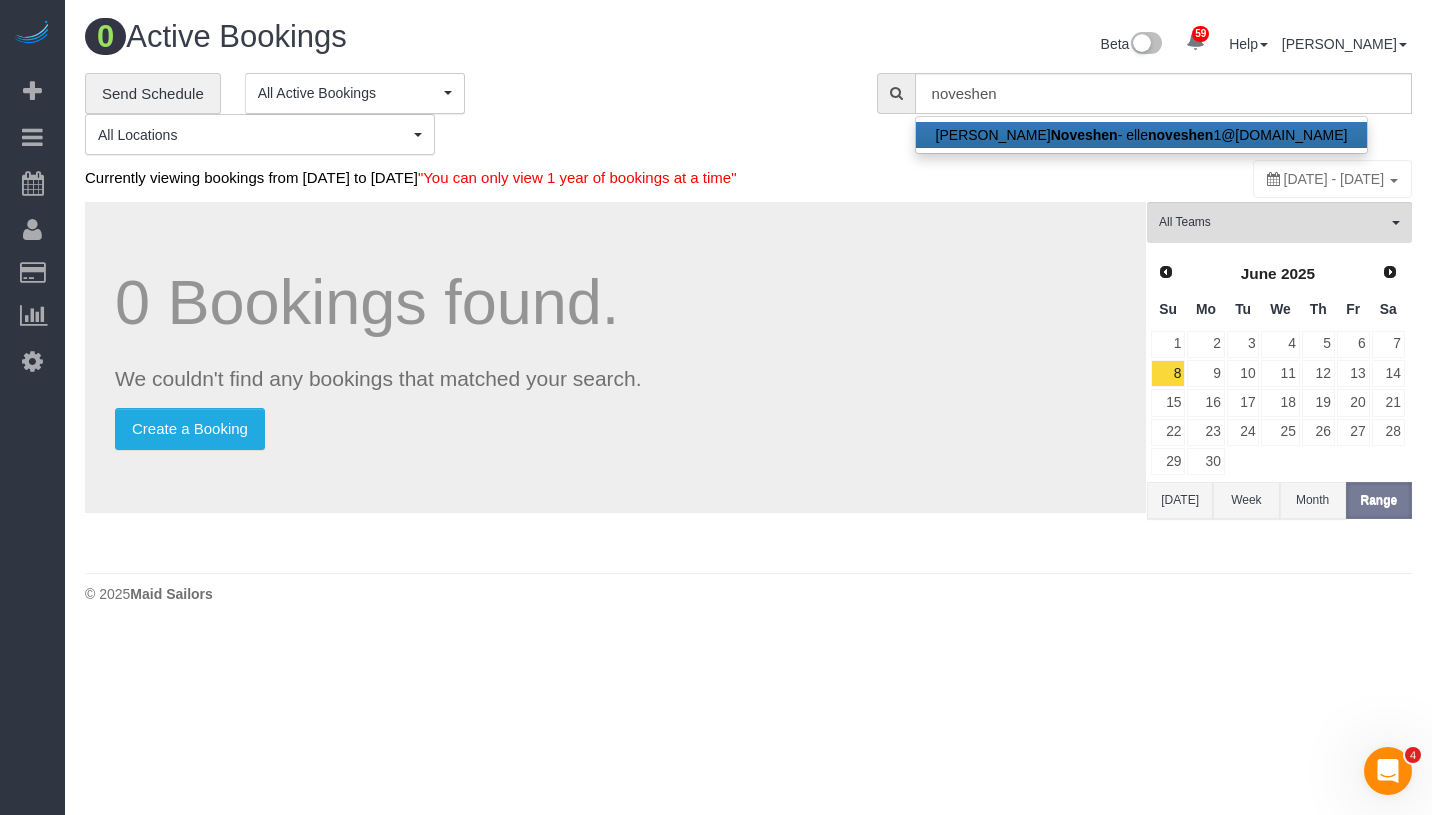 click on "Noveshen" at bounding box center [1084, 135] 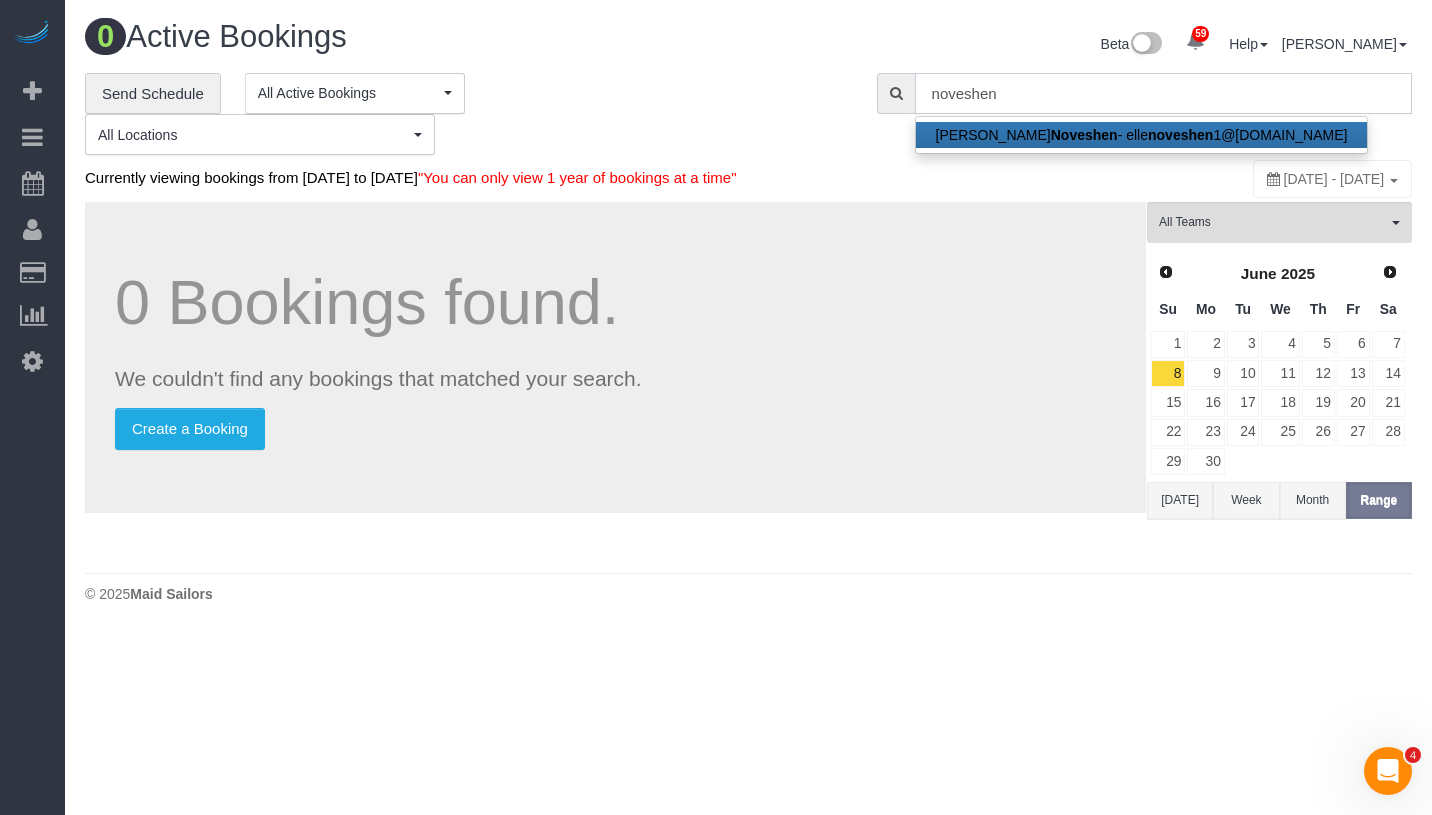type on "ellenoveshen1@gmail.com" 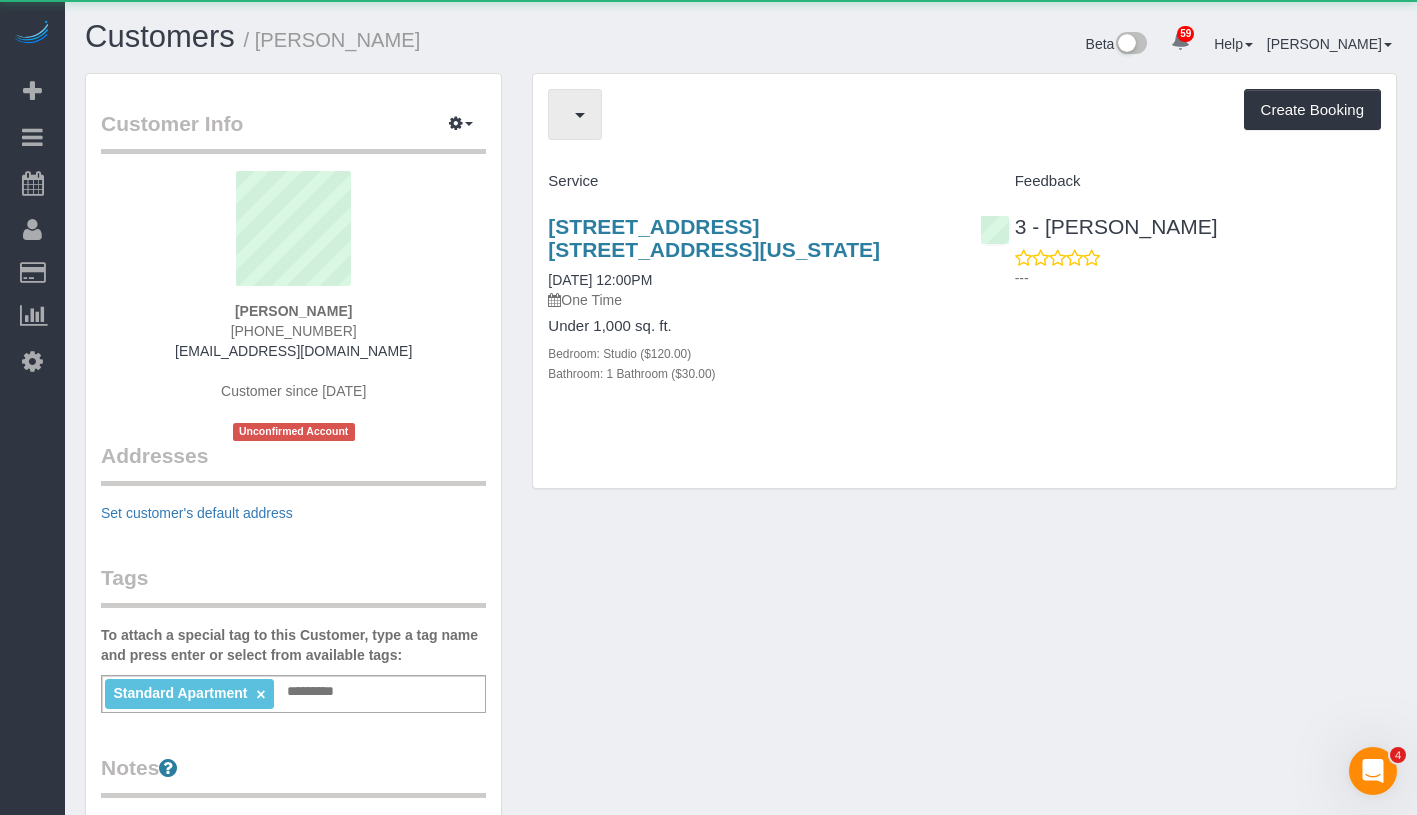 click at bounding box center (575, 114) 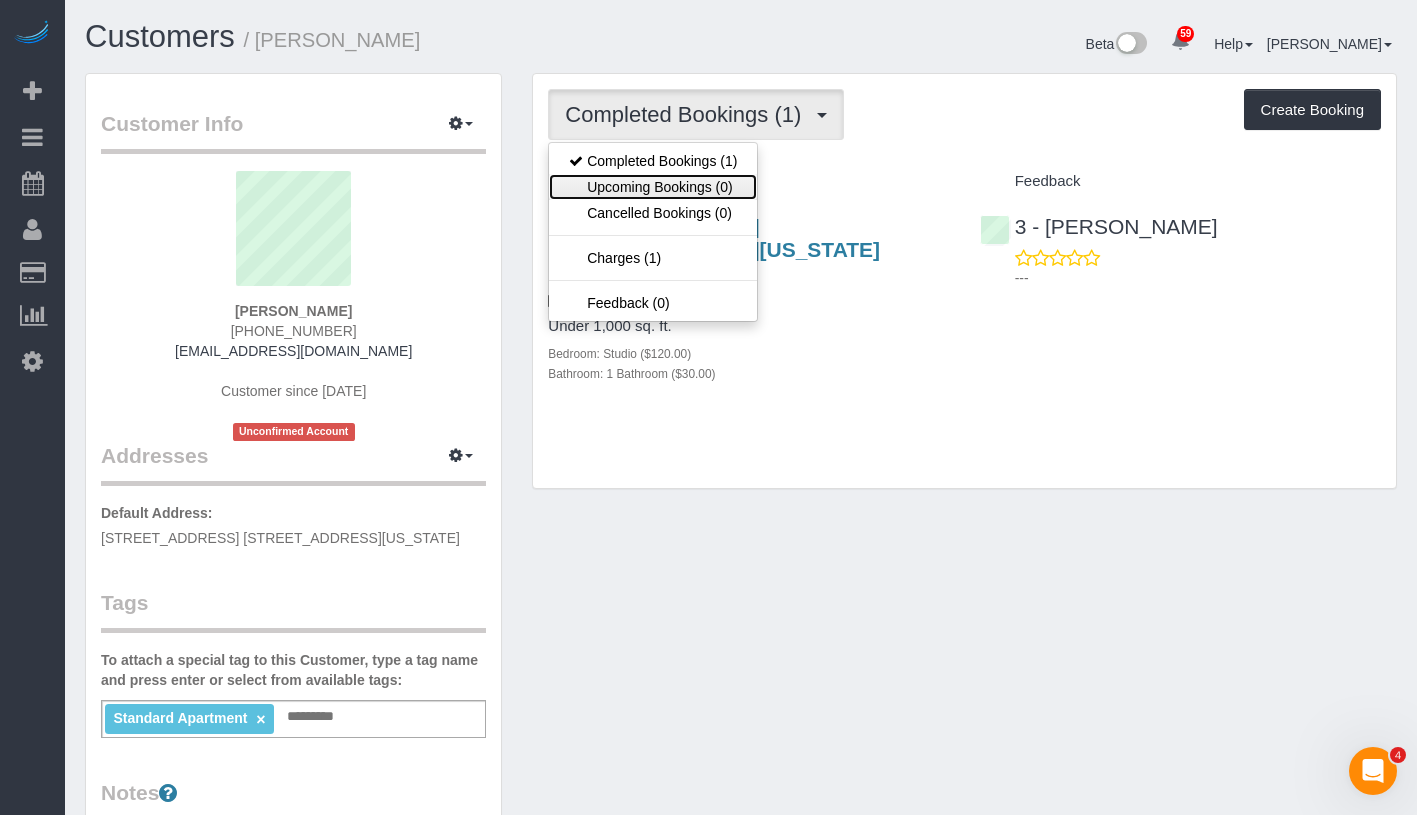 click on "Upcoming Bookings (0)" at bounding box center (653, 187) 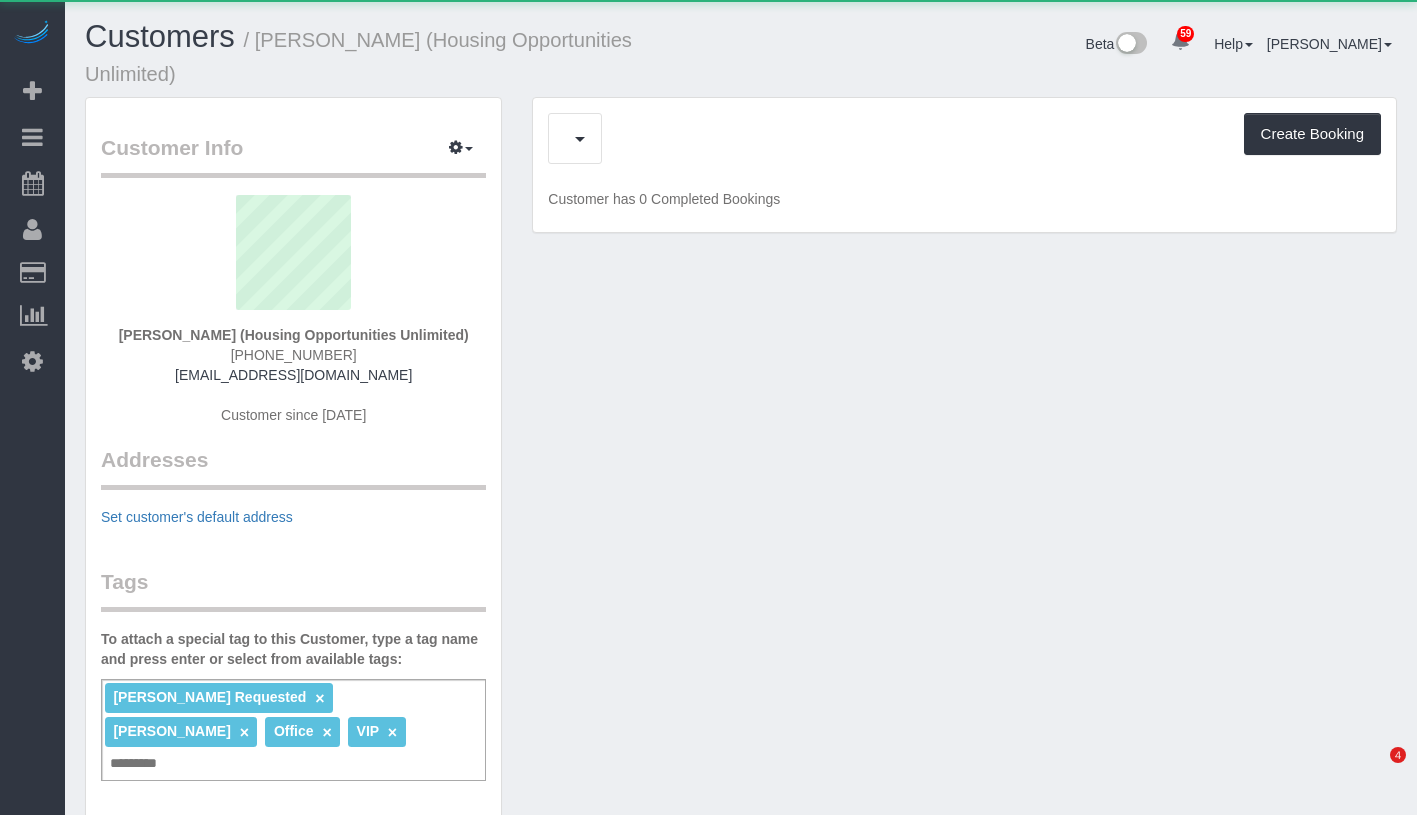 scroll, scrollTop: 0, scrollLeft: 0, axis: both 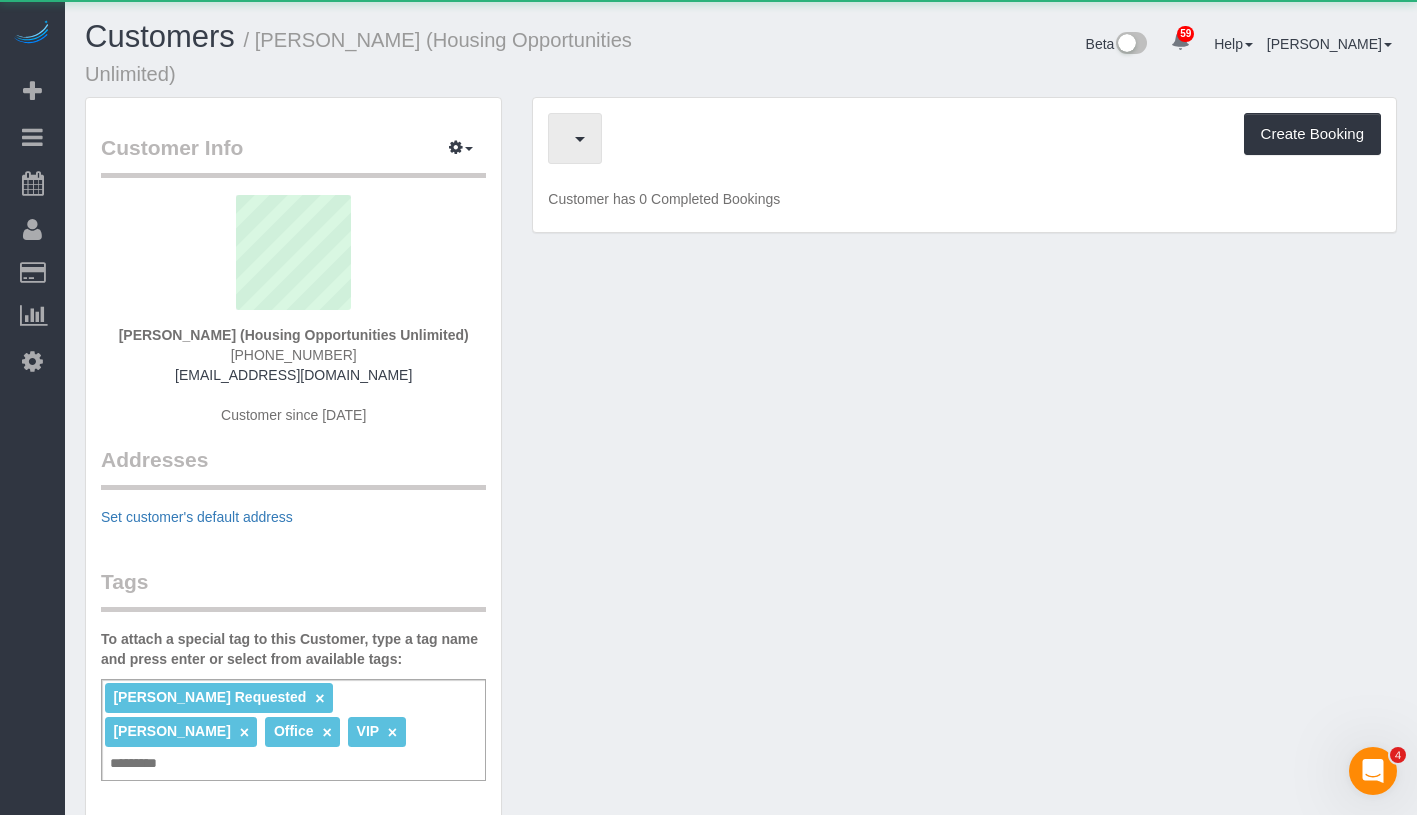 click at bounding box center [570, 138] 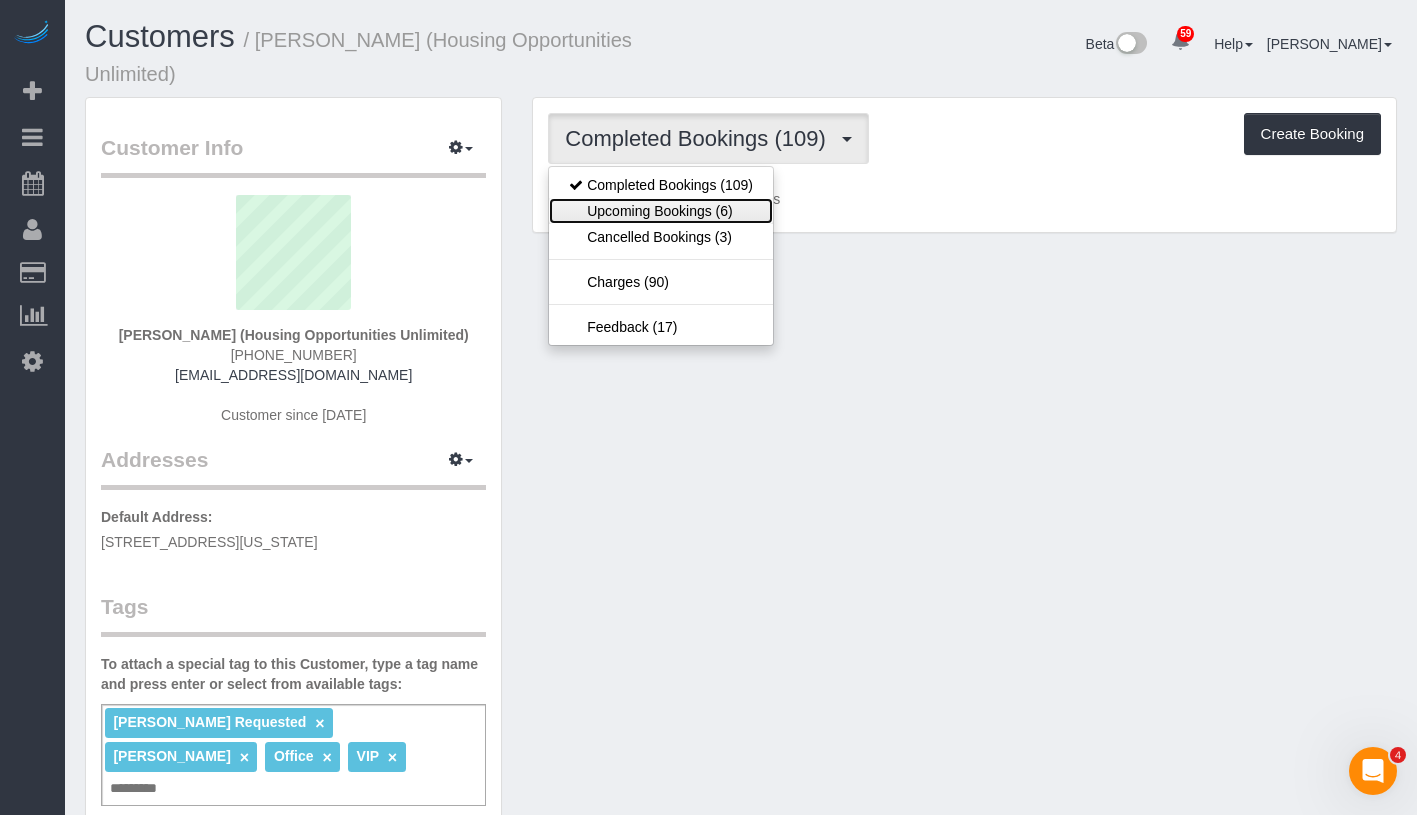 click on "Upcoming Bookings (6)" at bounding box center [661, 211] 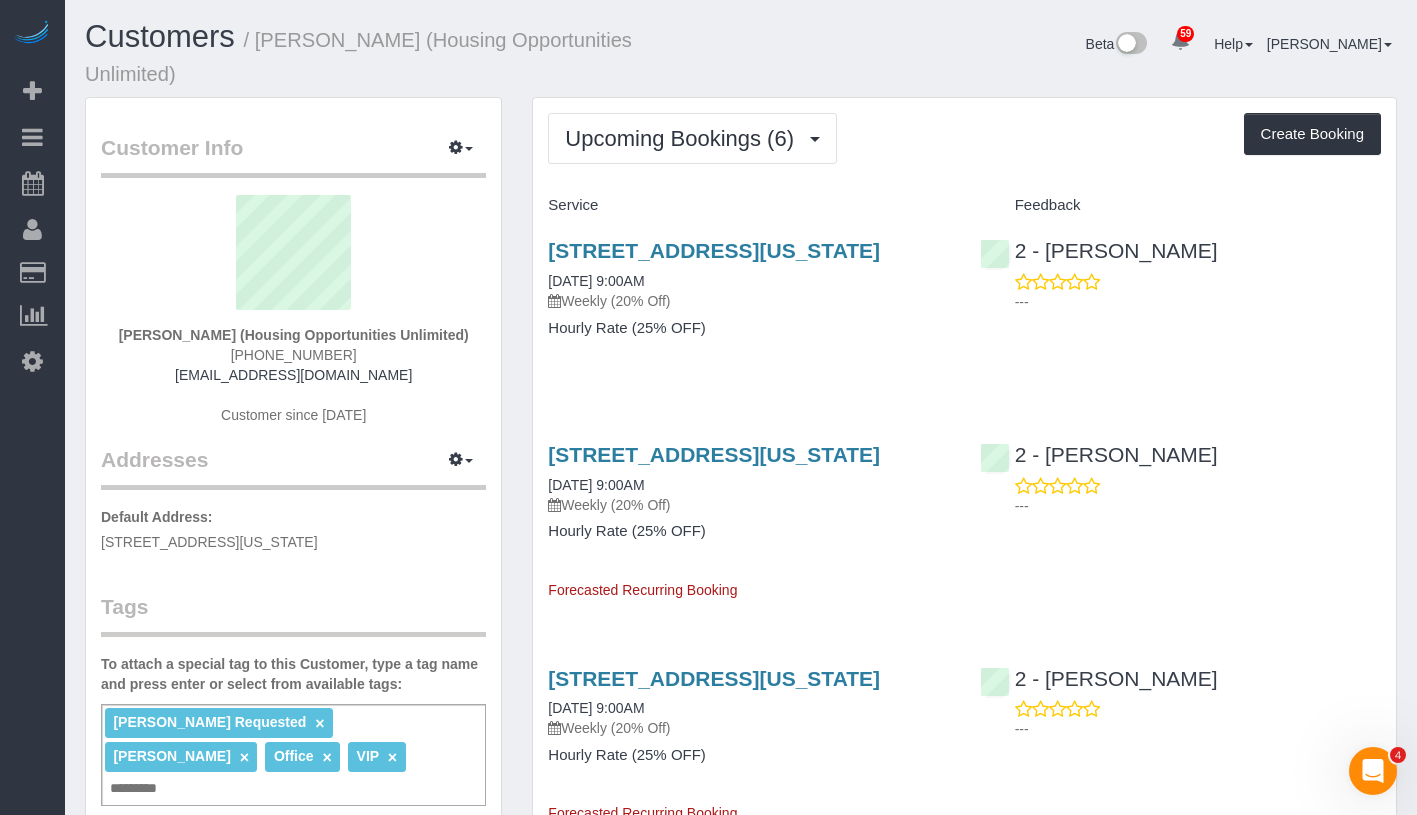 drag, startPoint x: 141, startPoint y: 313, endPoint x: 448, endPoint y: 311, distance: 307.0065 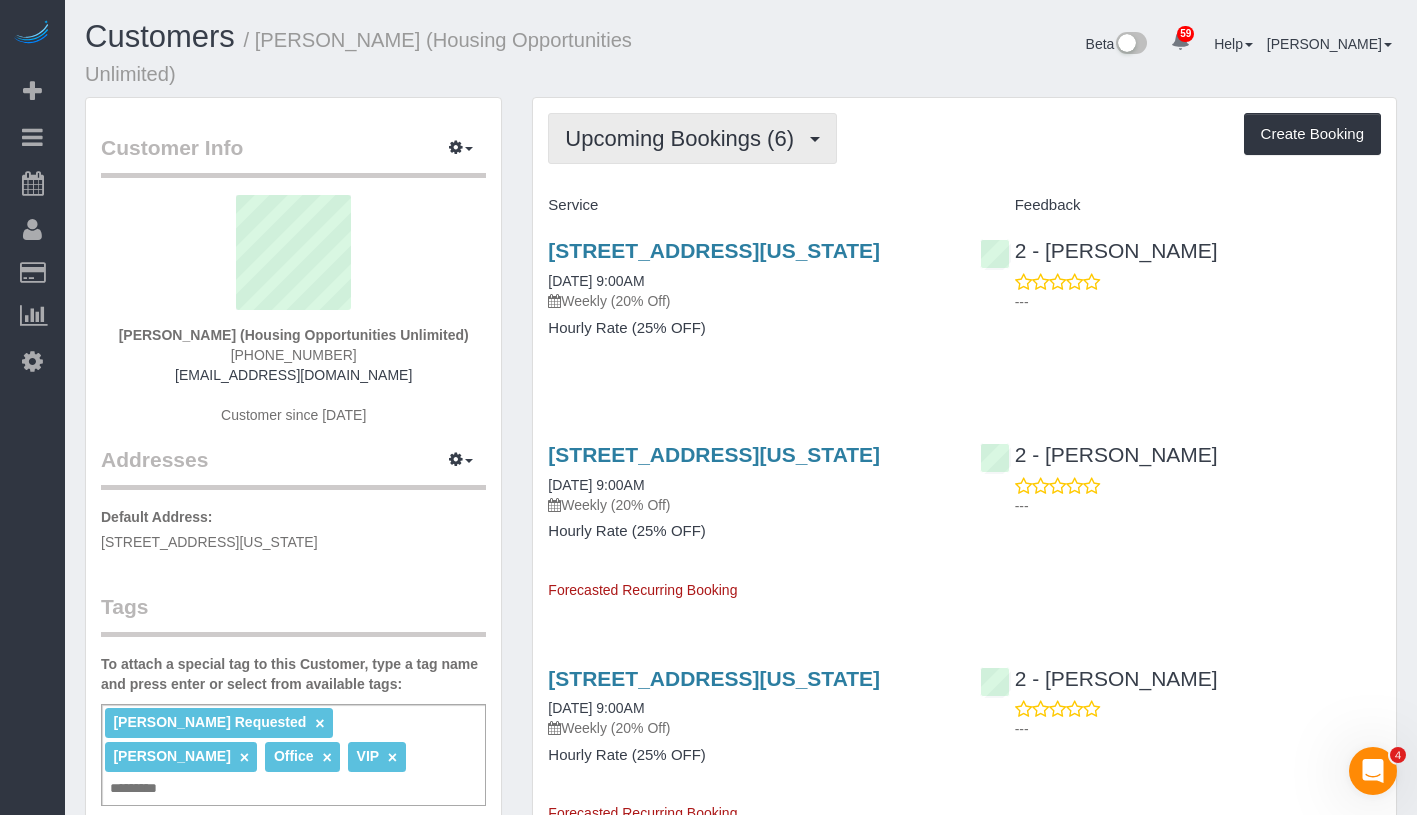 copy on "07/08/2025 9:00AM" 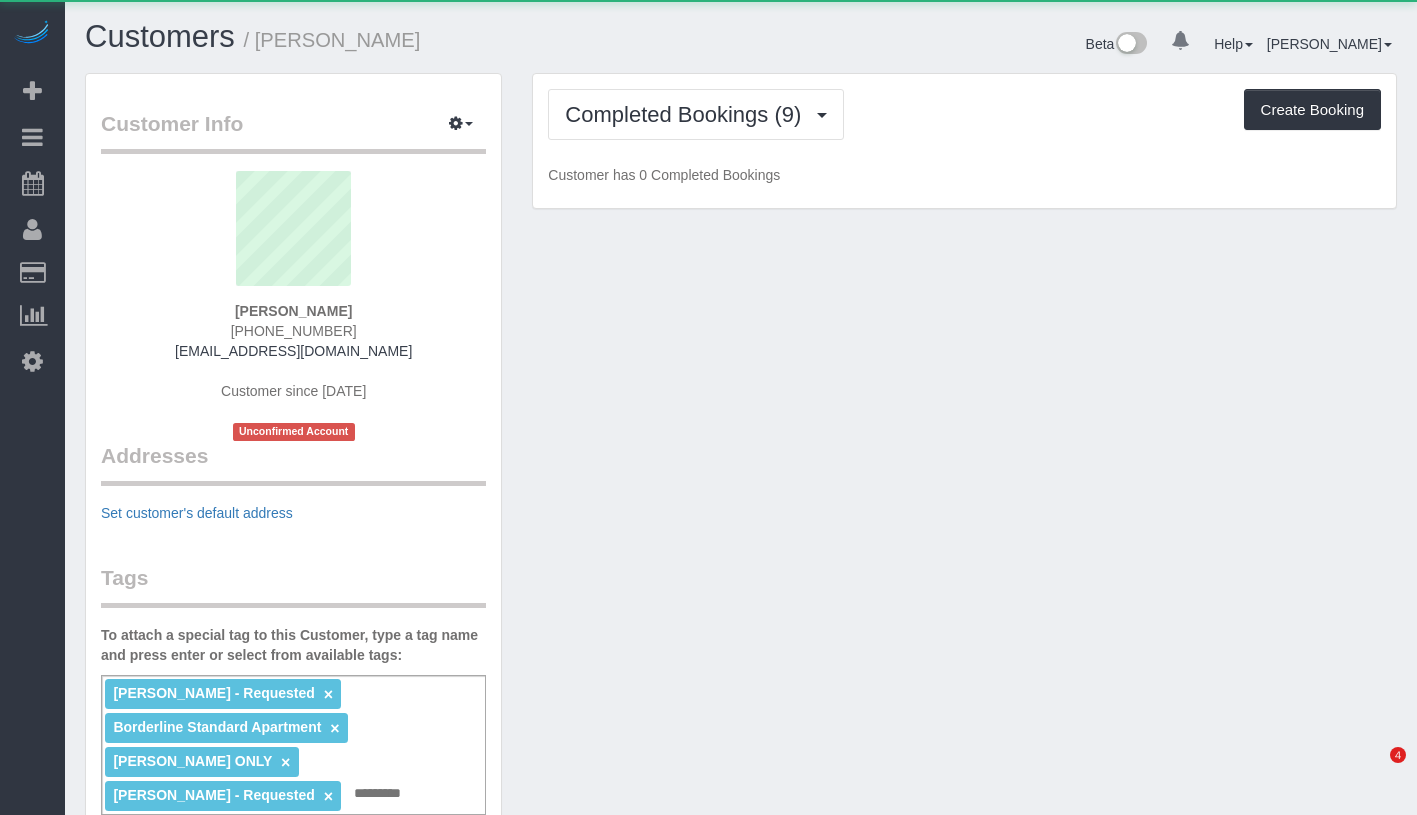 scroll, scrollTop: 0, scrollLeft: 0, axis: both 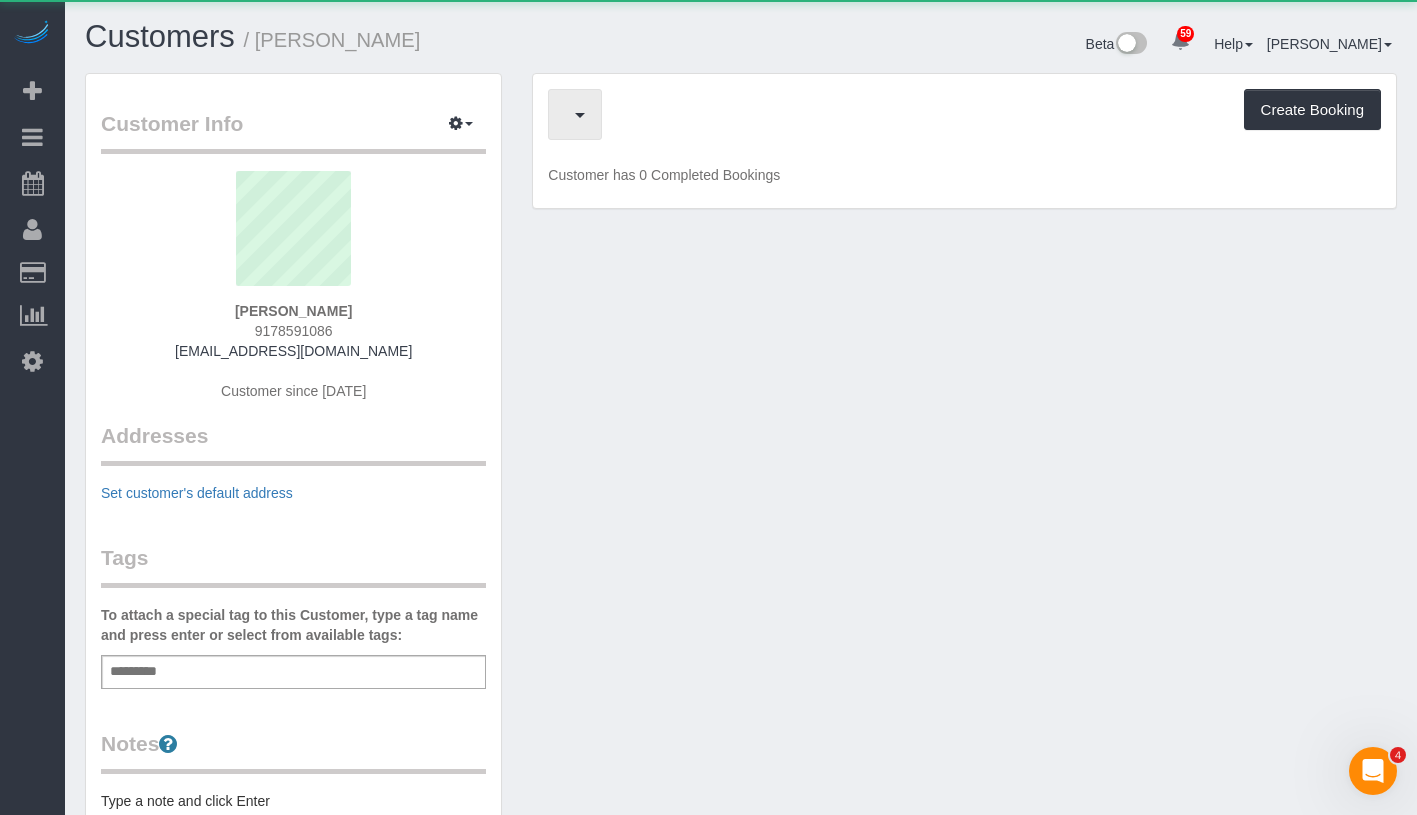 click at bounding box center (575, 114) 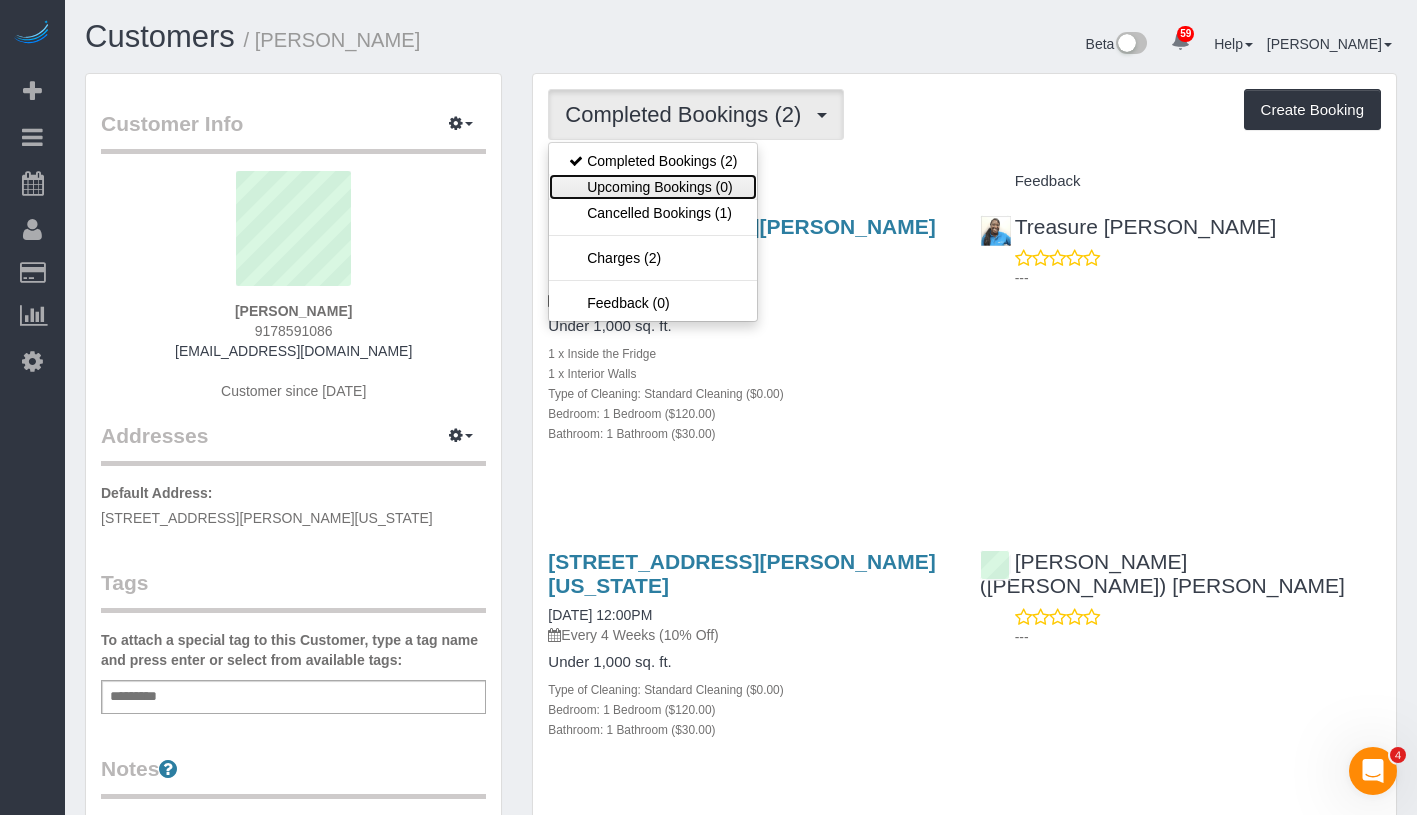 click on "Upcoming Bookings (0)" at bounding box center (653, 187) 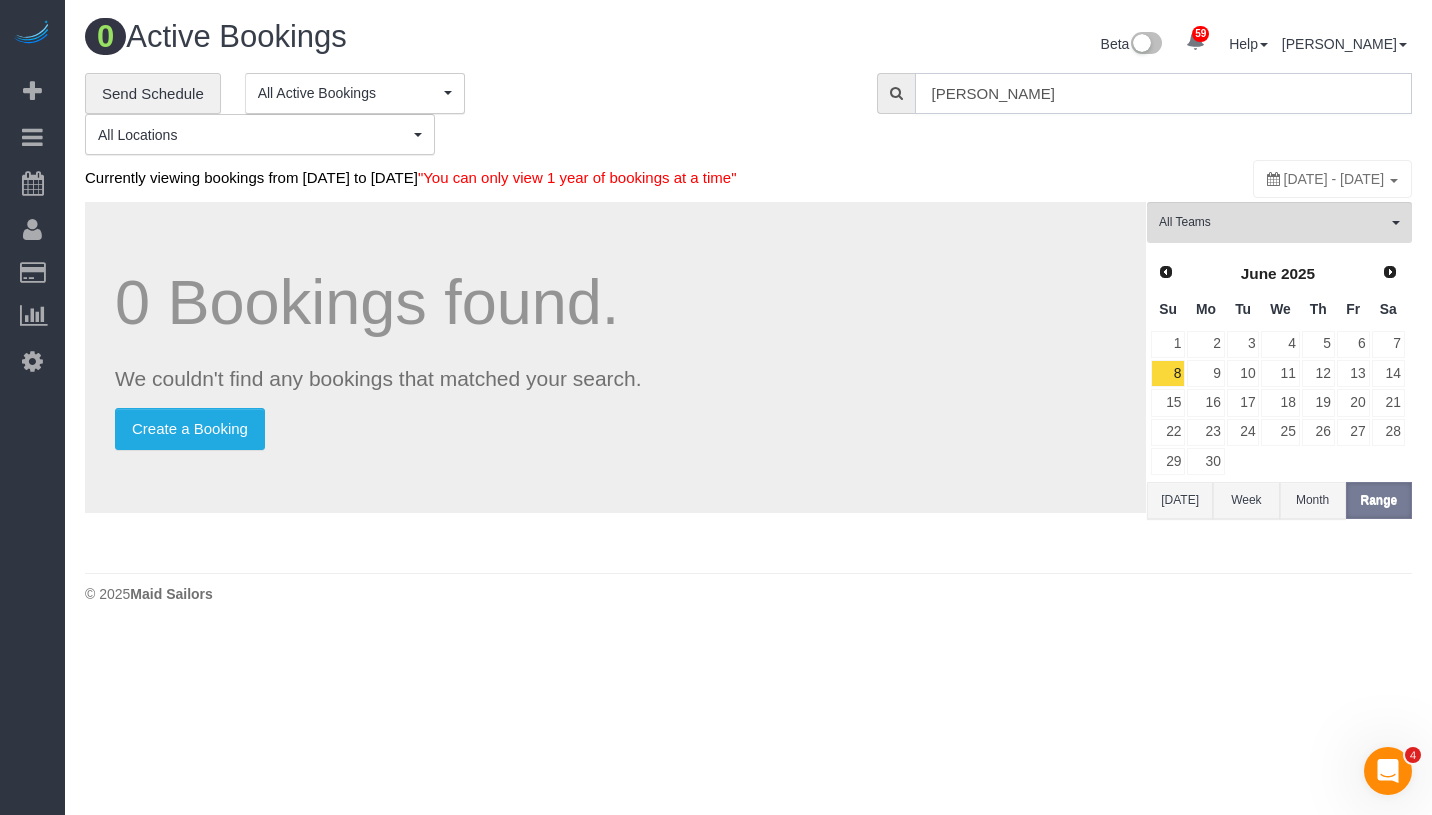 click on "[PERSON_NAME]" at bounding box center [1163, 93] 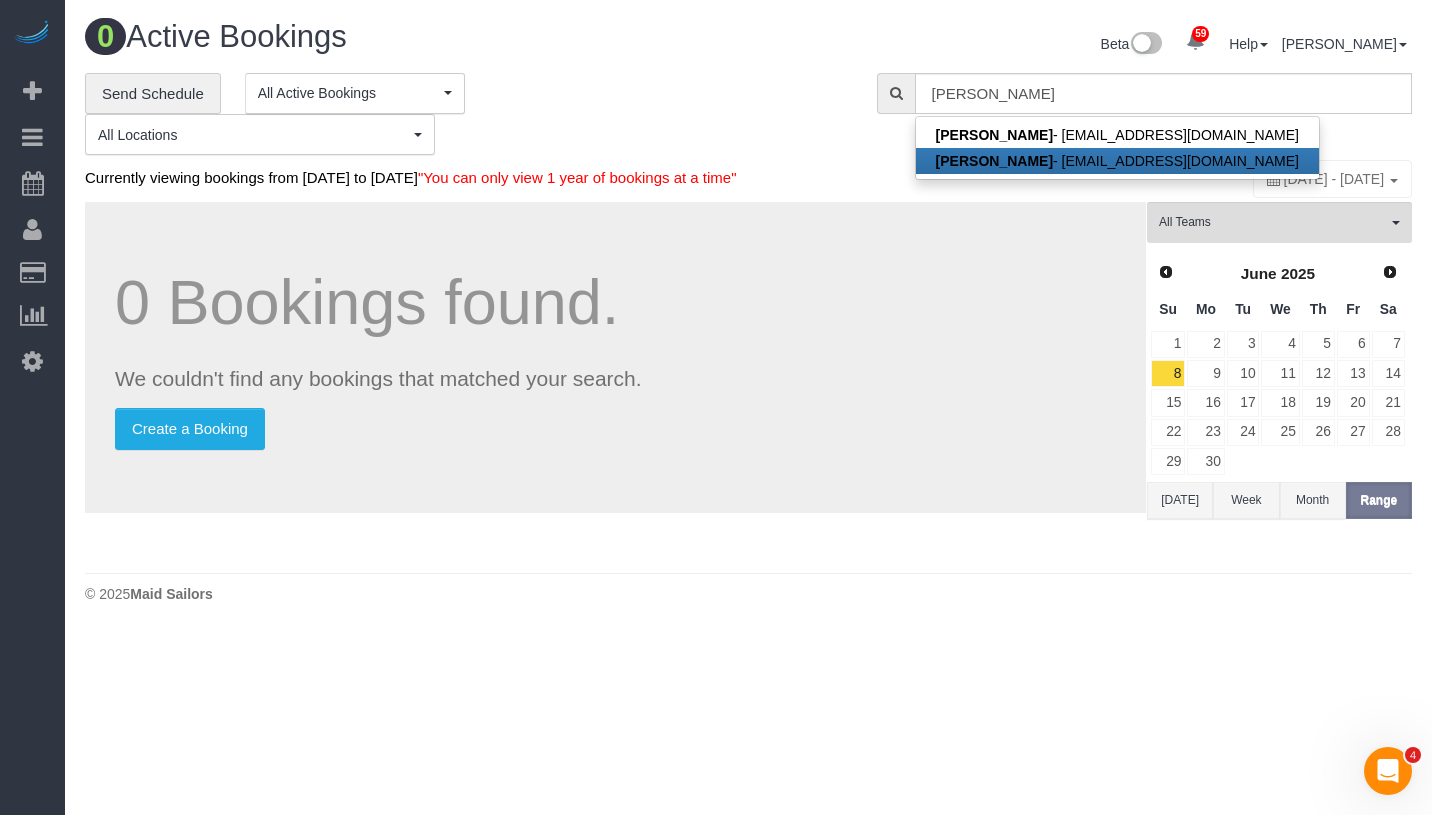 click on "Euny Hong  - [EMAIL_ADDRESS][DOMAIN_NAME]" at bounding box center [1117, 161] 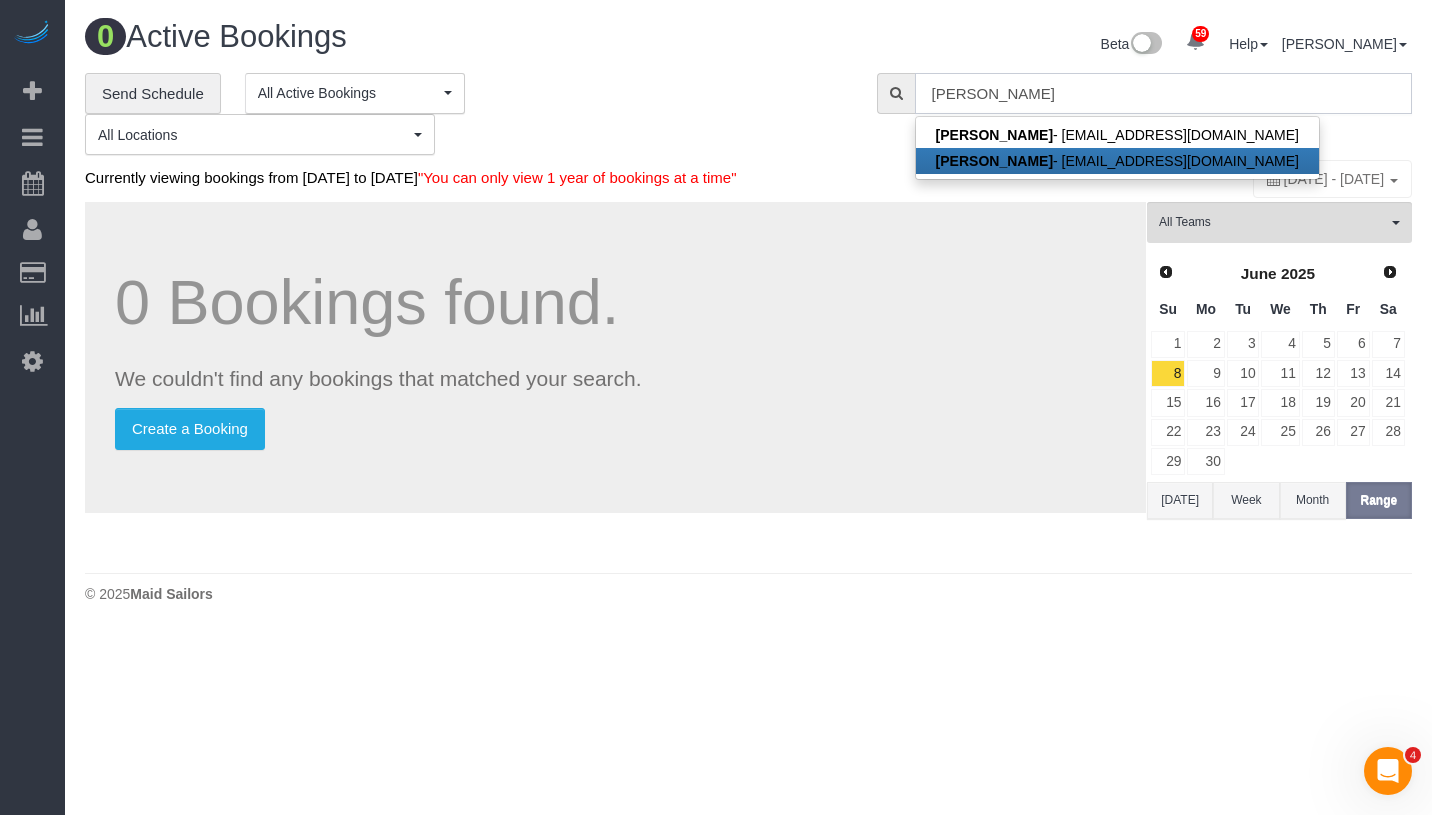 type on "[EMAIL_ADDRESS][DOMAIN_NAME]" 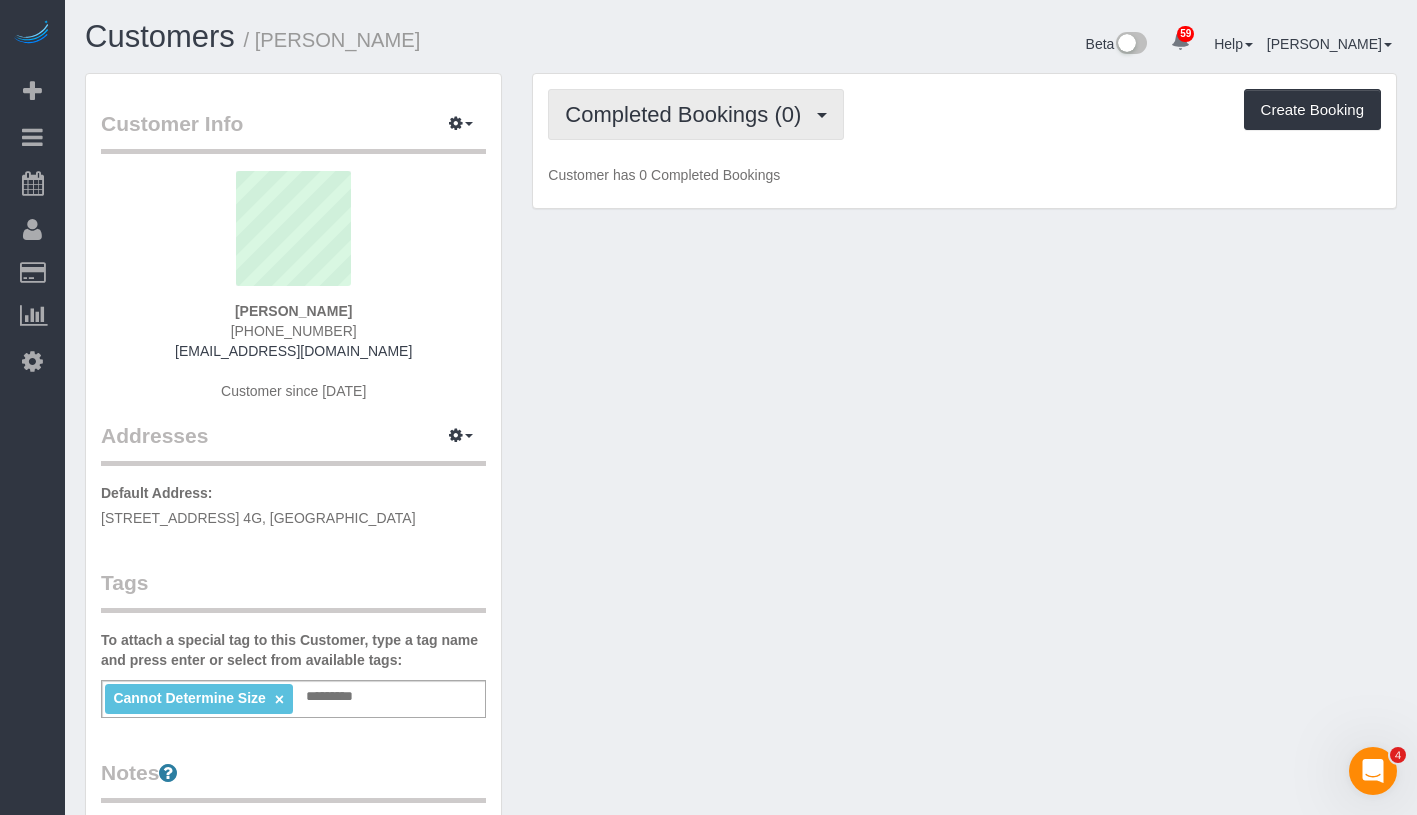 click on "Completed Bookings (0)" at bounding box center (688, 114) 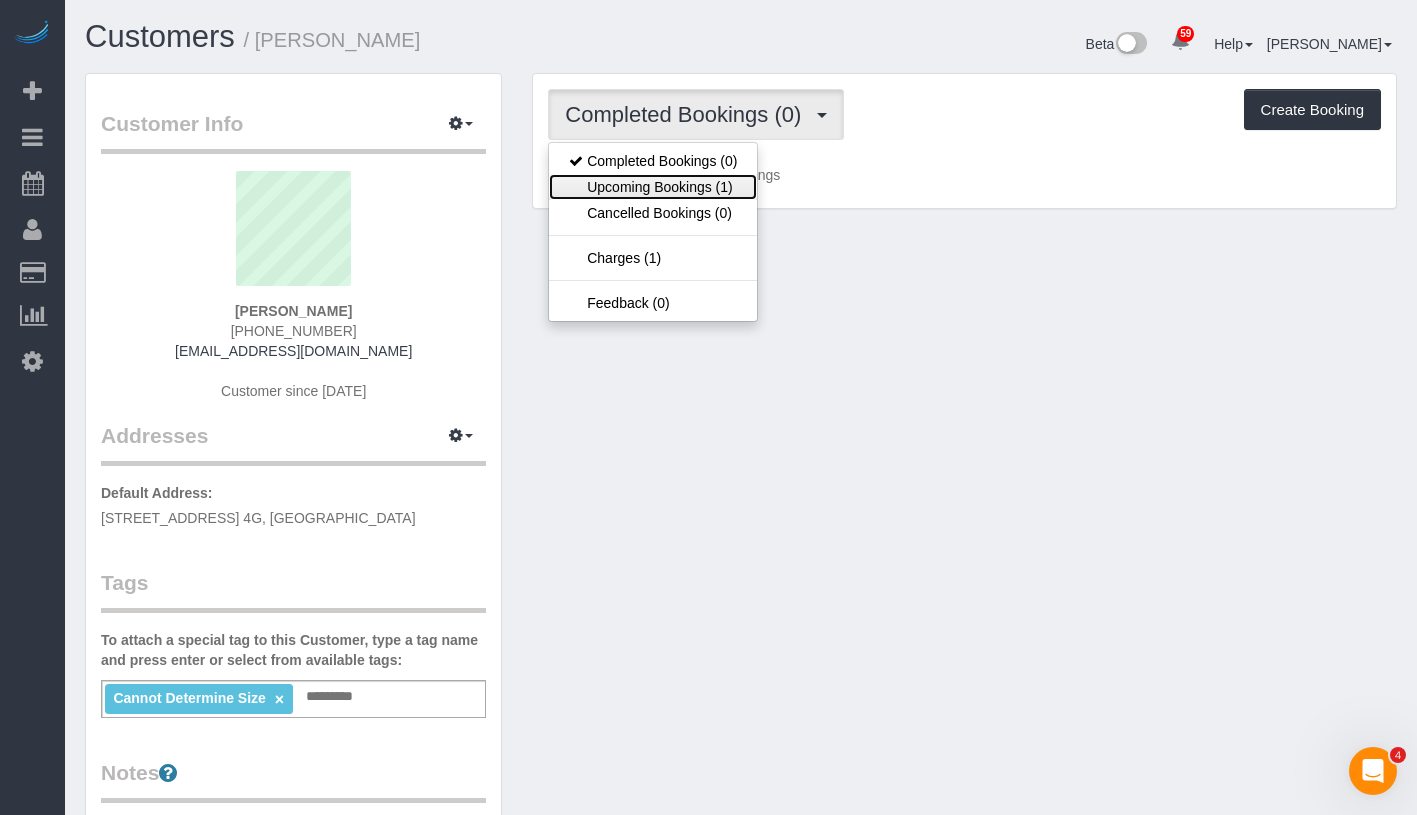 click on "Upcoming Bookings (1)" at bounding box center [653, 187] 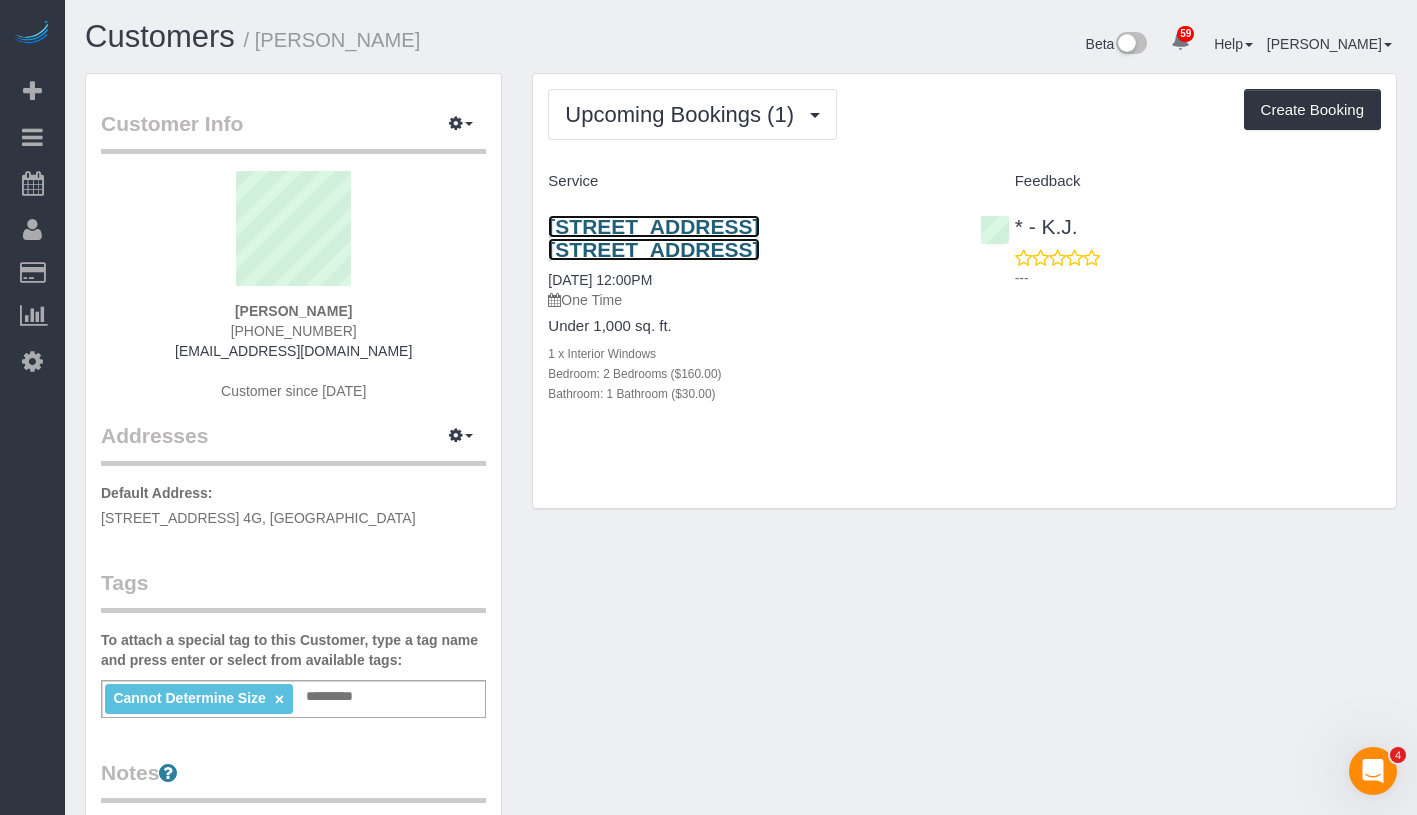 click on "385 Argyle Road, Apt. 4g, Brooklyn, NY 11218" at bounding box center (653, 238) 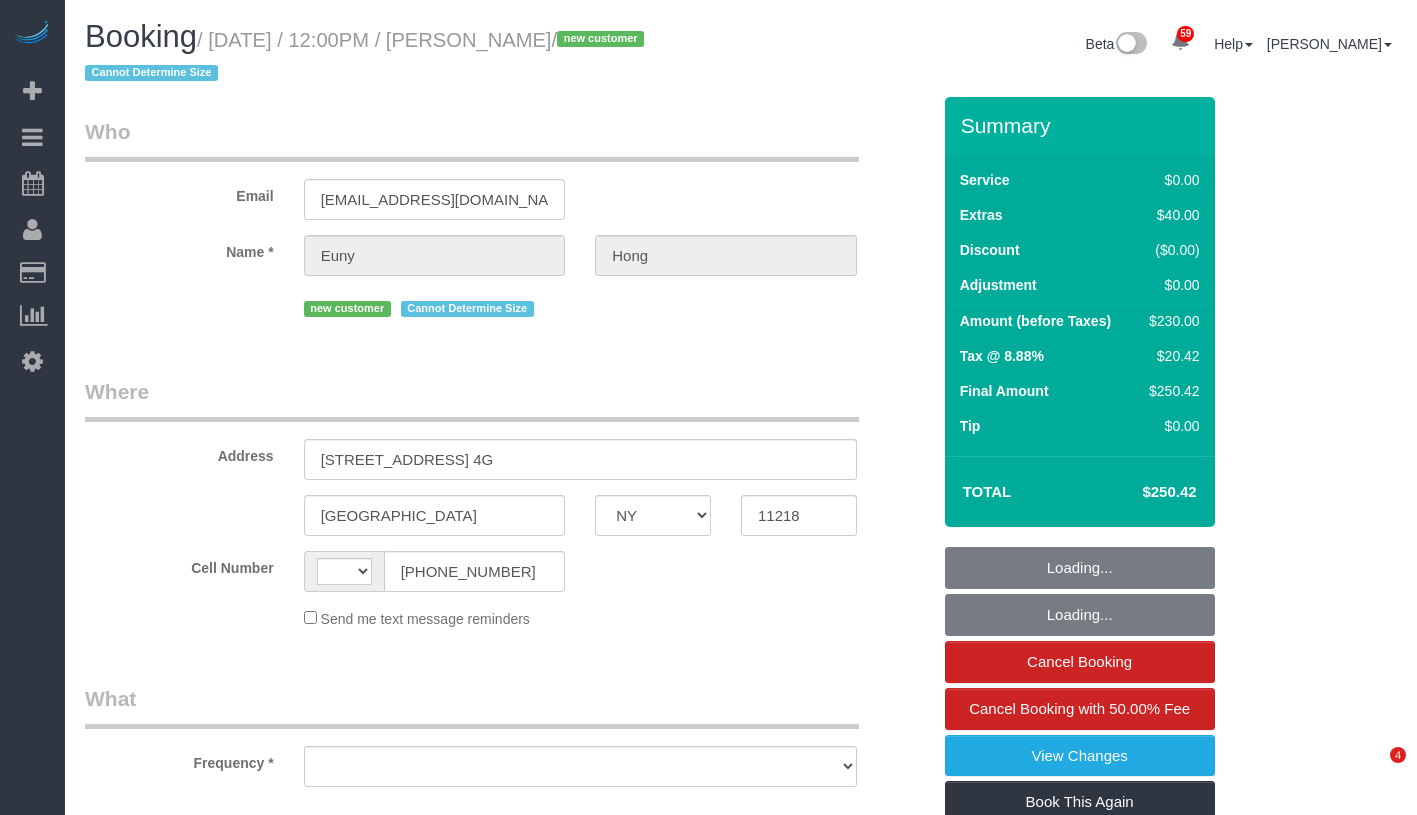 select on "NY" 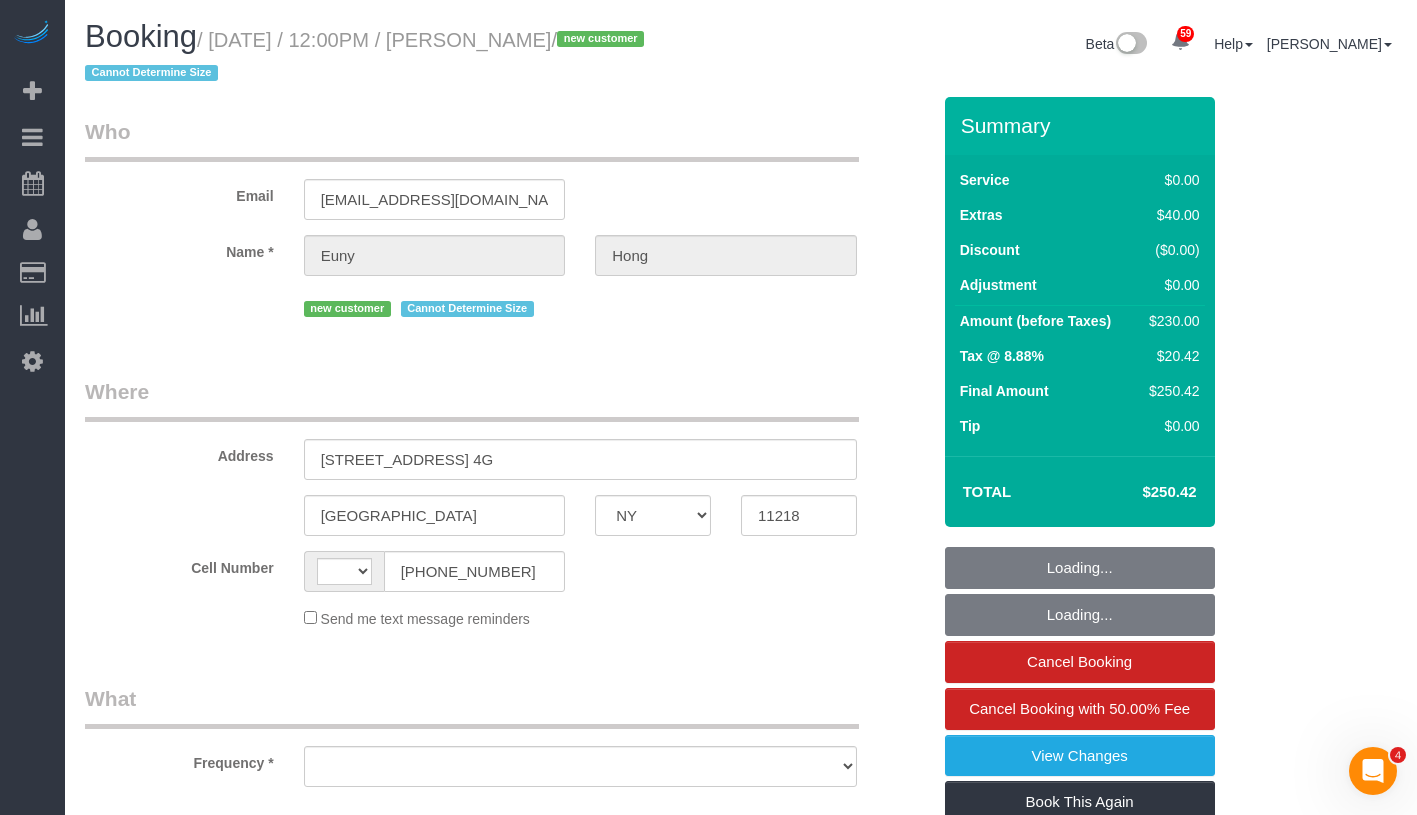 scroll, scrollTop: 0, scrollLeft: 0, axis: both 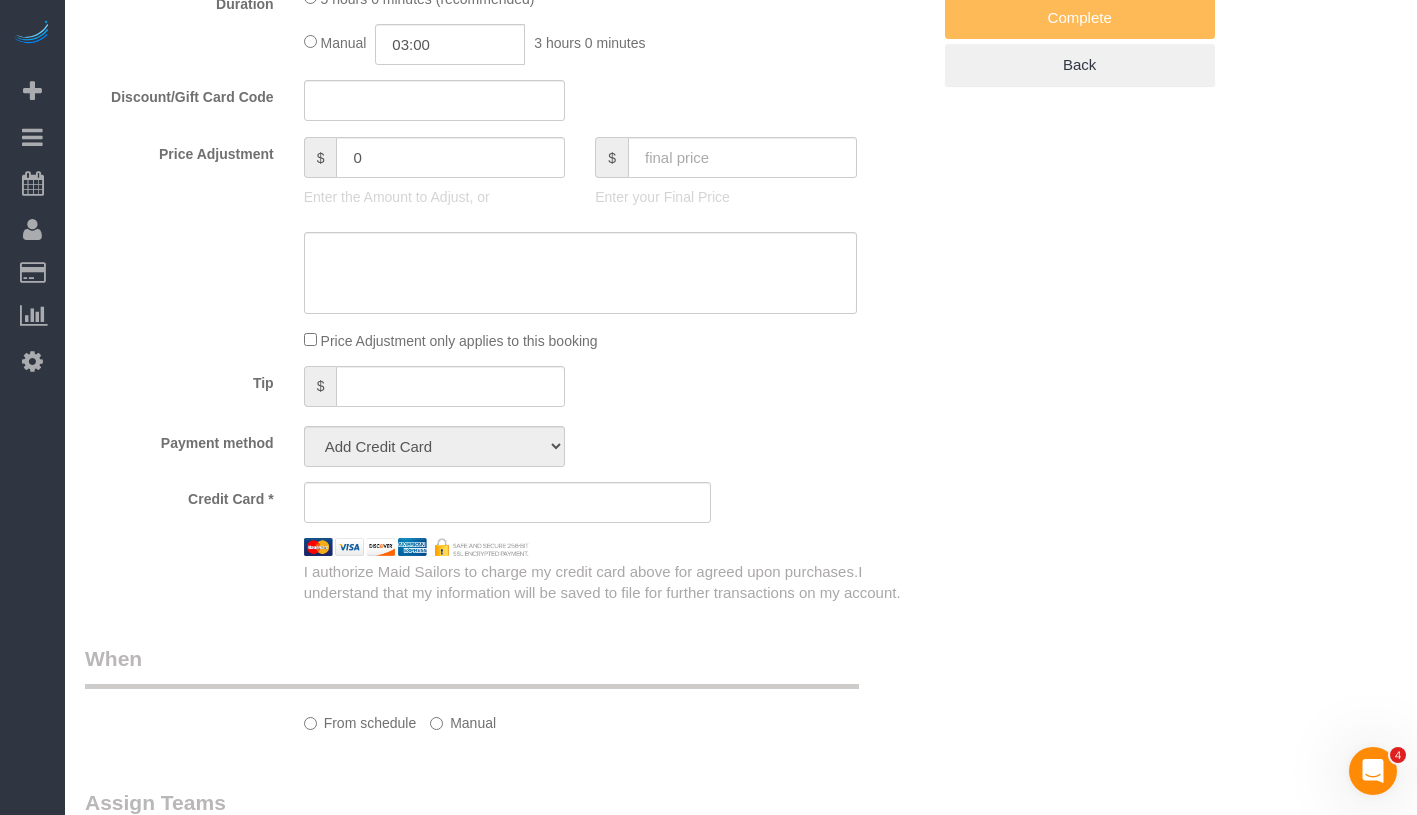 select on "string:US" 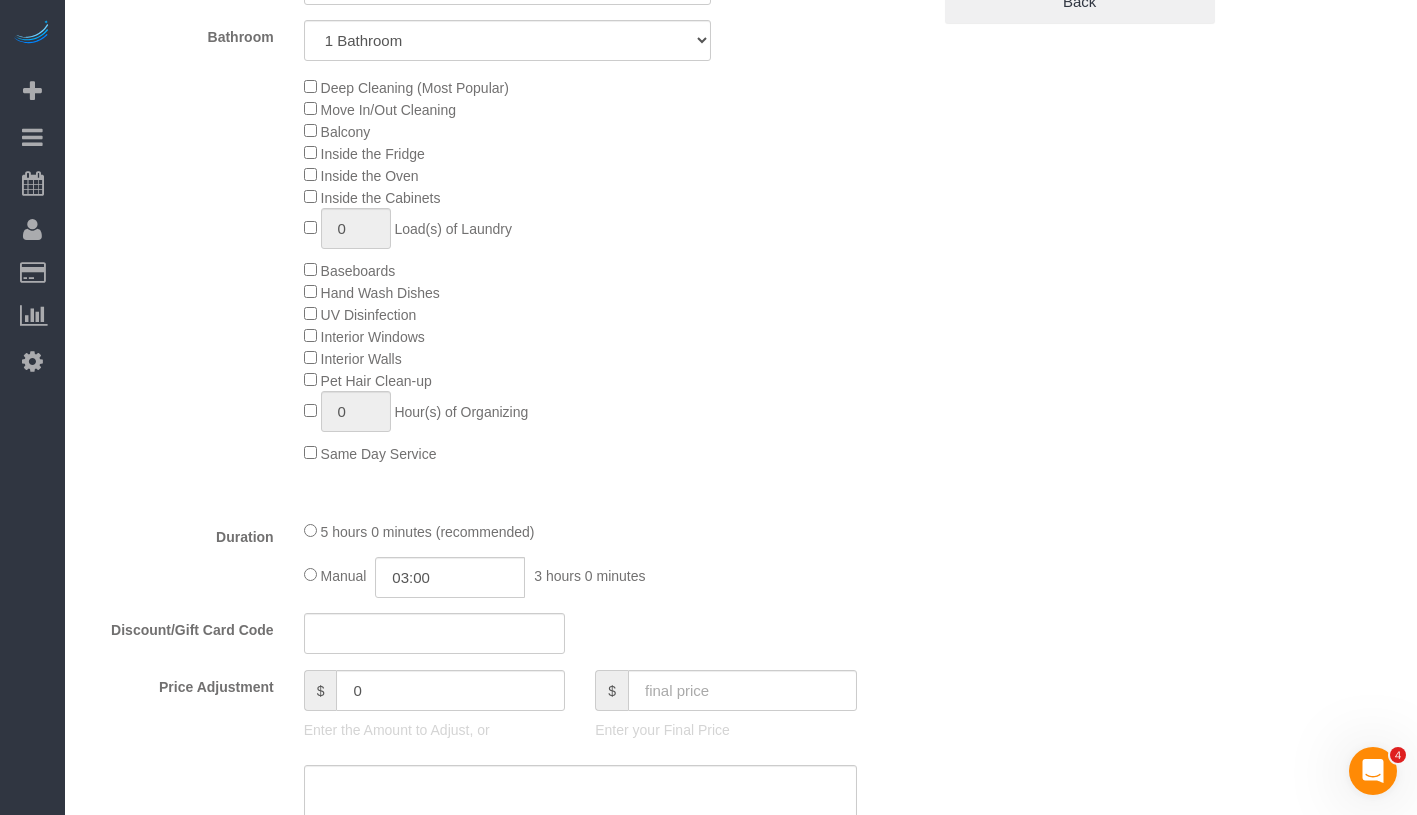 select on "object:1071" 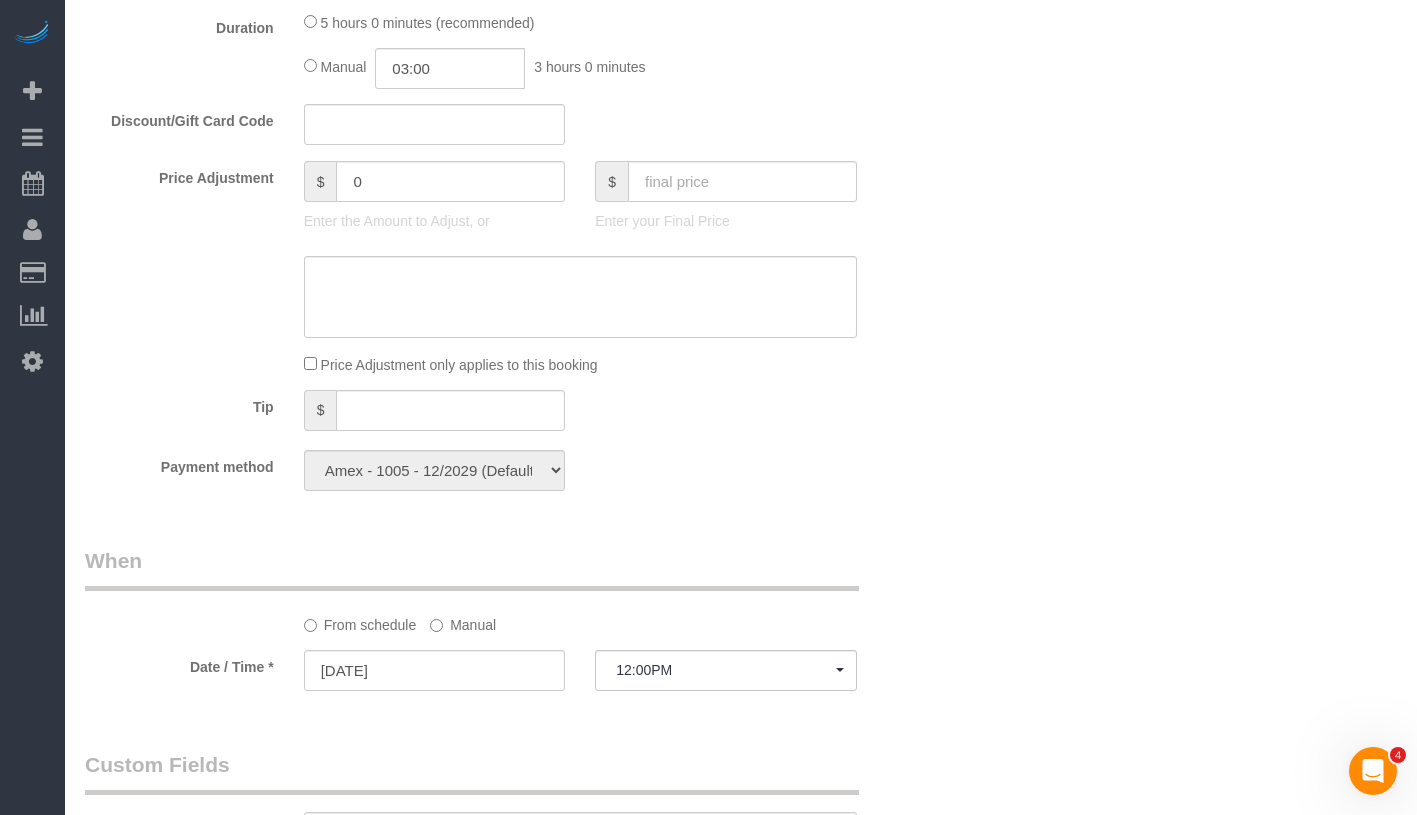 select on "spot44" 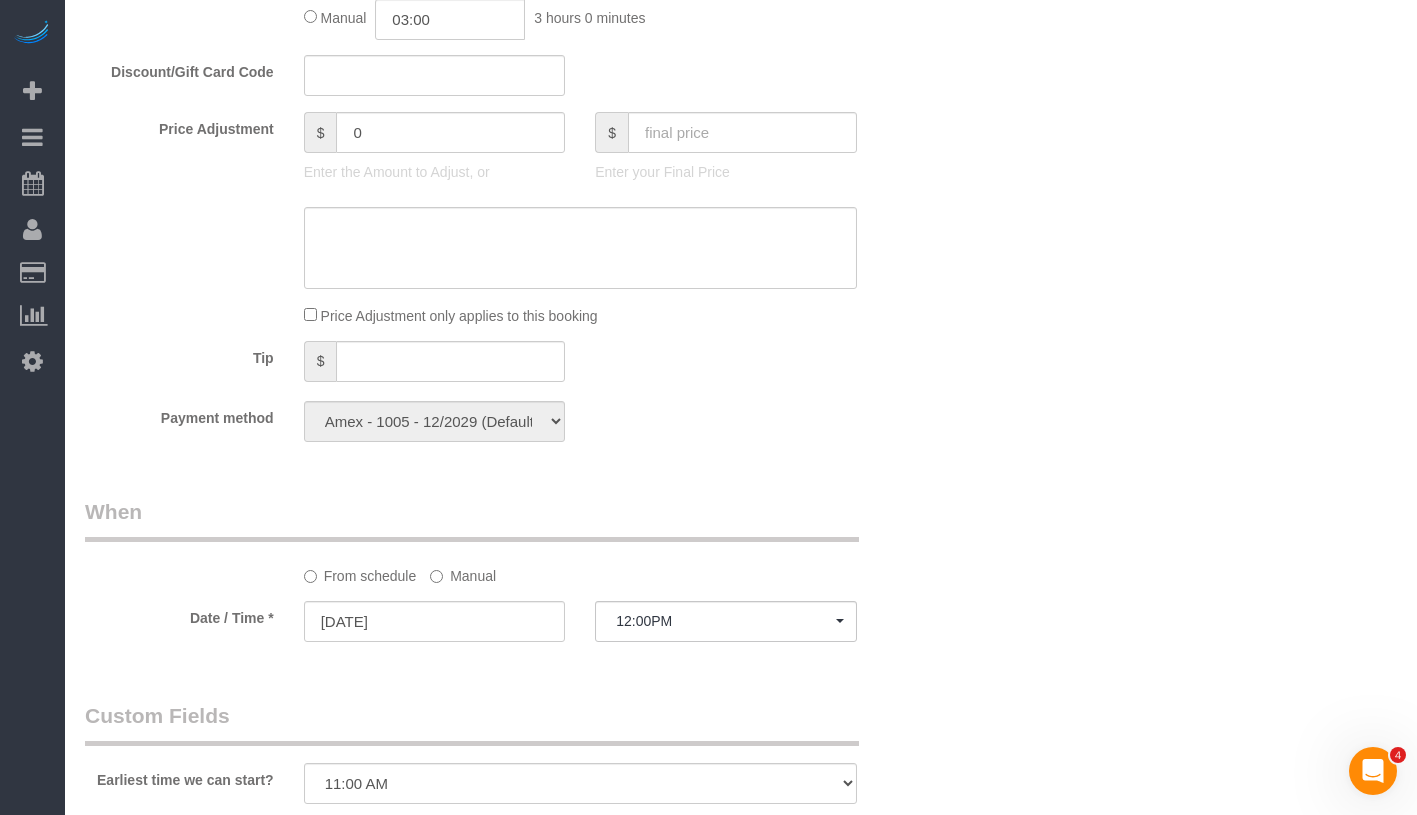 select on "2" 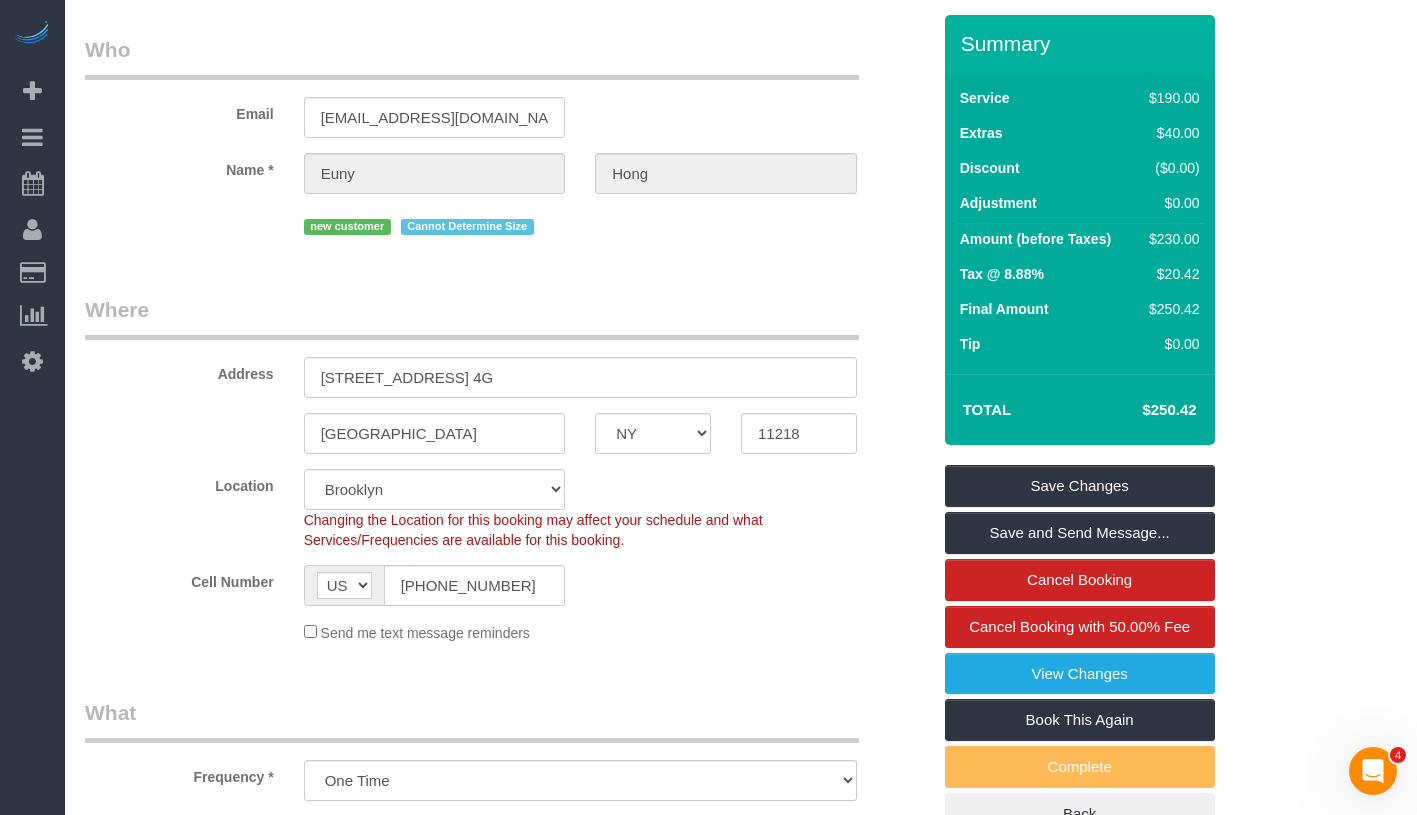 scroll, scrollTop: 0, scrollLeft: 0, axis: both 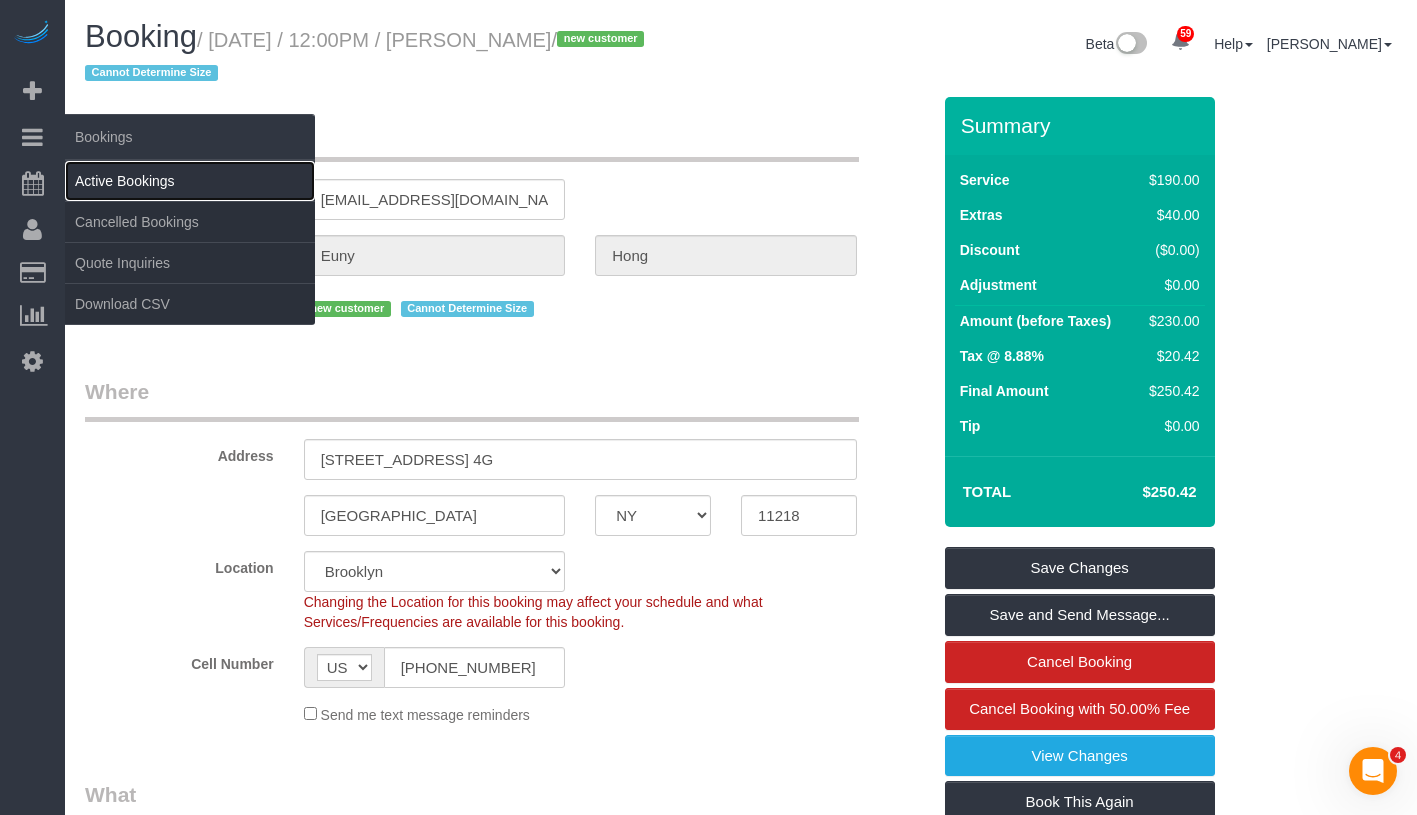 click on "Active Bookings" at bounding box center (190, 181) 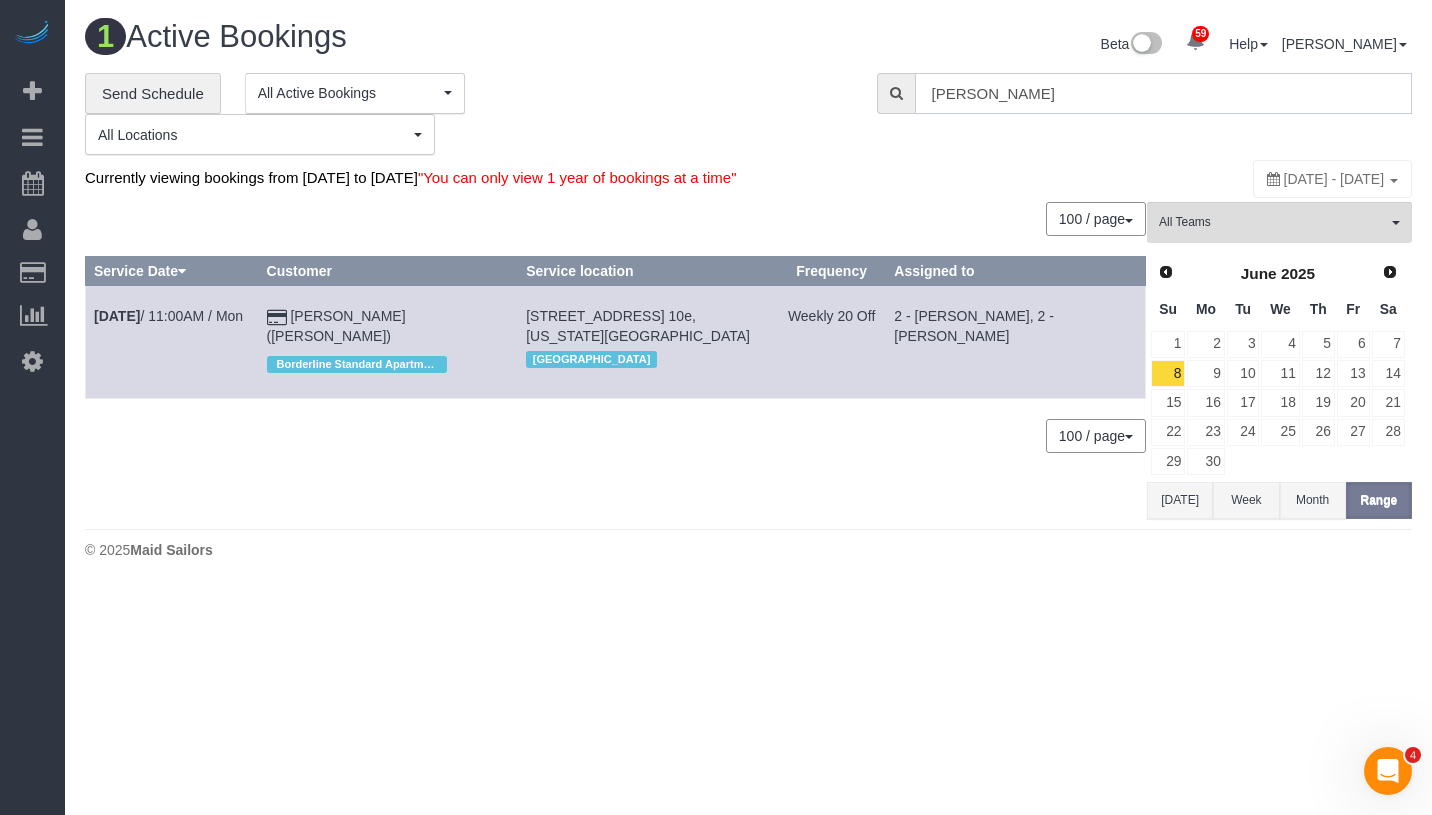 click on "Peter Harrington" at bounding box center [1163, 93] 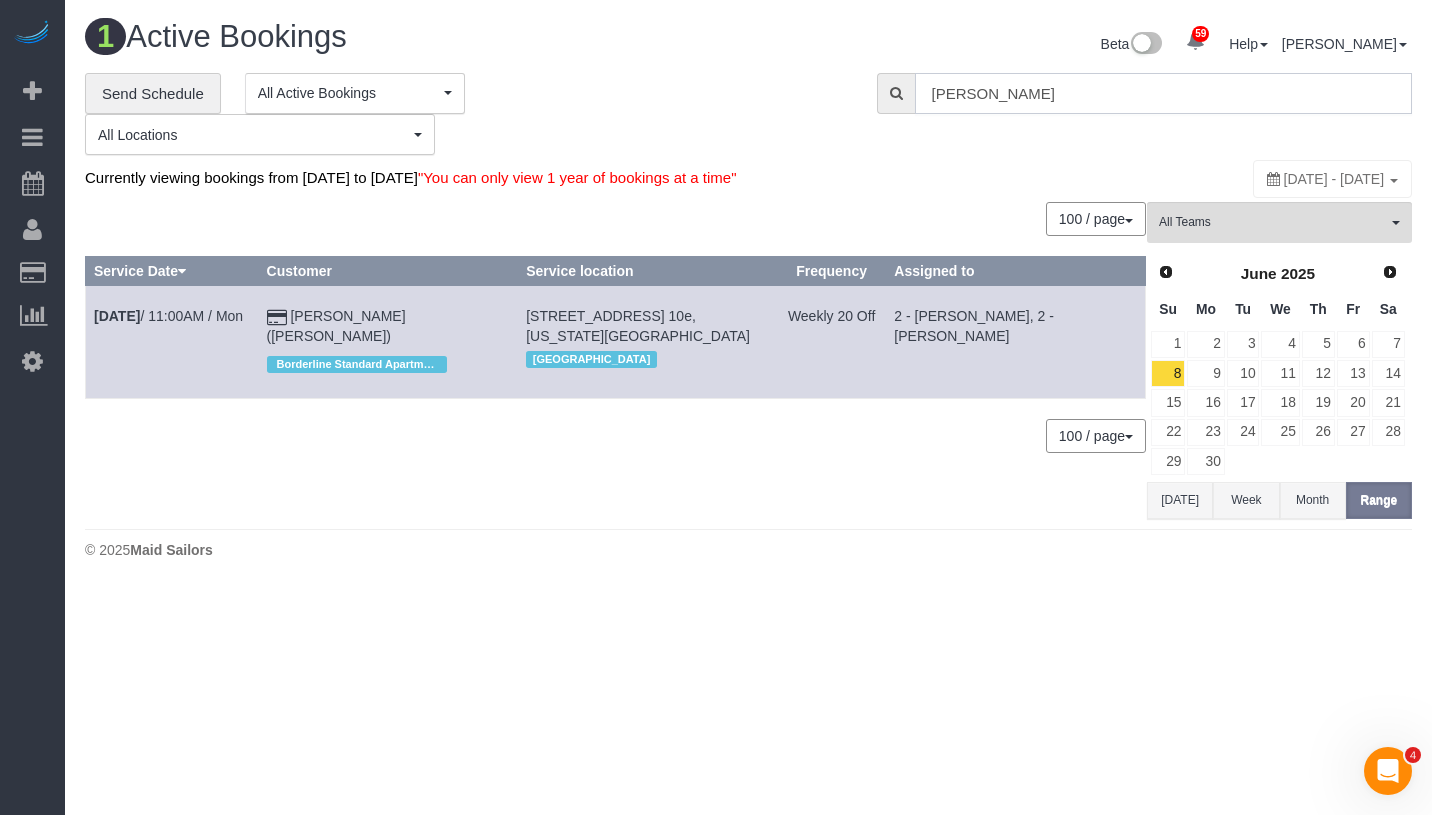 paste on "35 East 67th Street" 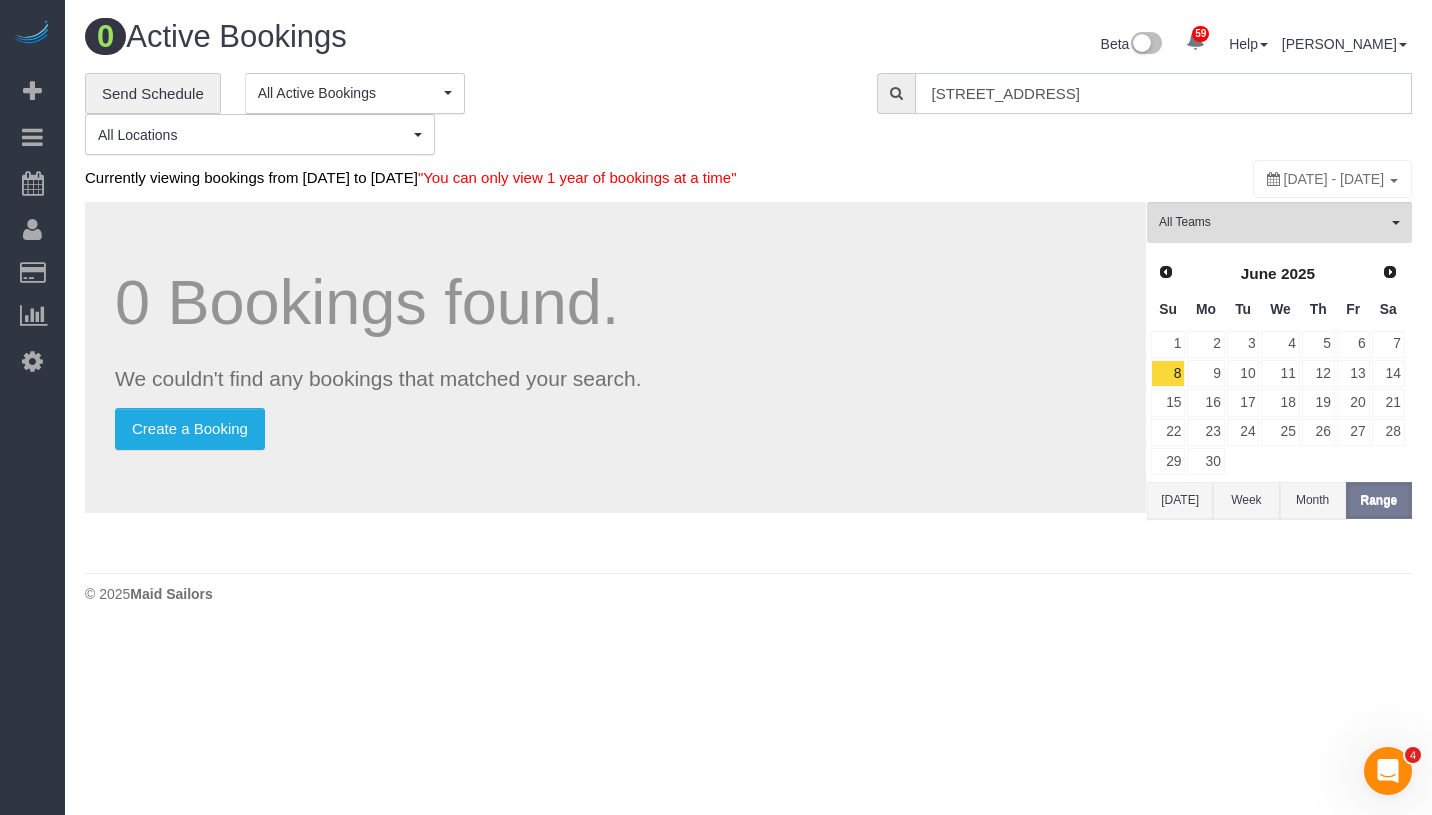 click on "35 East 67th Street" at bounding box center (1163, 93) 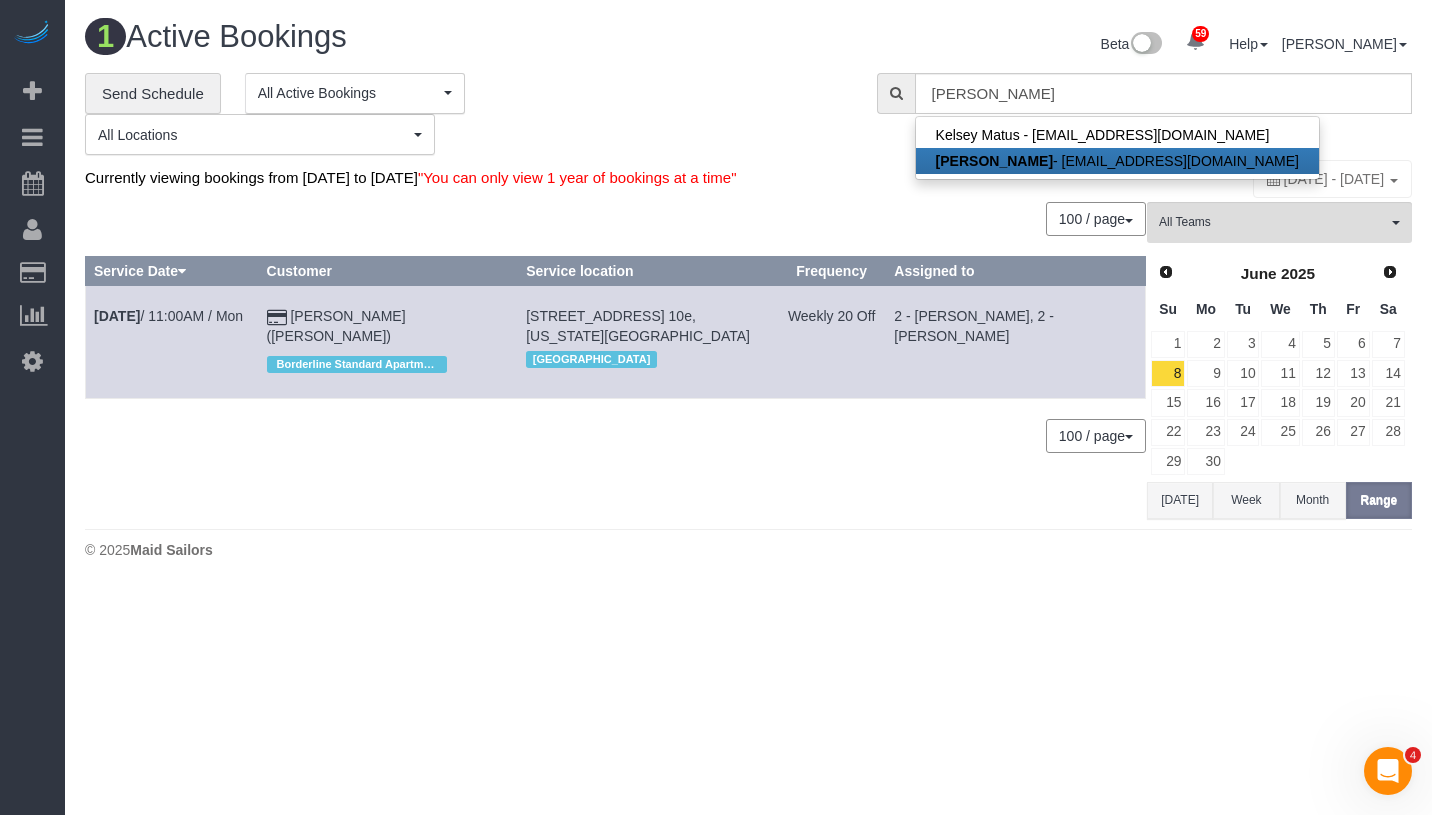 click on "Peter Harrington  - harringtonpeter3183@gmail.com" at bounding box center [1117, 161] 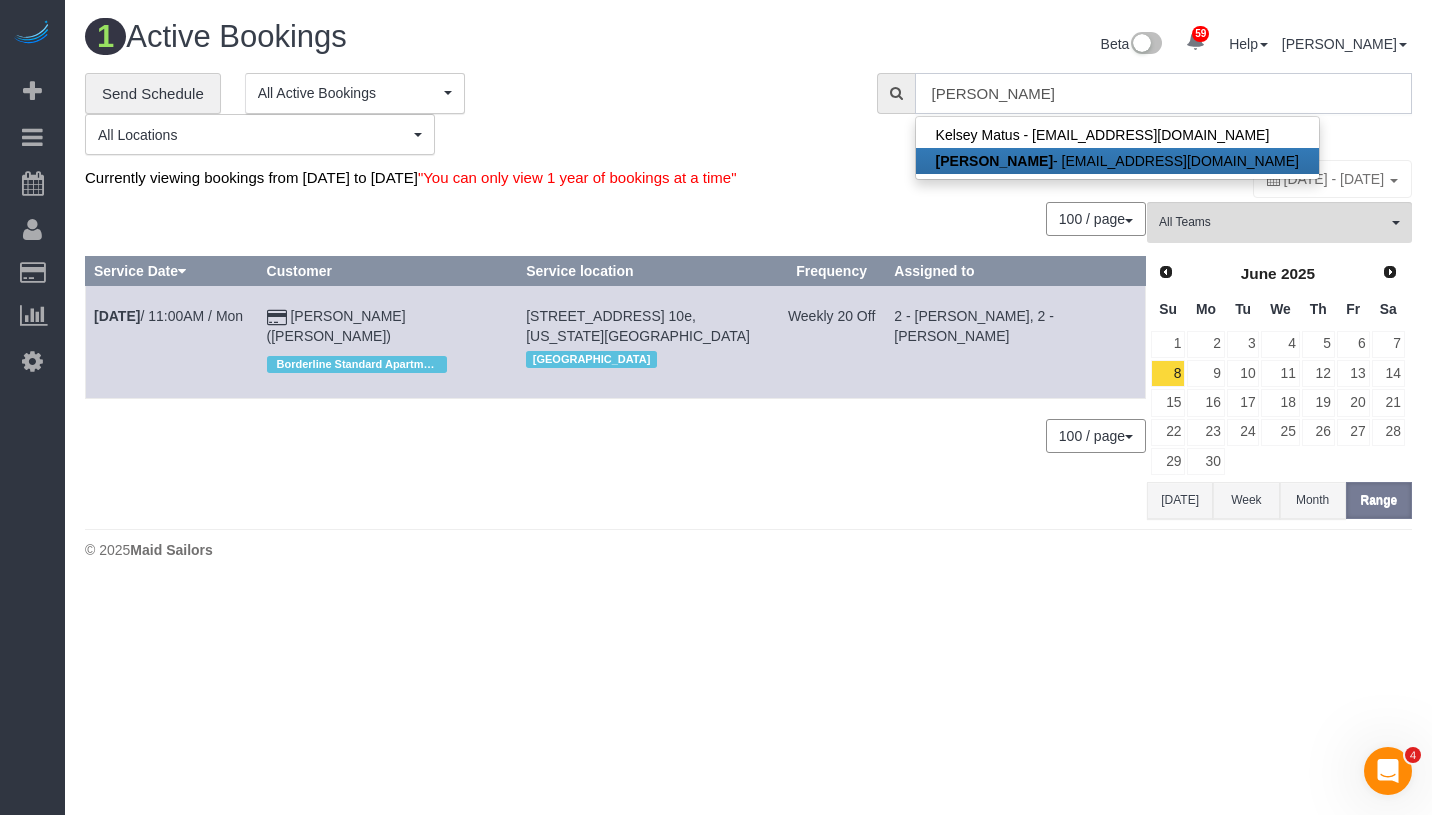 type on "harringtonpeter3183@gmail.com" 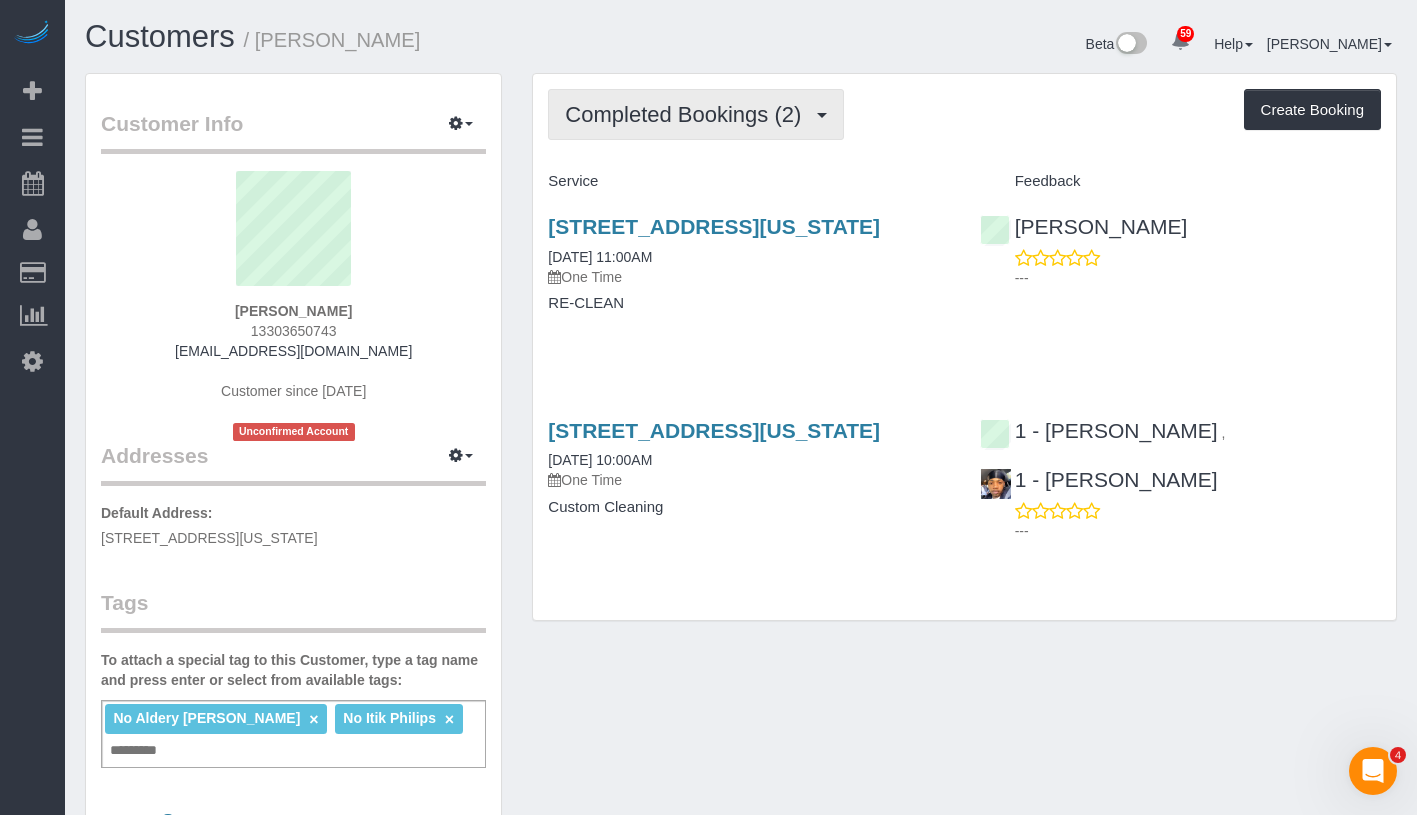 click on "Completed Bookings (2)" at bounding box center [688, 114] 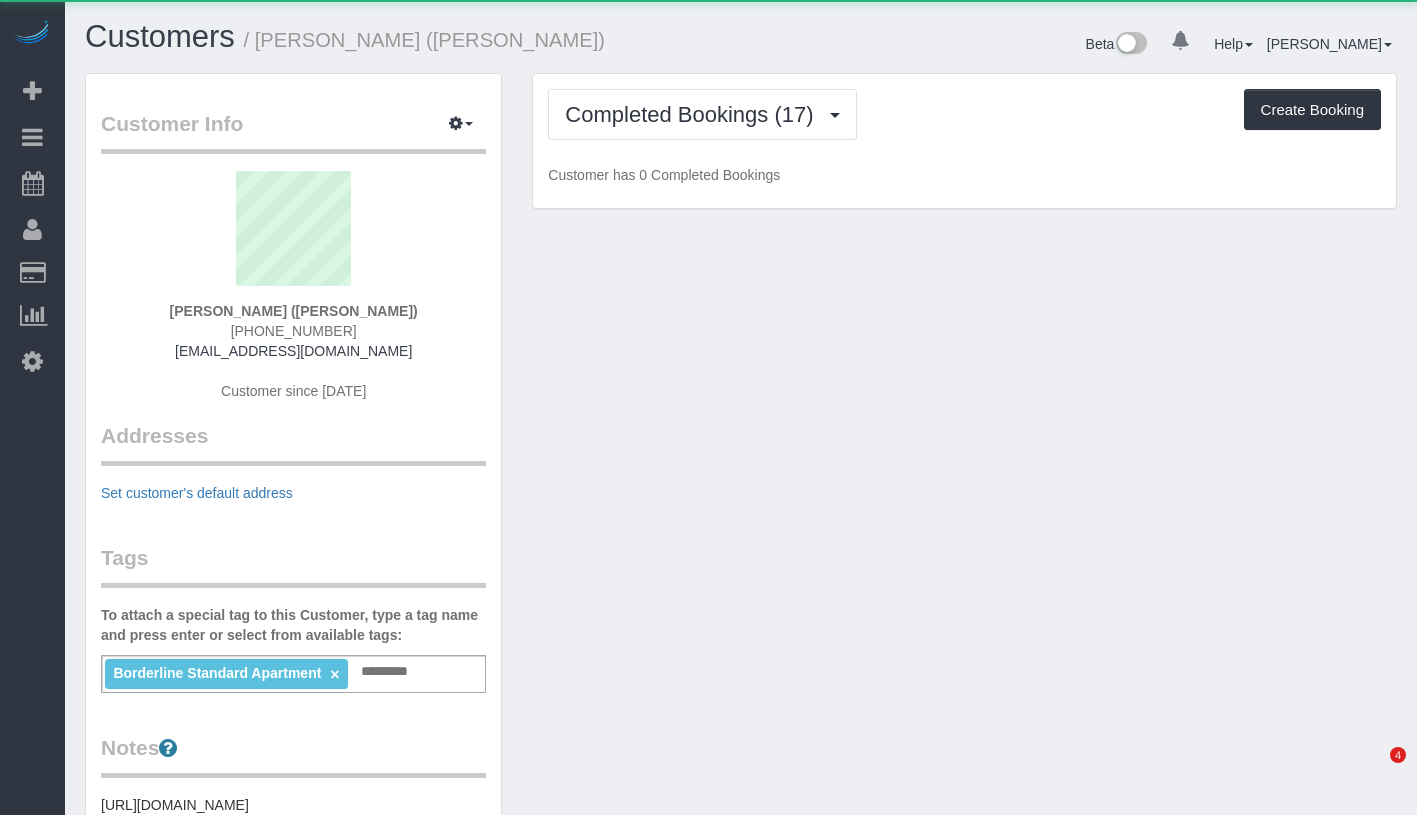 scroll, scrollTop: 0, scrollLeft: 0, axis: both 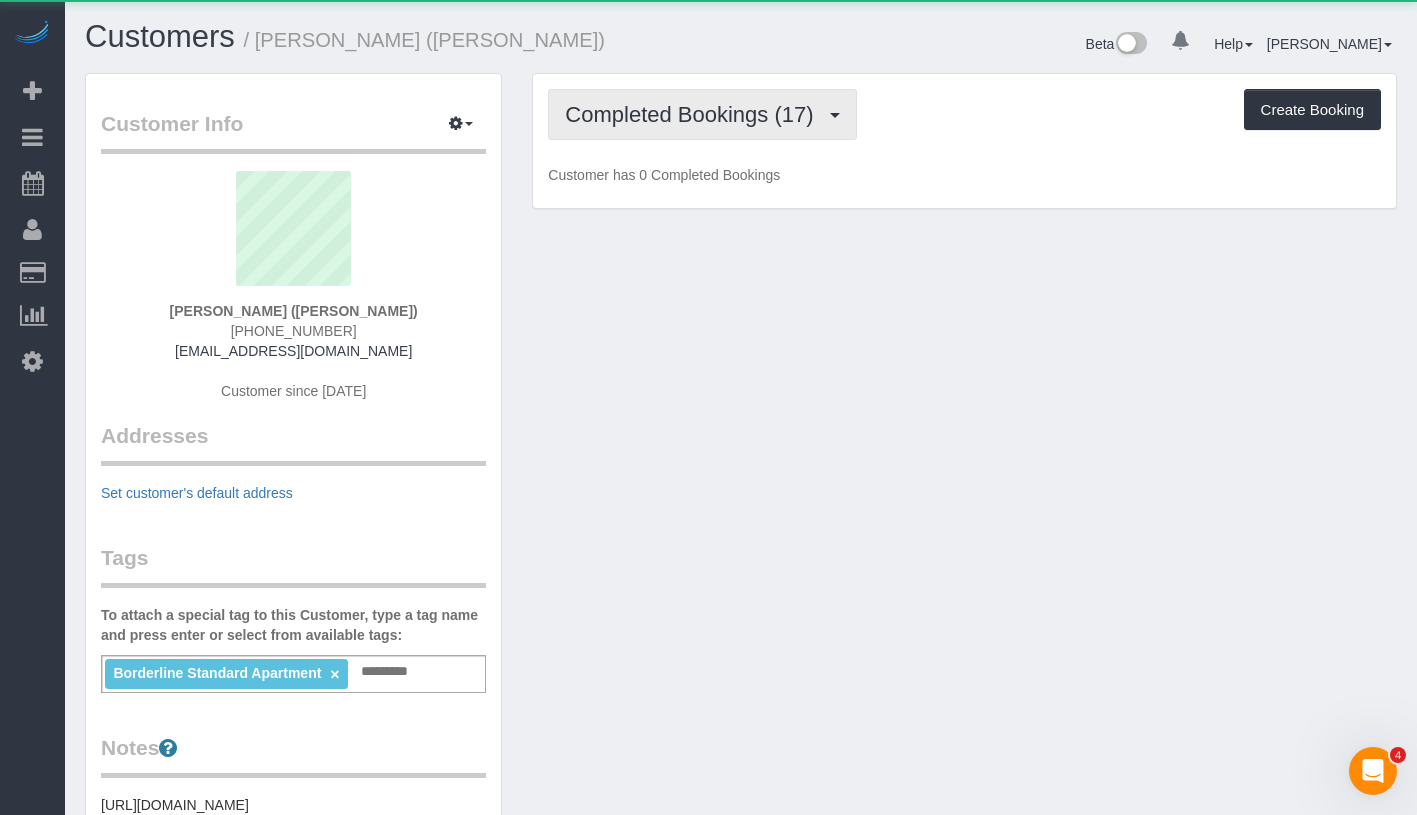 click on "Completed Bookings (17)" at bounding box center [694, 114] 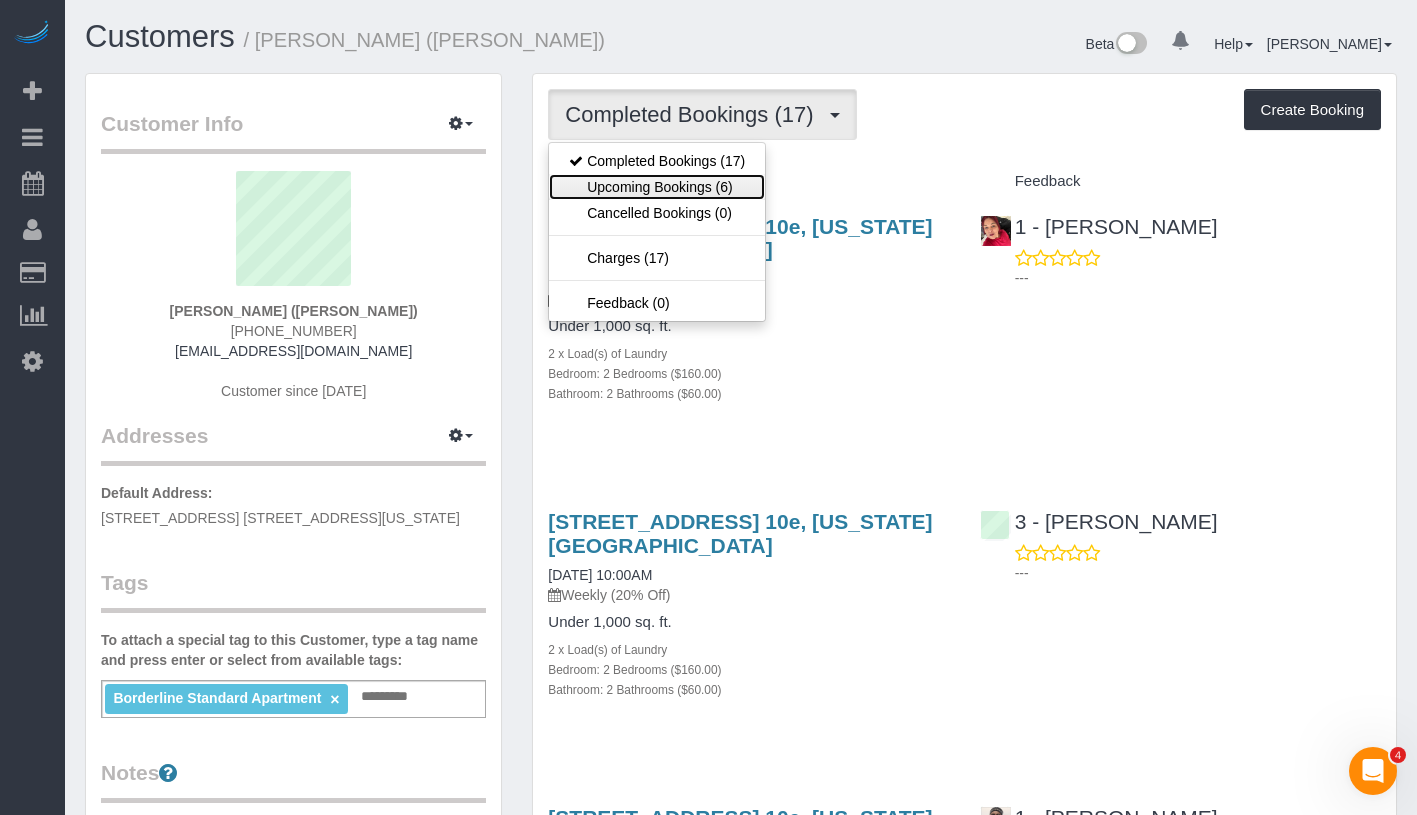click on "Upcoming Bookings (6)" at bounding box center (657, 187) 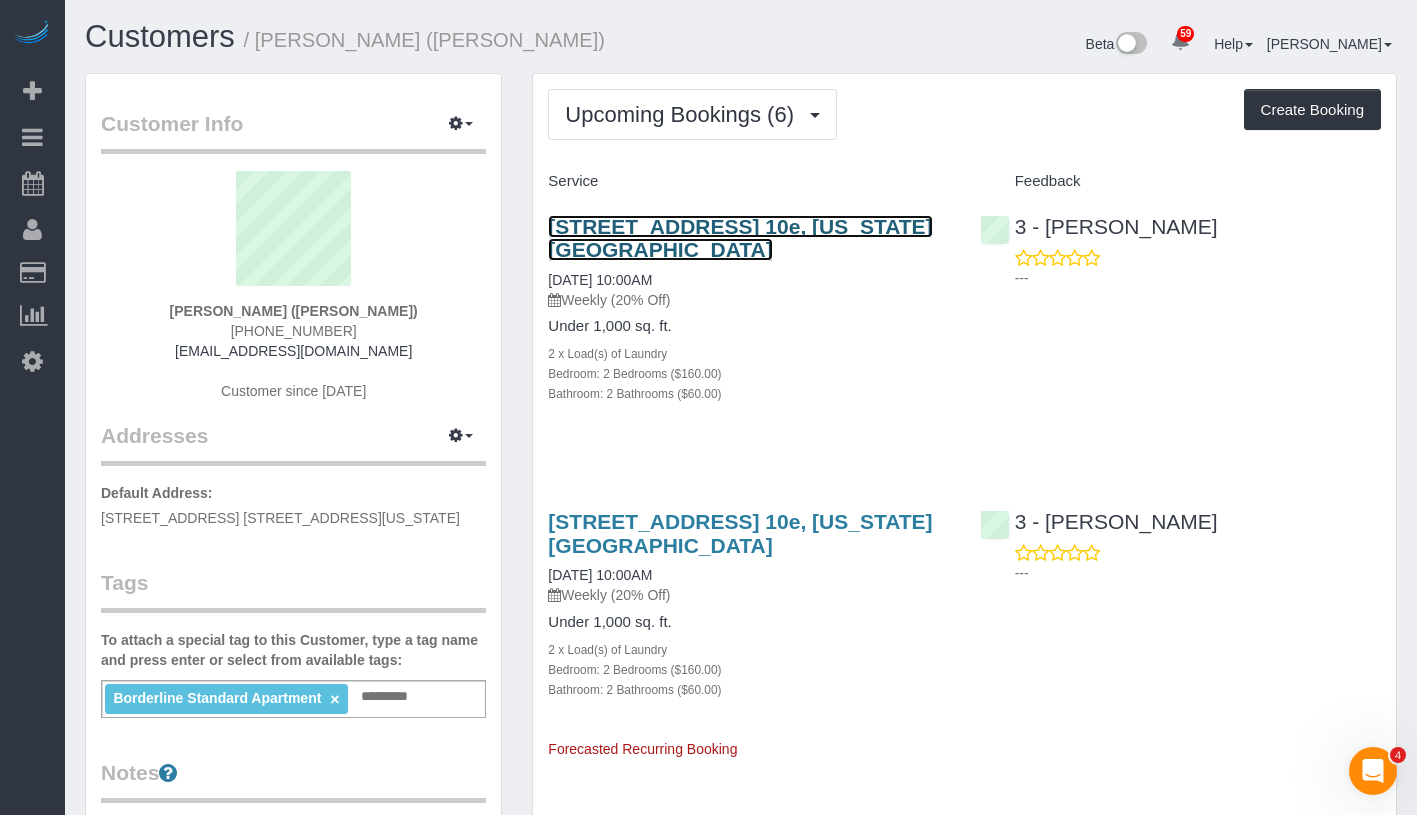 click on "[STREET_ADDRESS] 10e, [US_STATE][GEOGRAPHIC_DATA]" at bounding box center (740, 238) 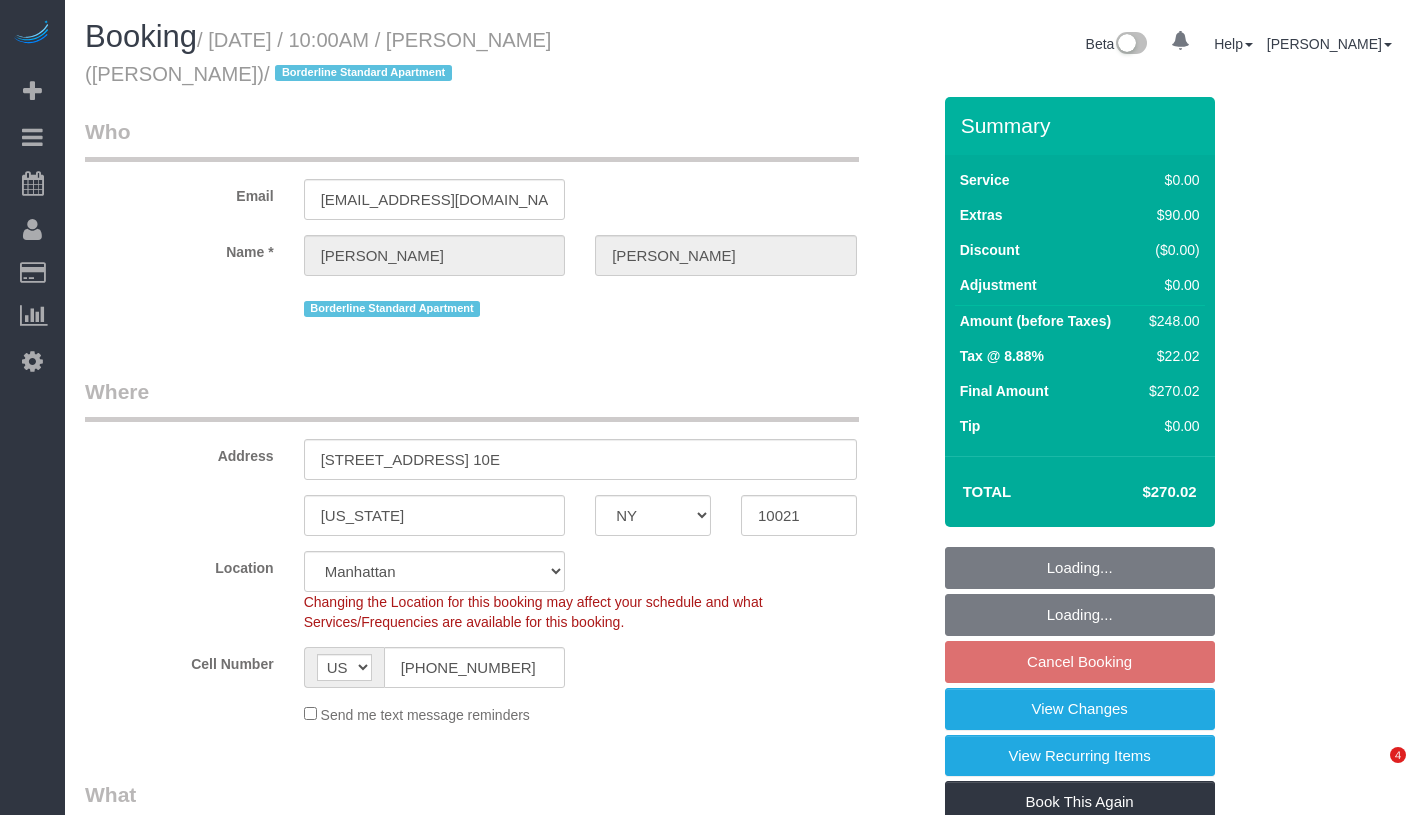 select on "NY" 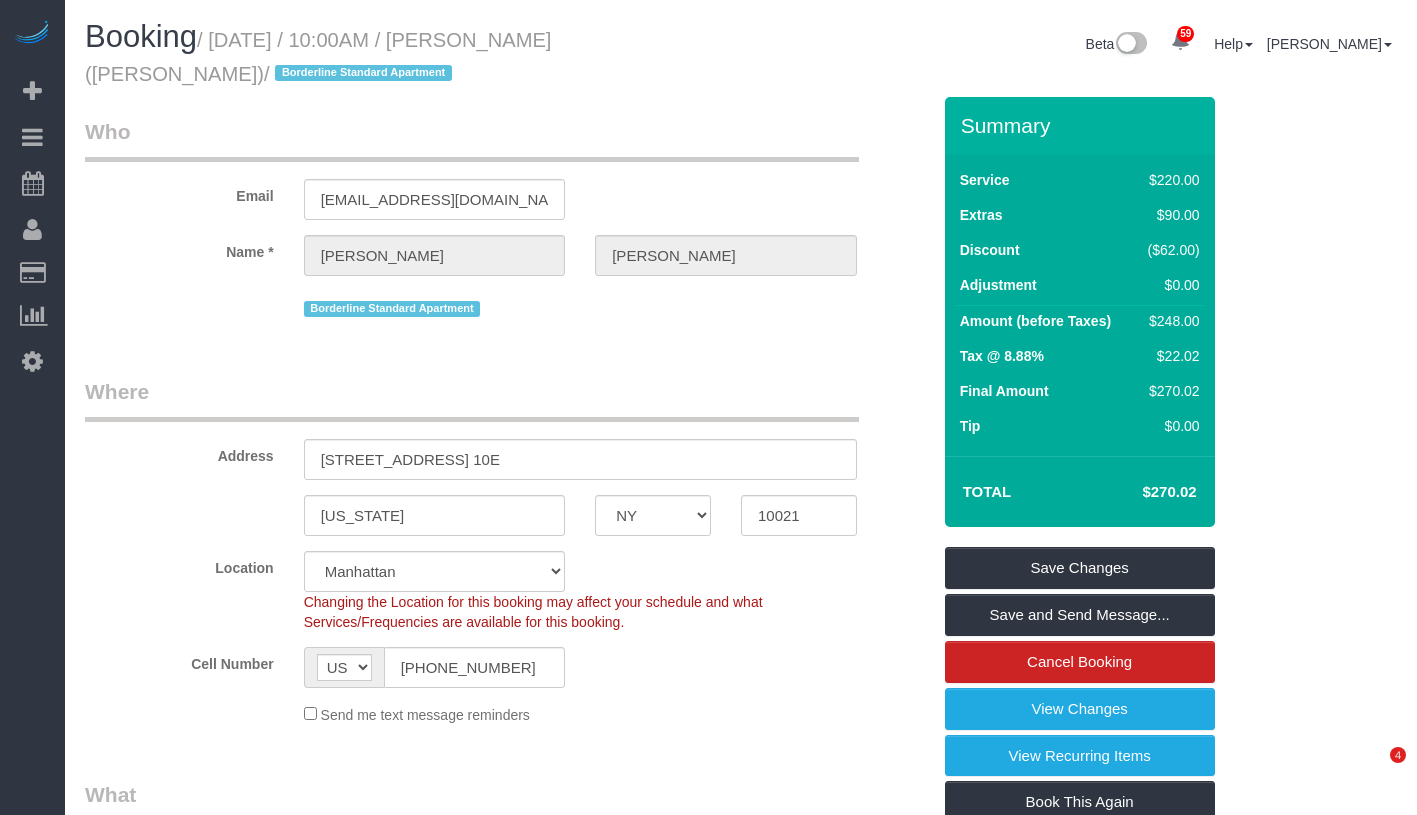 scroll, scrollTop: 0, scrollLeft: 0, axis: both 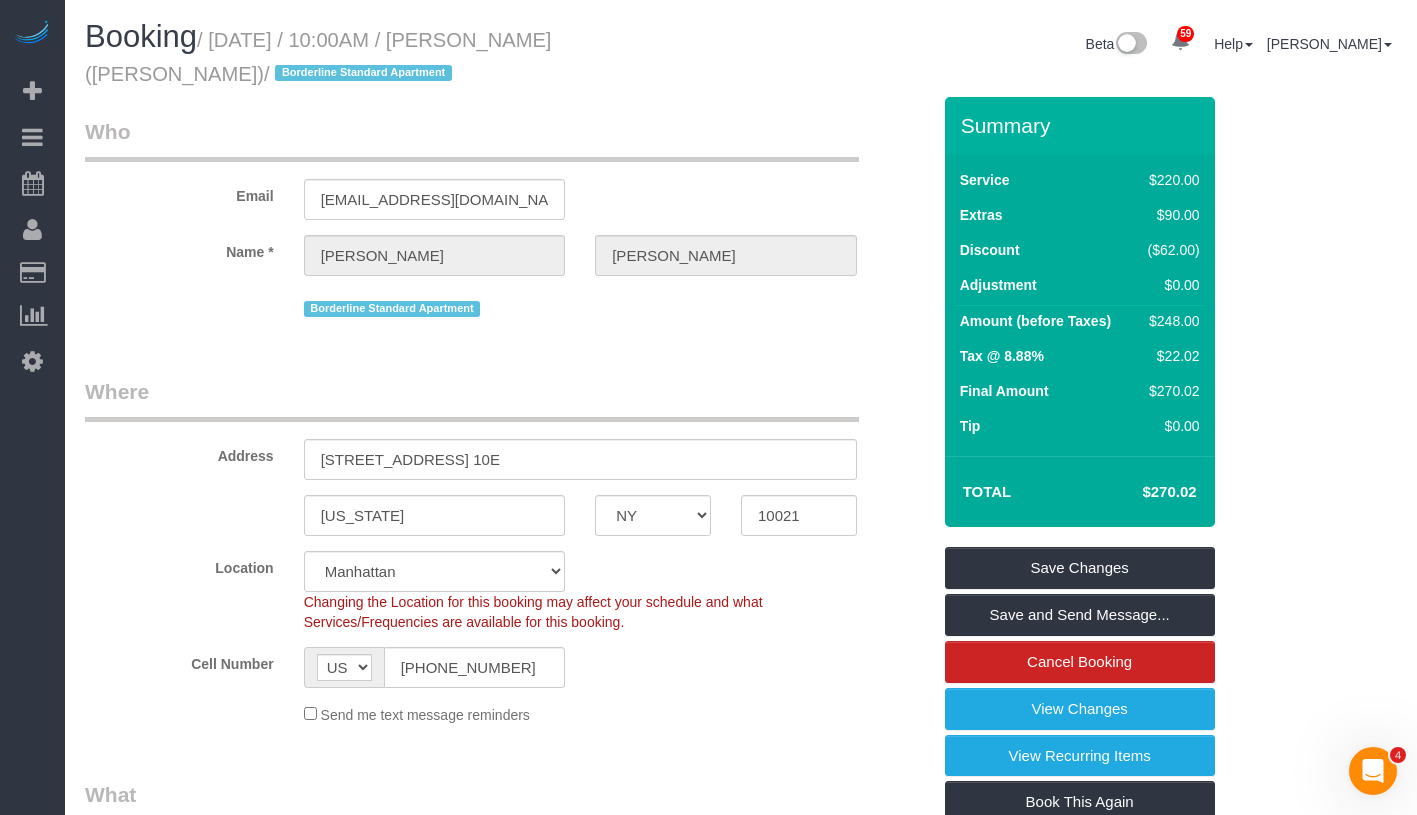 drag, startPoint x: 594, startPoint y: 43, endPoint x: 177, endPoint y: 80, distance: 418.63828 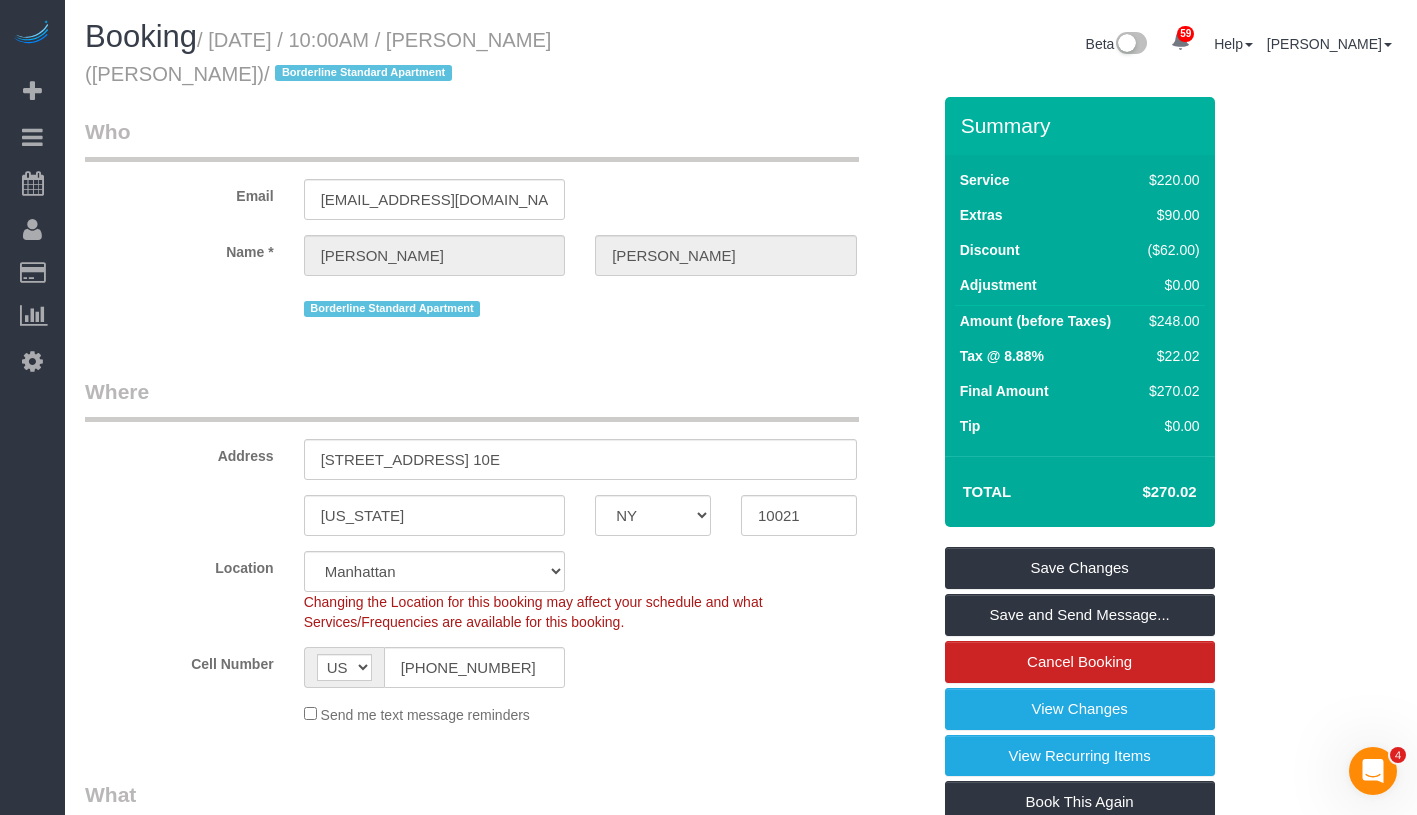 click on "/ July 13, 2025 / 10:00AM / Kelsey Matus (Peter Harrington)
/
Borderline Standard Apartment" at bounding box center [318, 57] 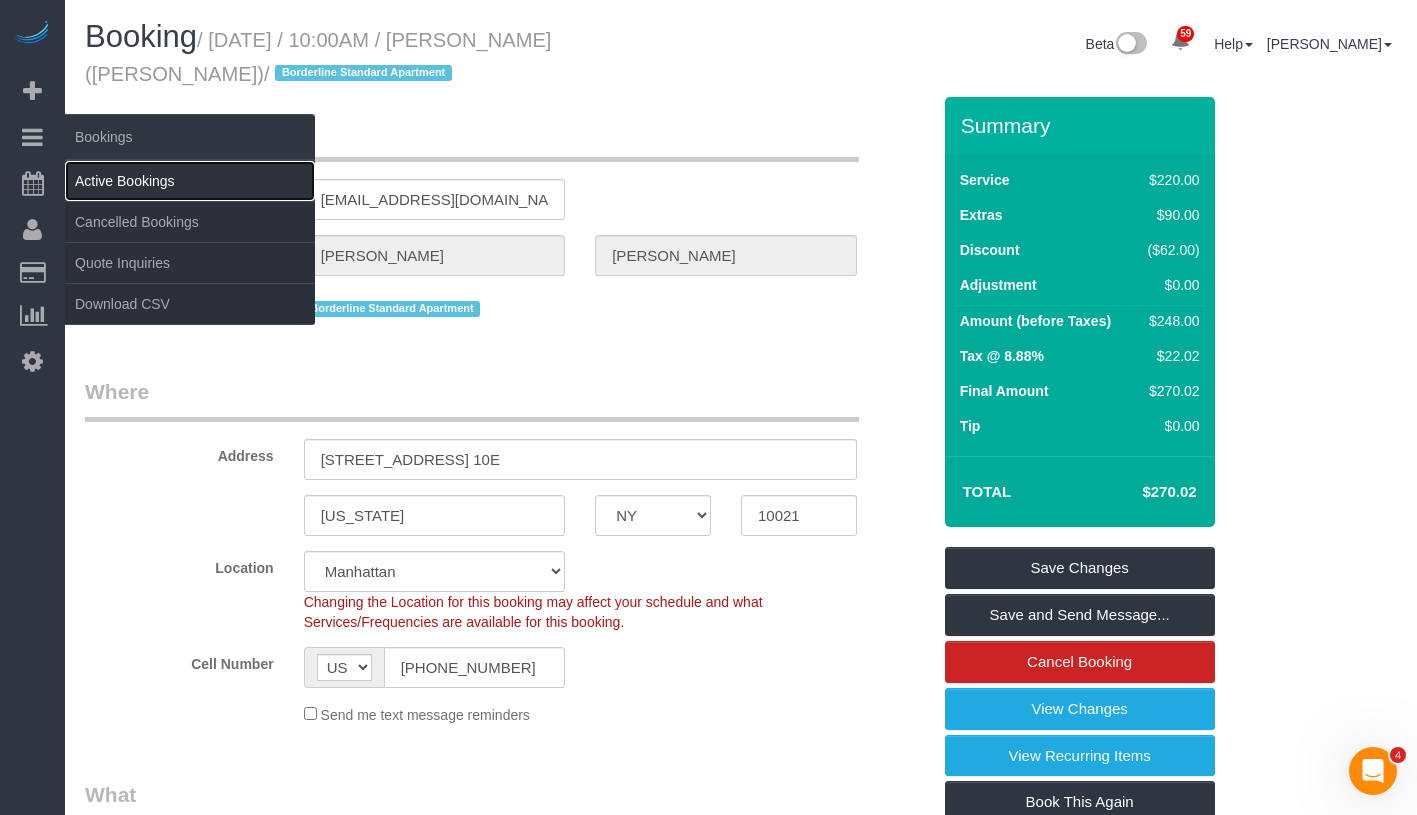 click on "Active Bookings" at bounding box center [190, 181] 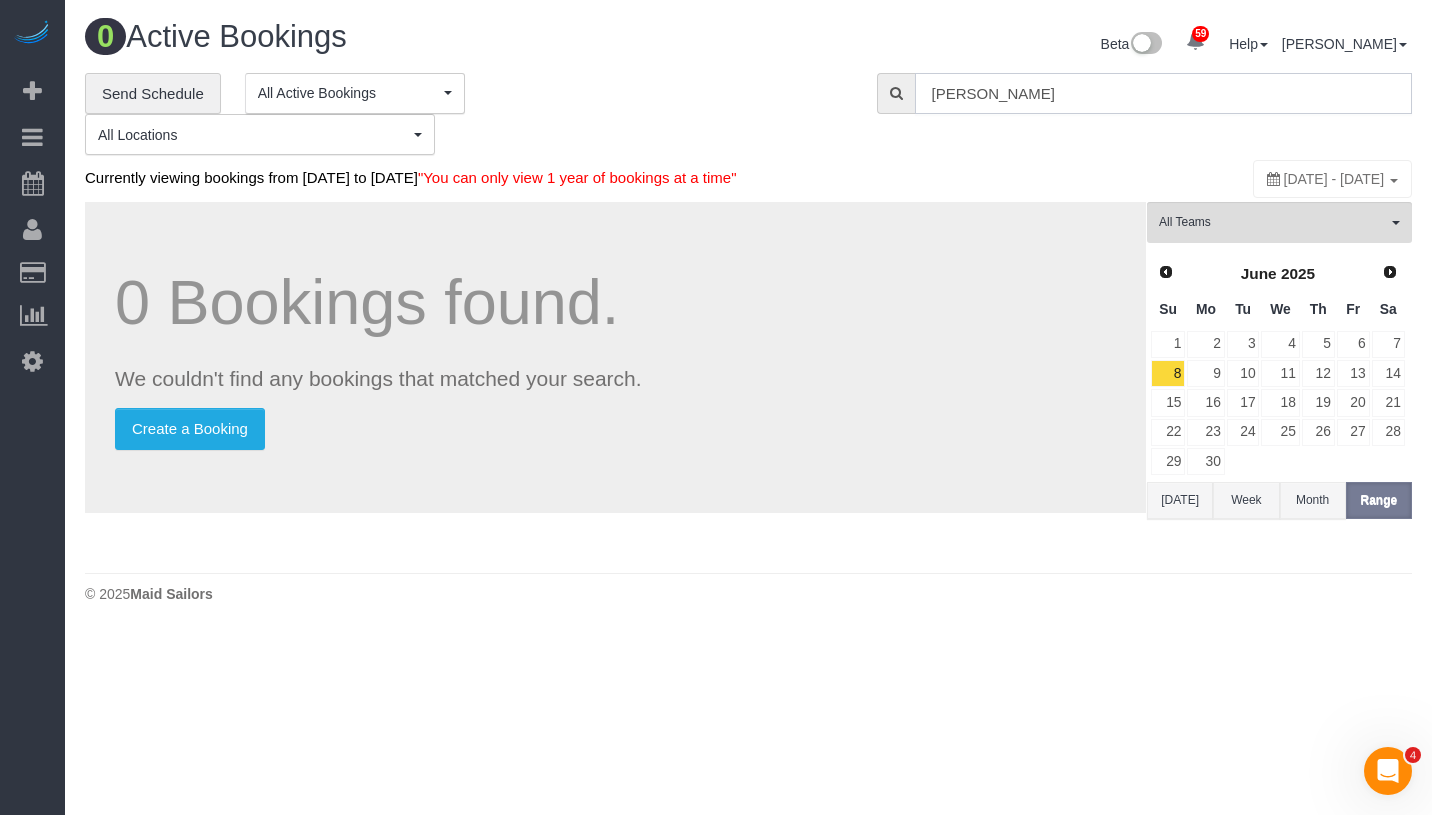 click on "euny hong" at bounding box center [1163, 93] 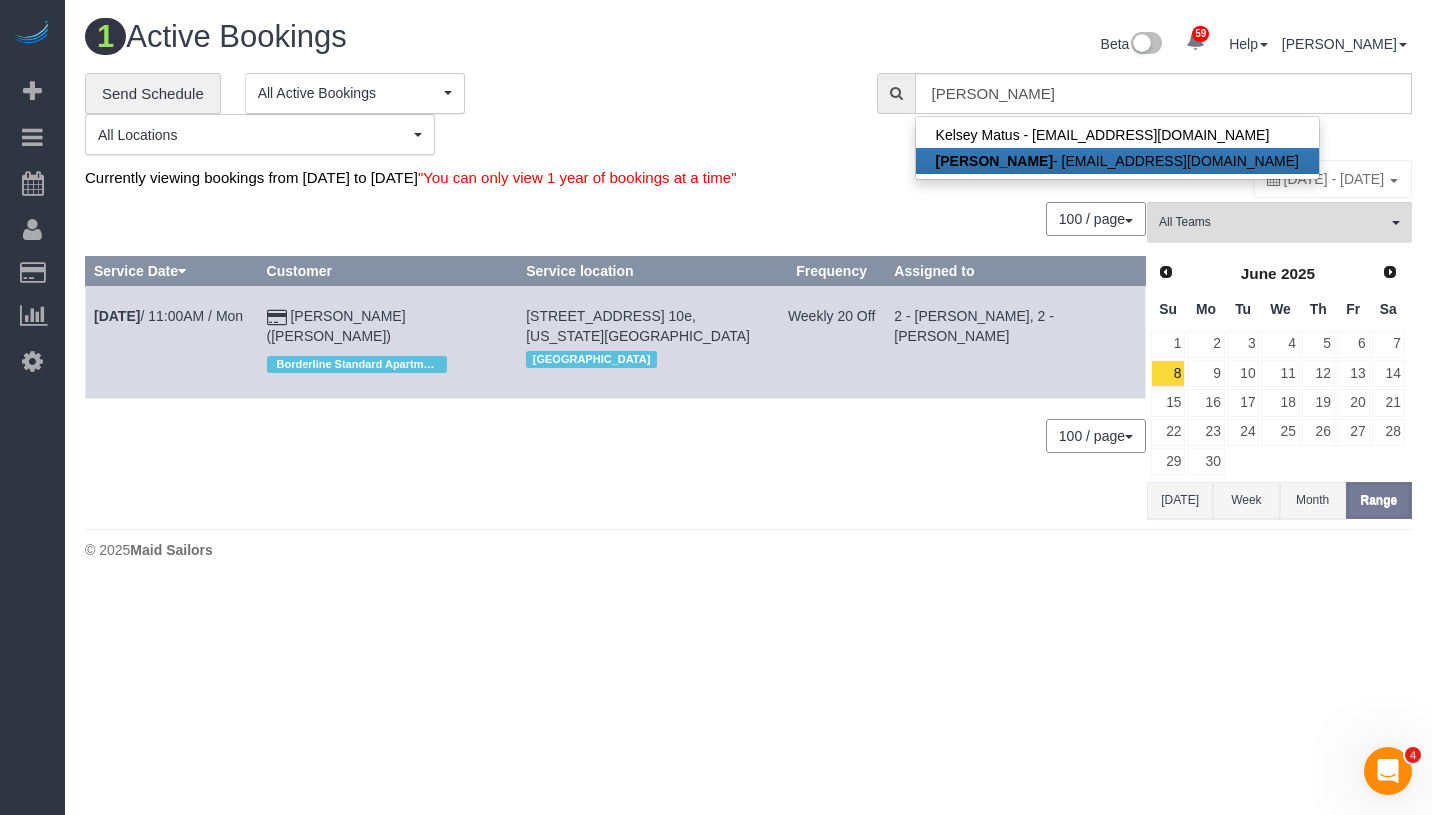 click on "Peter Harrington" at bounding box center [994, 161] 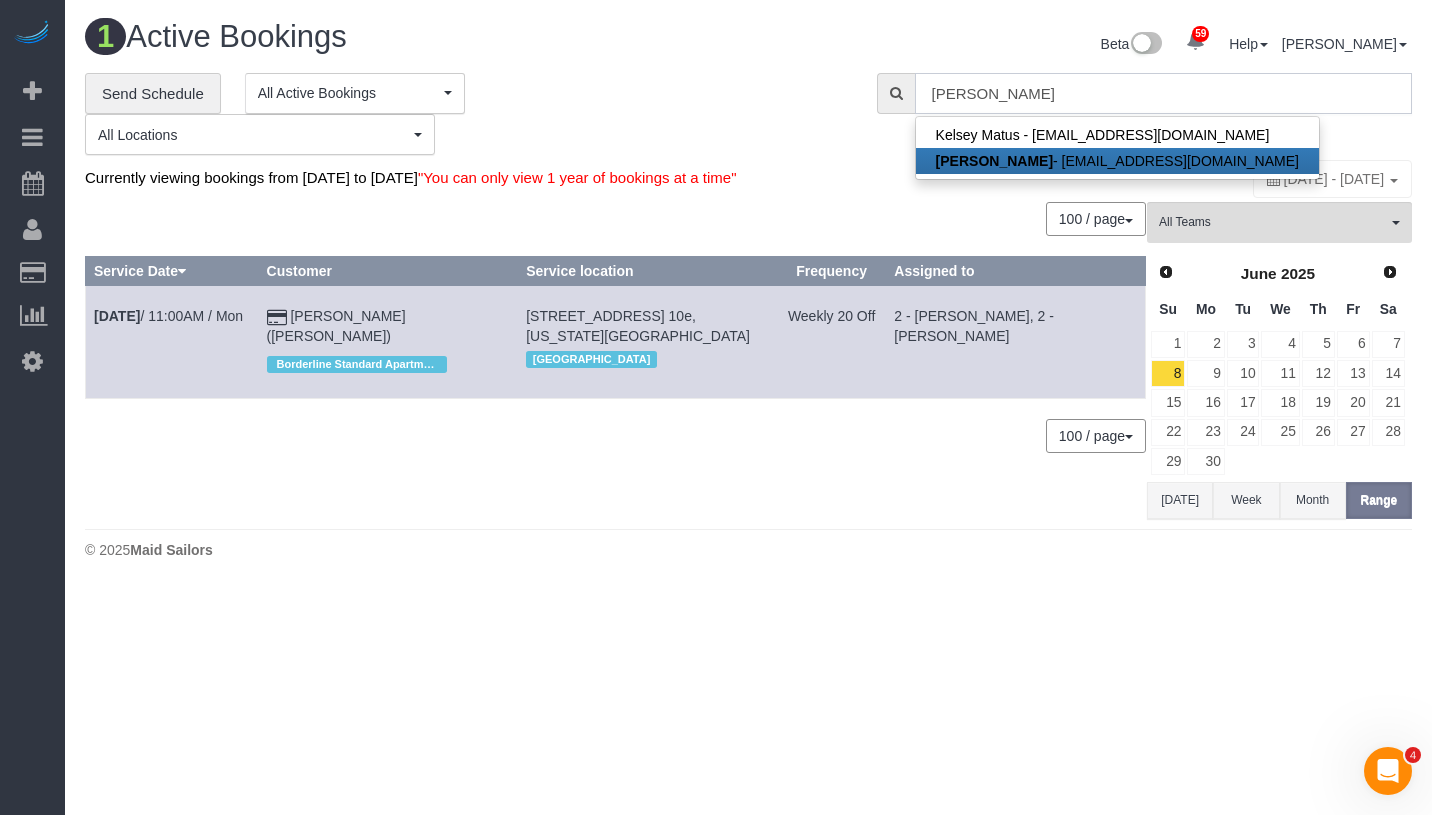 type on "harringtonpeter3183@gmail.com" 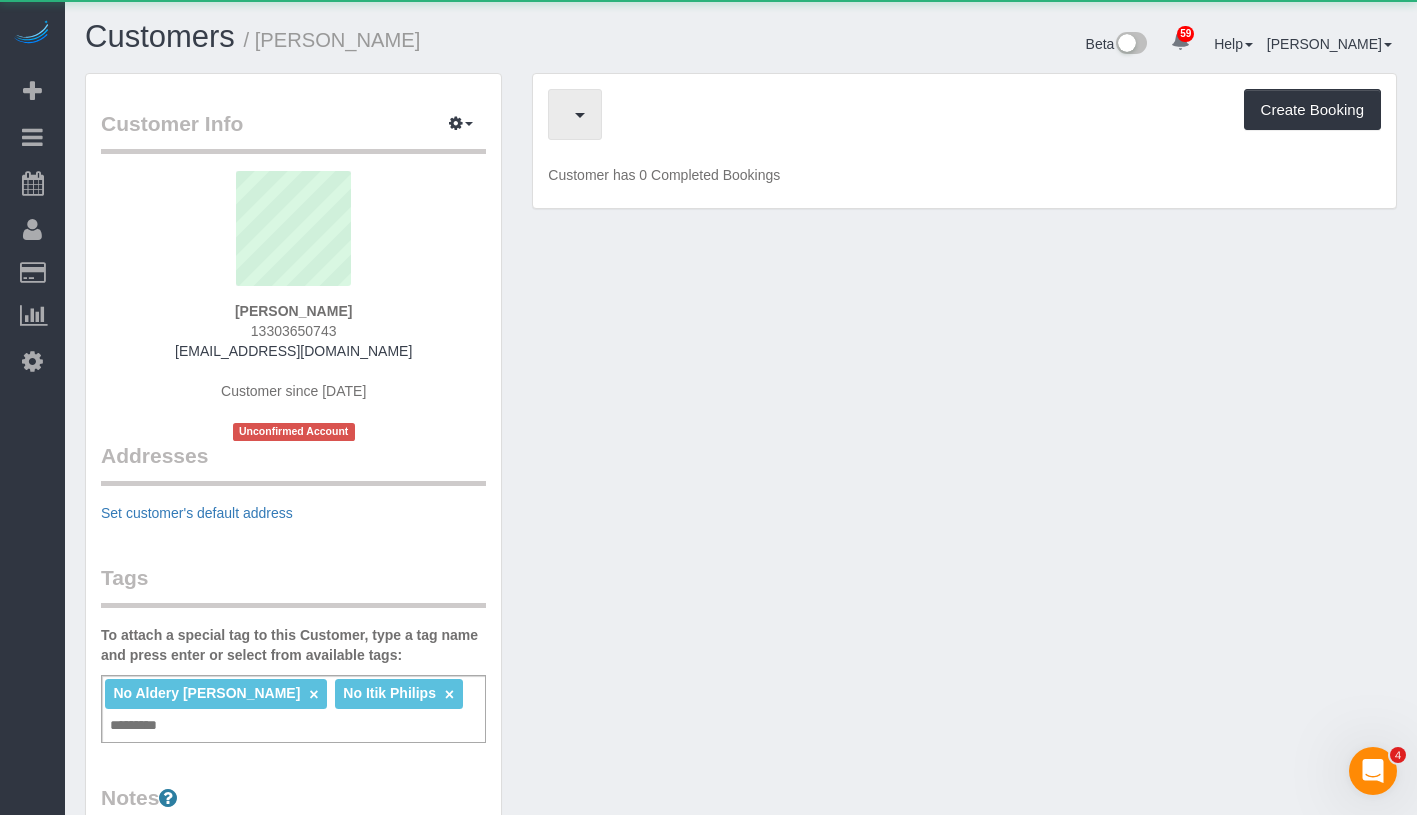 click at bounding box center (570, 114) 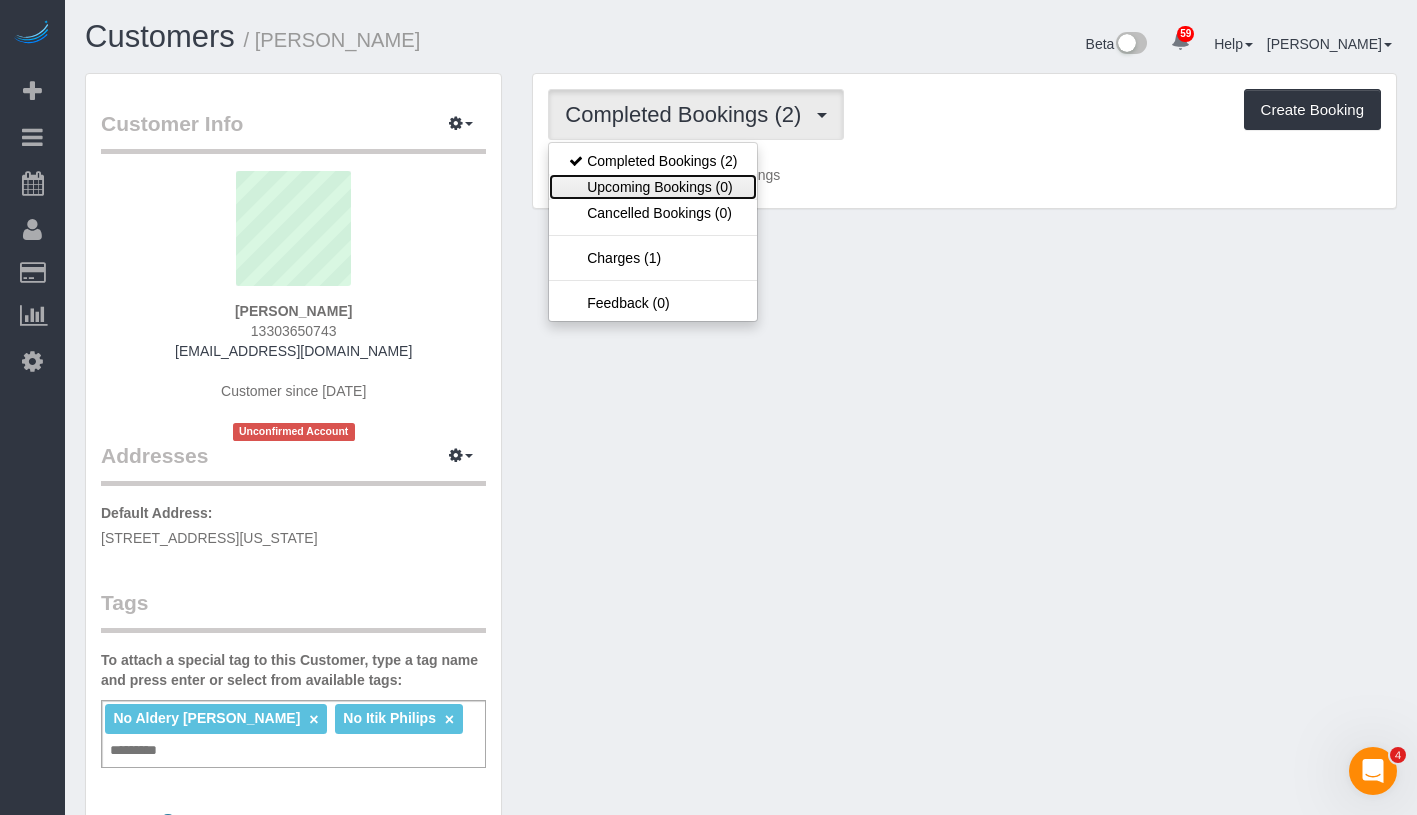 click on "Upcoming Bookings (0)" at bounding box center [653, 187] 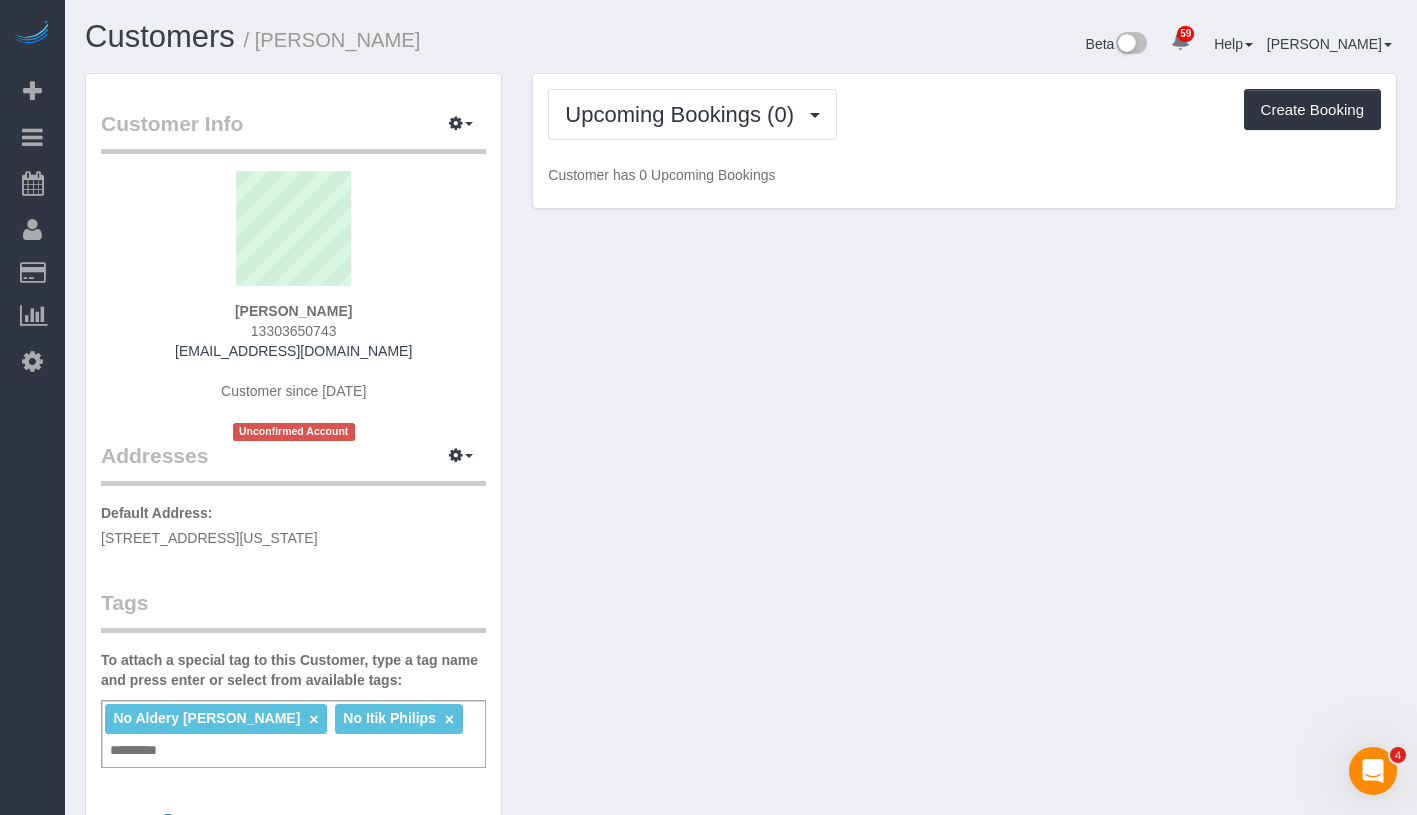 click on "Upcoming Bookings (0)
Completed Bookings (2)
Upcoming Bookings (0)
Cancelled Bookings (0)
Charges (1)
Feedback (0)
Create Booking" at bounding box center (964, 114) 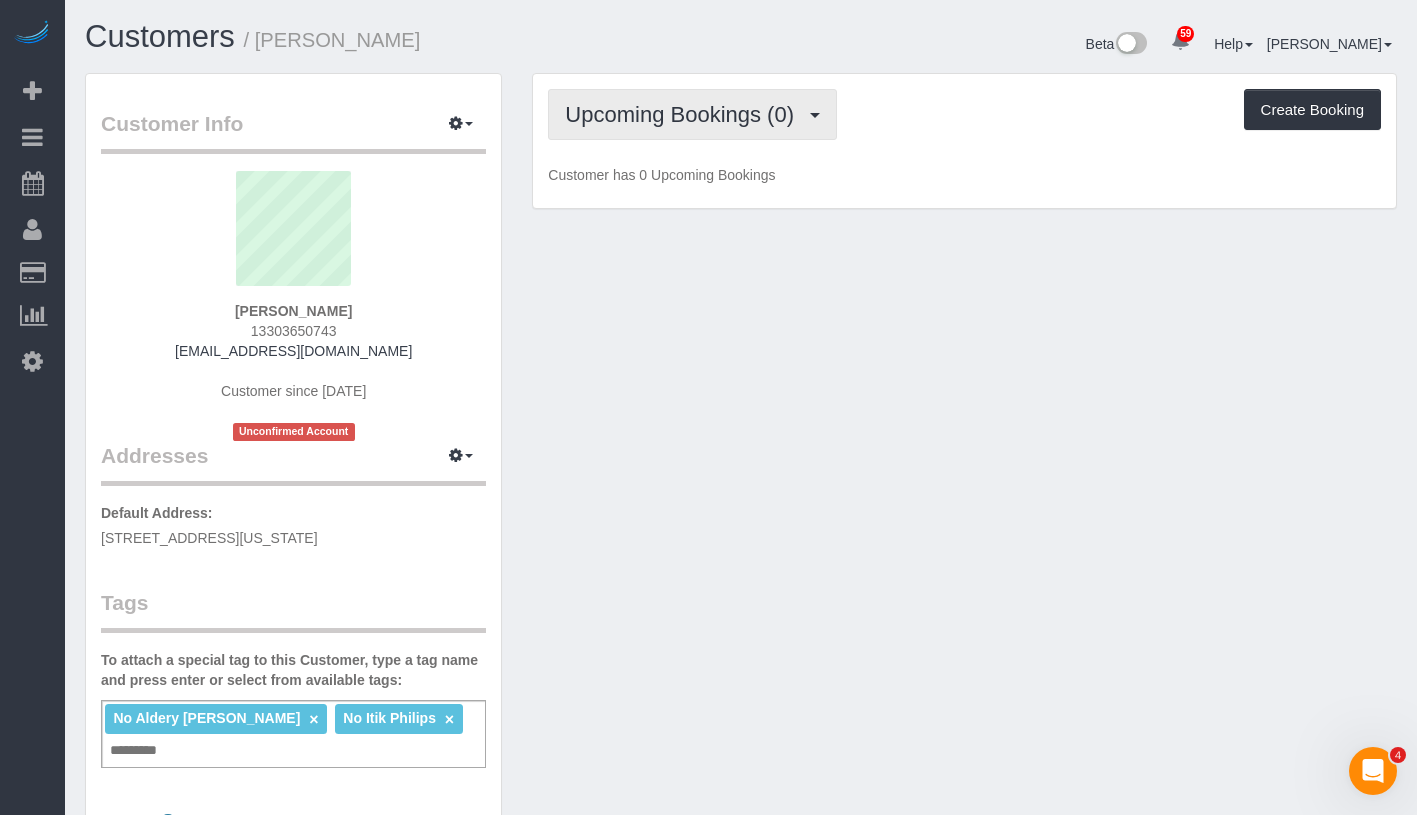click on "Upcoming Bookings (0)" at bounding box center (684, 114) 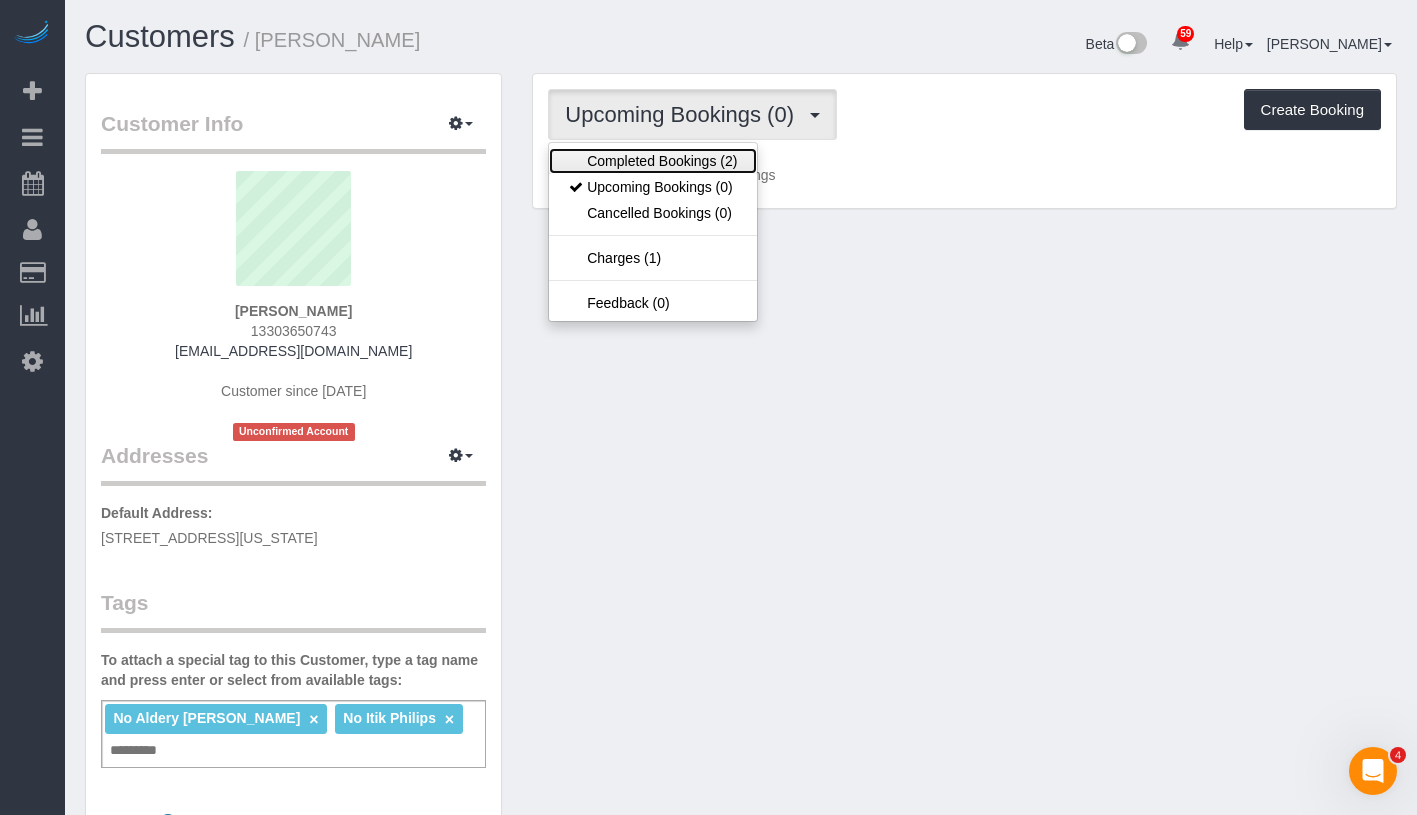 click on "Completed Bookings (2)" at bounding box center (653, 161) 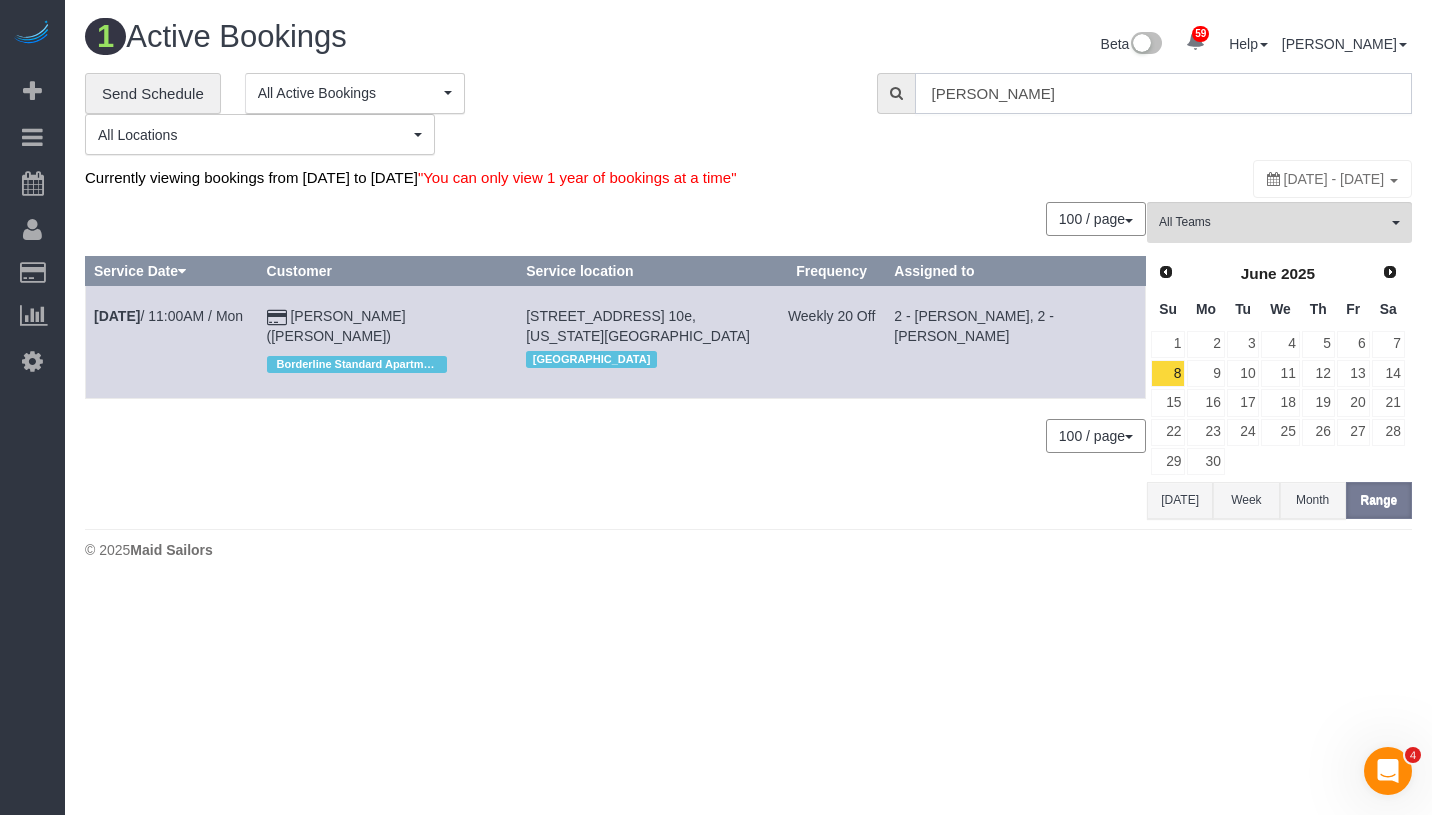 click on "Peter Harrington" at bounding box center [1163, 93] 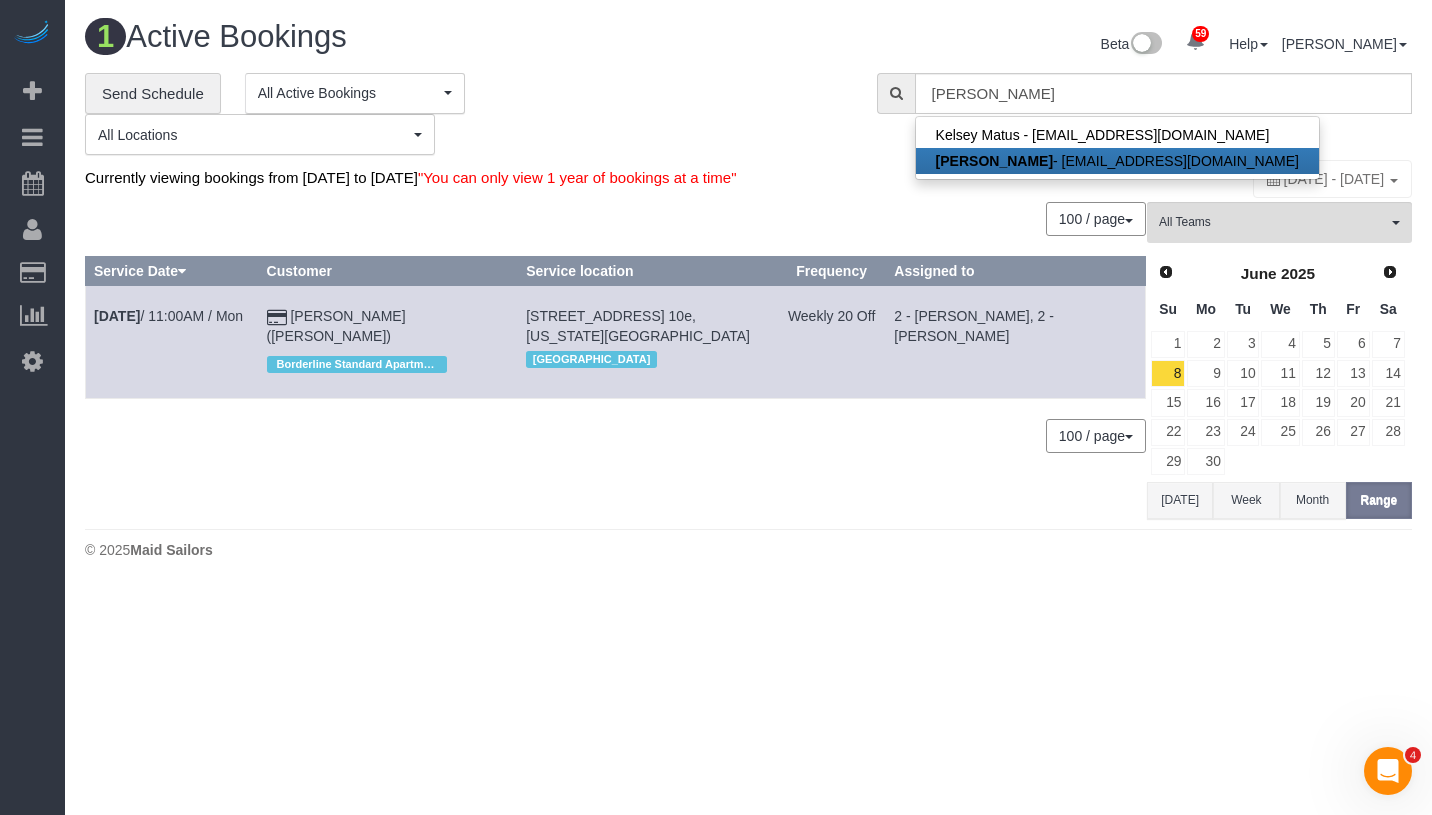 click on "Peter Harrington  - harringtonpeter3183@gmail.com" at bounding box center (1117, 161) 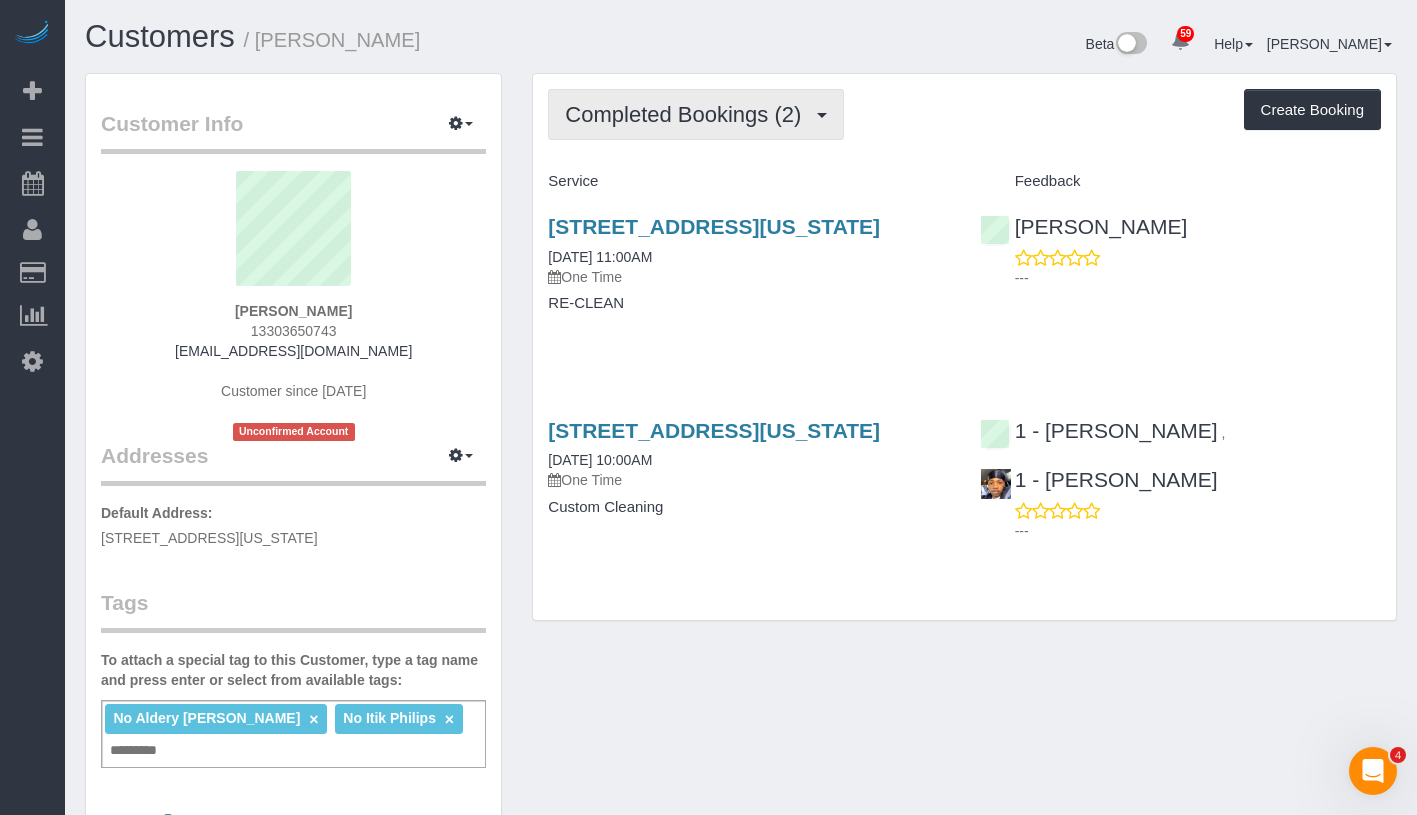 click on "Completed Bookings (2)" at bounding box center (688, 114) 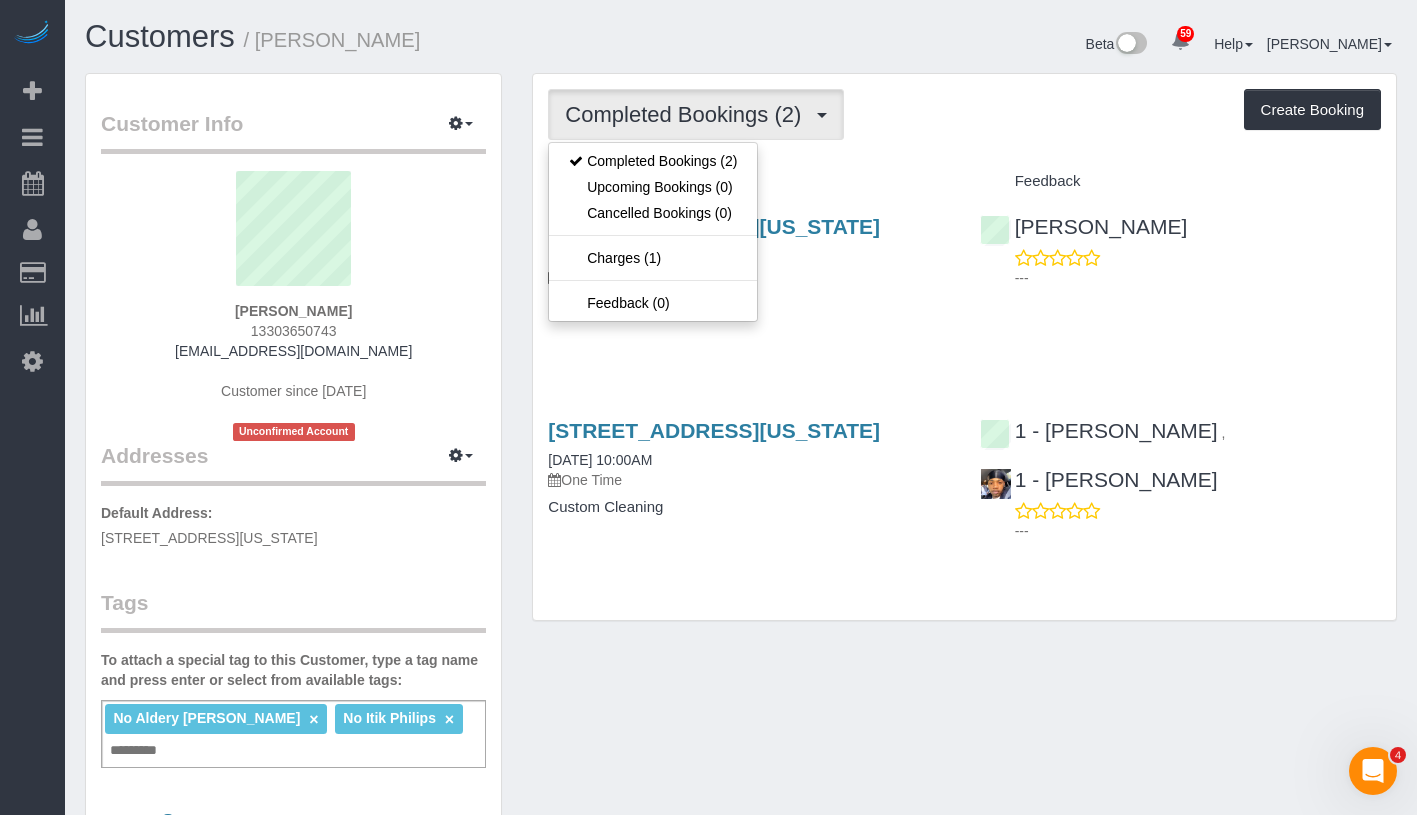 click on "Completed Bookings (2)
Completed Bookings (2)
Upcoming Bookings (0)
Cancelled Bookings (0)
Charges (1)
Feedback (0)
Create Booking" at bounding box center (964, 114) 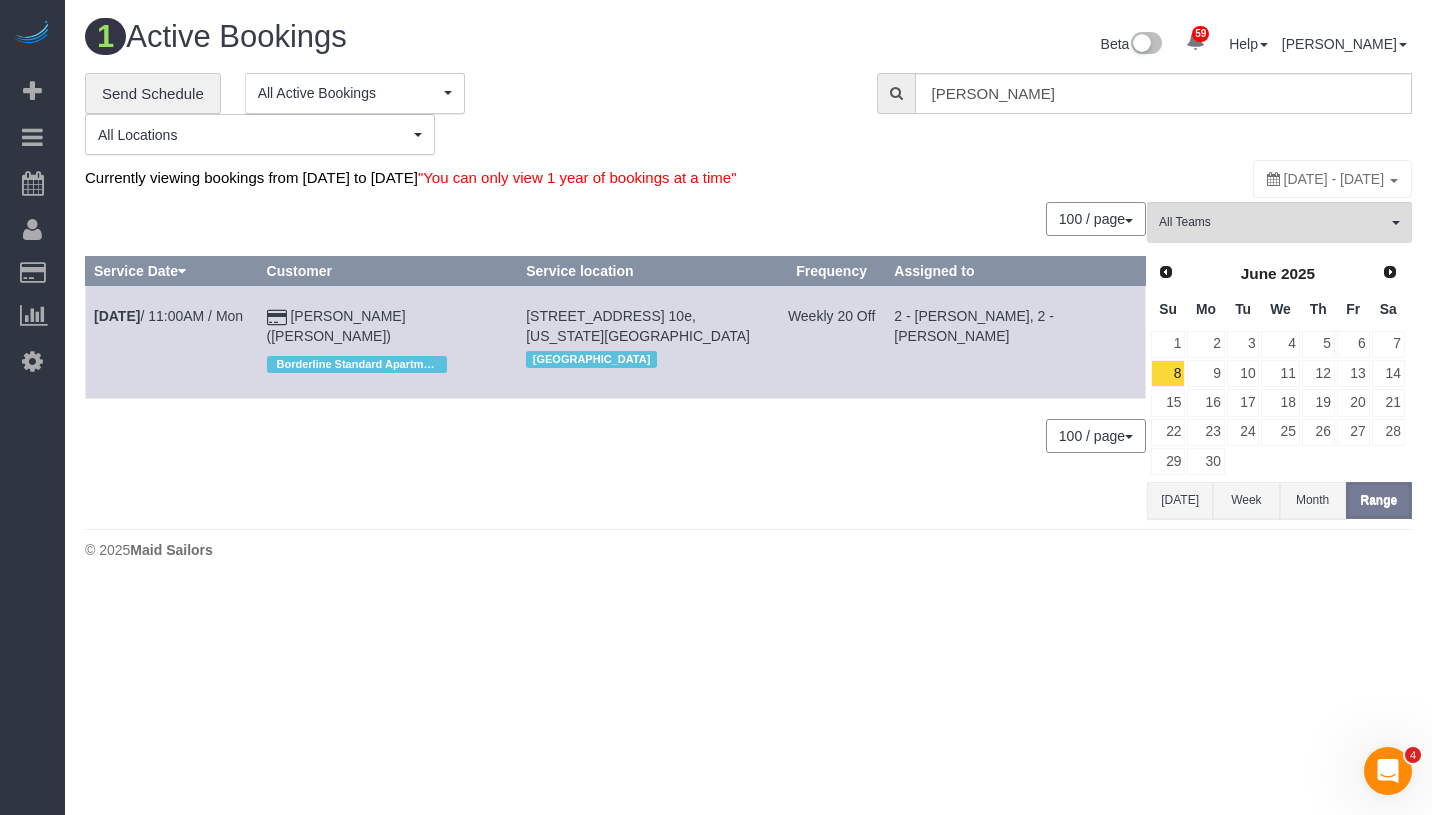 click on "0 Bookings found.
We couldn't find any bookings that matched your search.
Create a Booking
100 / page
10 / page
20 / page
30 / page
40 / page
50 / page
100 / page
Service Date
Customer
Service location
Frequency
Assigned to
Jun 9th
/ 11:00AM / Mon
Kelsey Matus (Peter Harrington)" at bounding box center (616, 360) 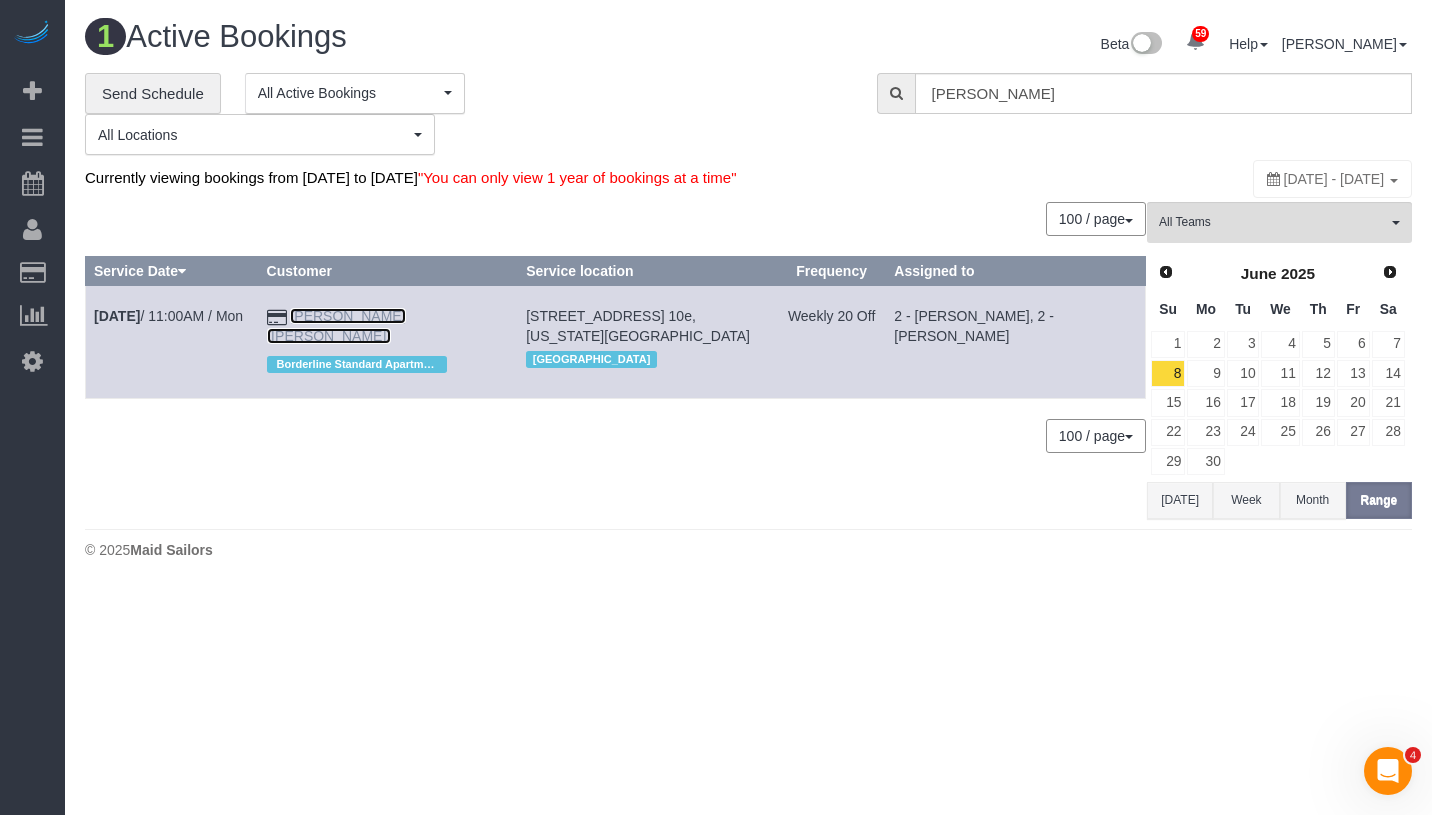 click on "Kelsey Matus (Peter Harrington)" at bounding box center (336, 326) 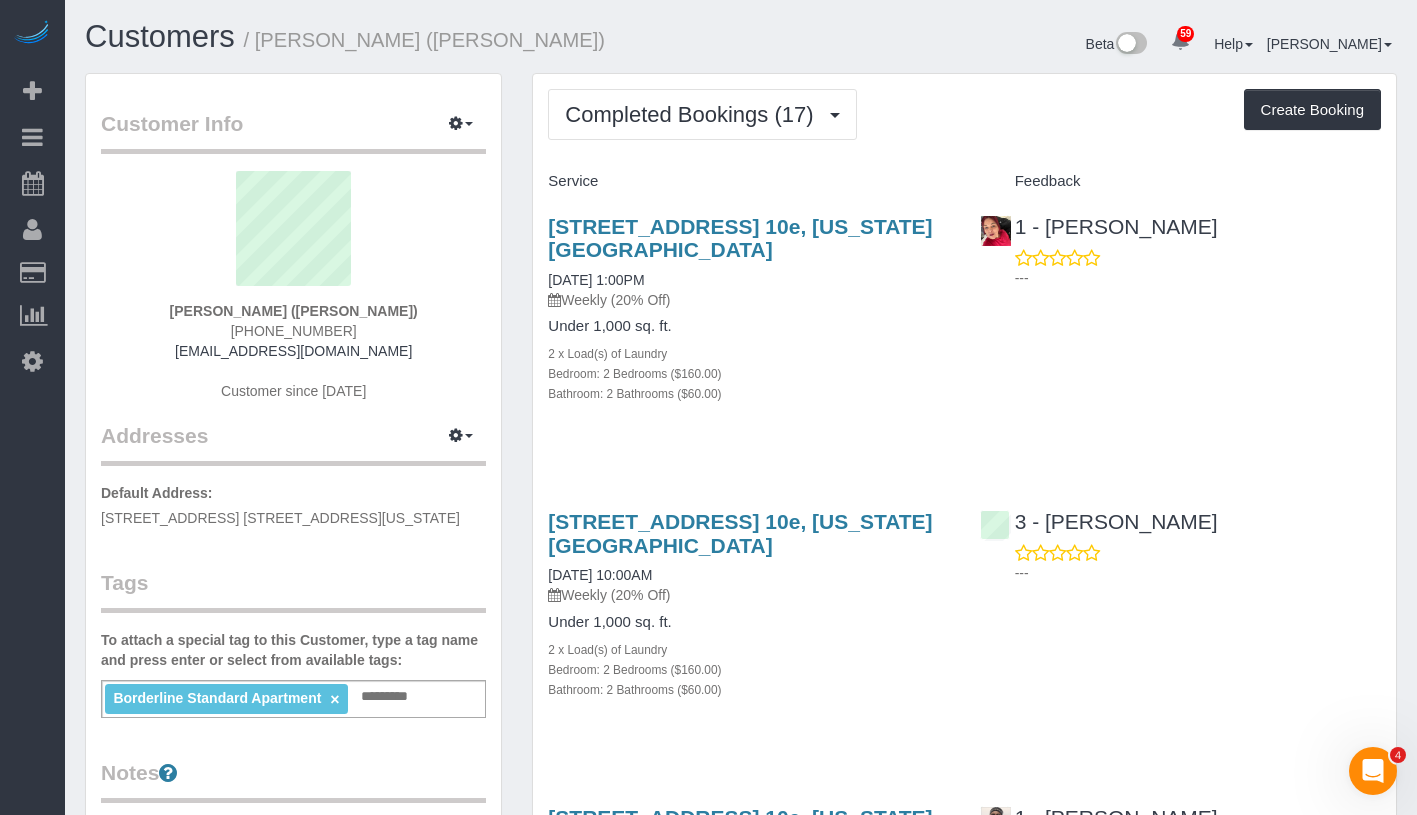 drag, startPoint x: 183, startPoint y: 309, endPoint x: 428, endPoint y: 321, distance: 245.2937 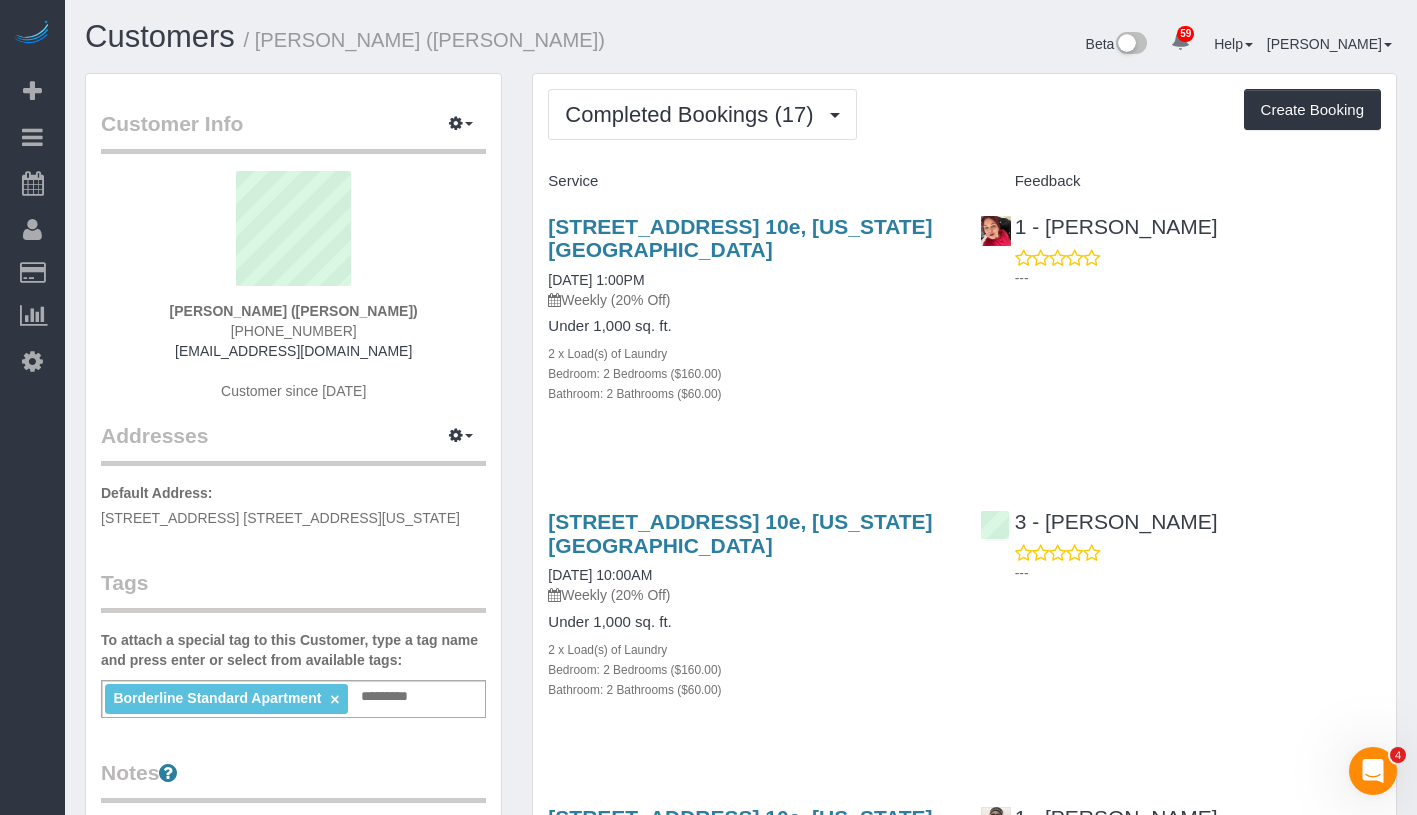 click on "Service" at bounding box center (748, 182) 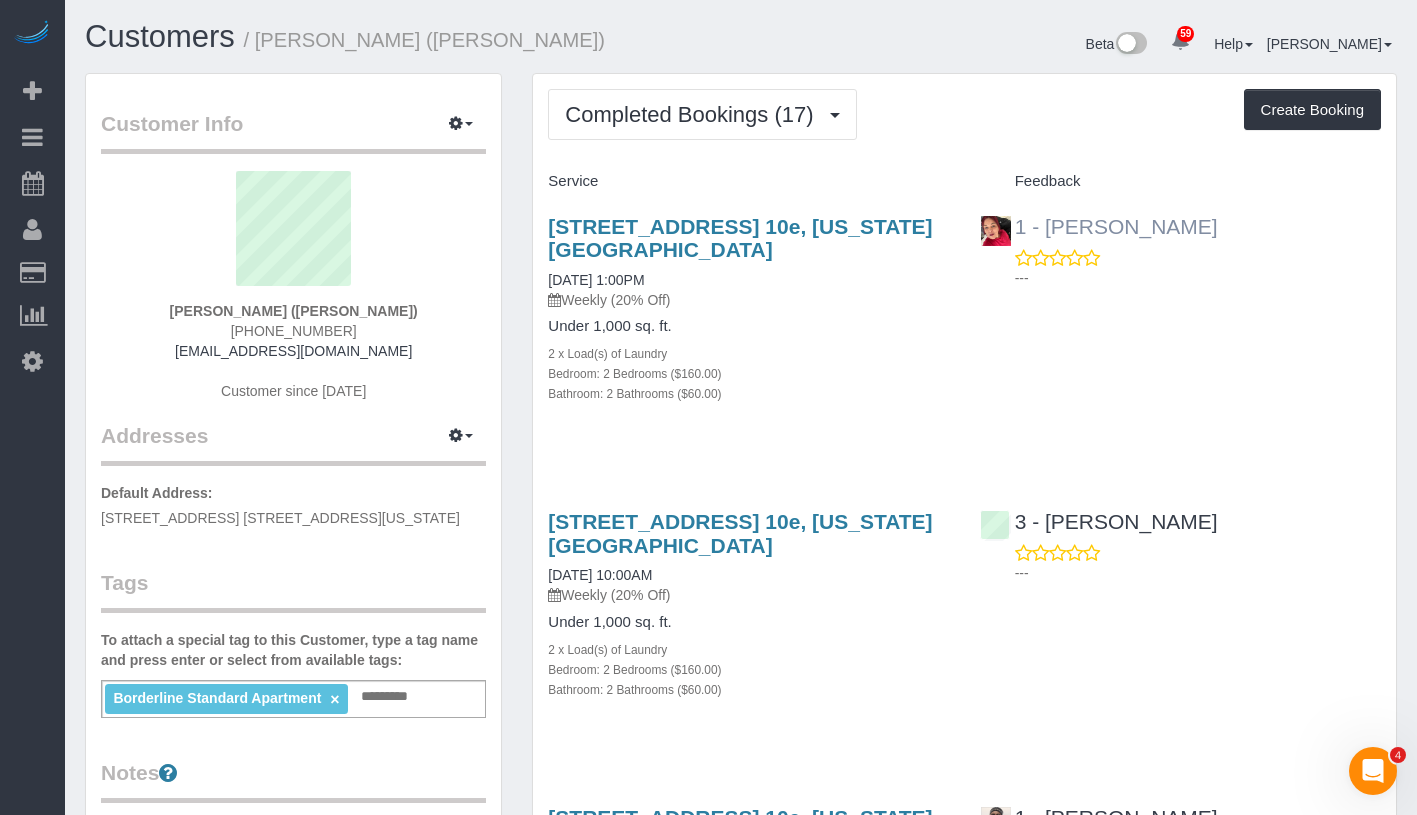 drag, startPoint x: 1217, startPoint y: 228, endPoint x: 1049, endPoint y: 229, distance: 168.00298 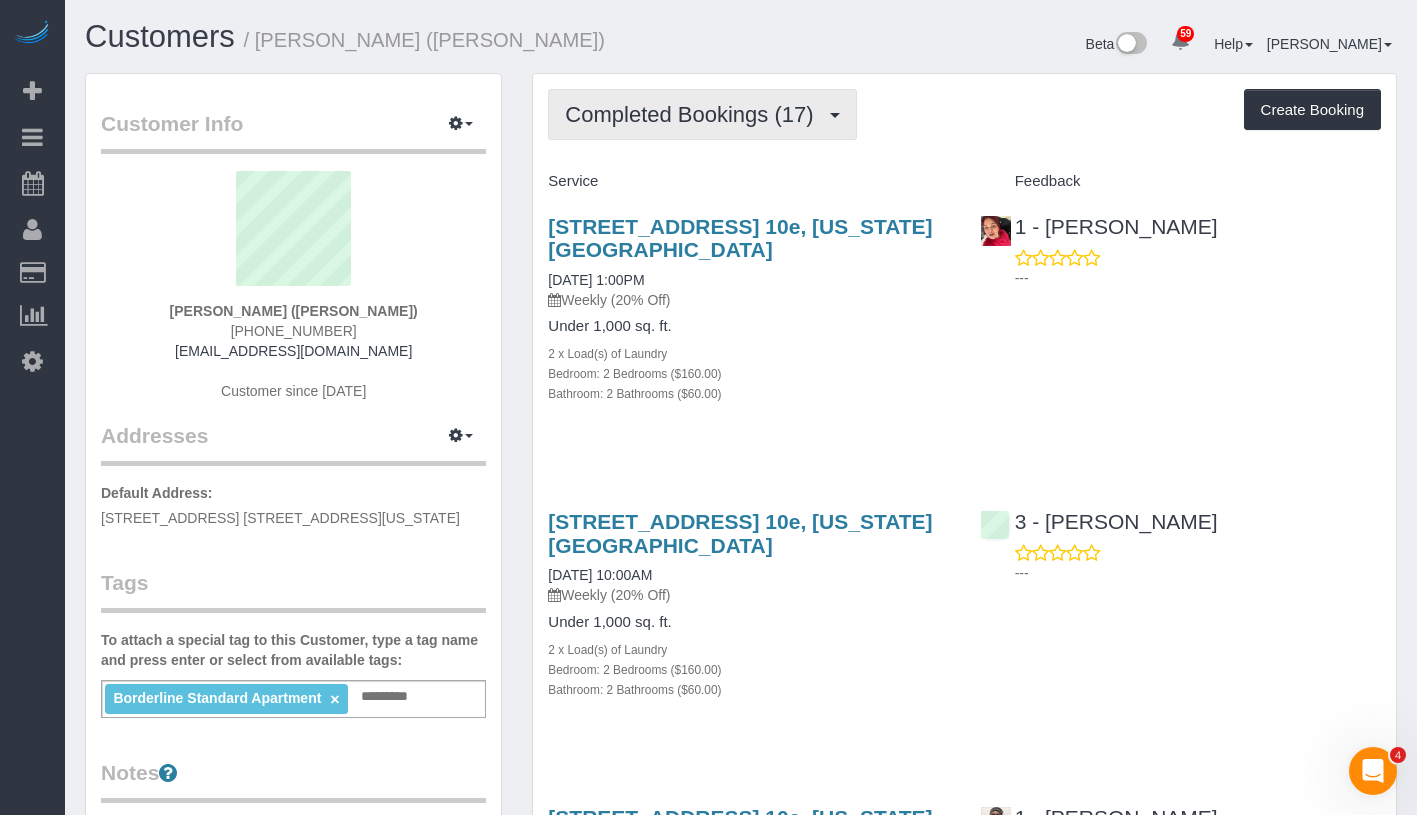 click on "Completed Bookings (17)" at bounding box center (694, 114) 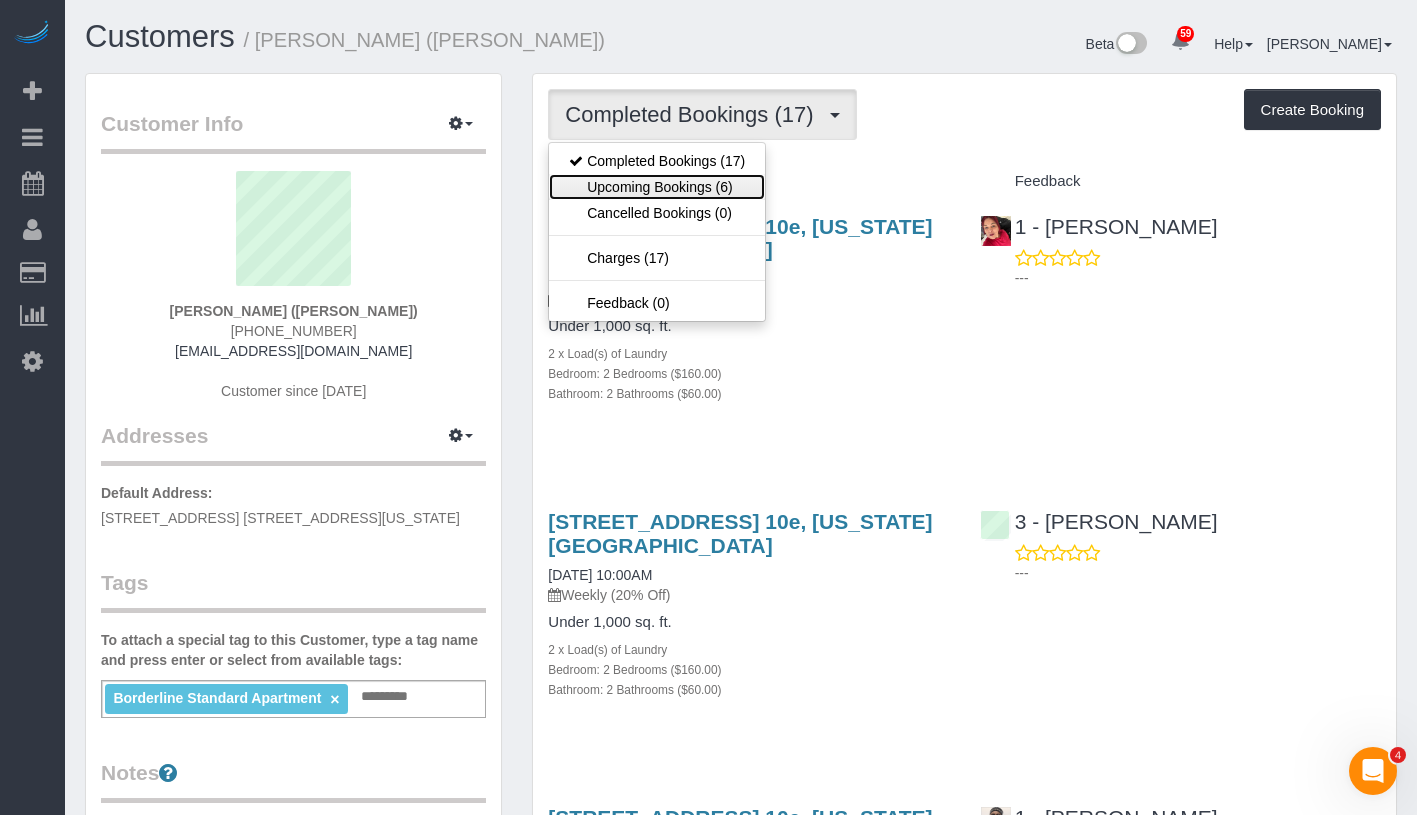 click on "Upcoming Bookings (6)" at bounding box center (657, 187) 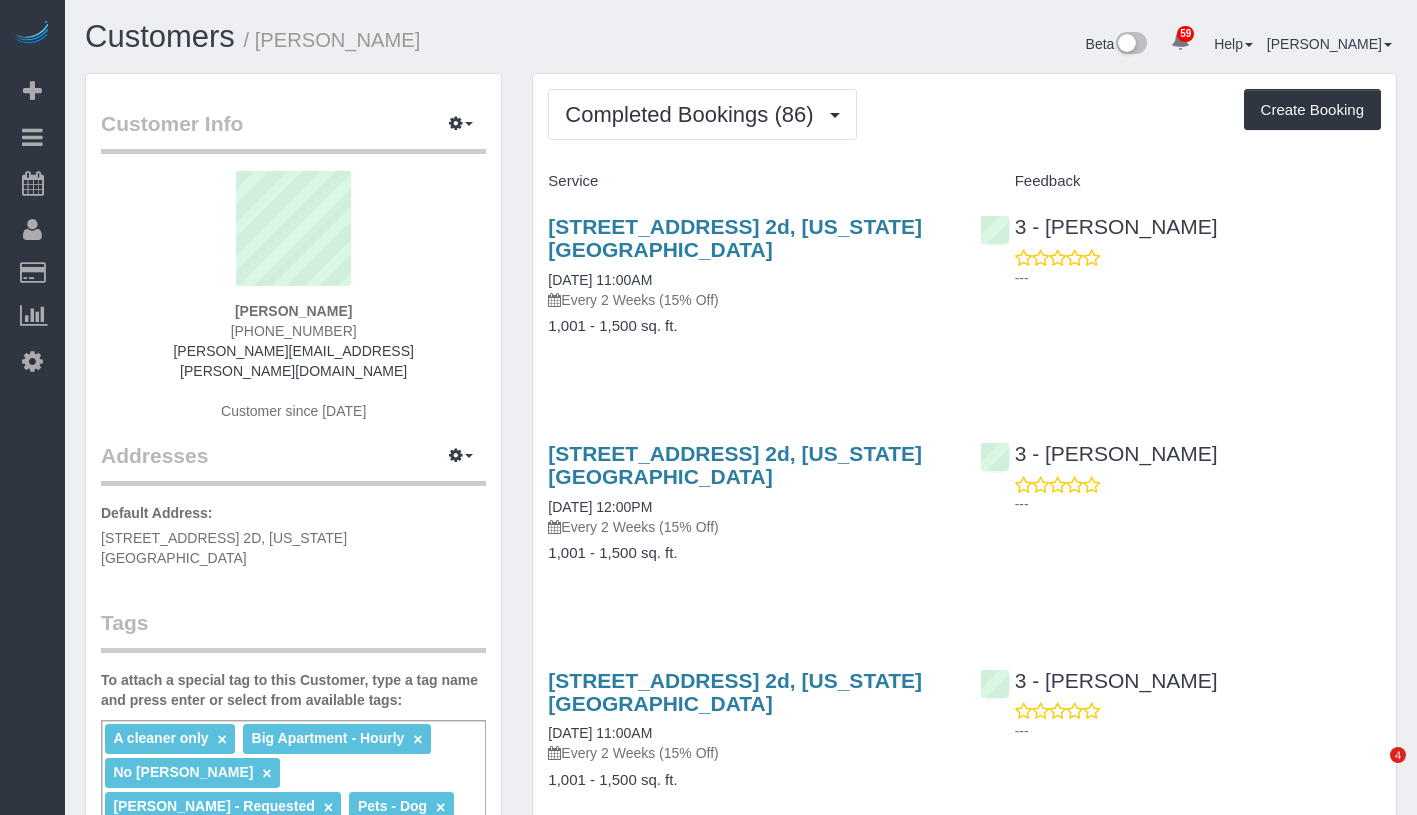 scroll, scrollTop: 0, scrollLeft: 0, axis: both 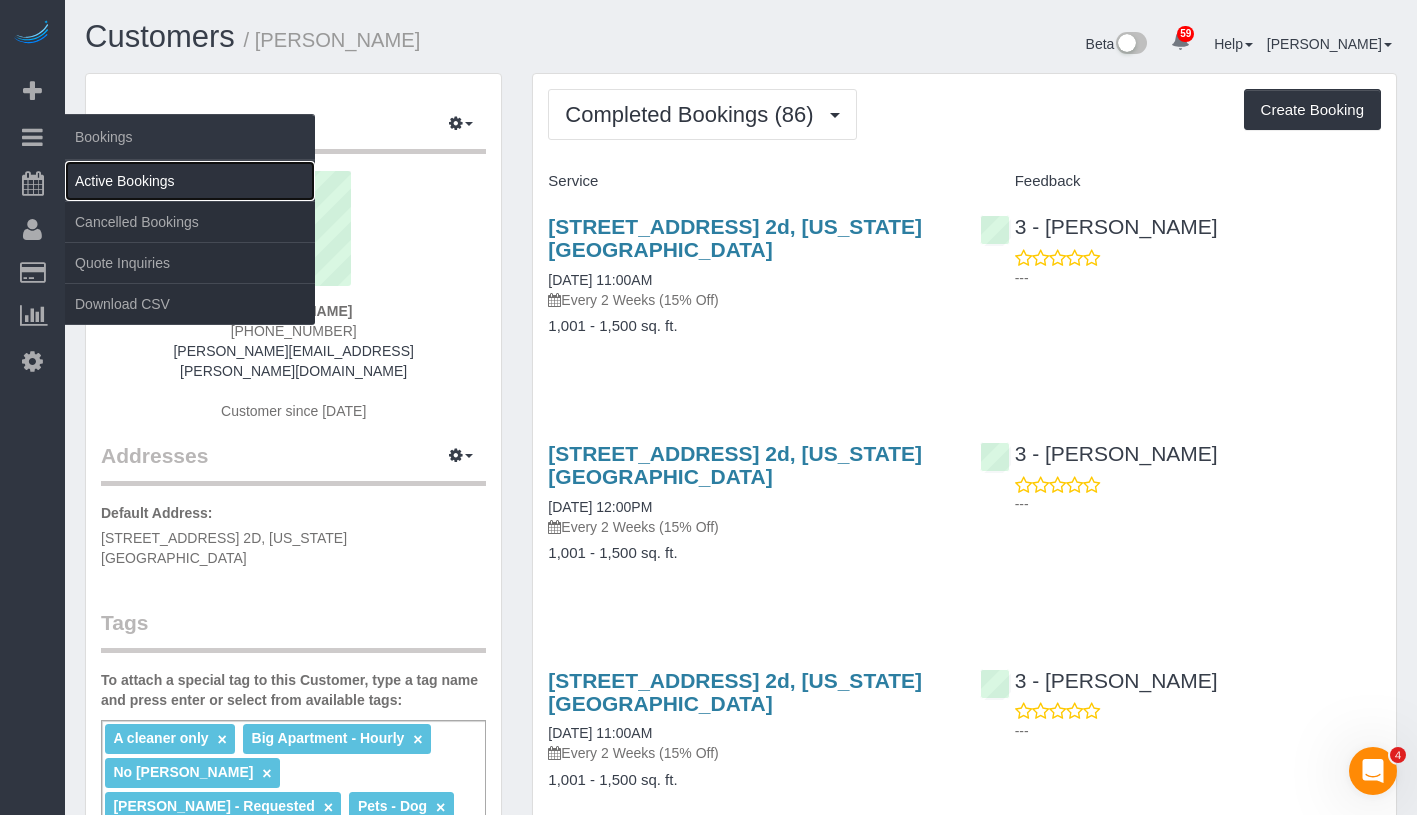 drag, startPoint x: 149, startPoint y: 177, endPoint x: 159, endPoint y: 179, distance: 10.198039 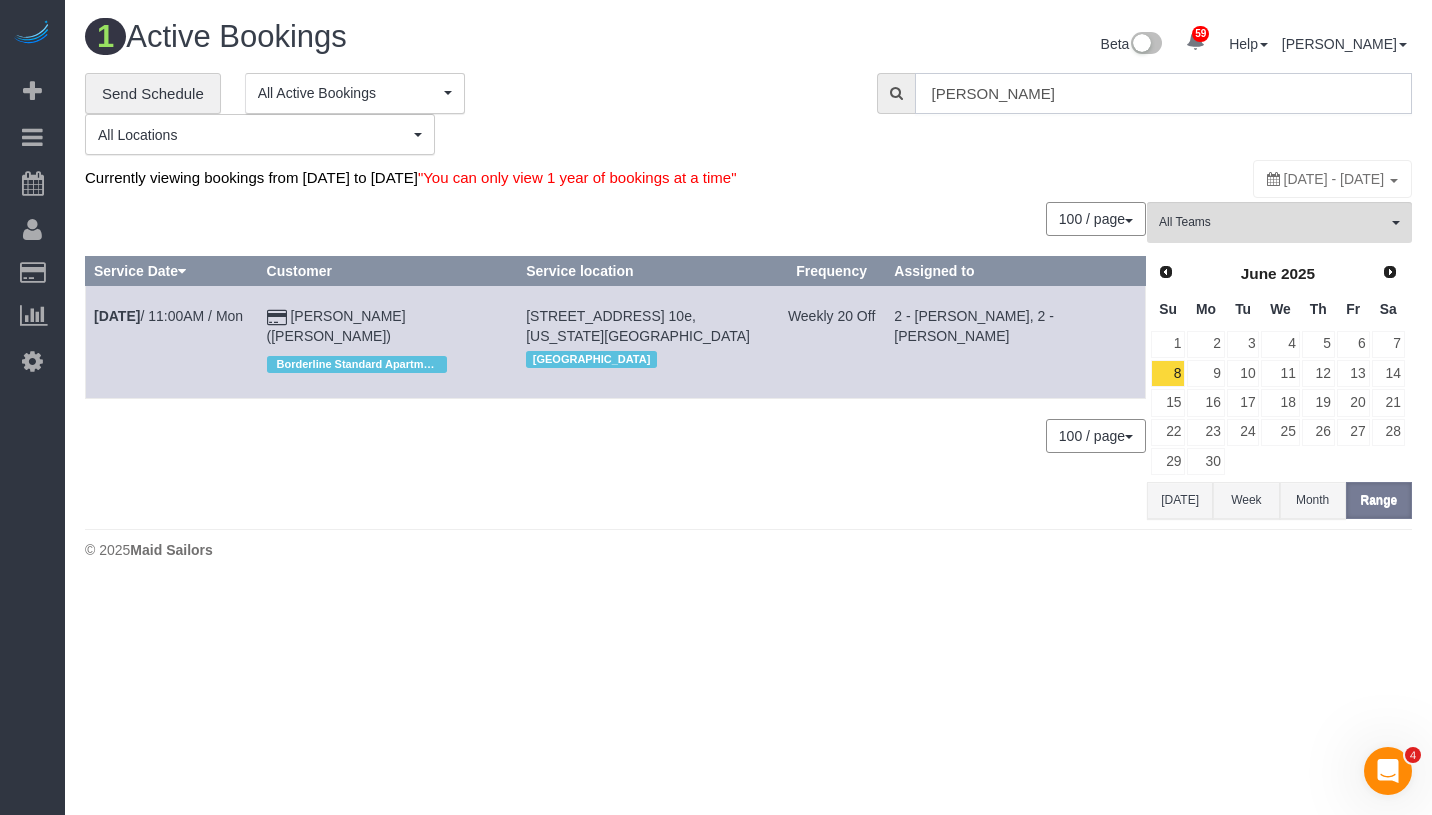 click on "peter harrington" at bounding box center (1163, 93) 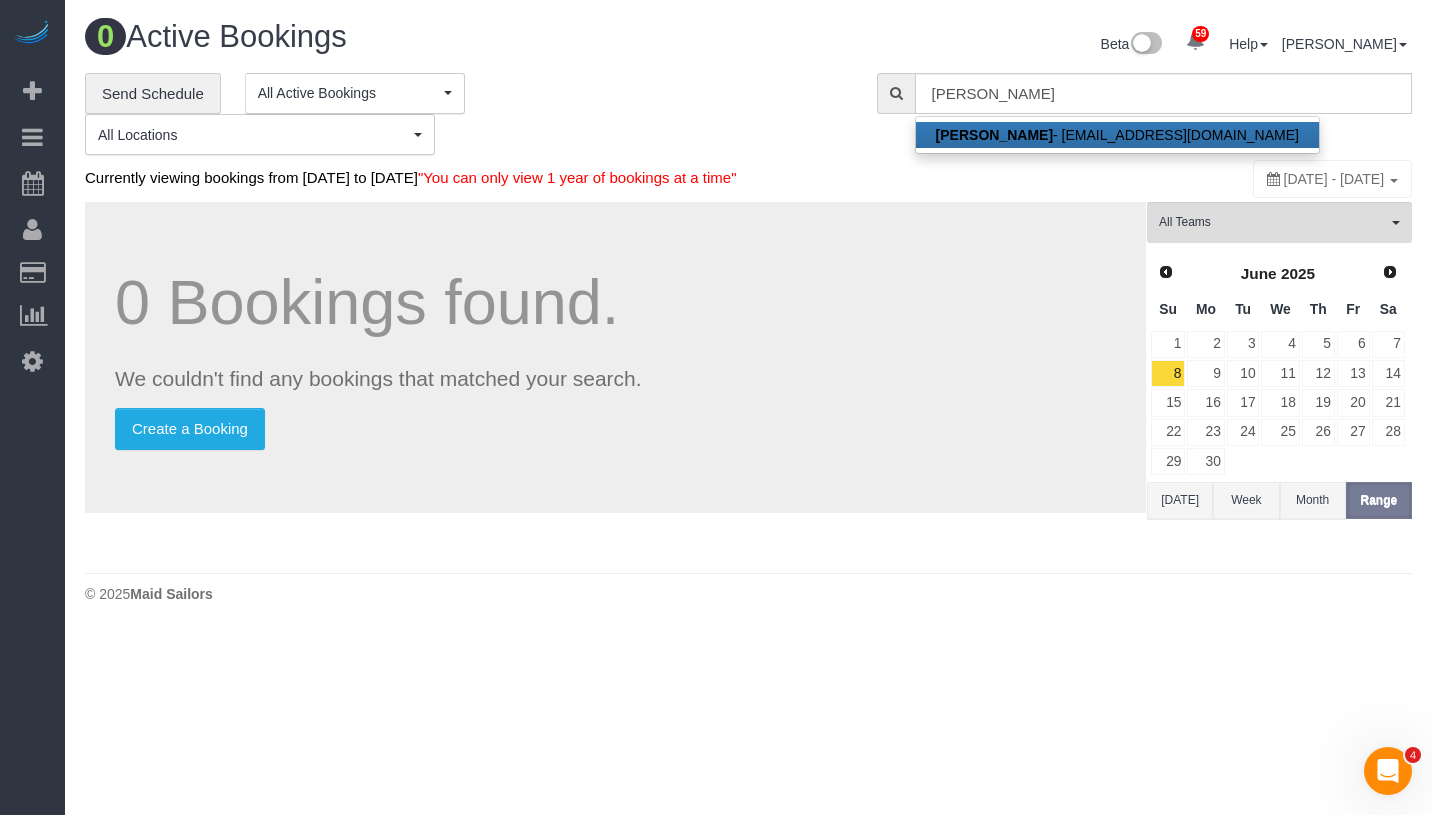 click on "Megan Mitchell  - mmmitchell@me.com" at bounding box center (1117, 135) 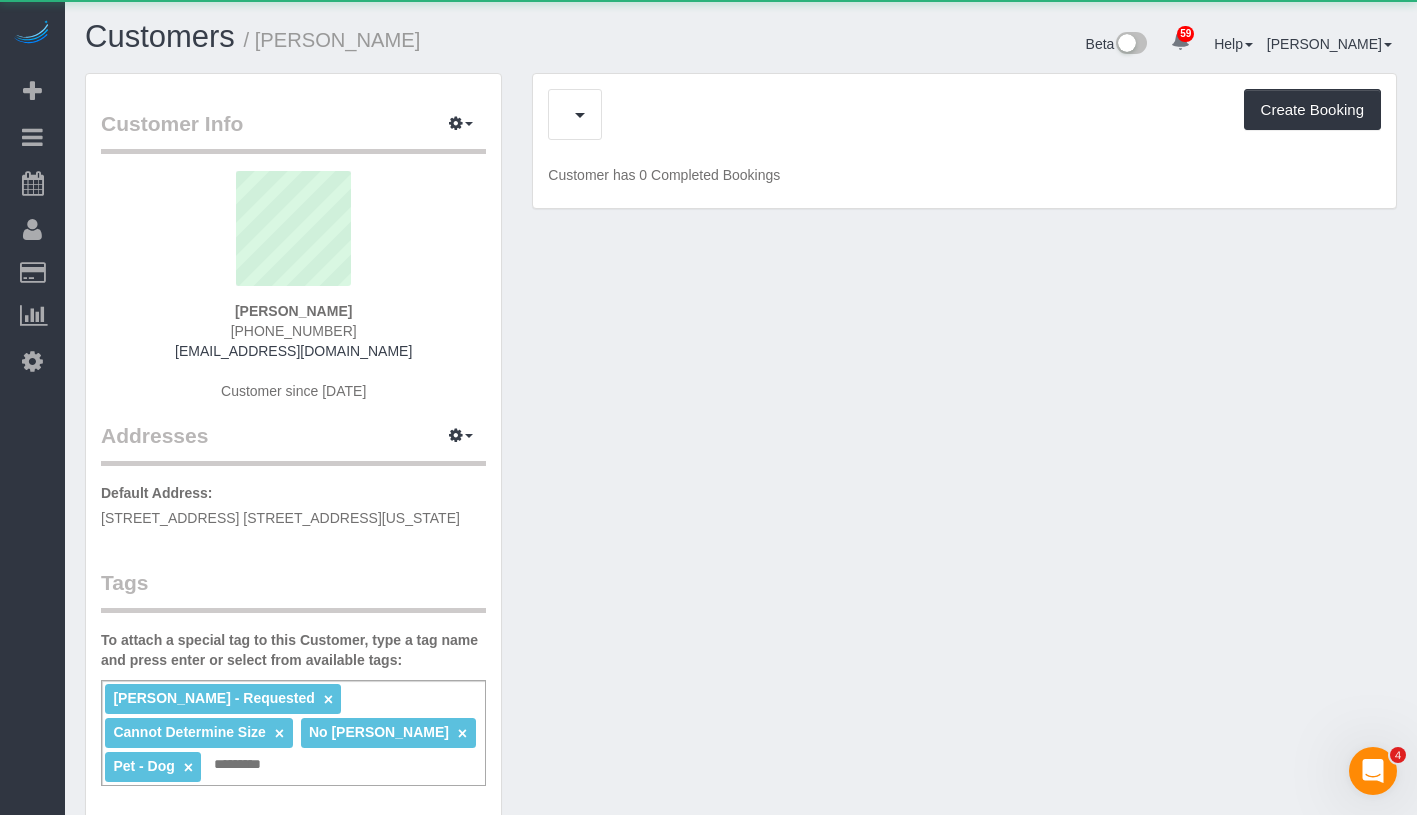 click on "Cancelled Bookings (0)
Charges (11)
Create Booking" at bounding box center [964, 114] 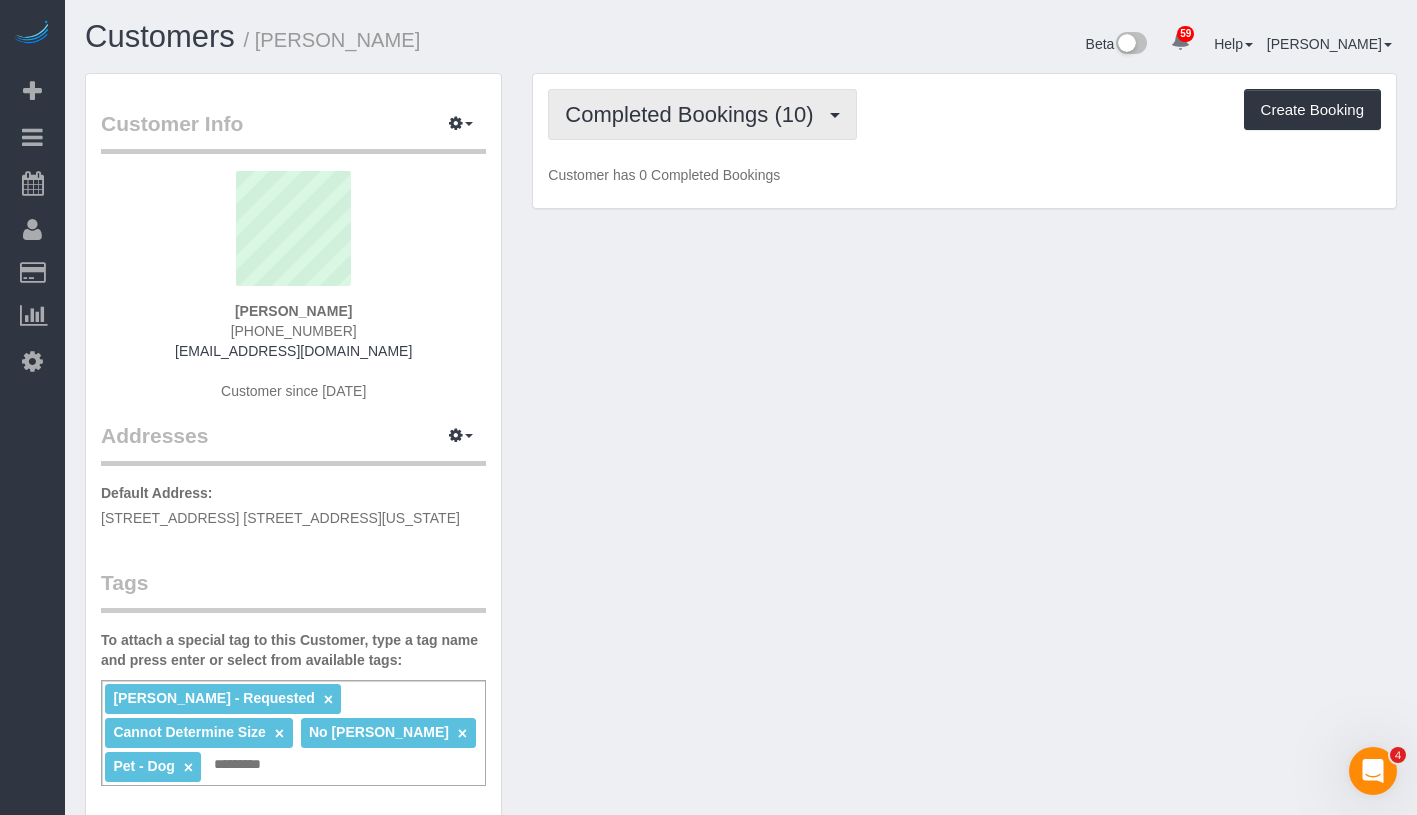 click on "Completed Bookings (10)" at bounding box center (702, 114) 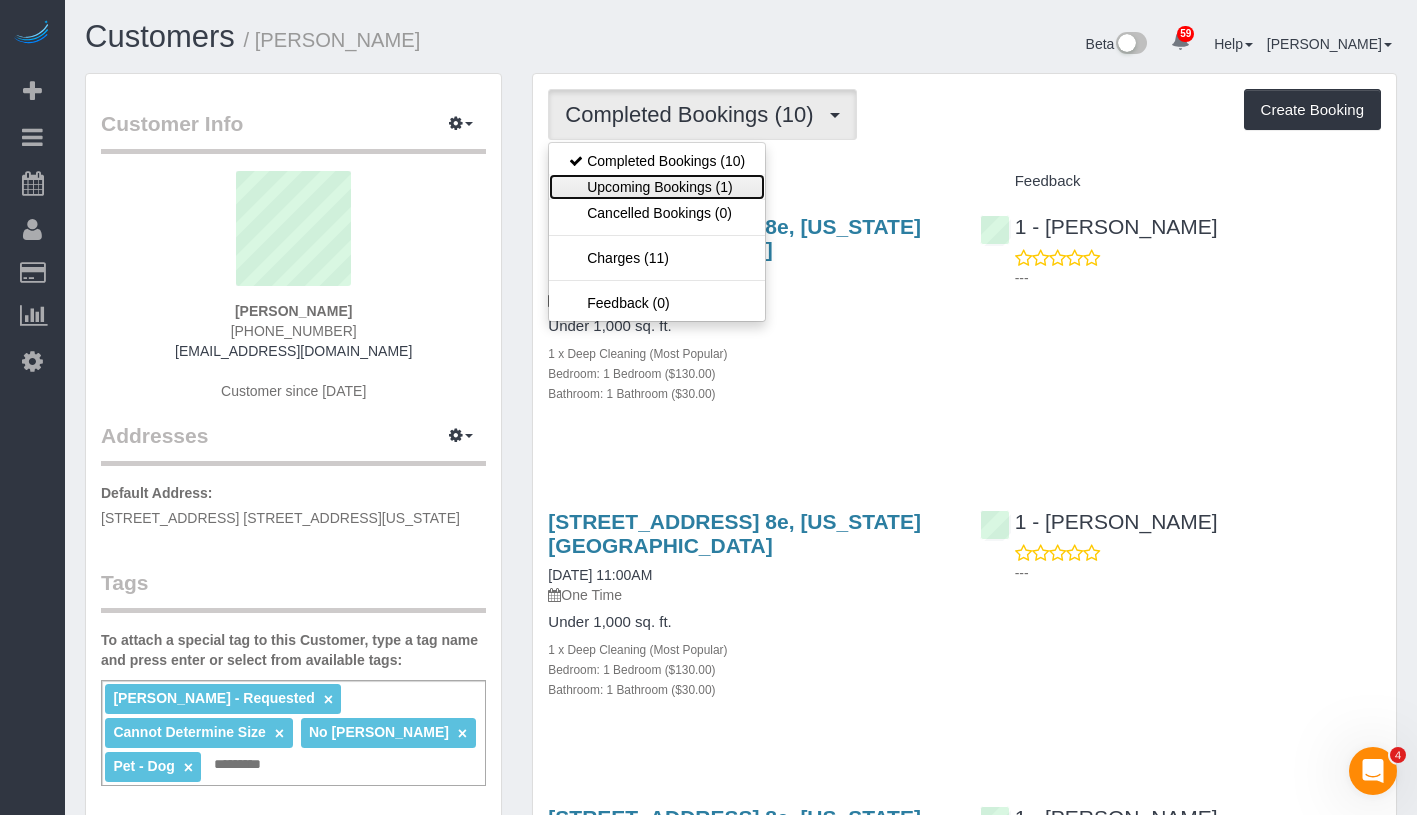 click on "Upcoming Bookings (1)" at bounding box center [657, 187] 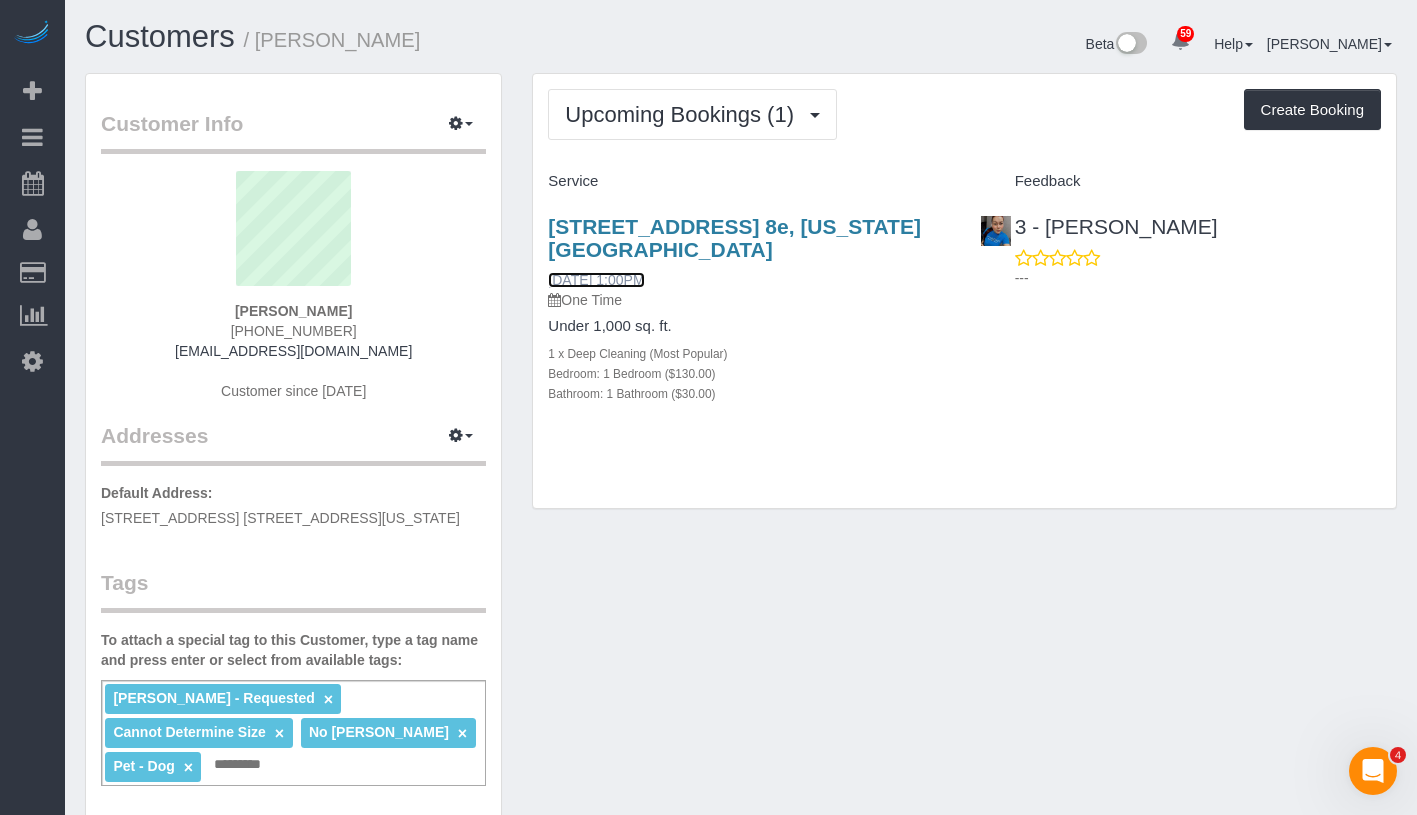 click on "07/09/2025 1:00PM" at bounding box center (596, 280) 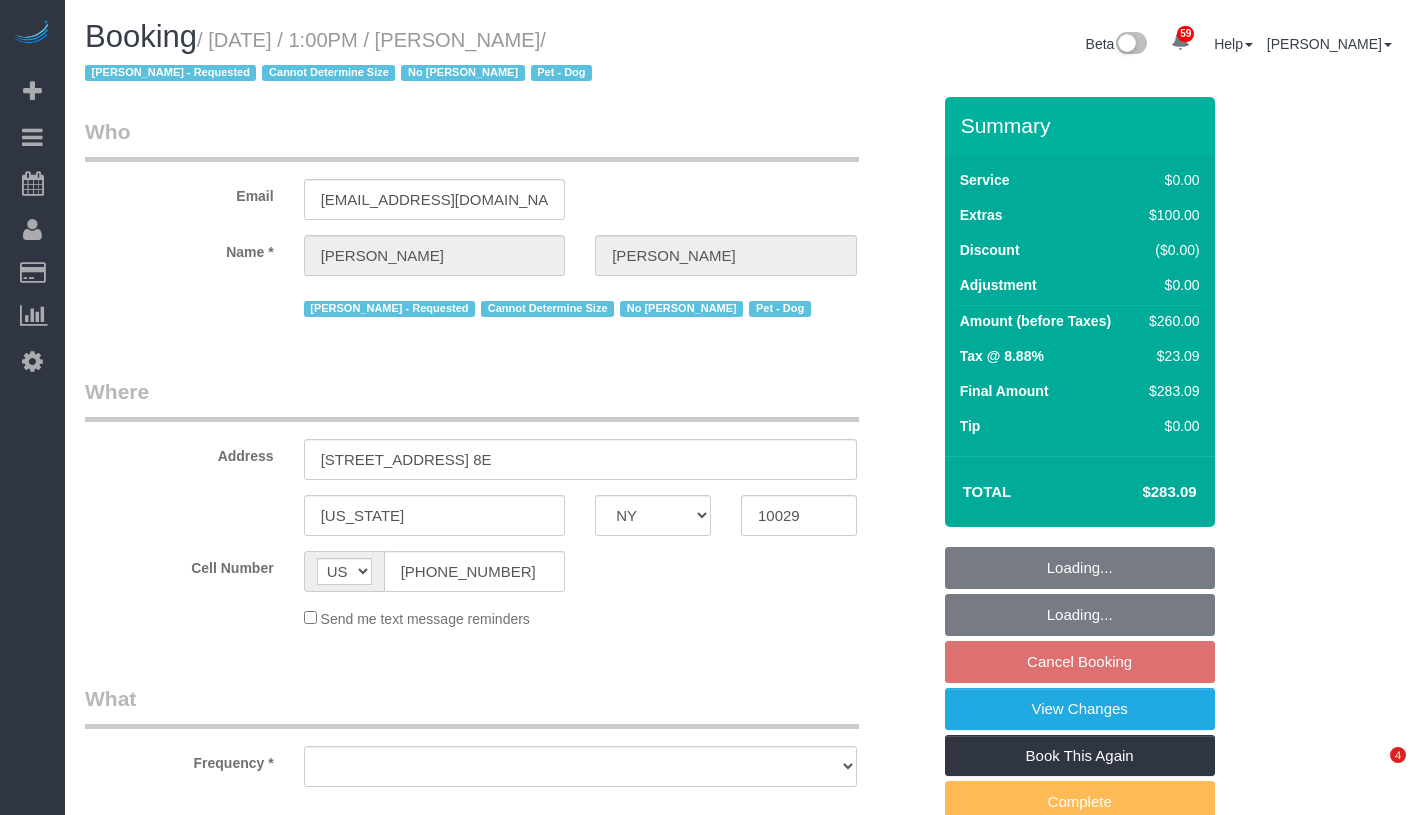 select on "NY" 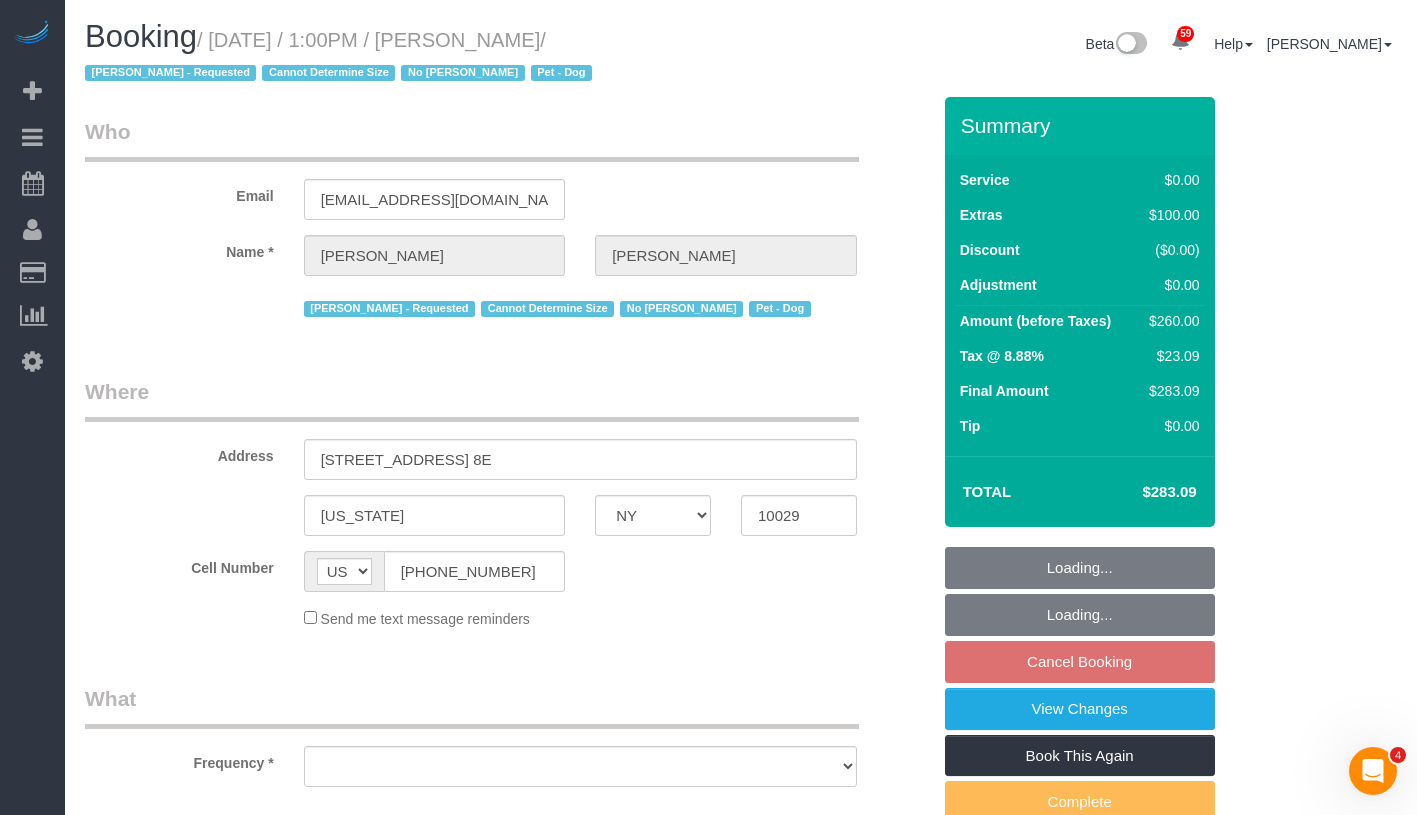 scroll, scrollTop: 0, scrollLeft: 0, axis: both 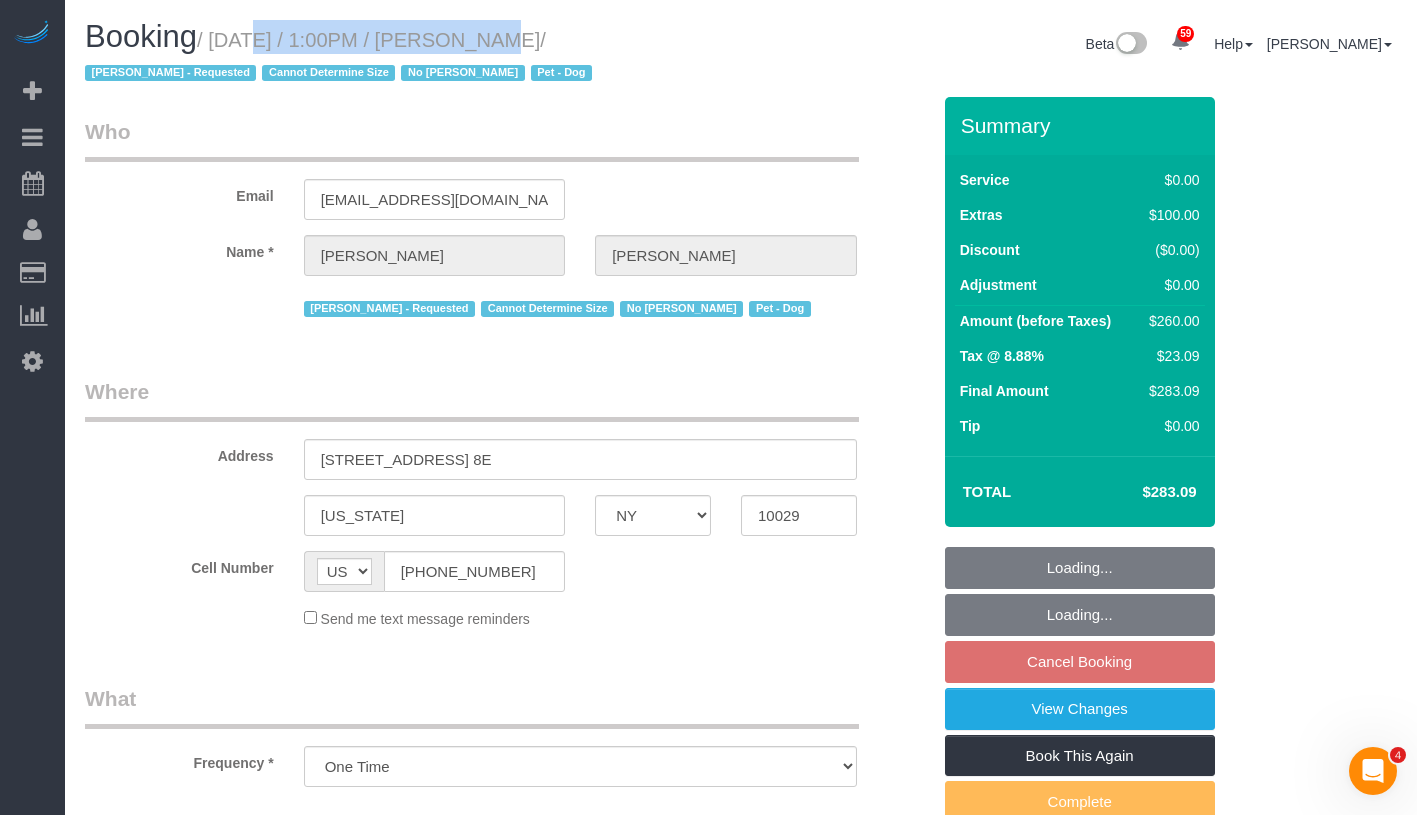 select on "string:stripe-pm_1NjqE54VGloSiKo7fONrauUm" 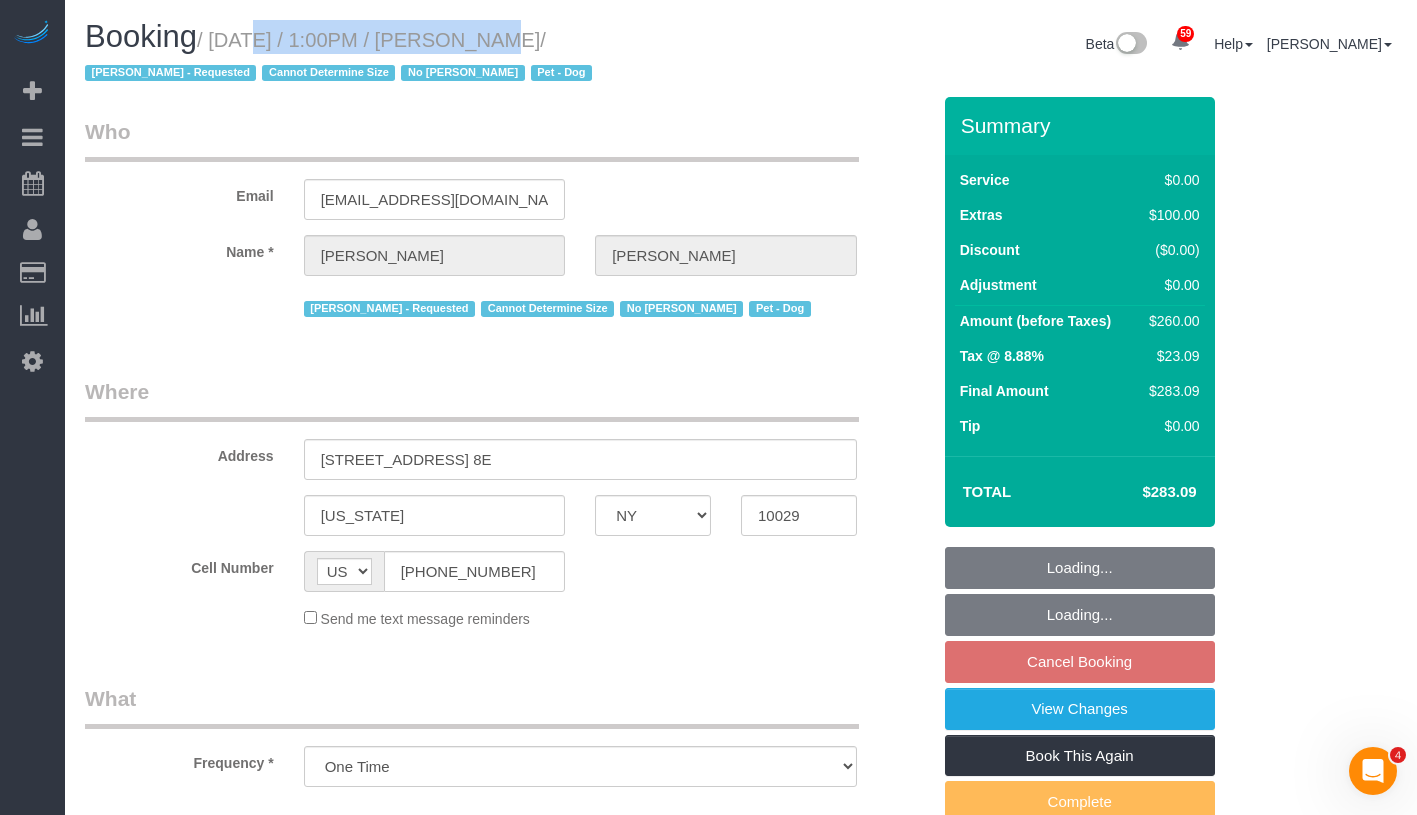 select on "number:58" 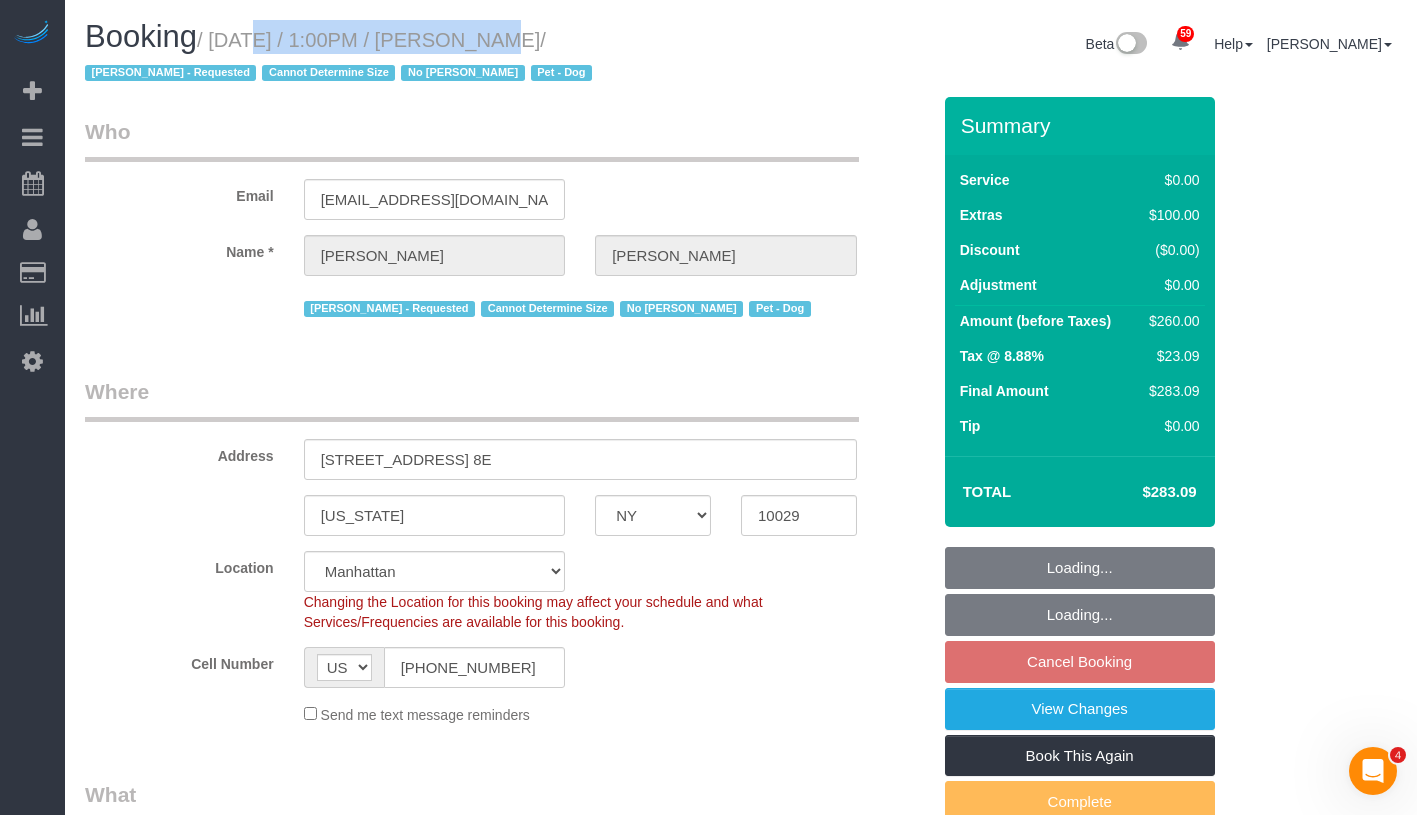 select on "object:1447" 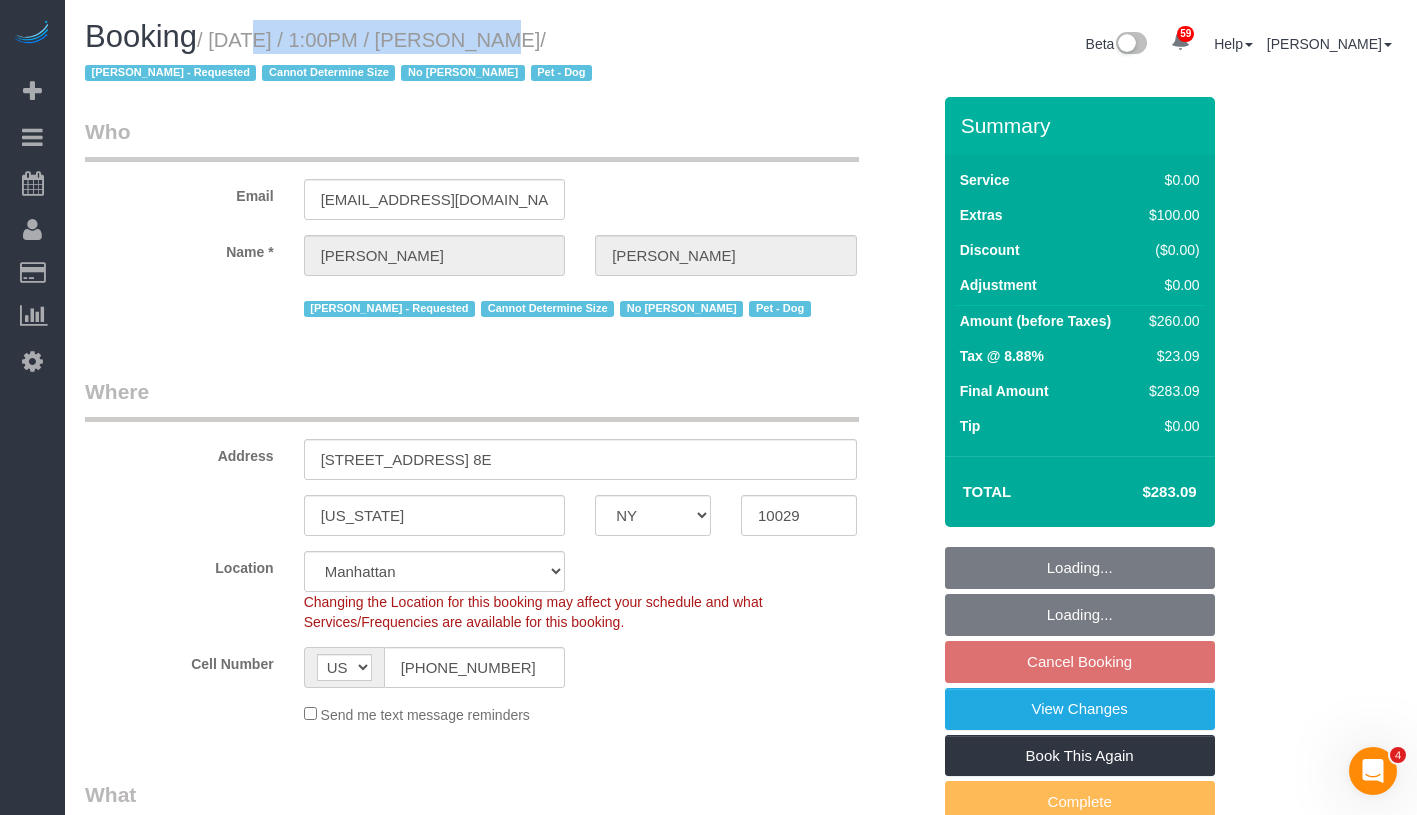select on "1" 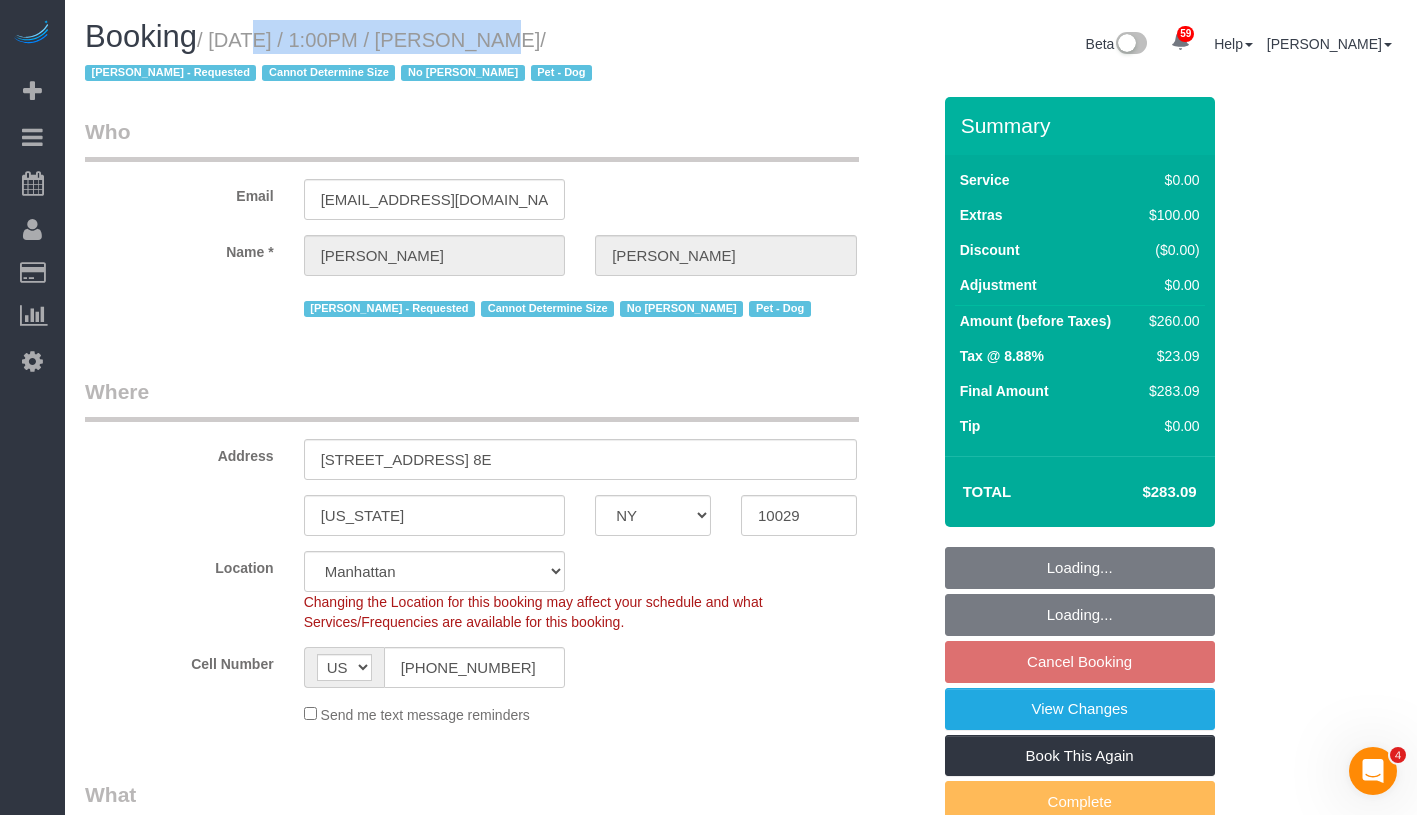 select on "1" 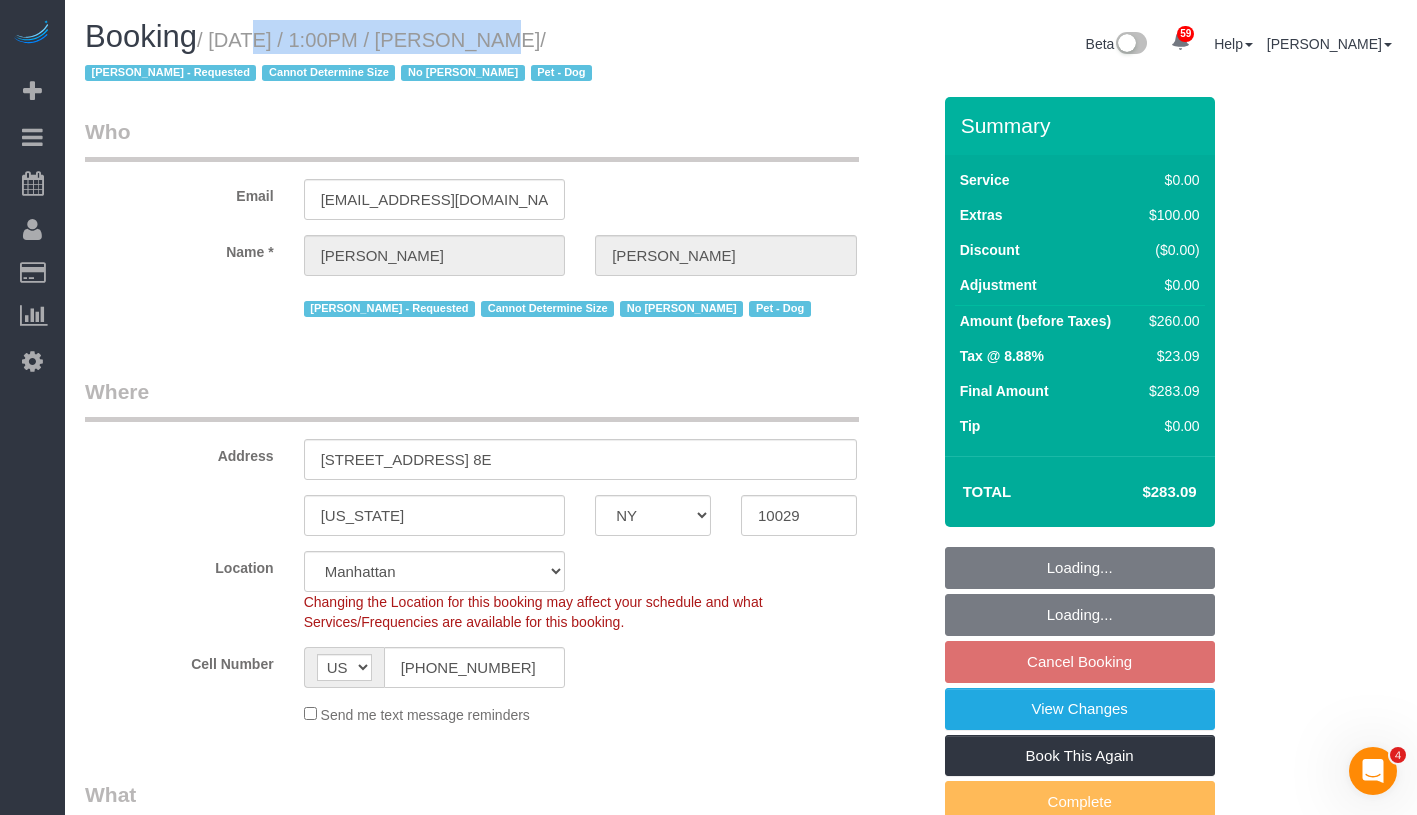 drag, startPoint x: 227, startPoint y: 37, endPoint x: 590, endPoint y: 42, distance: 363.03442 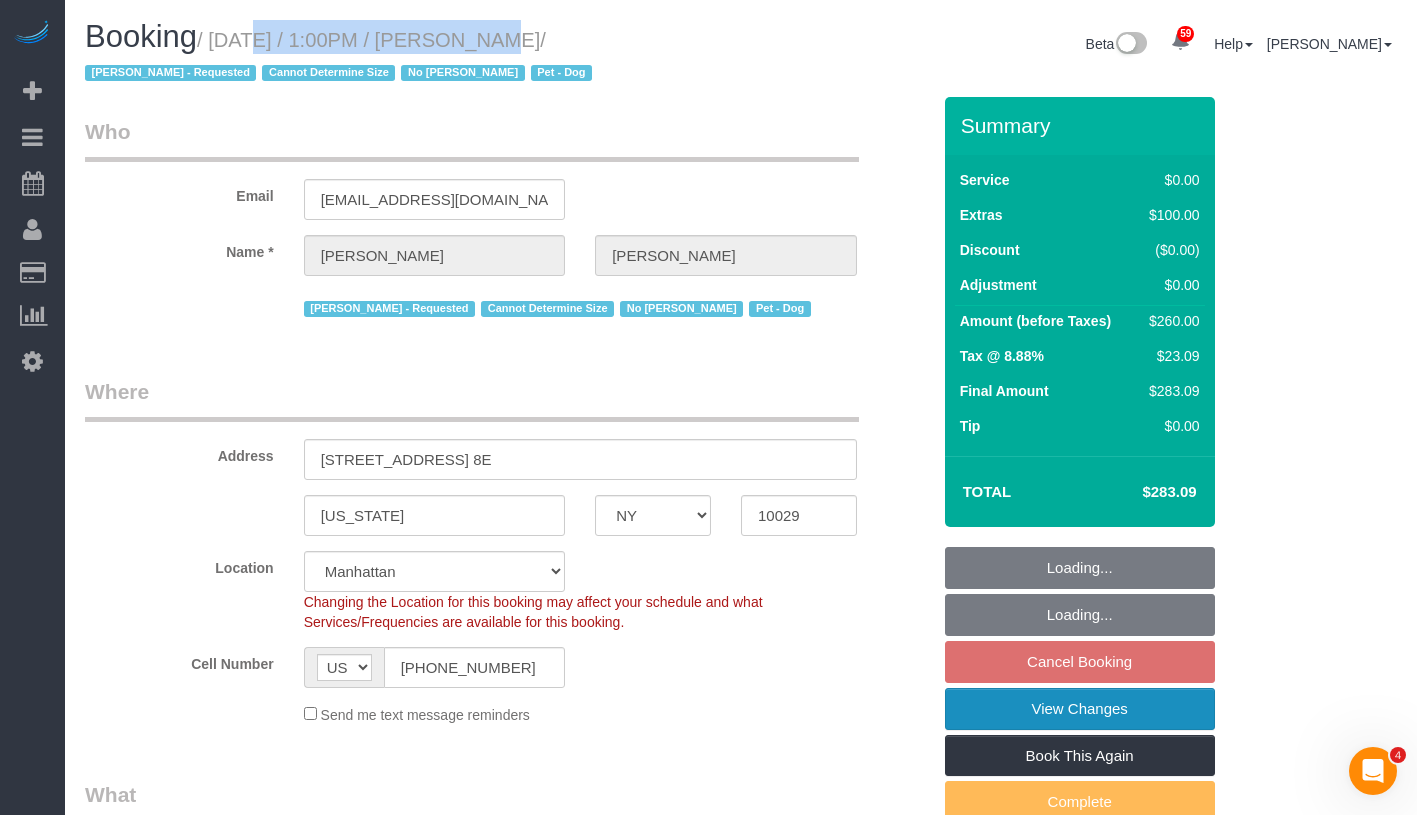 click on "View Changes" at bounding box center [1080, 709] 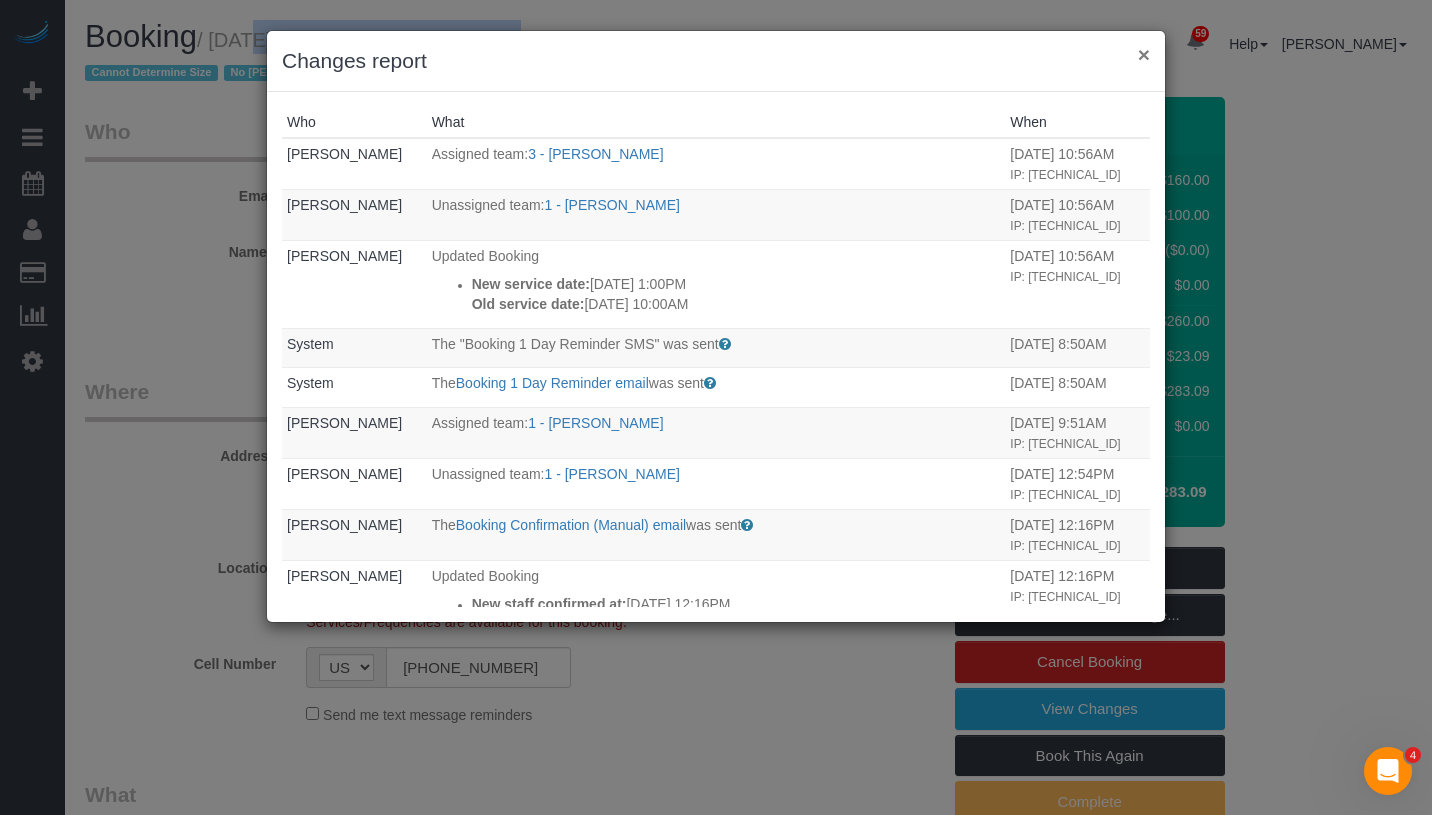 click on "×" at bounding box center (1144, 54) 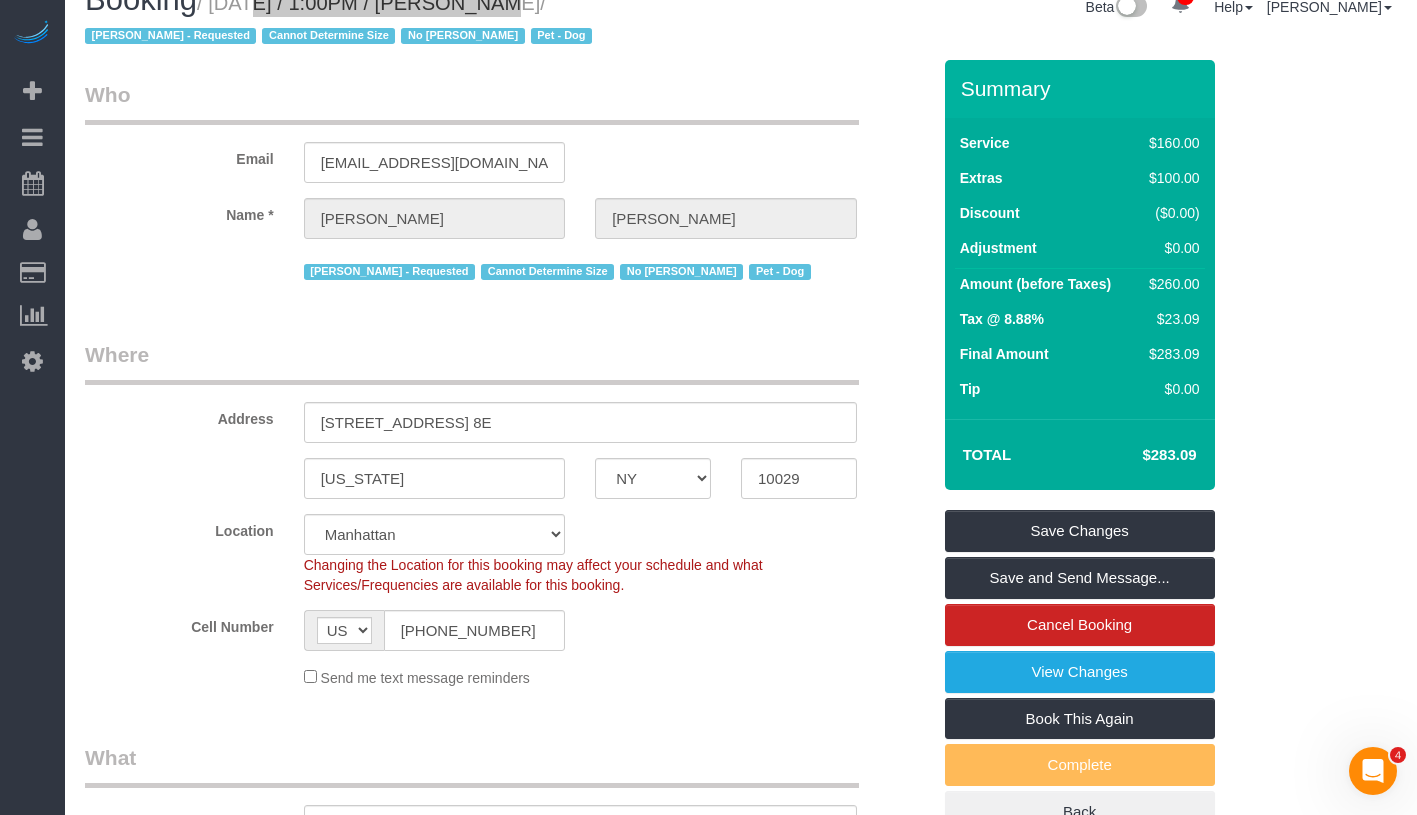 scroll, scrollTop: 0, scrollLeft: 0, axis: both 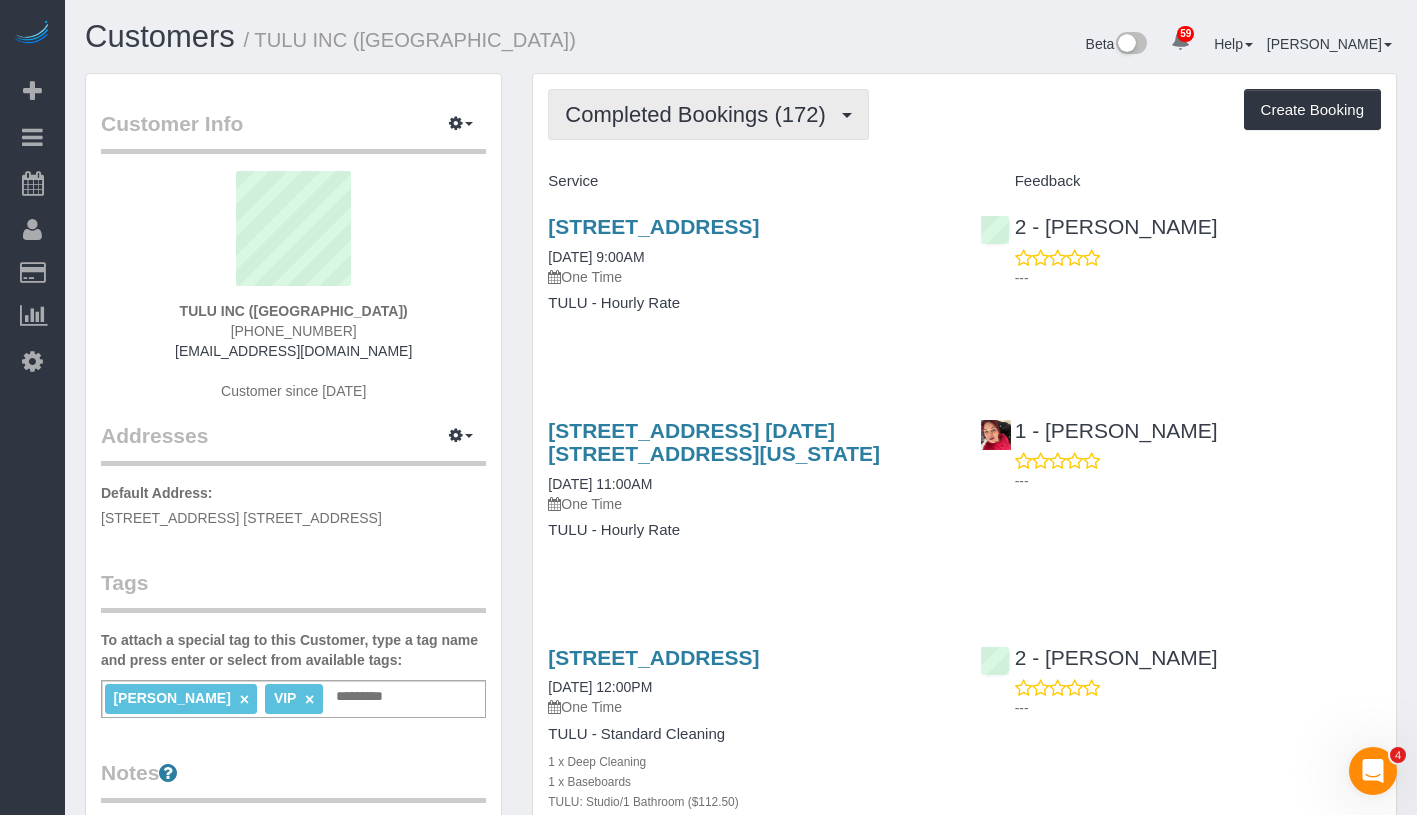 click on "Completed Bookings (172)" at bounding box center [708, 114] 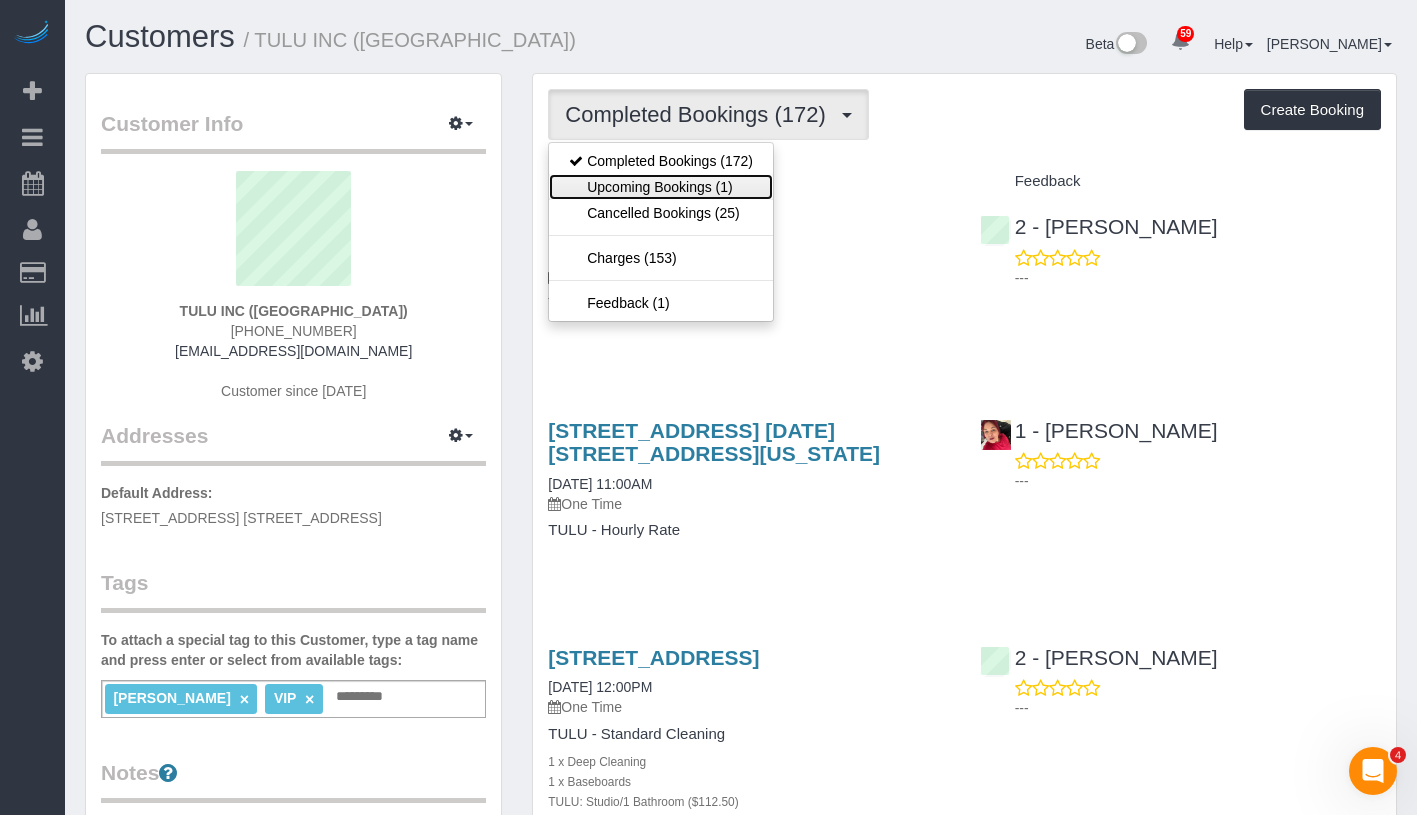 click on "Upcoming Bookings (1)" at bounding box center [661, 187] 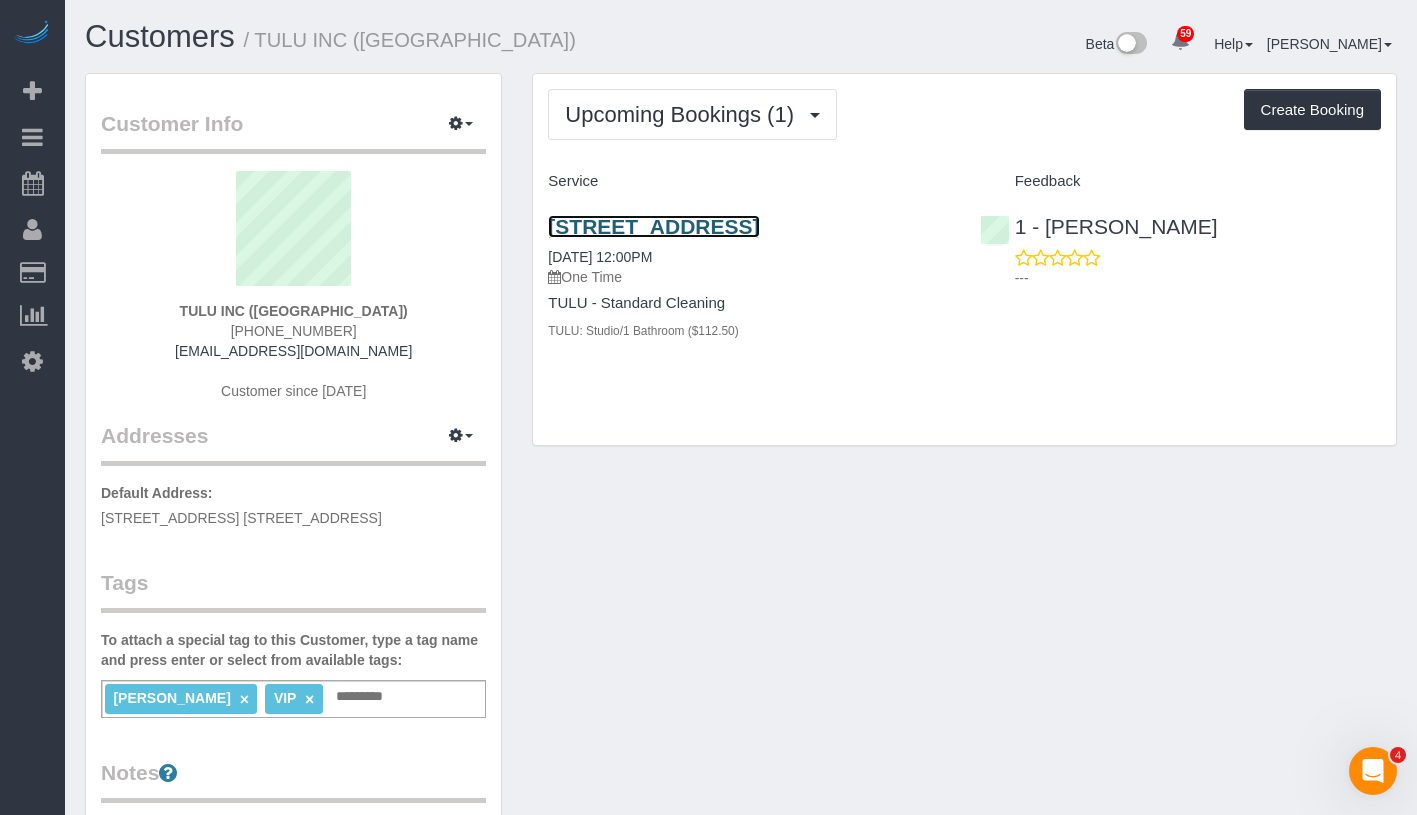 click on "[STREET_ADDRESS]" at bounding box center [653, 226] 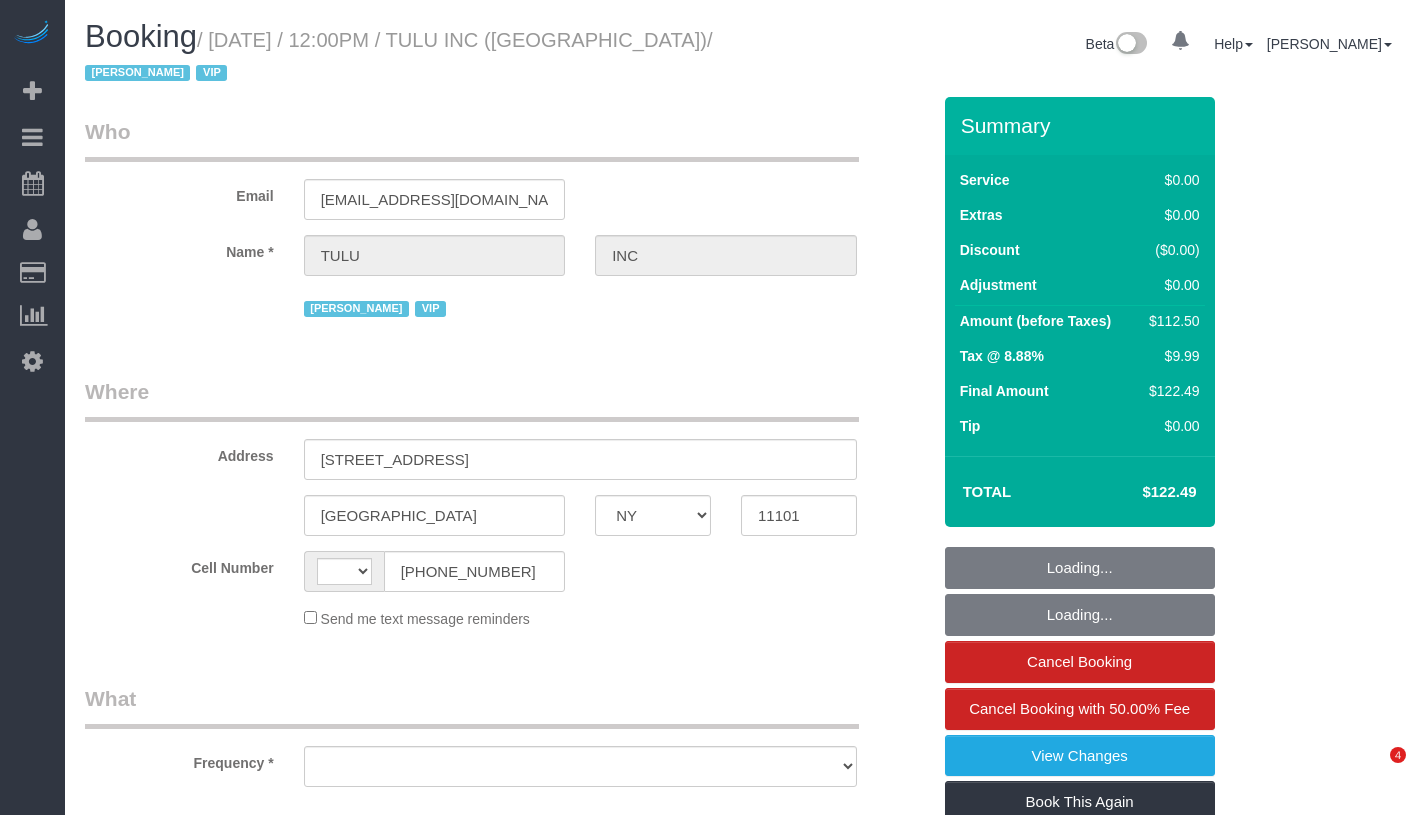 select on "NY" 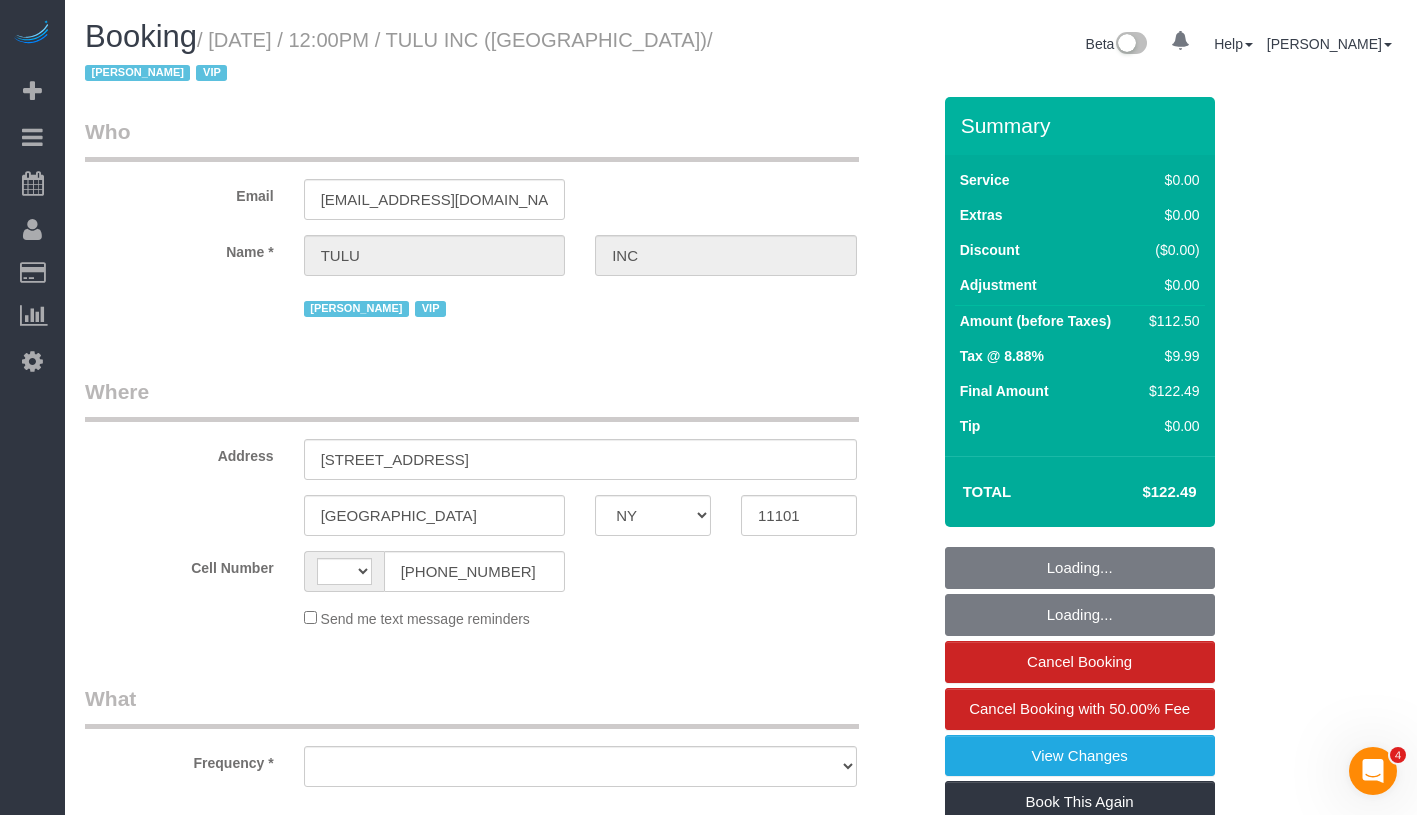 scroll, scrollTop: 0, scrollLeft: 0, axis: both 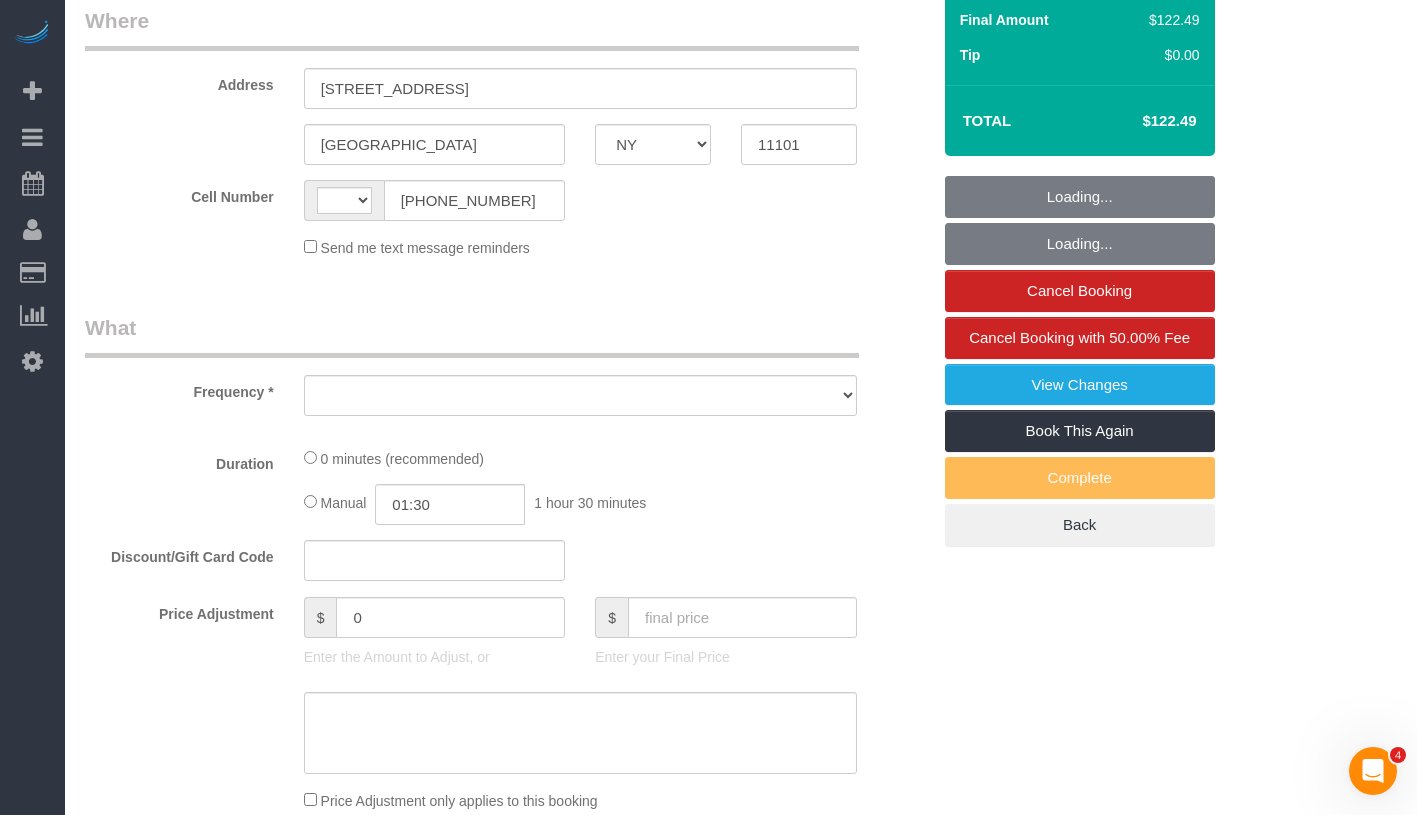 select on "string:[GEOGRAPHIC_DATA]" 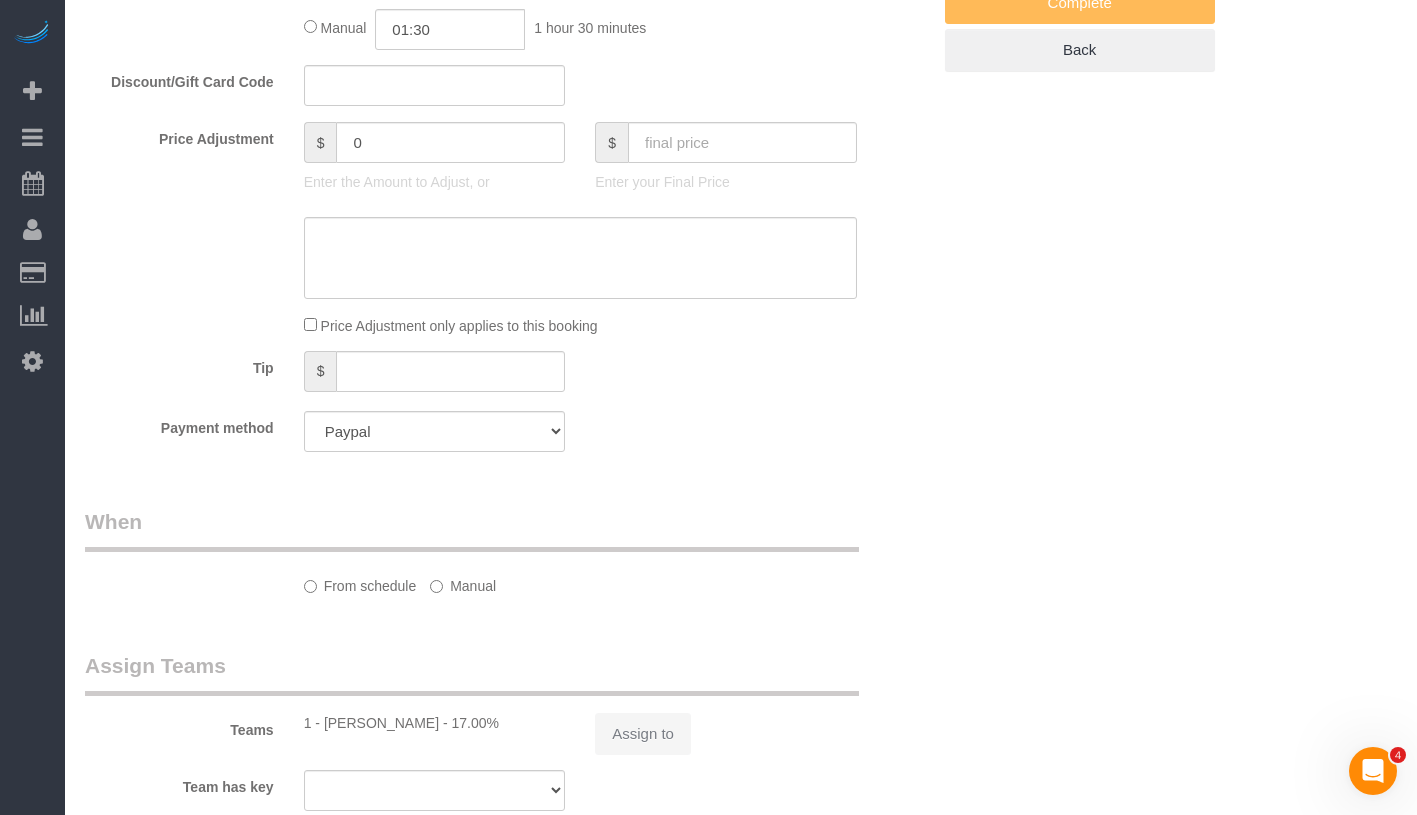 select on "object:807" 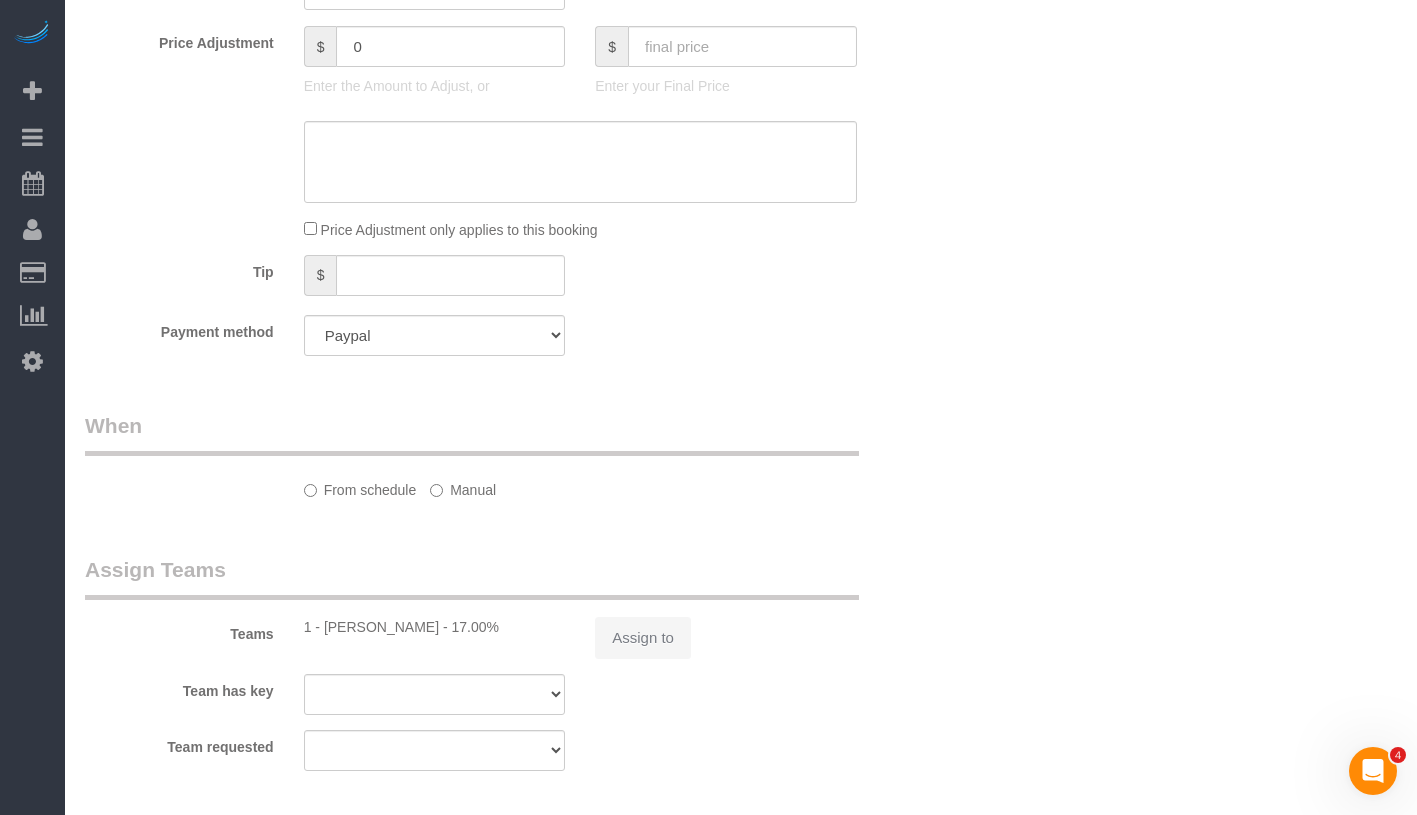 select on "spot1" 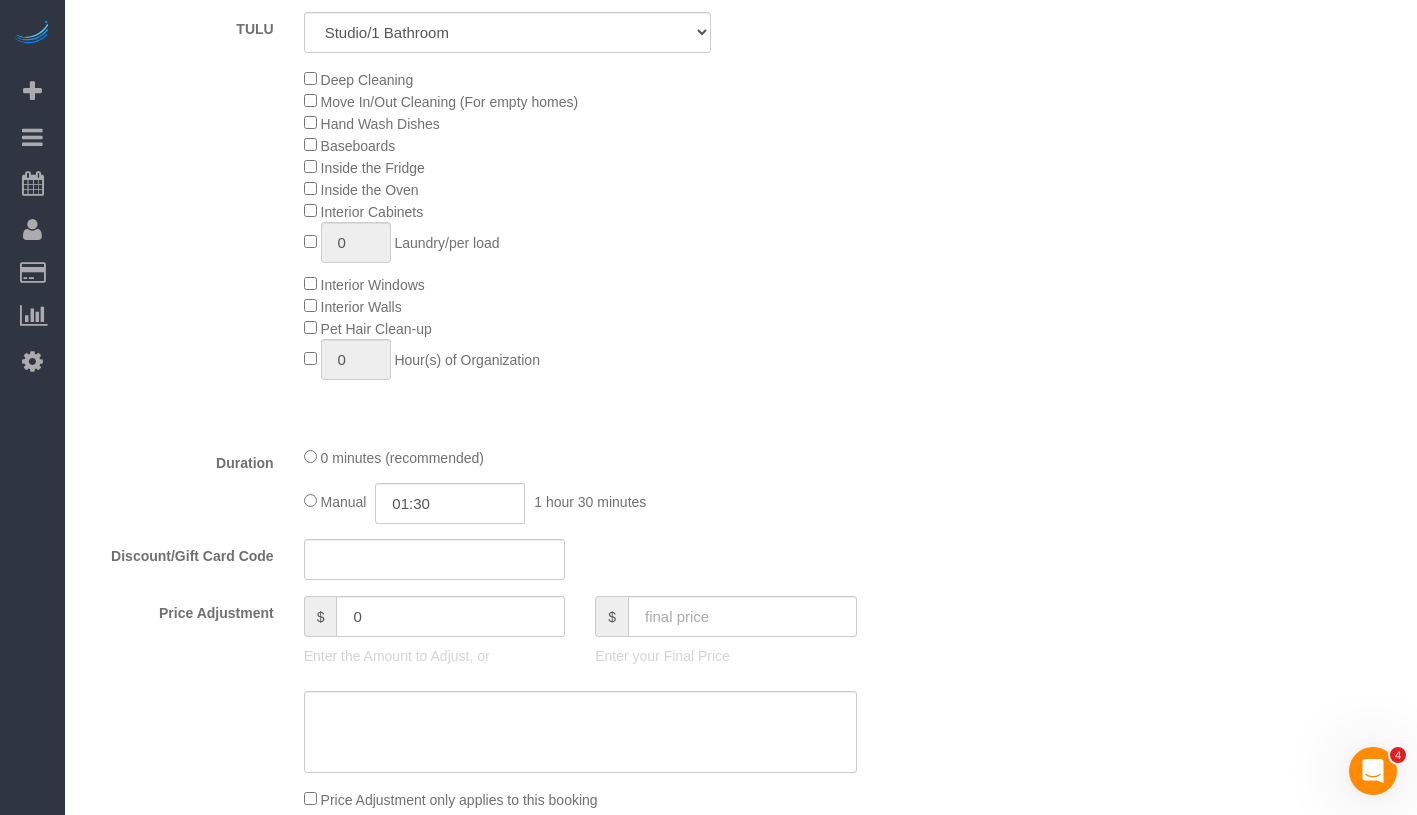 scroll, scrollTop: 1416, scrollLeft: 0, axis: vertical 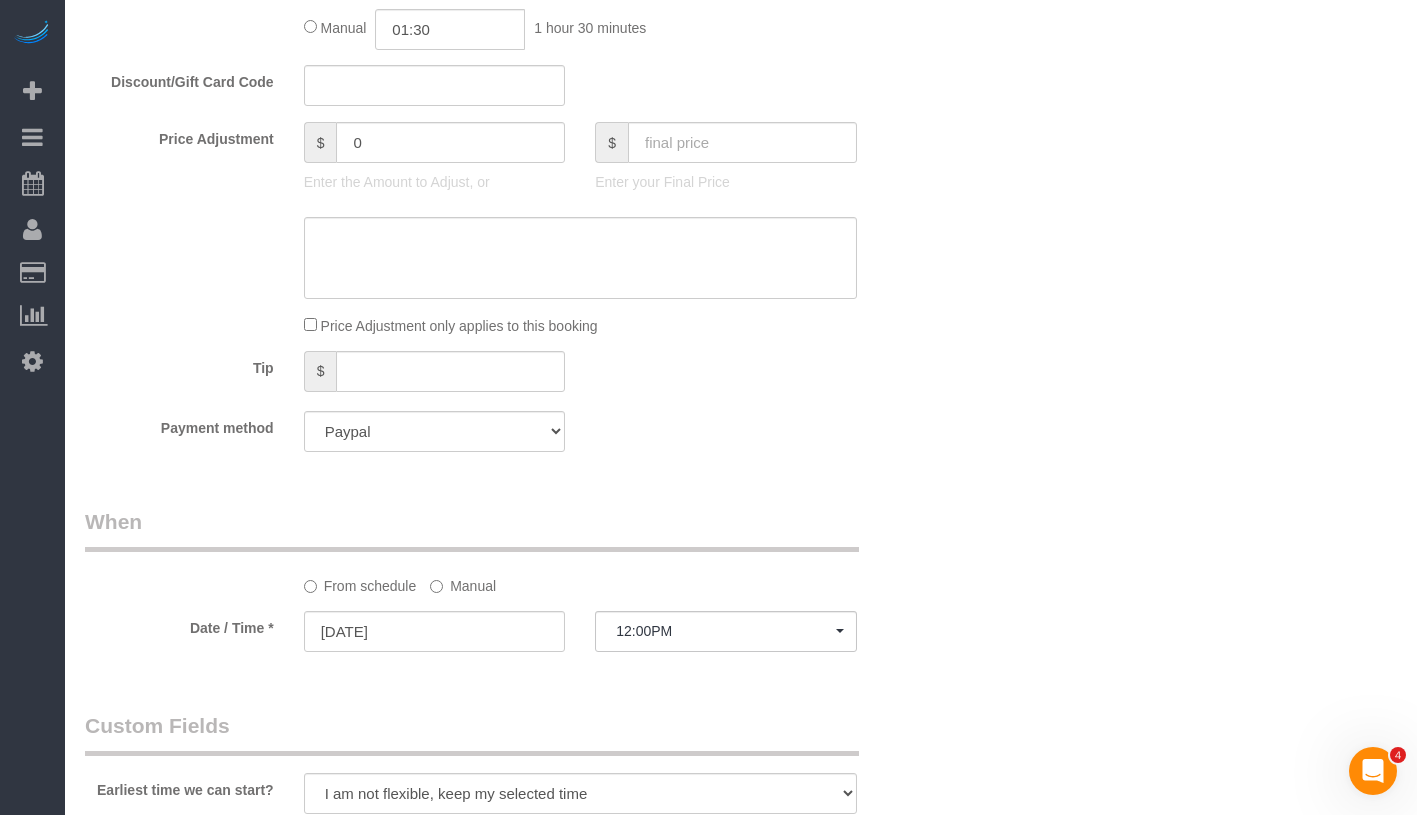 select on "object:1361" 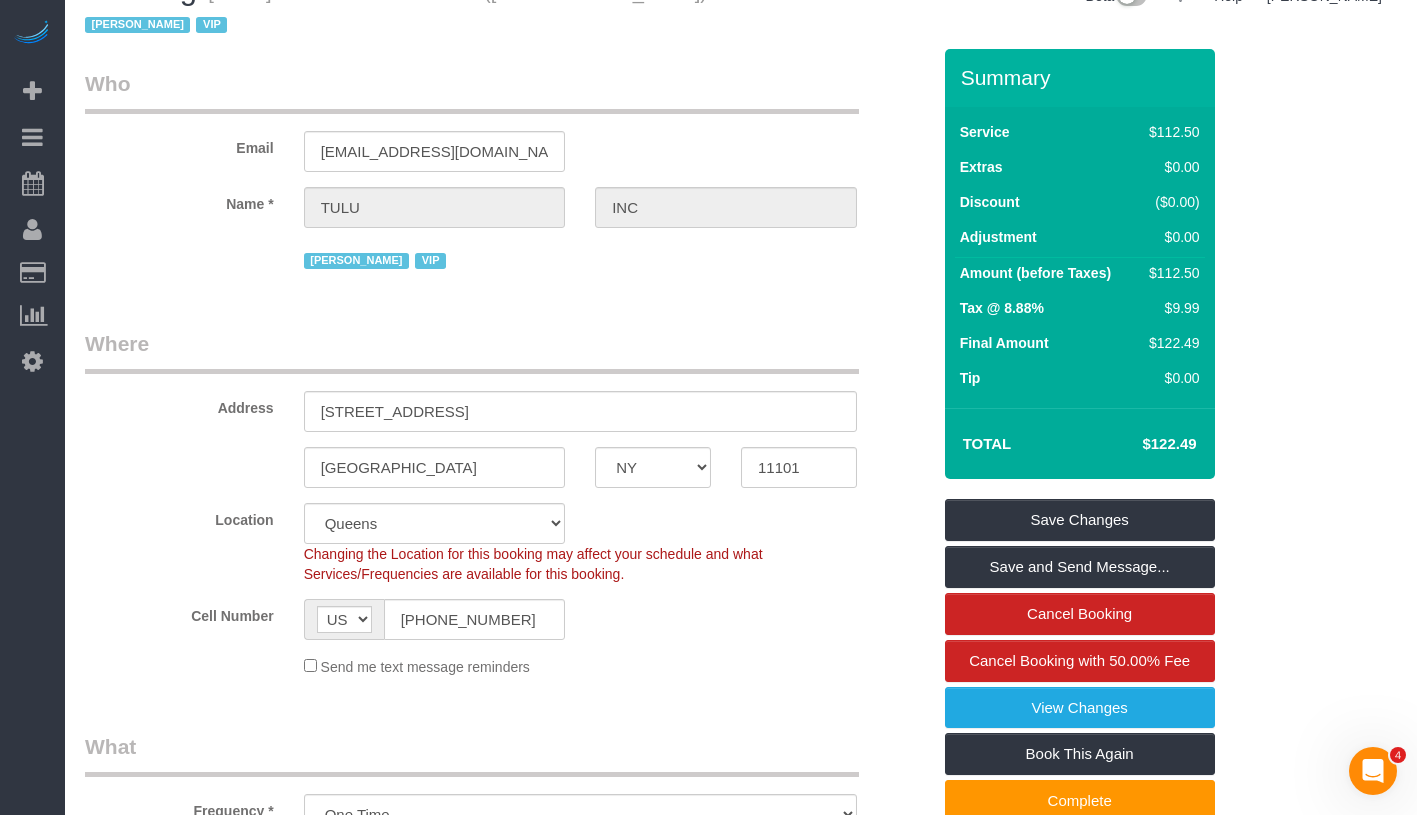 scroll, scrollTop: 0, scrollLeft: 0, axis: both 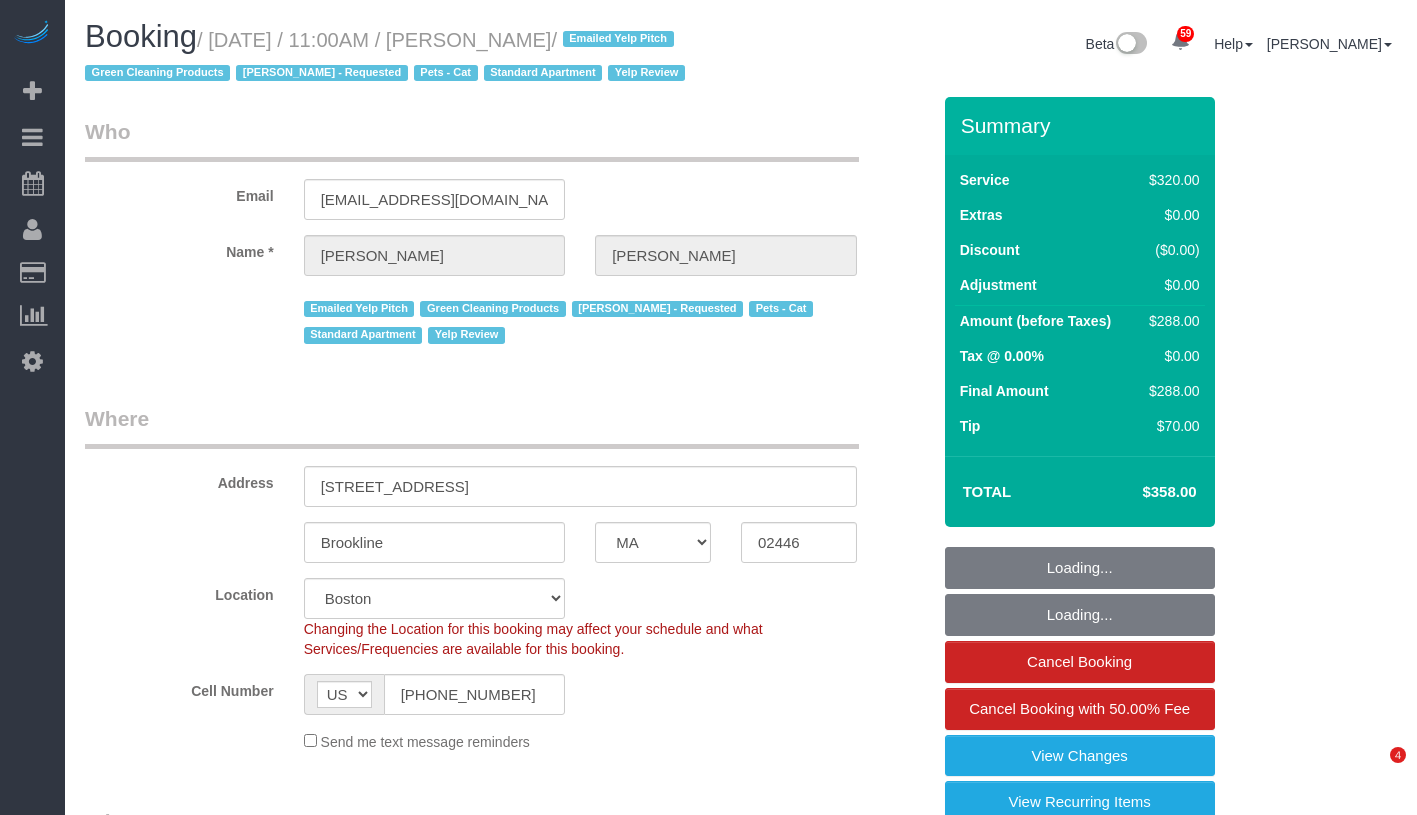 select on "MA" 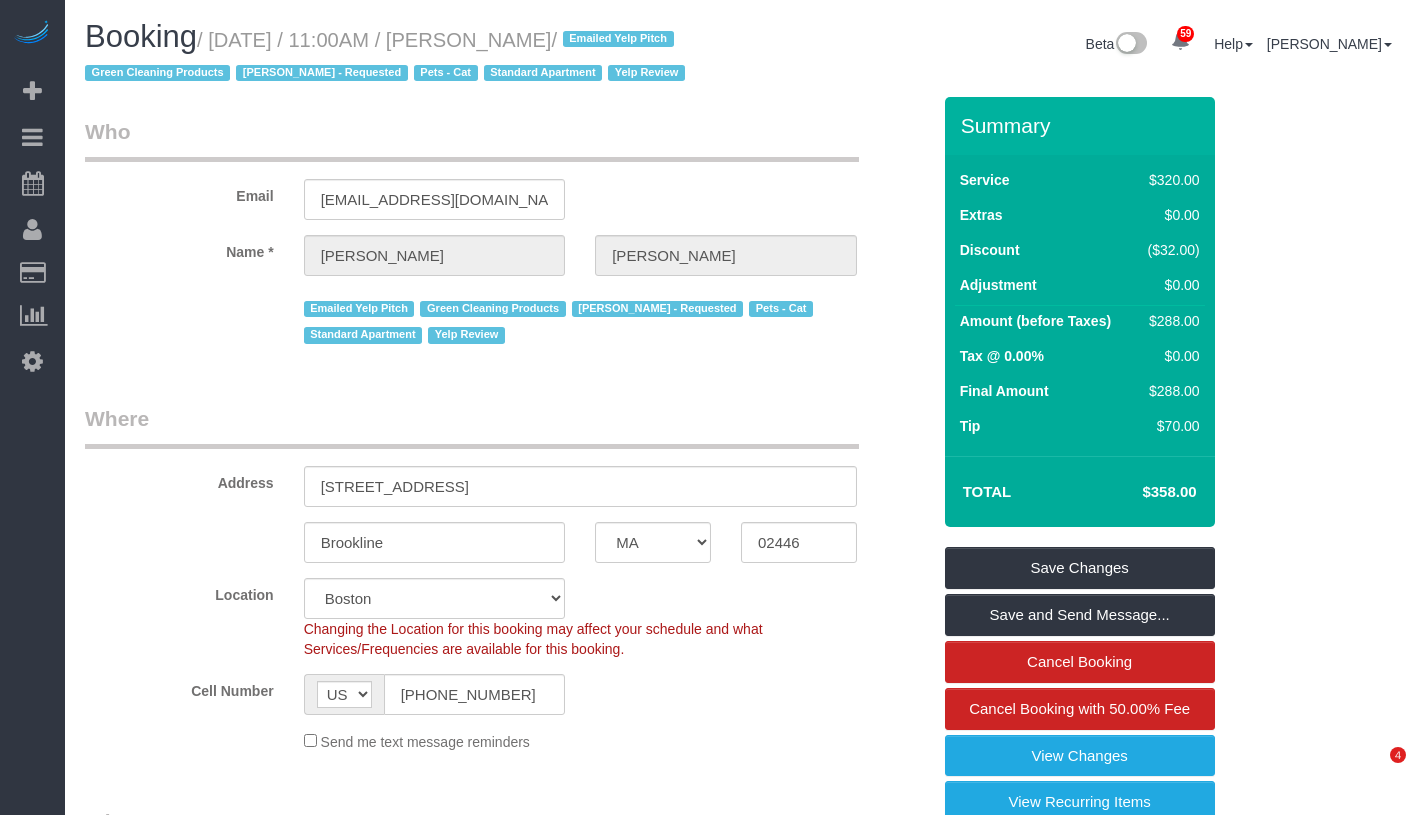 scroll, scrollTop: 0, scrollLeft: 0, axis: both 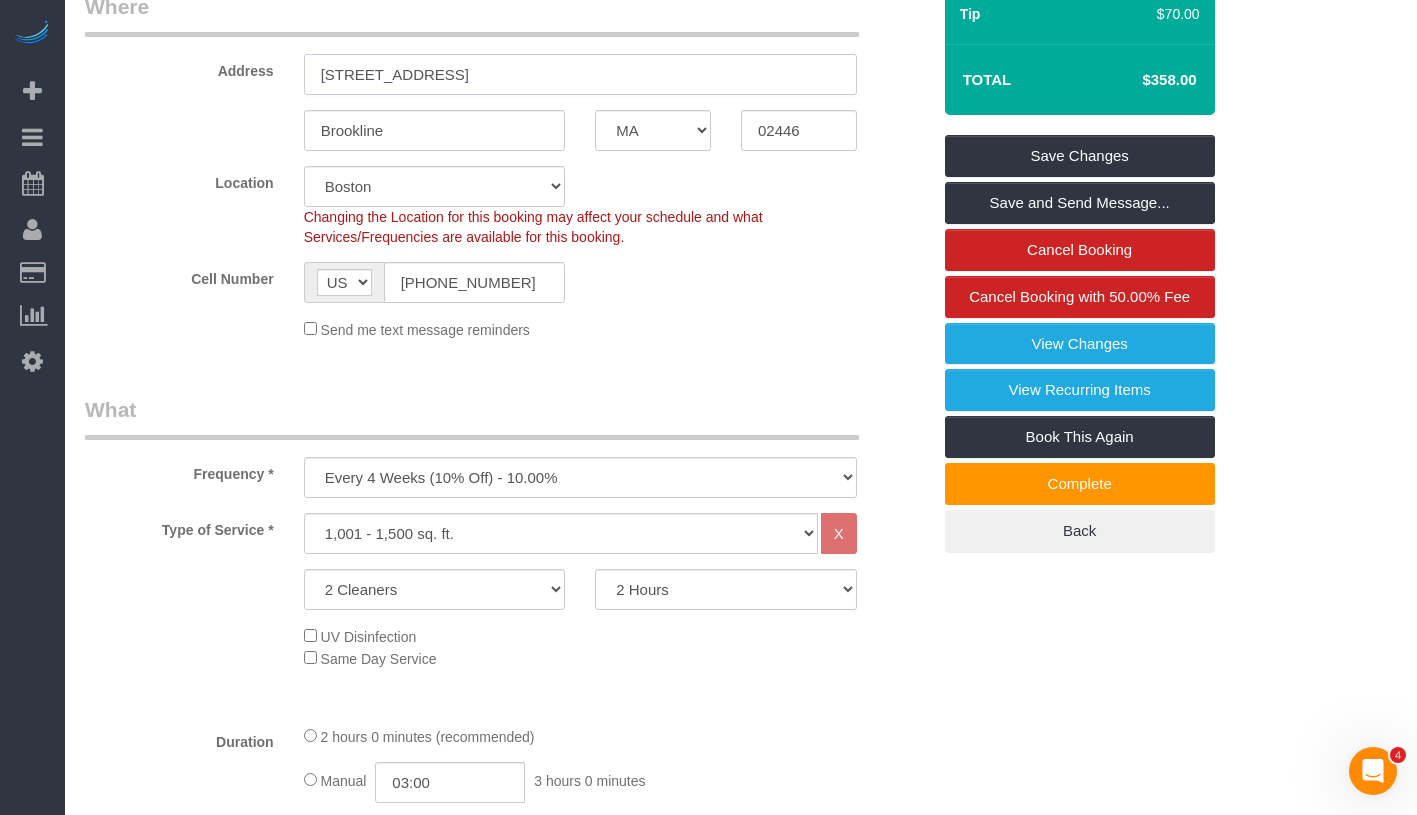 drag, startPoint x: 313, startPoint y: 109, endPoint x: 533, endPoint y: 113, distance: 220.03636 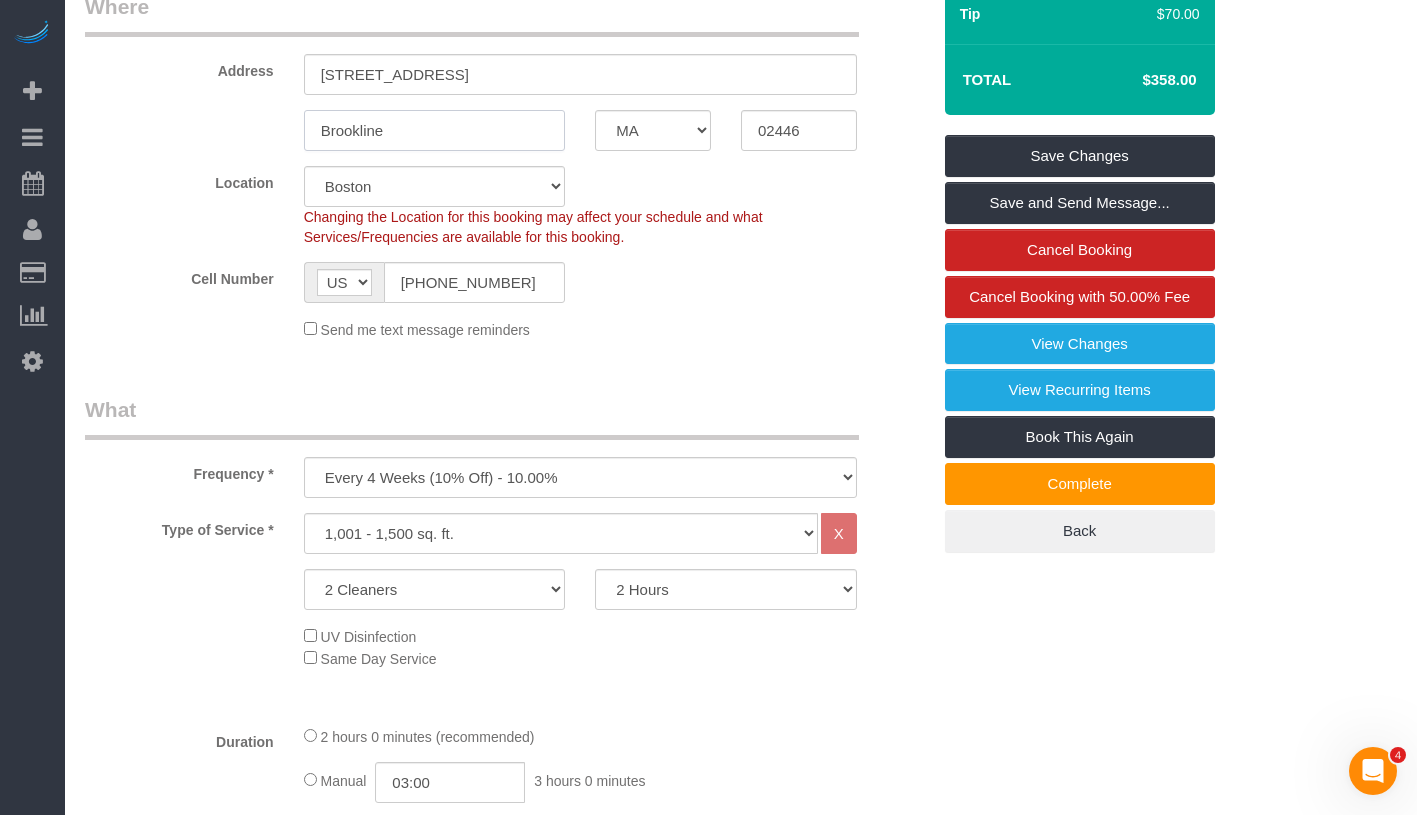 drag, startPoint x: 317, startPoint y: 168, endPoint x: 428, endPoint y: 168, distance: 111 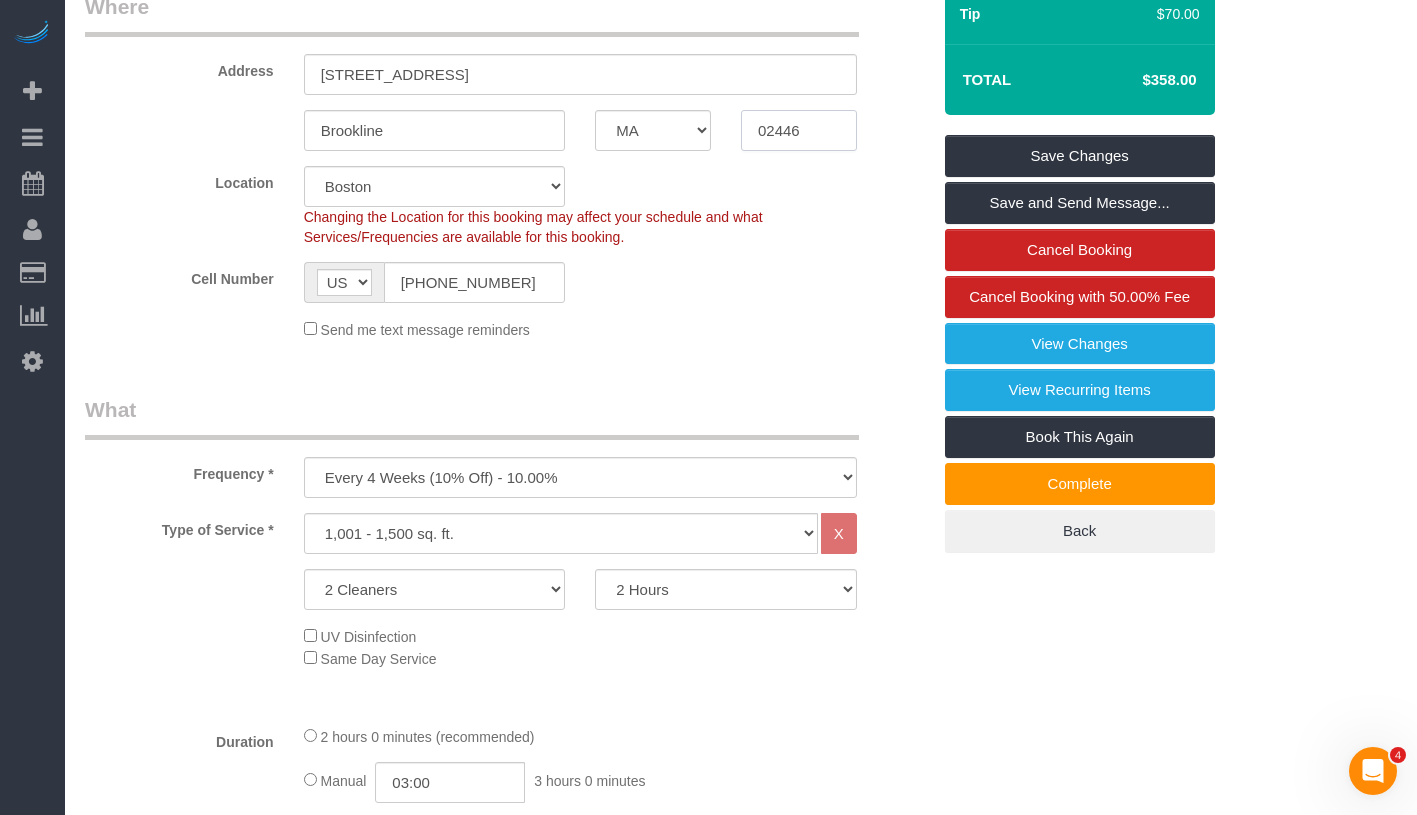 drag, startPoint x: 753, startPoint y: 163, endPoint x: 887, endPoint y: 163, distance: 134 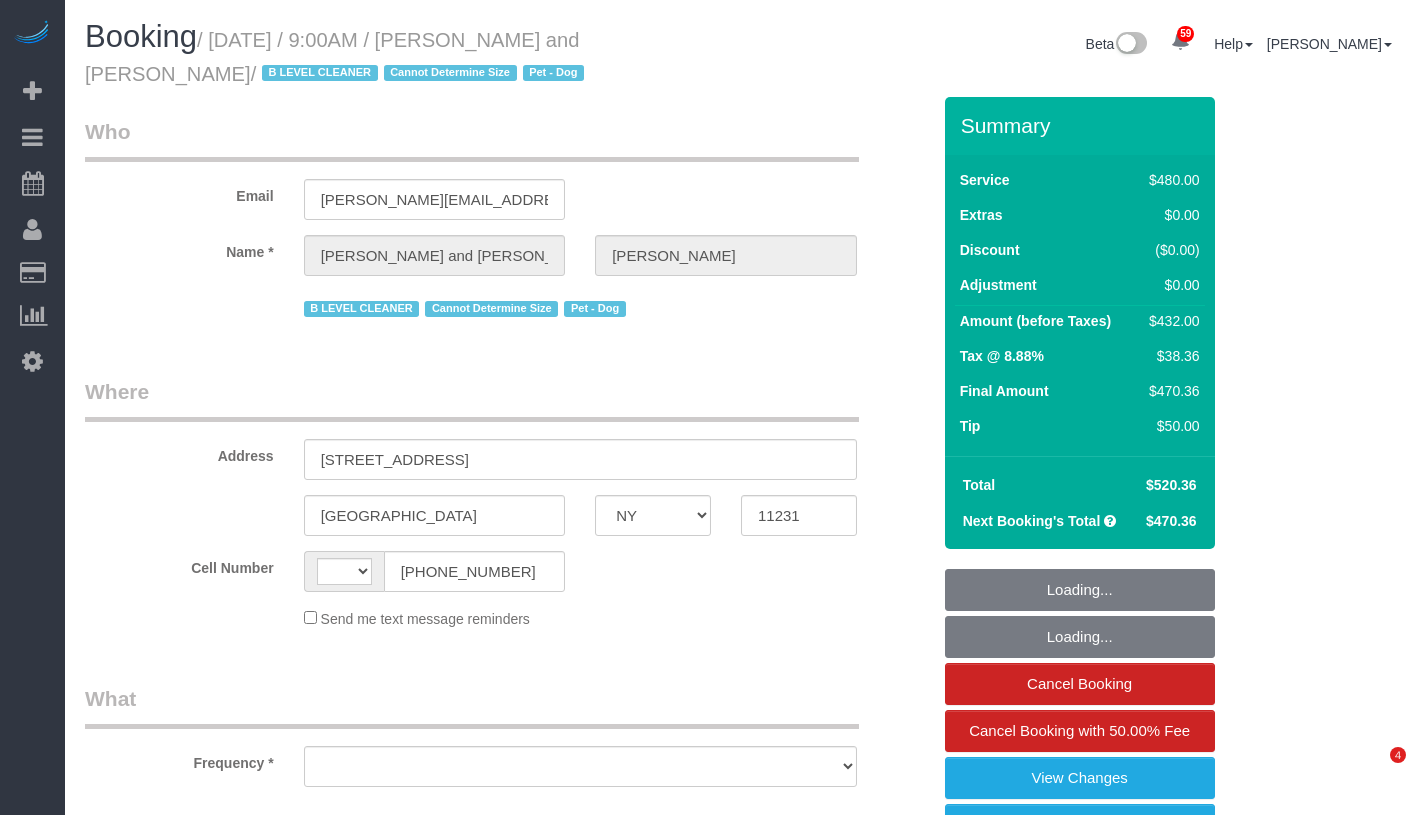 select on "NY" 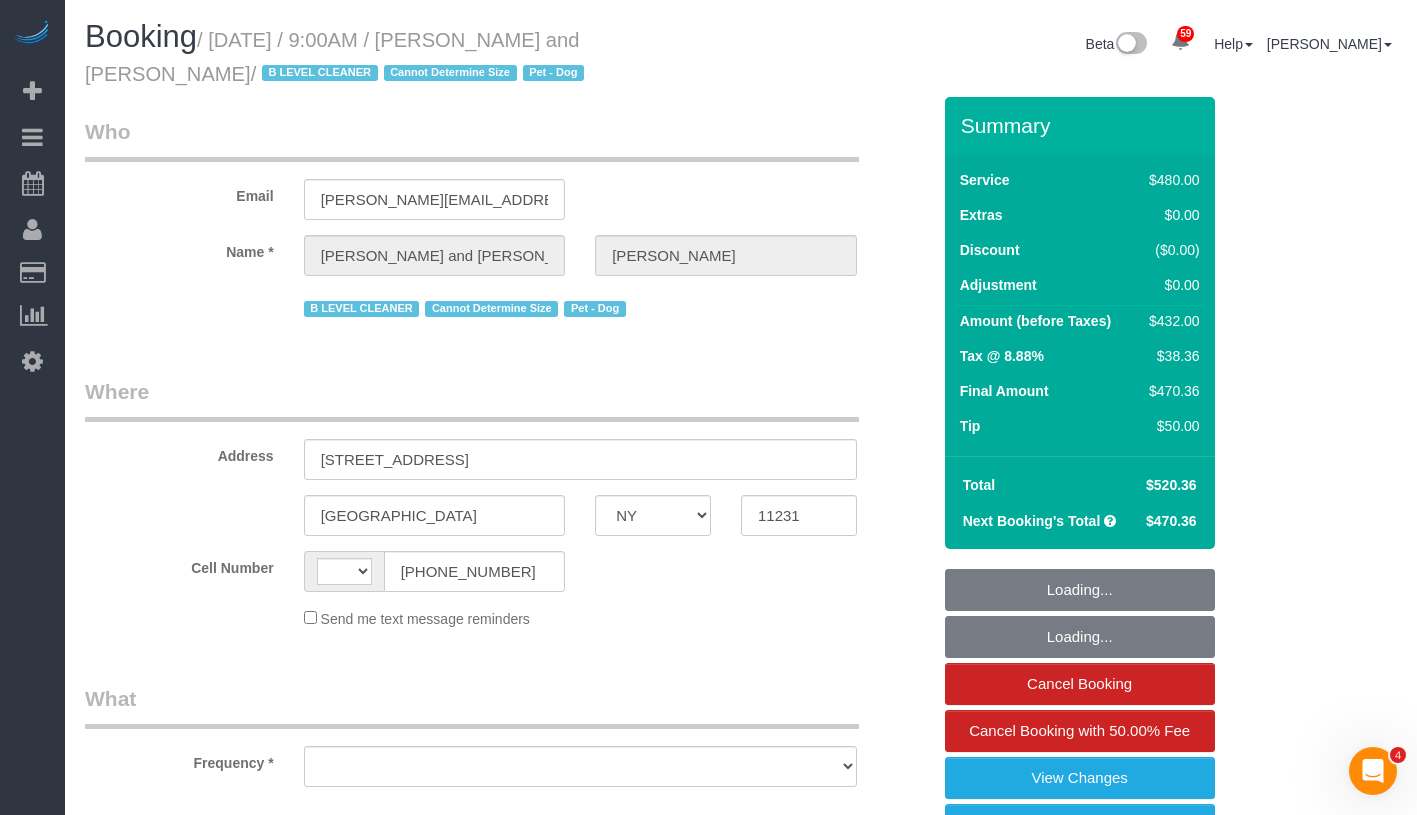 scroll, scrollTop: 0, scrollLeft: 0, axis: both 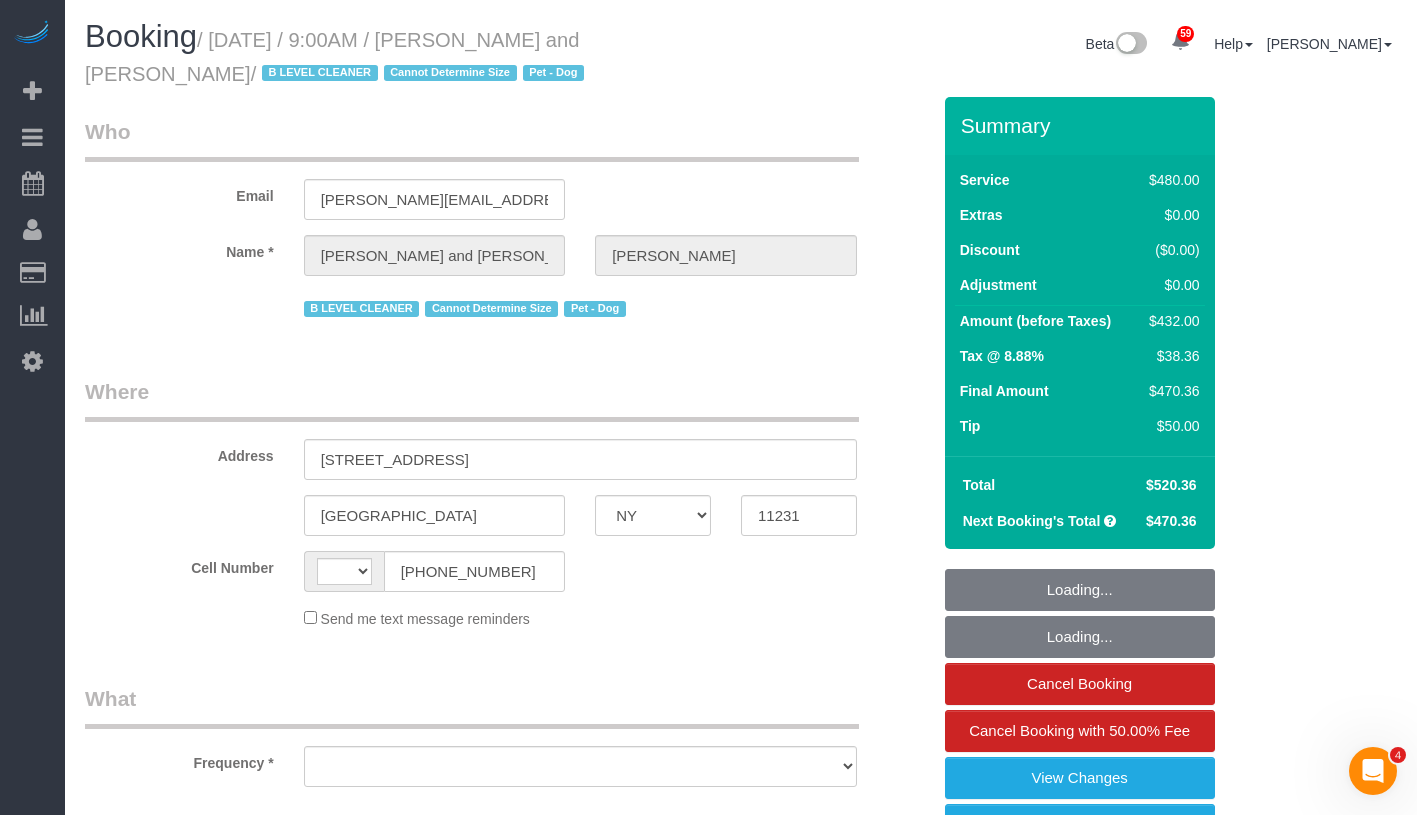 select on "number:72" 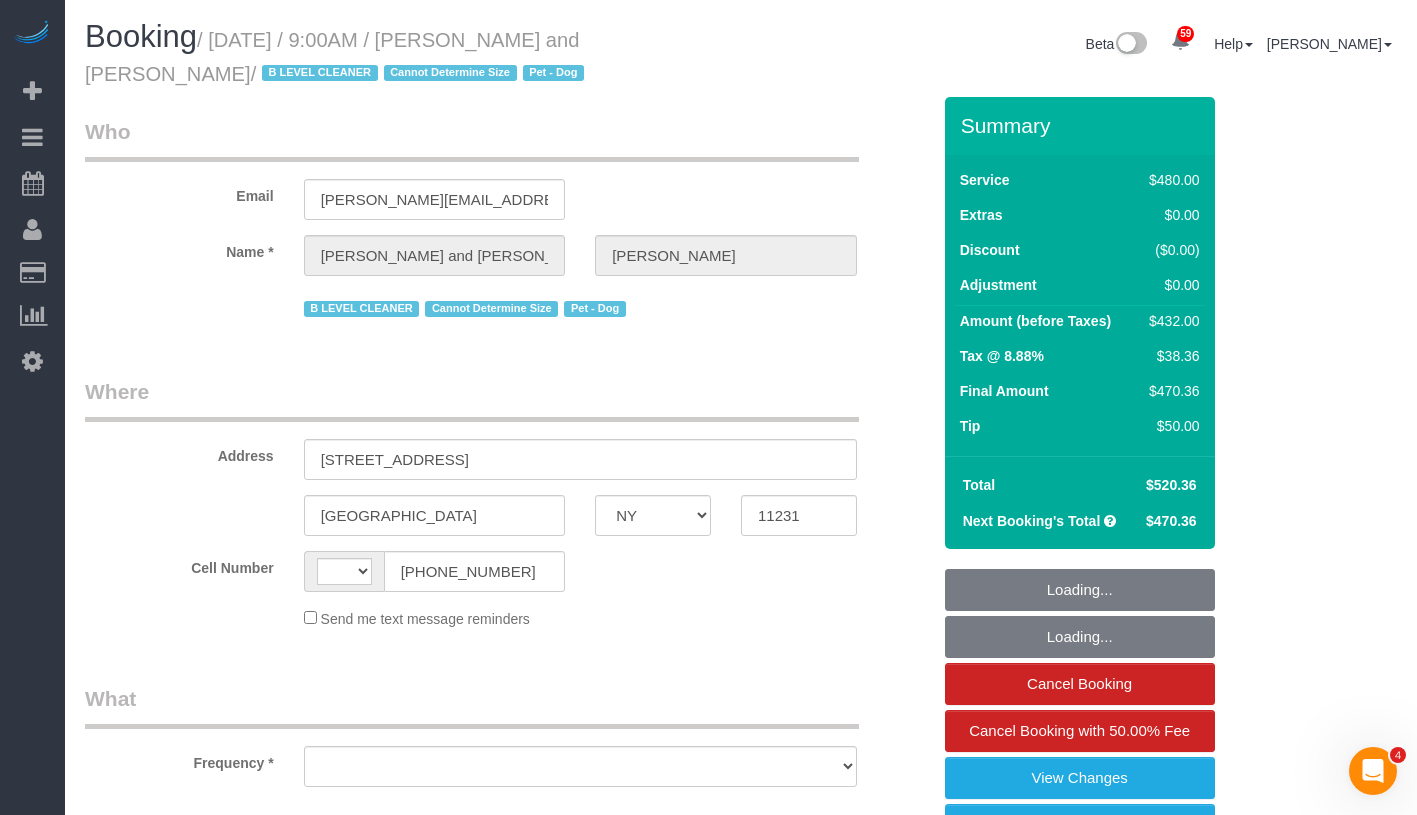 select on "number:13" 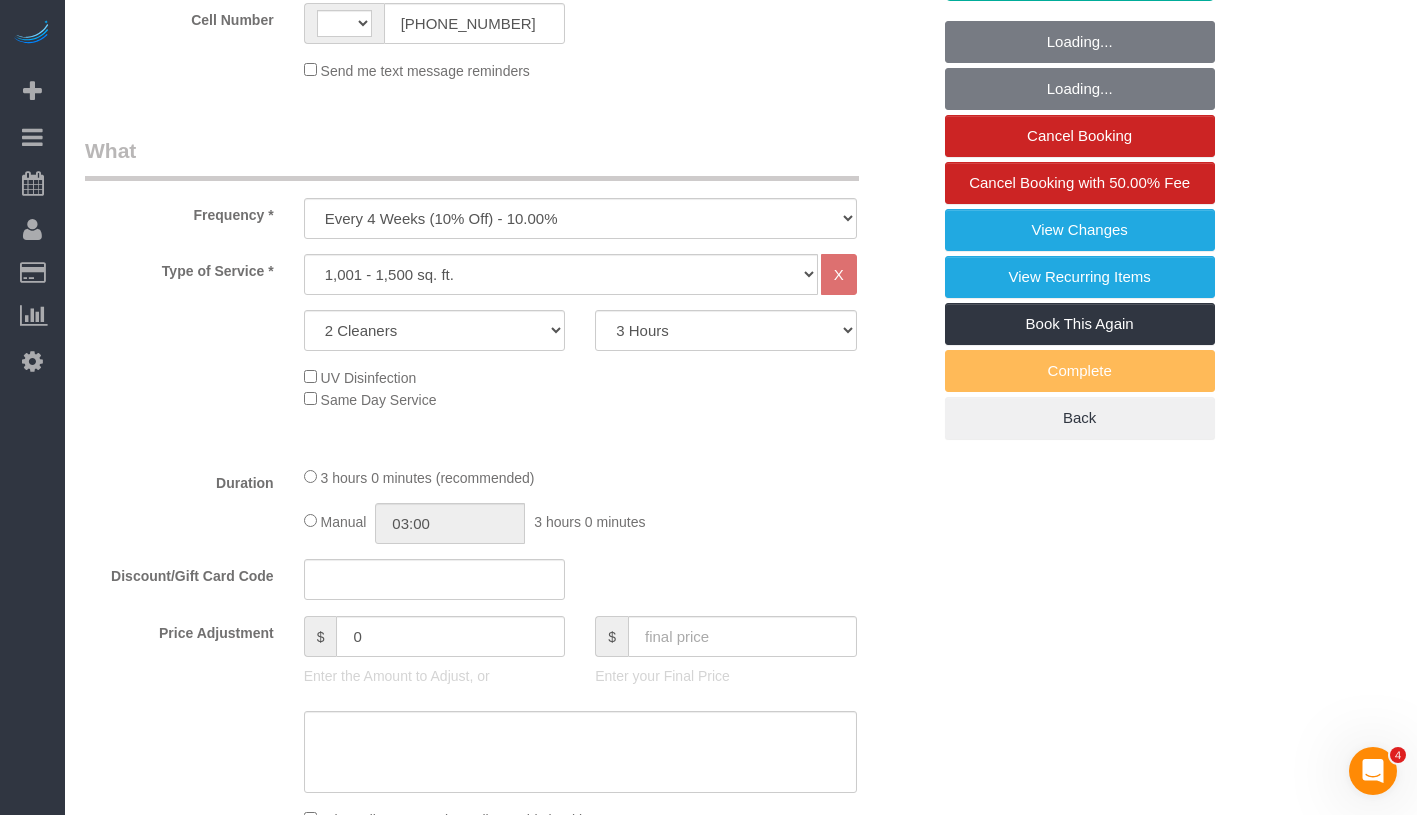 select on "string:[GEOGRAPHIC_DATA]" 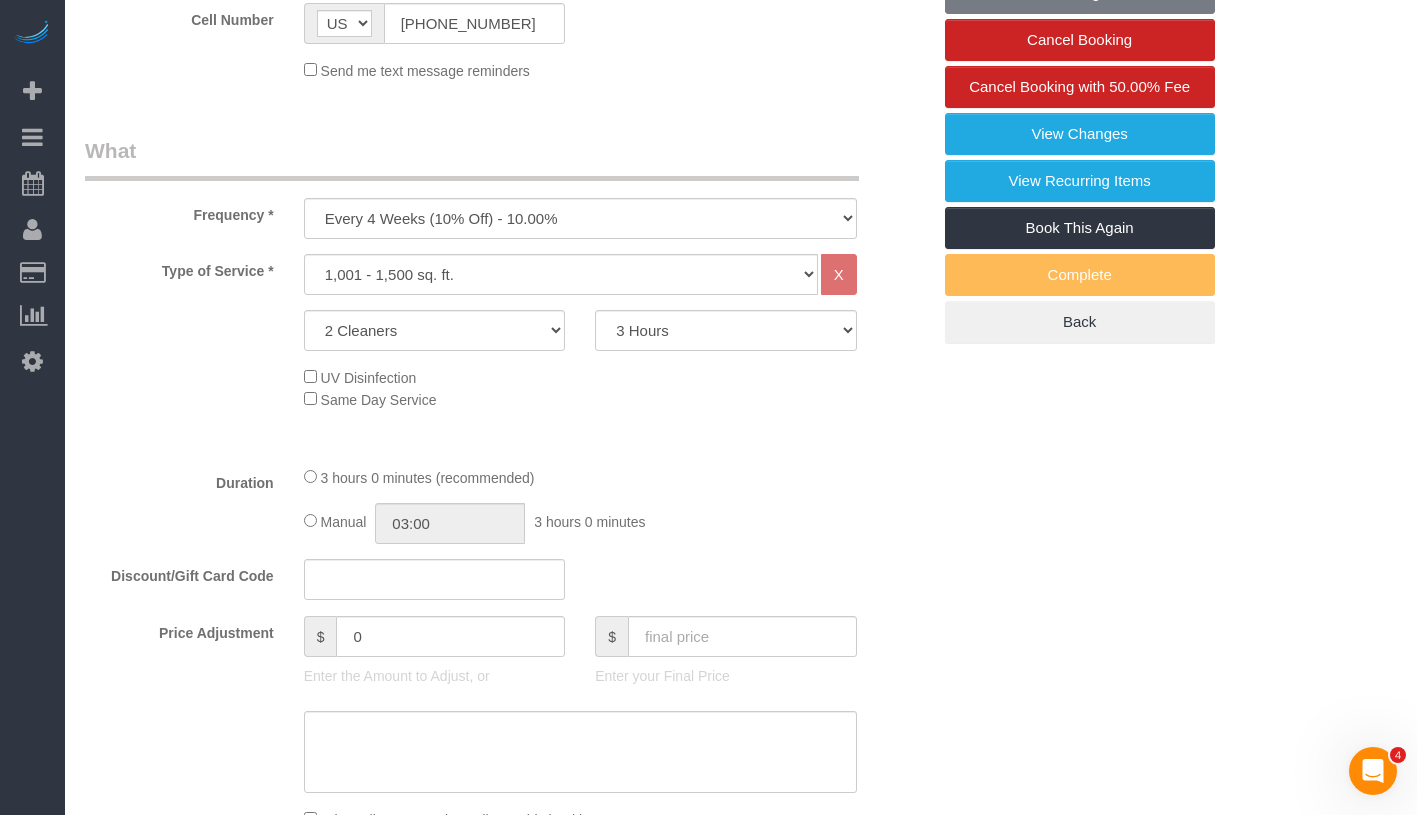 select on "object:1388" 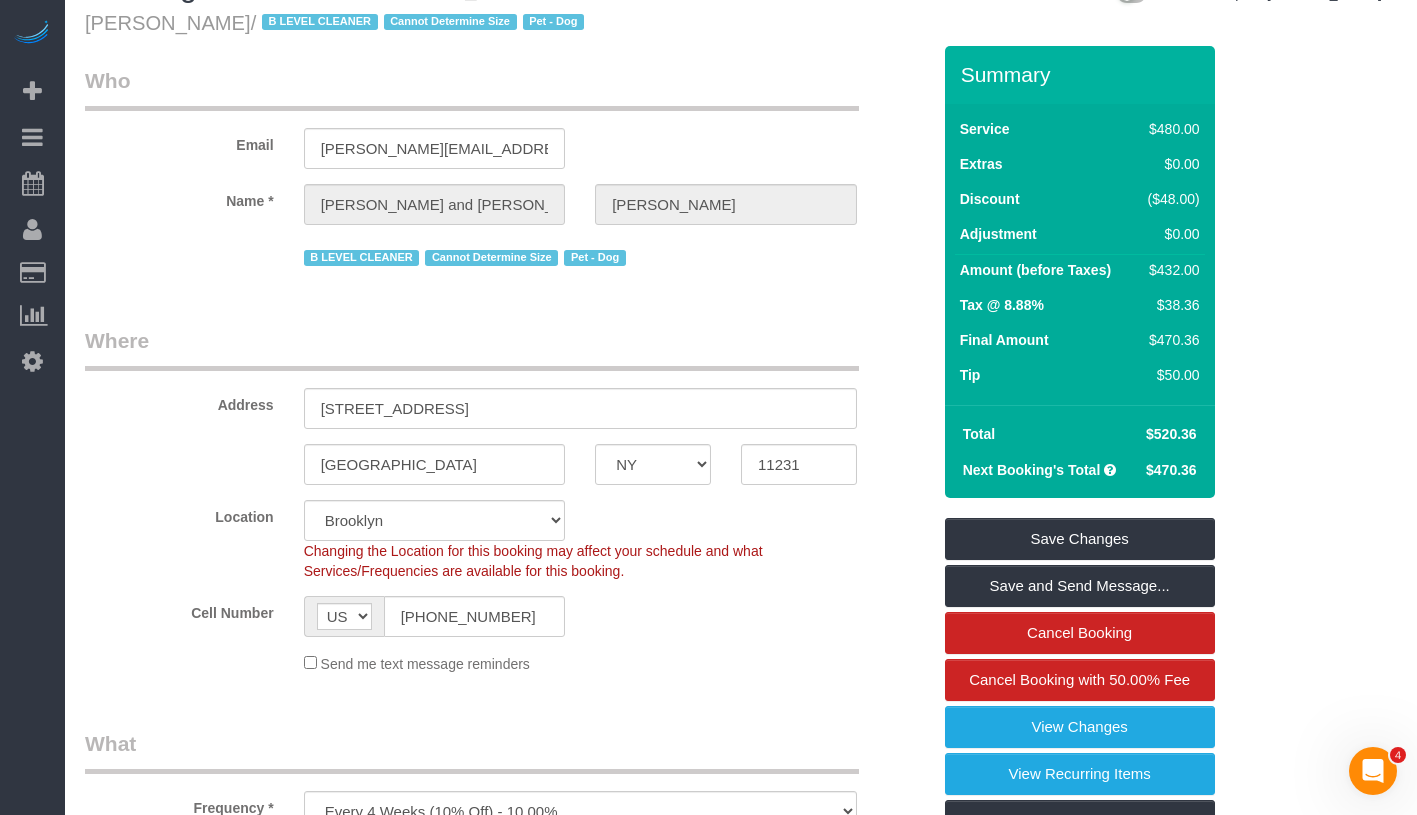 scroll, scrollTop: 0, scrollLeft: 0, axis: both 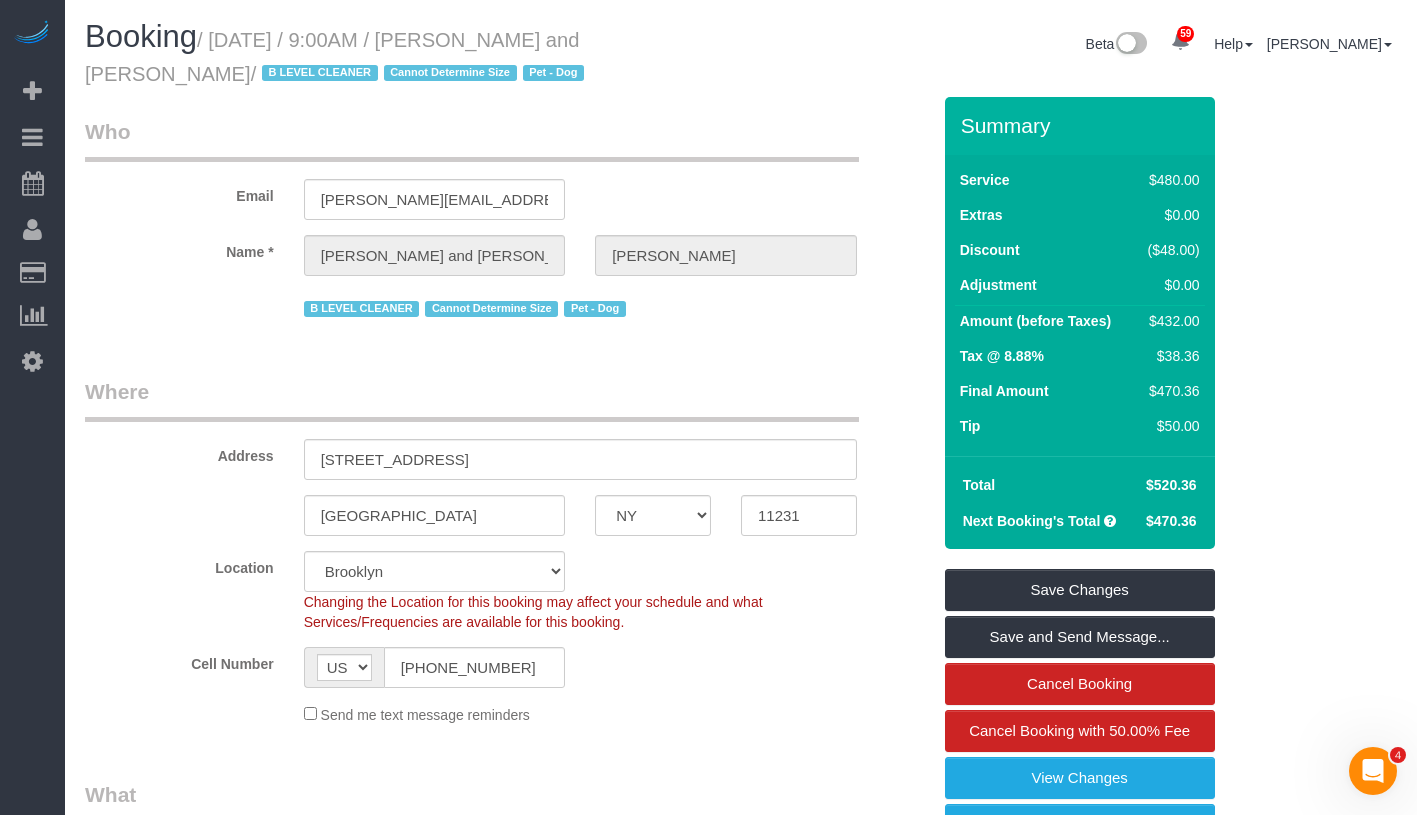 drag, startPoint x: 233, startPoint y: 38, endPoint x: 698, endPoint y: 38, distance: 465 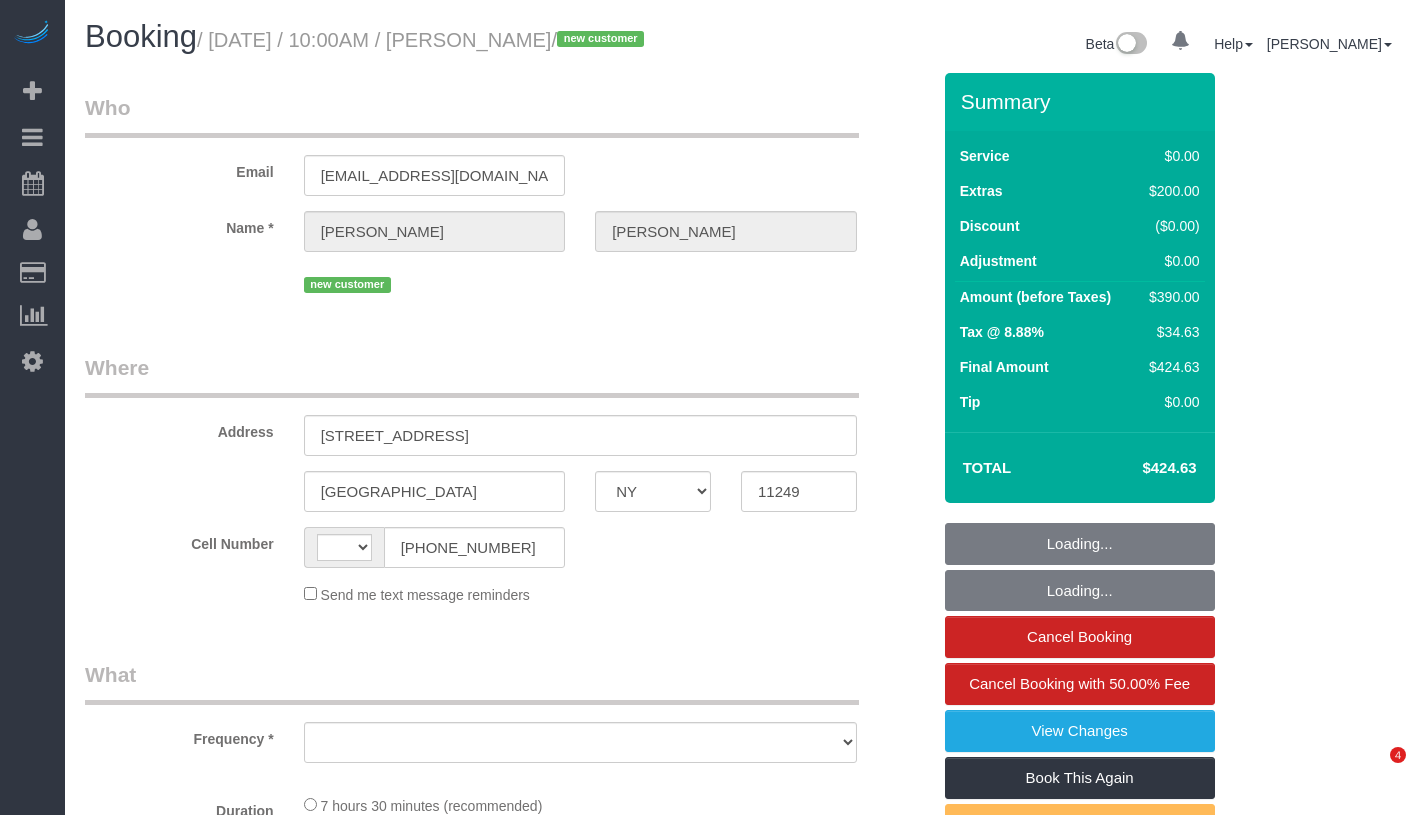 select on "NY" 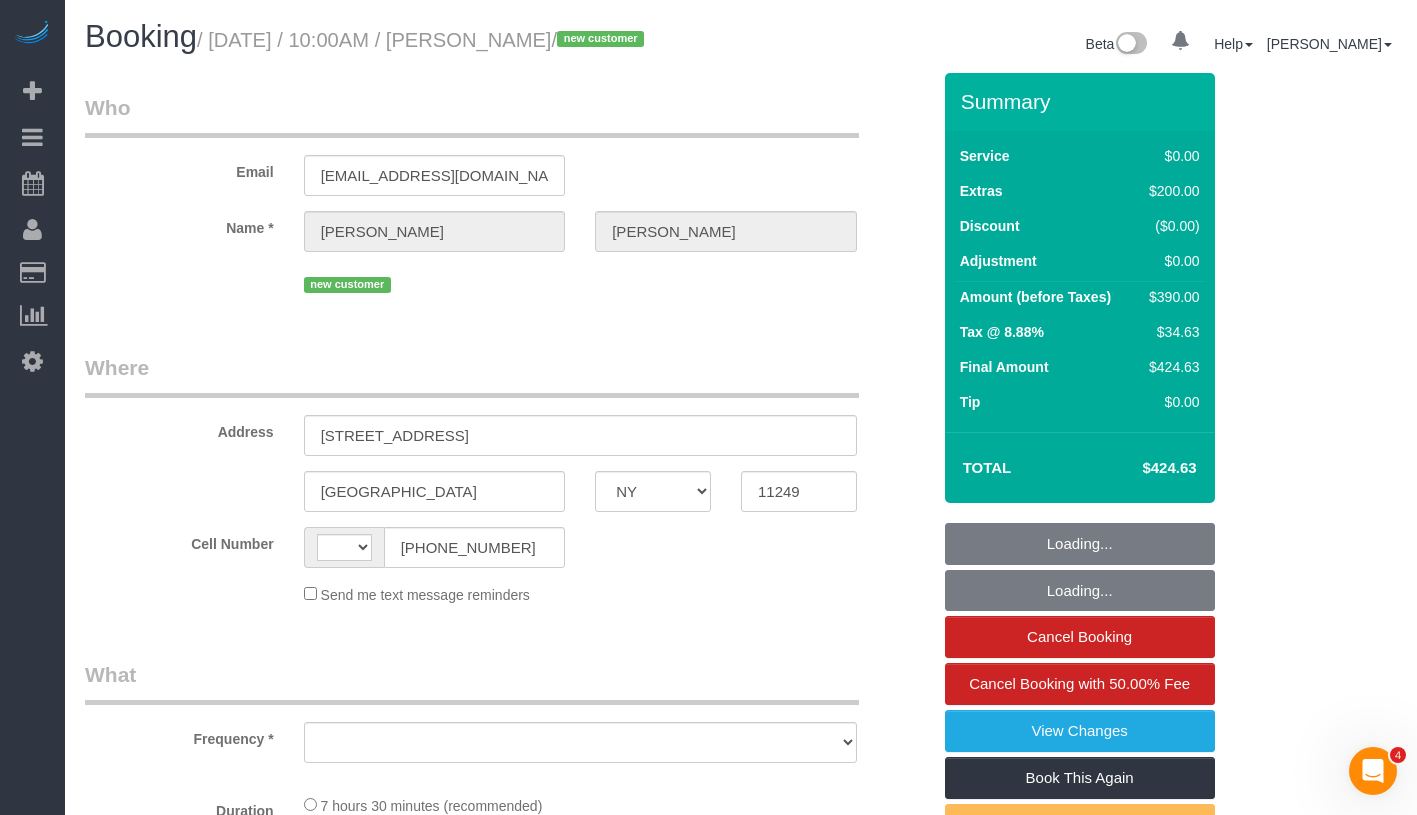 scroll, scrollTop: 0, scrollLeft: 0, axis: both 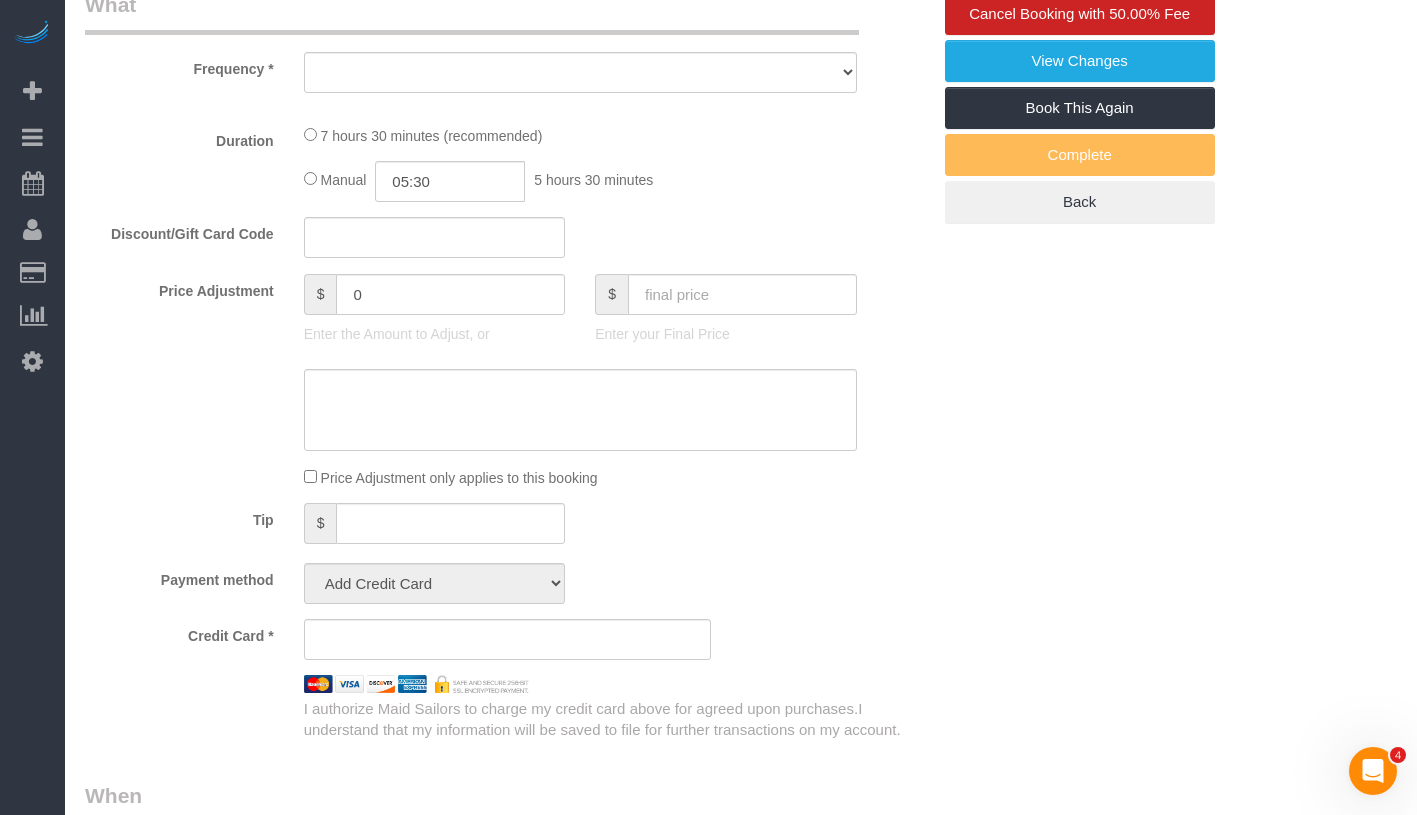 select on "string:[GEOGRAPHIC_DATA]" 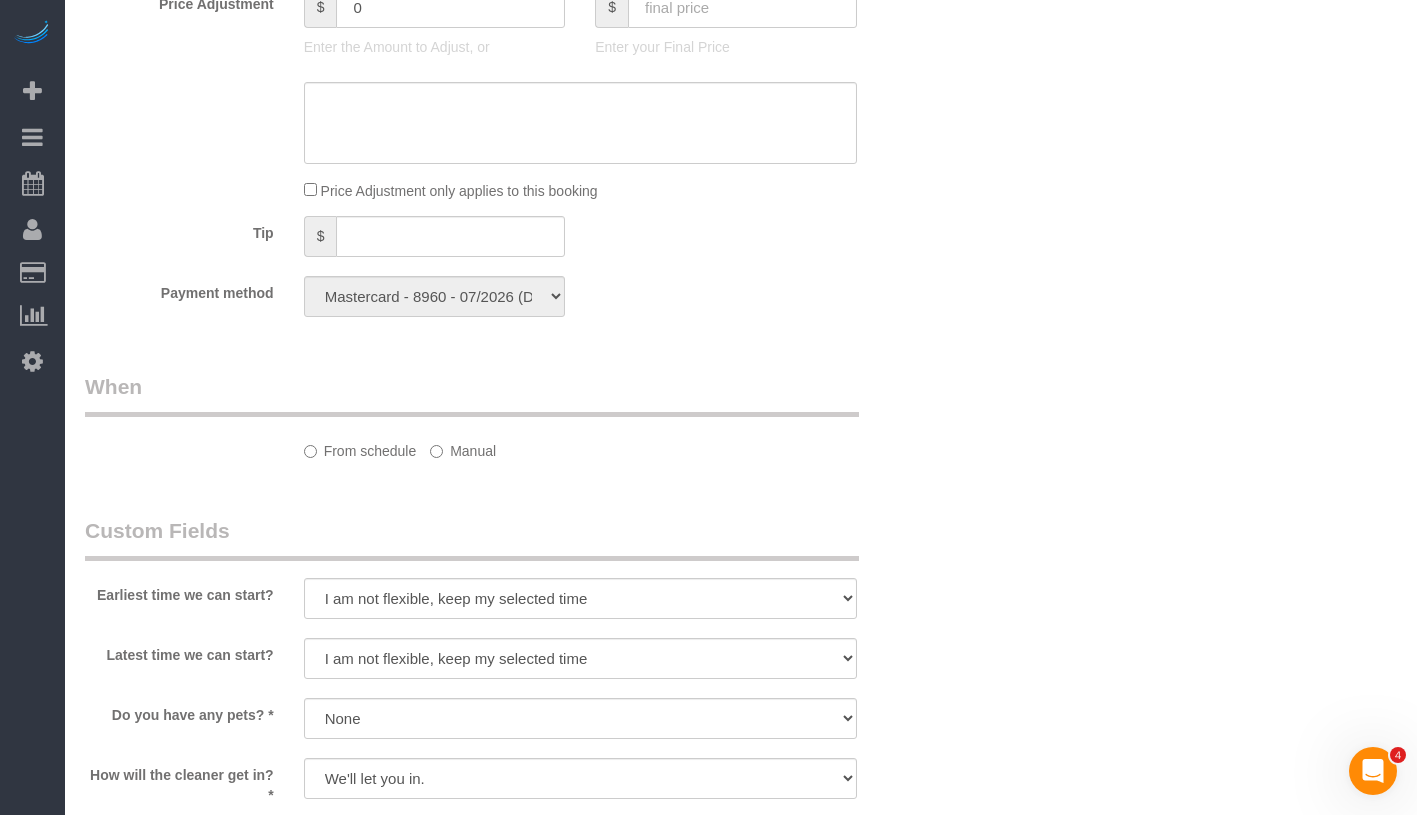 select on "object:974" 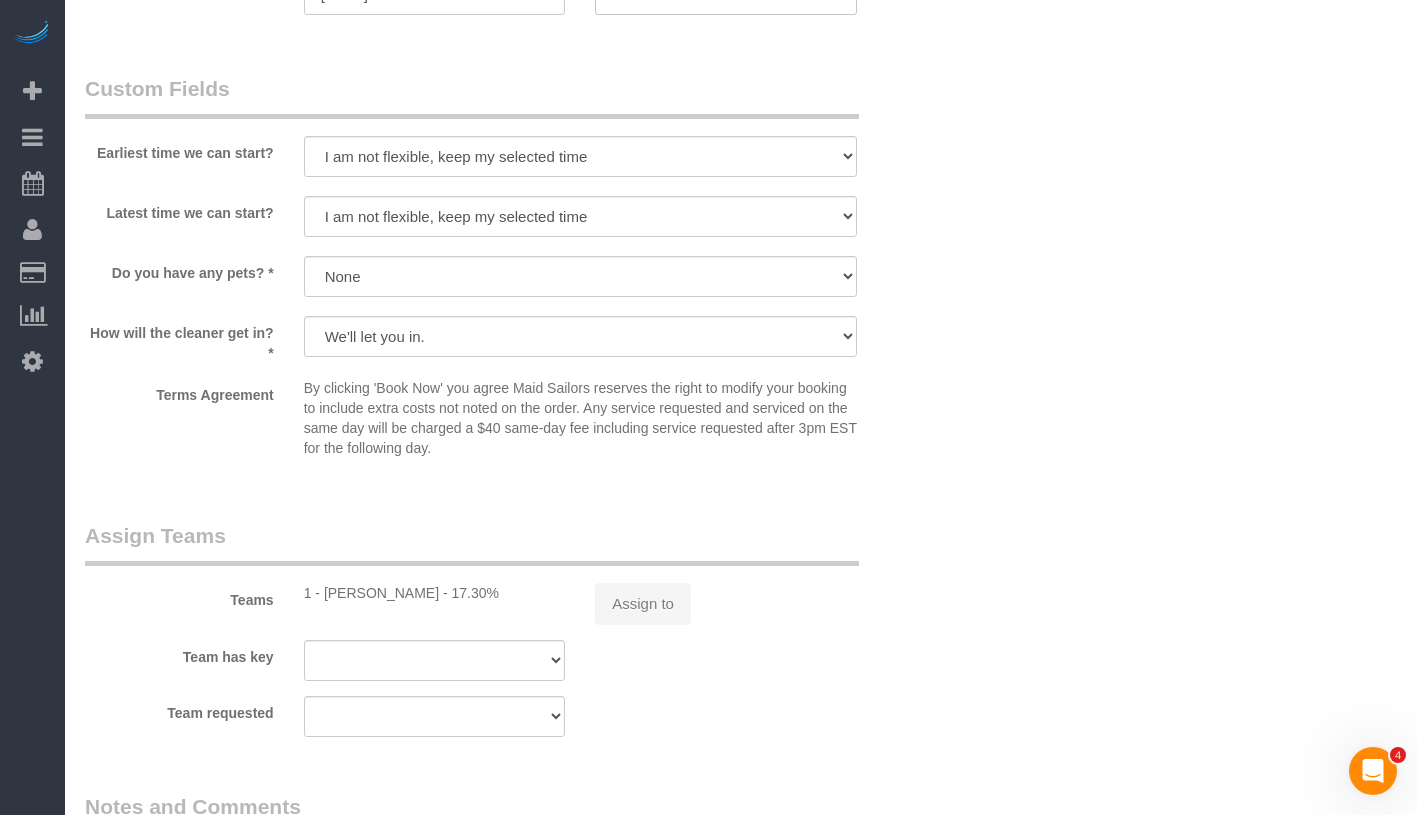 select on "object:1394" 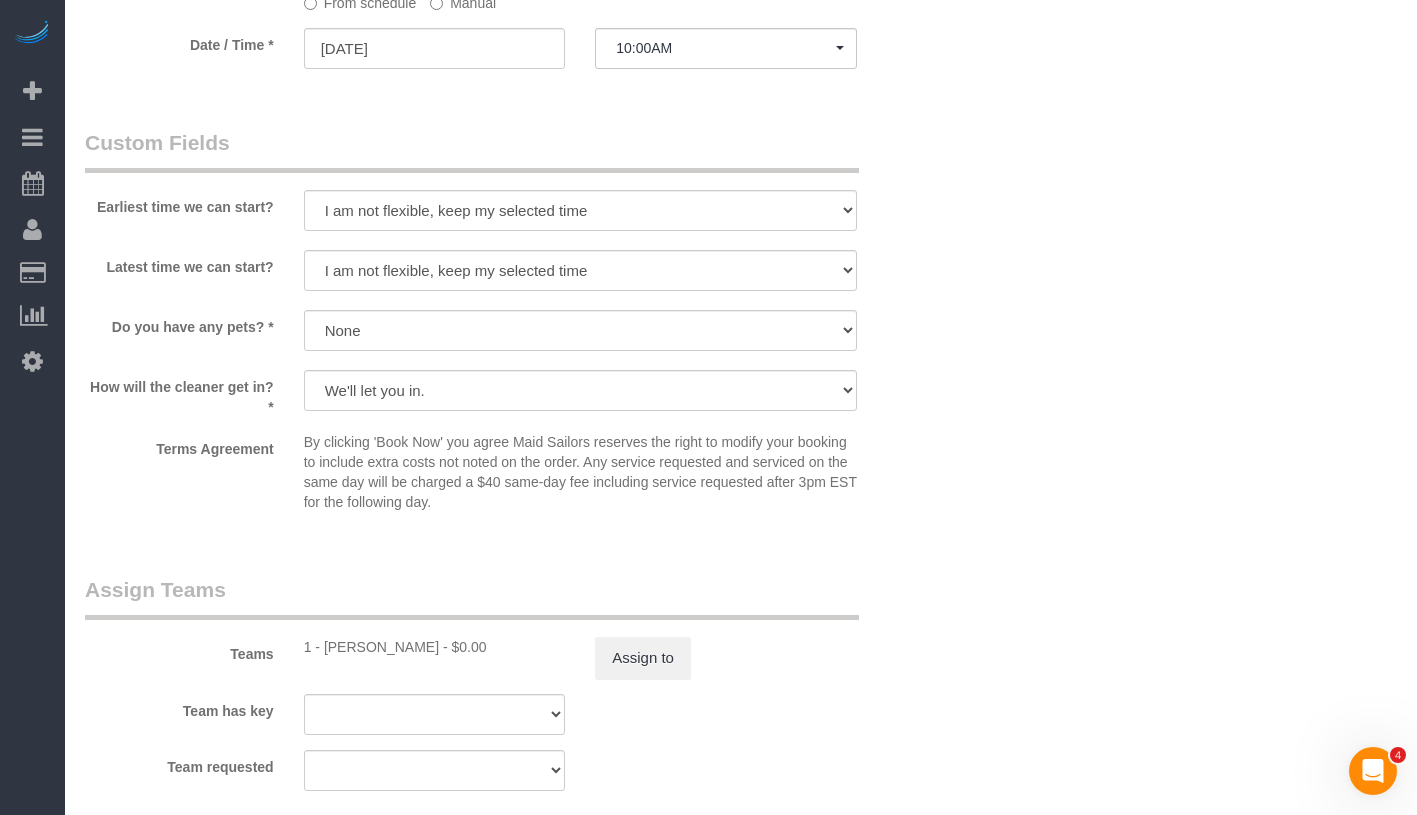 select on "2" 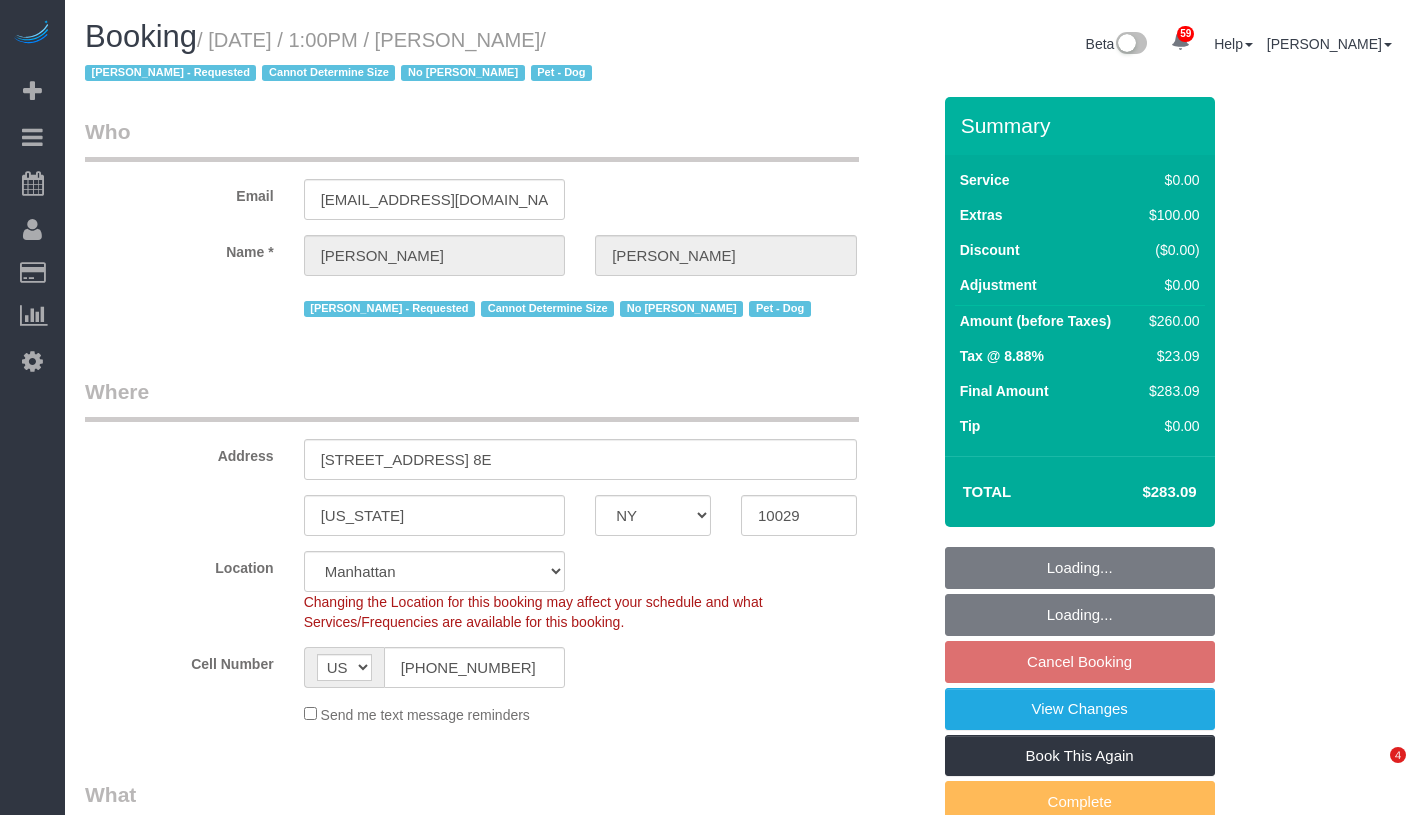 select on "NY" 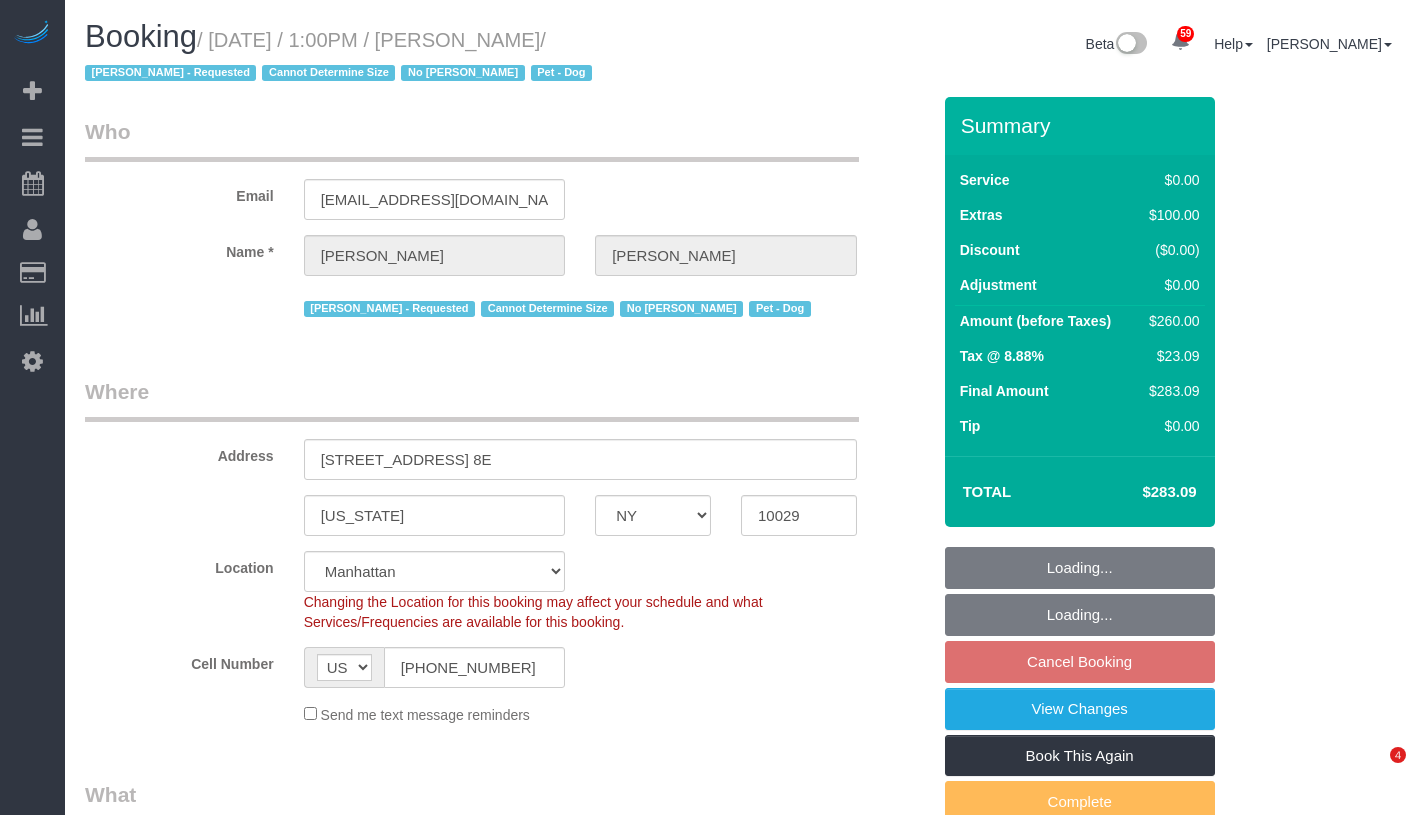 select on "1" 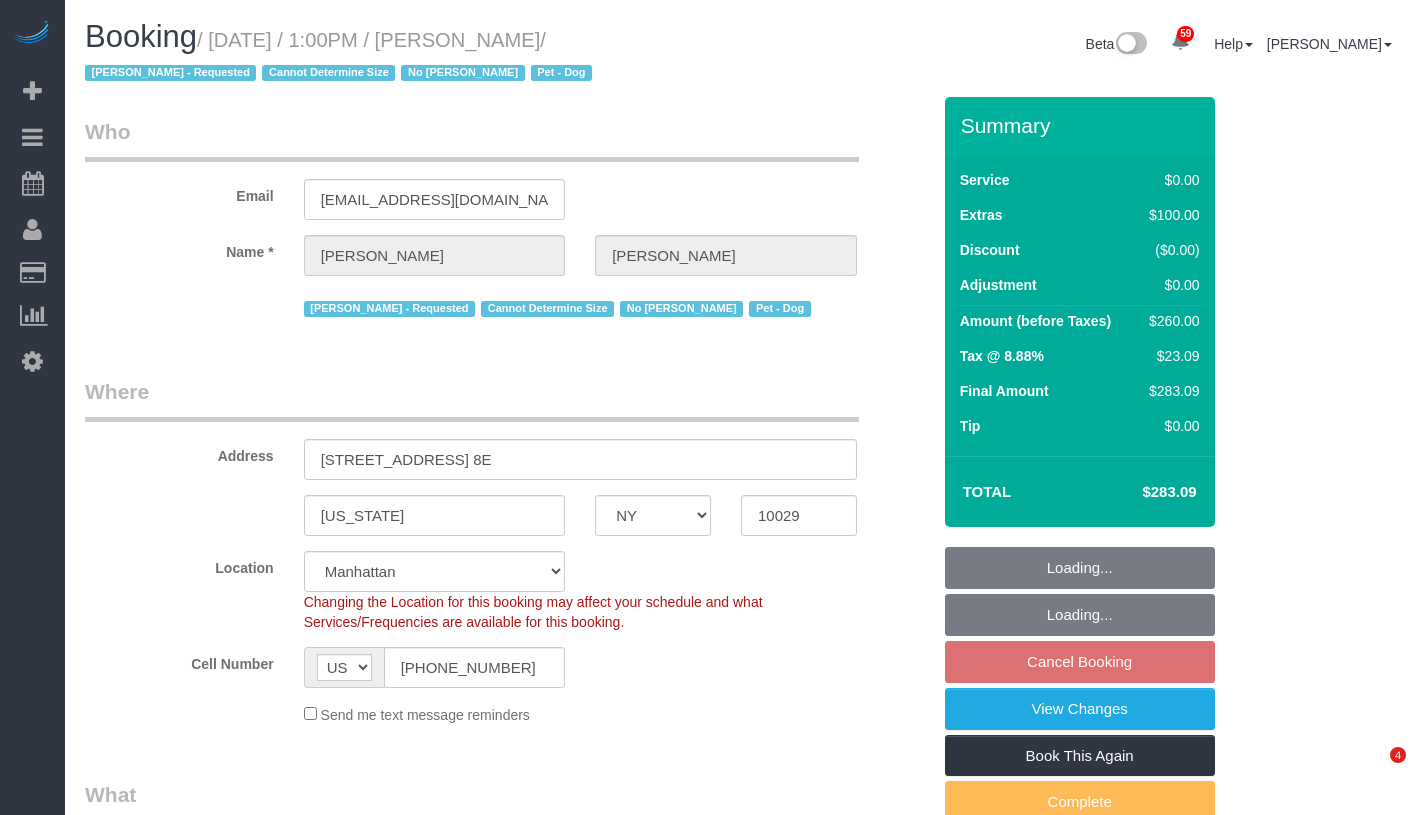 select on "spot1" 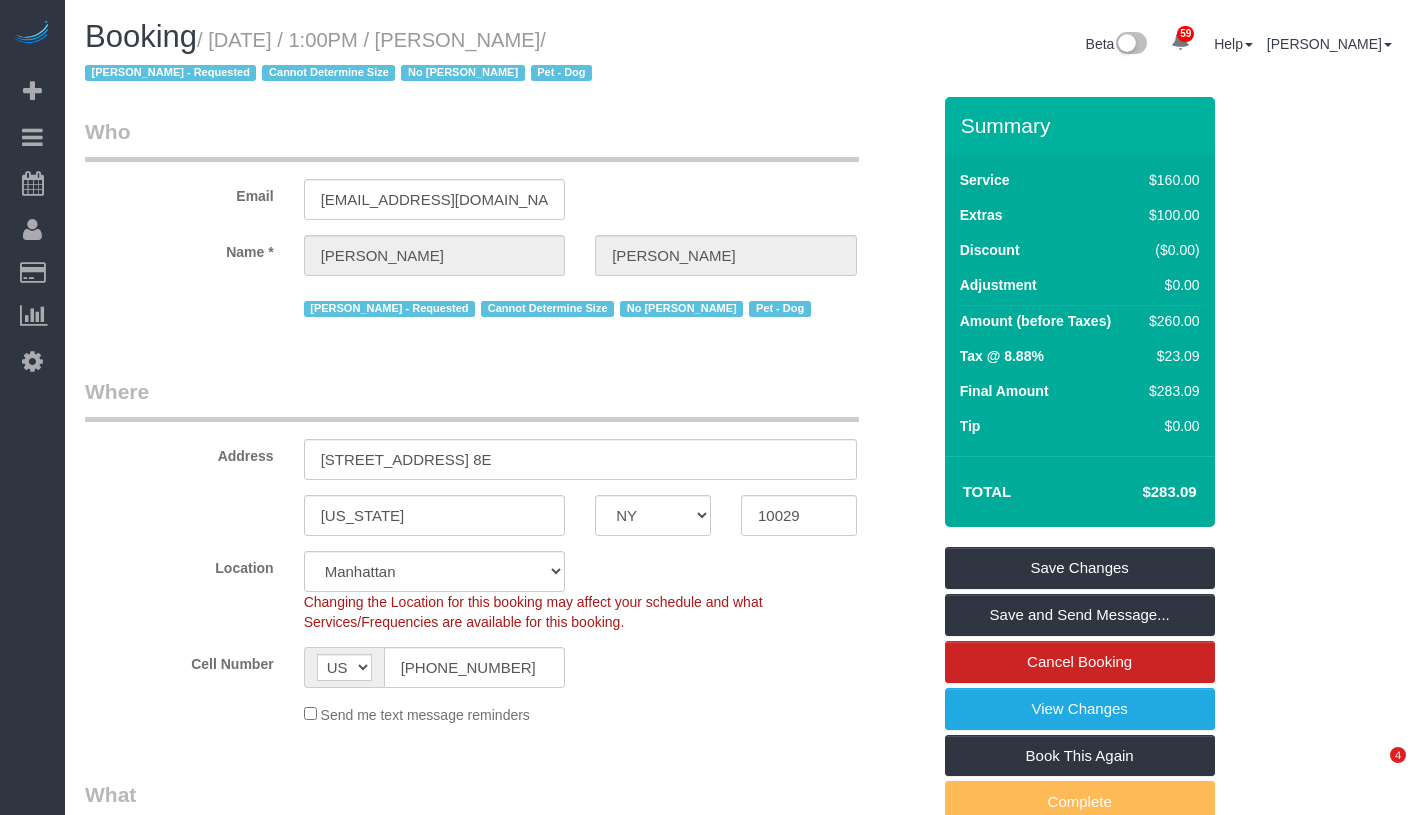 scroll, scrollTop: 0, scrollLeft: 0, axis: both 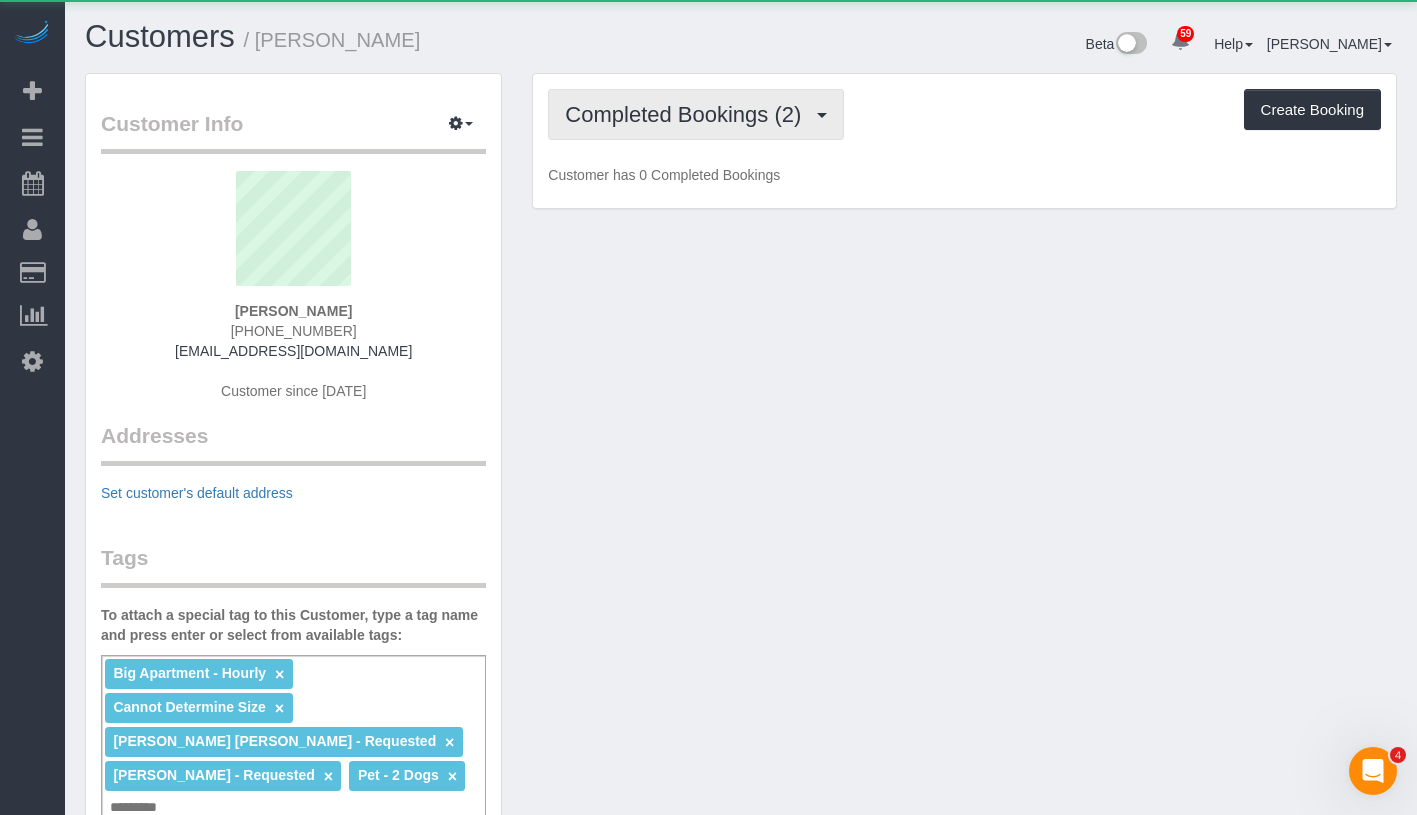 click on "Completed Bookings (2)" at bounding box center (688, 114) 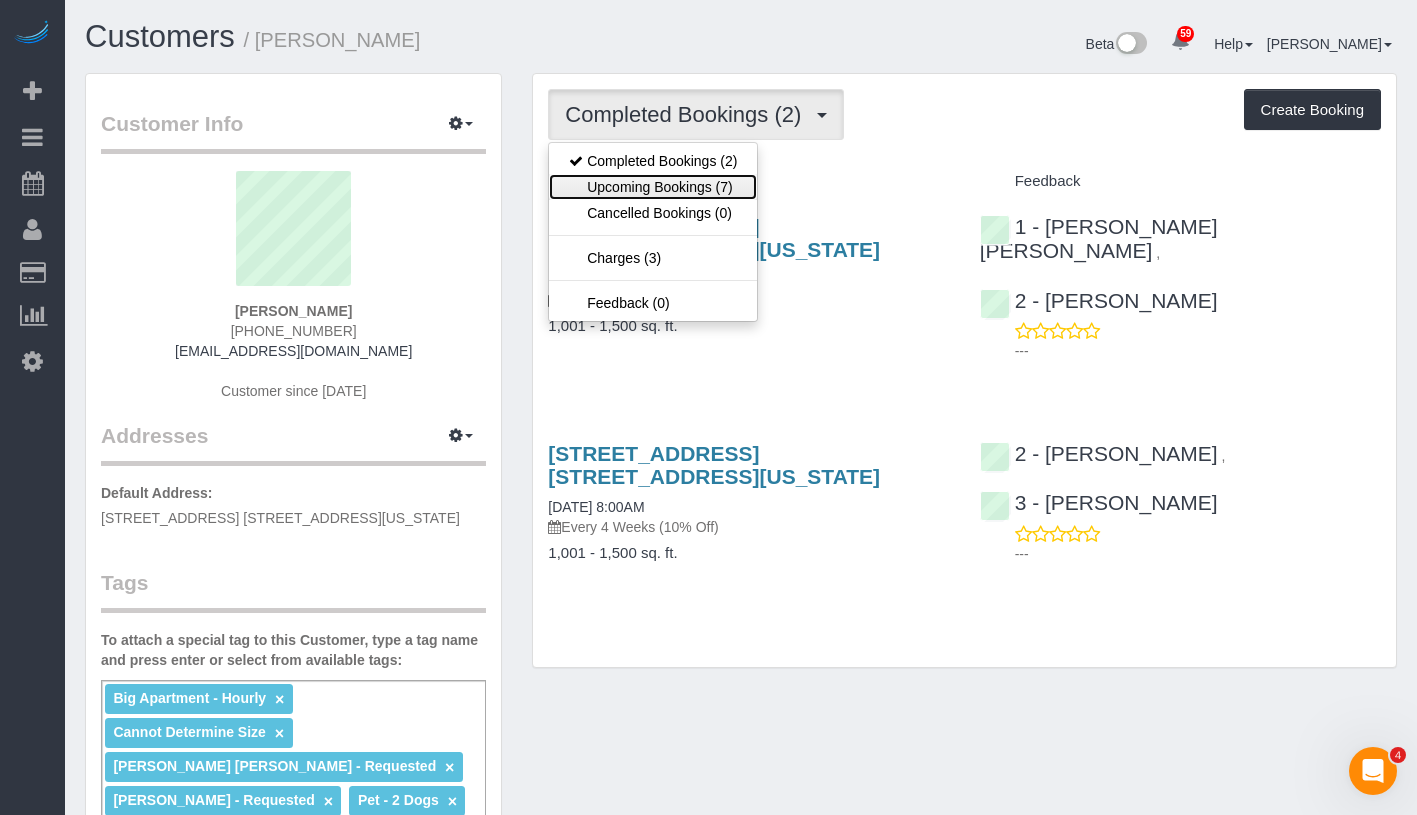 click on "Upcoming Bookings (7)" at bounding box center (653, 187) 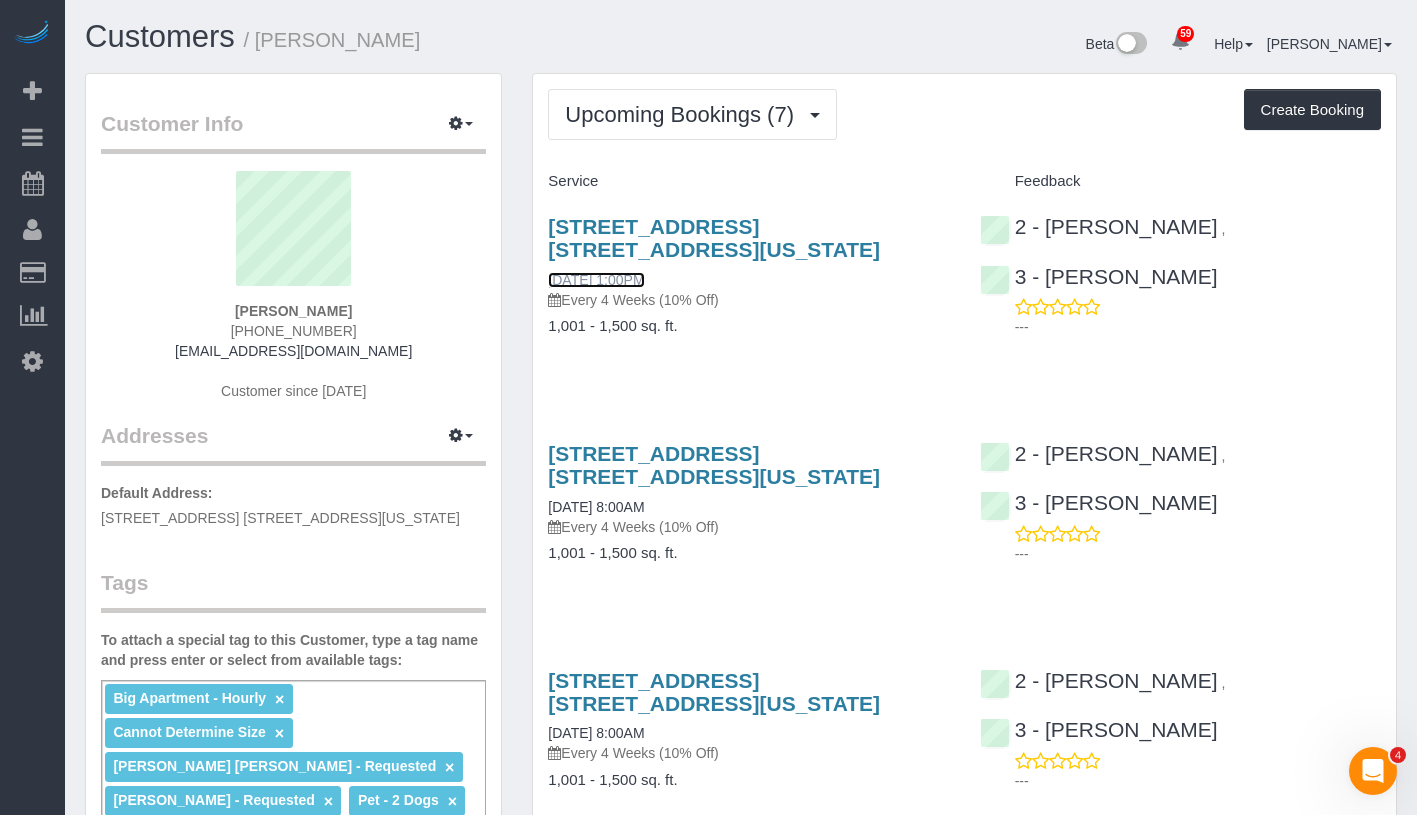 click on "07/08/2025 1:00PM" at bounding box center [596, 280] 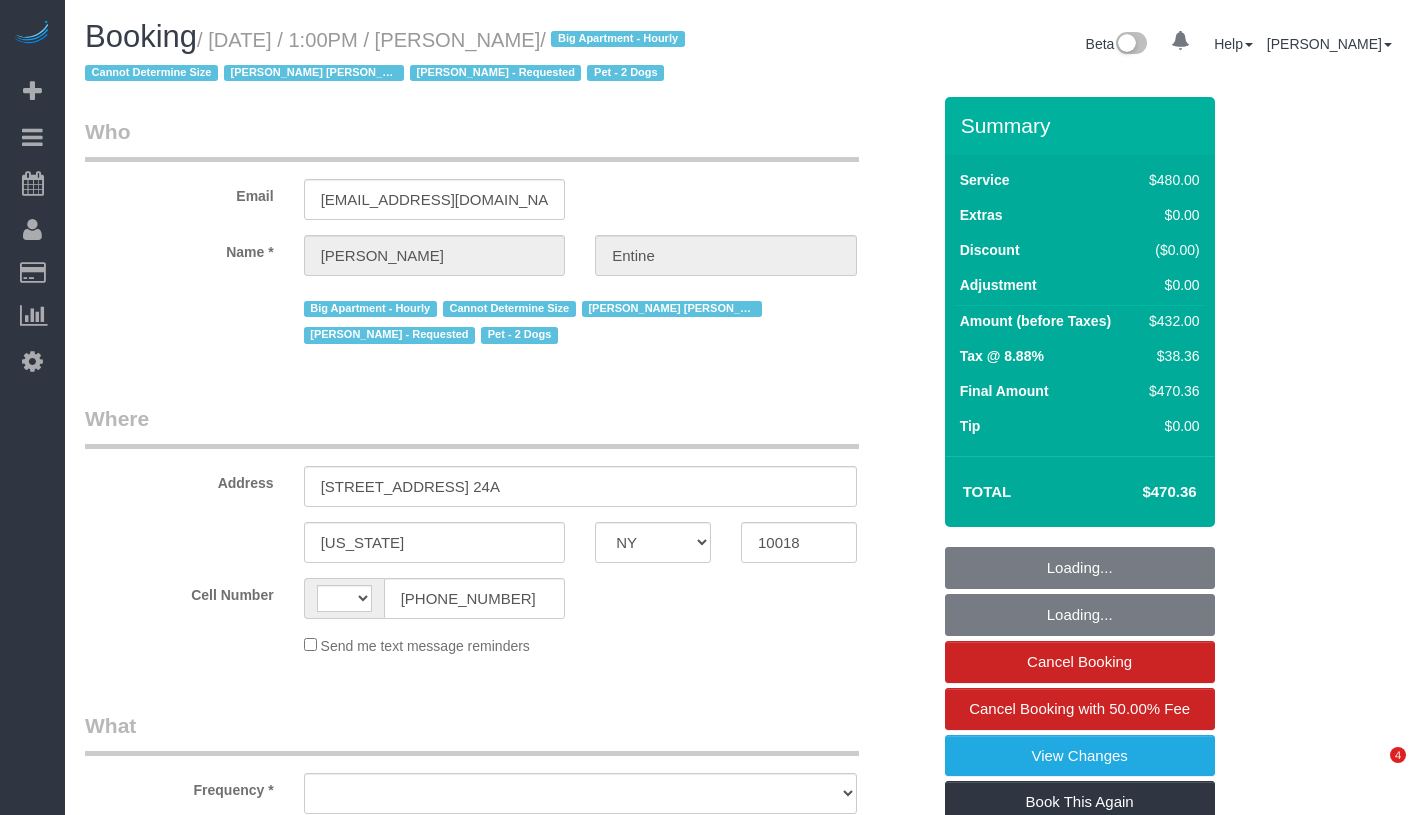 select on "NY" 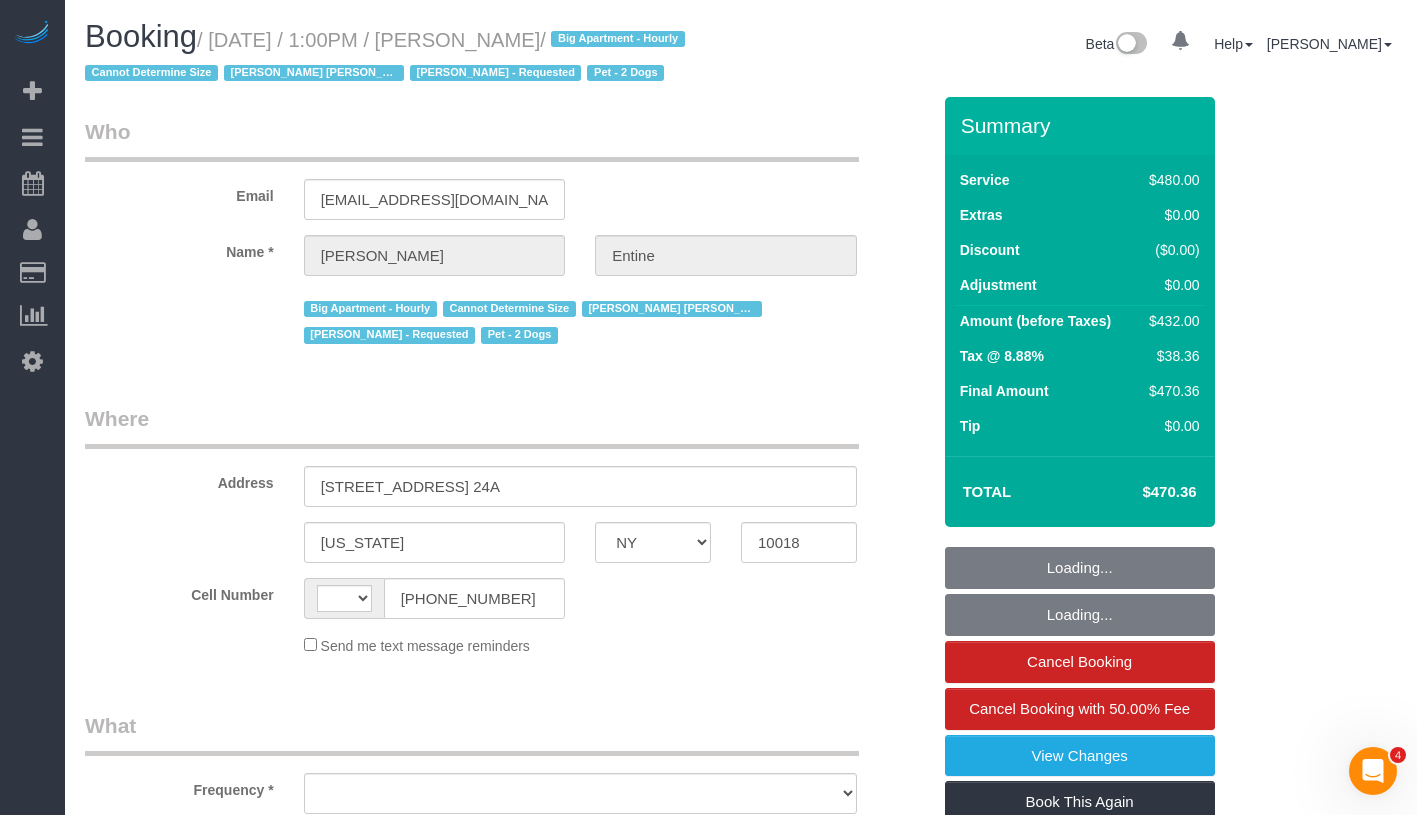 scroll, scrollTop: 0, scrollLeft: 0, axis: both 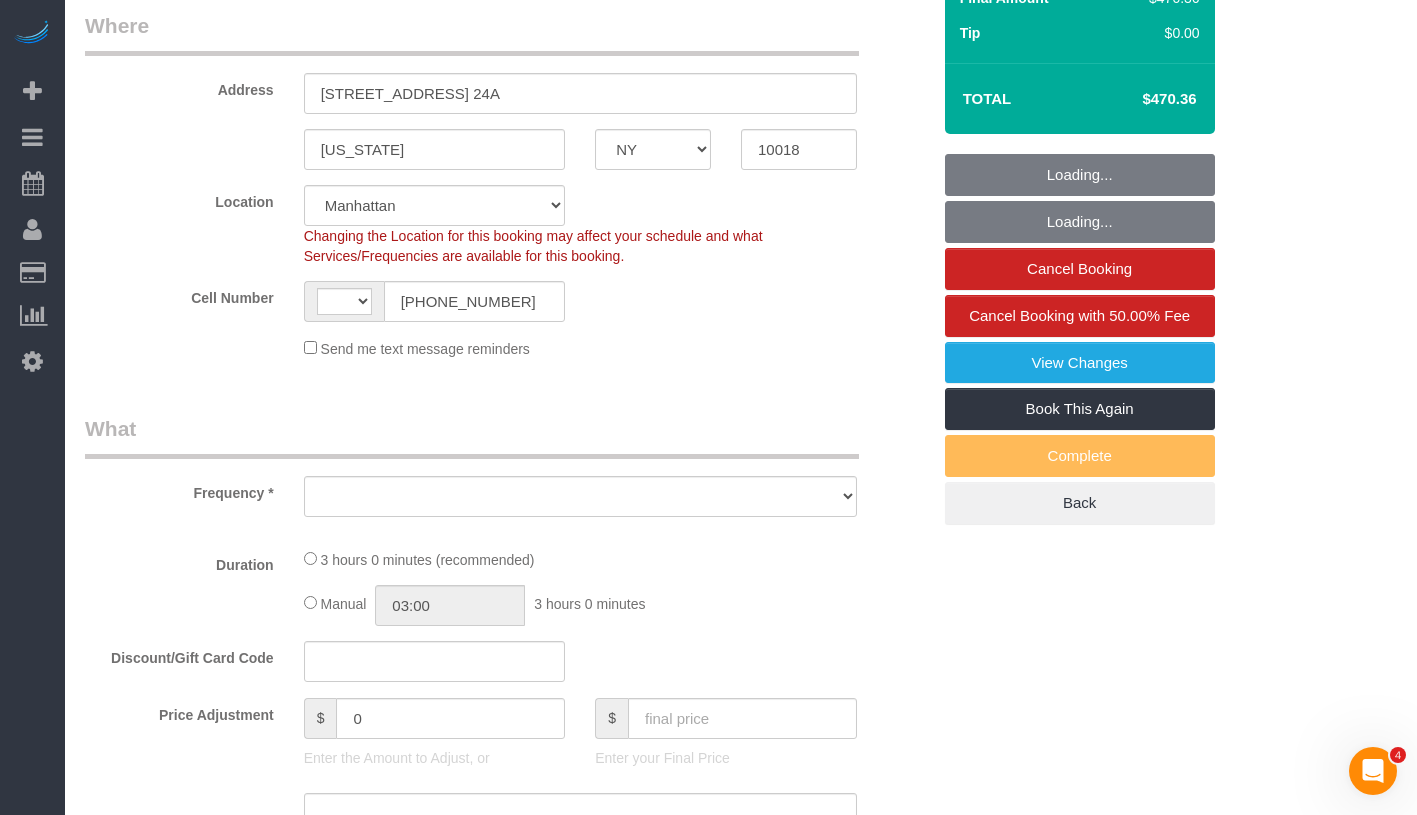 select on "string:US" 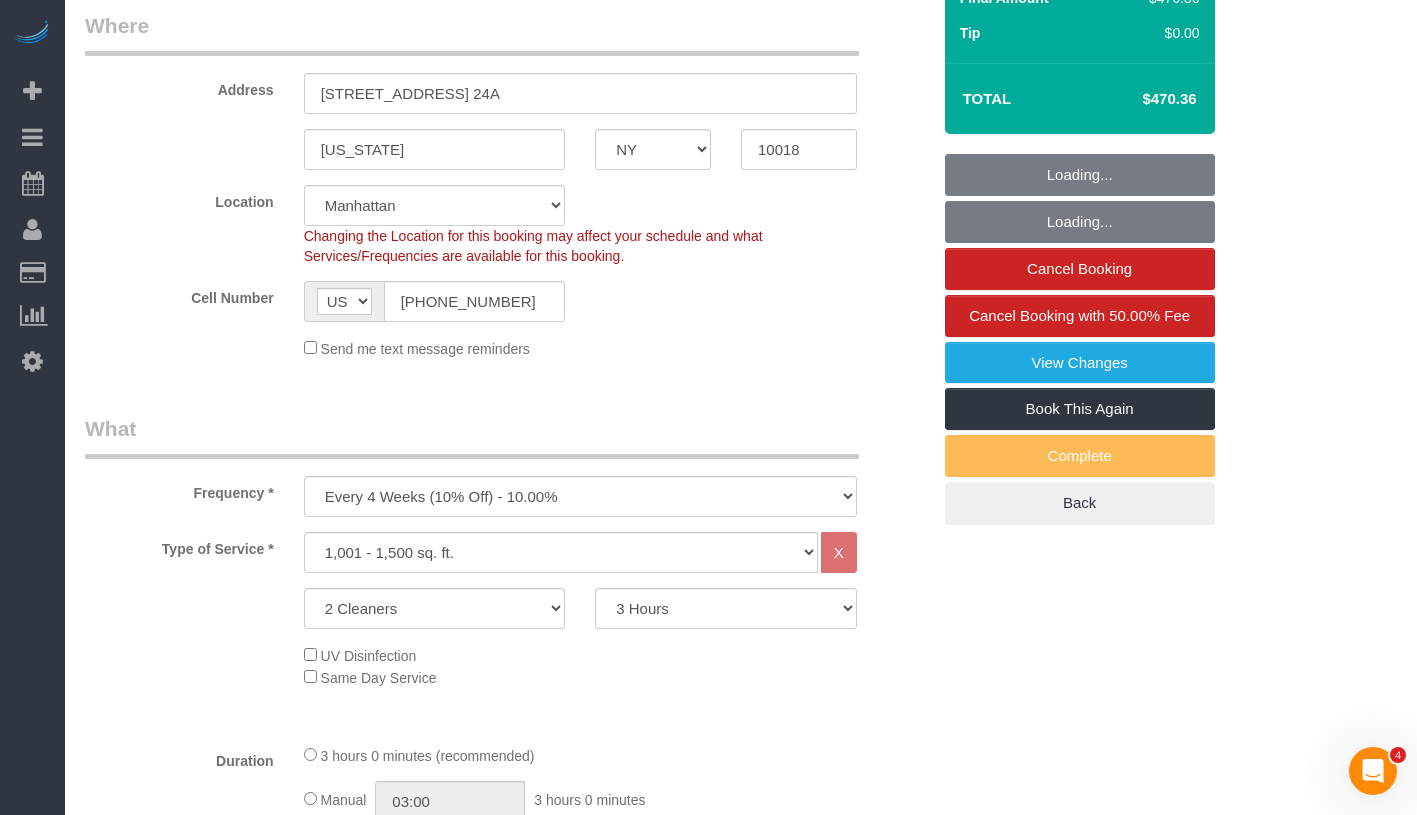 select on "spot1" 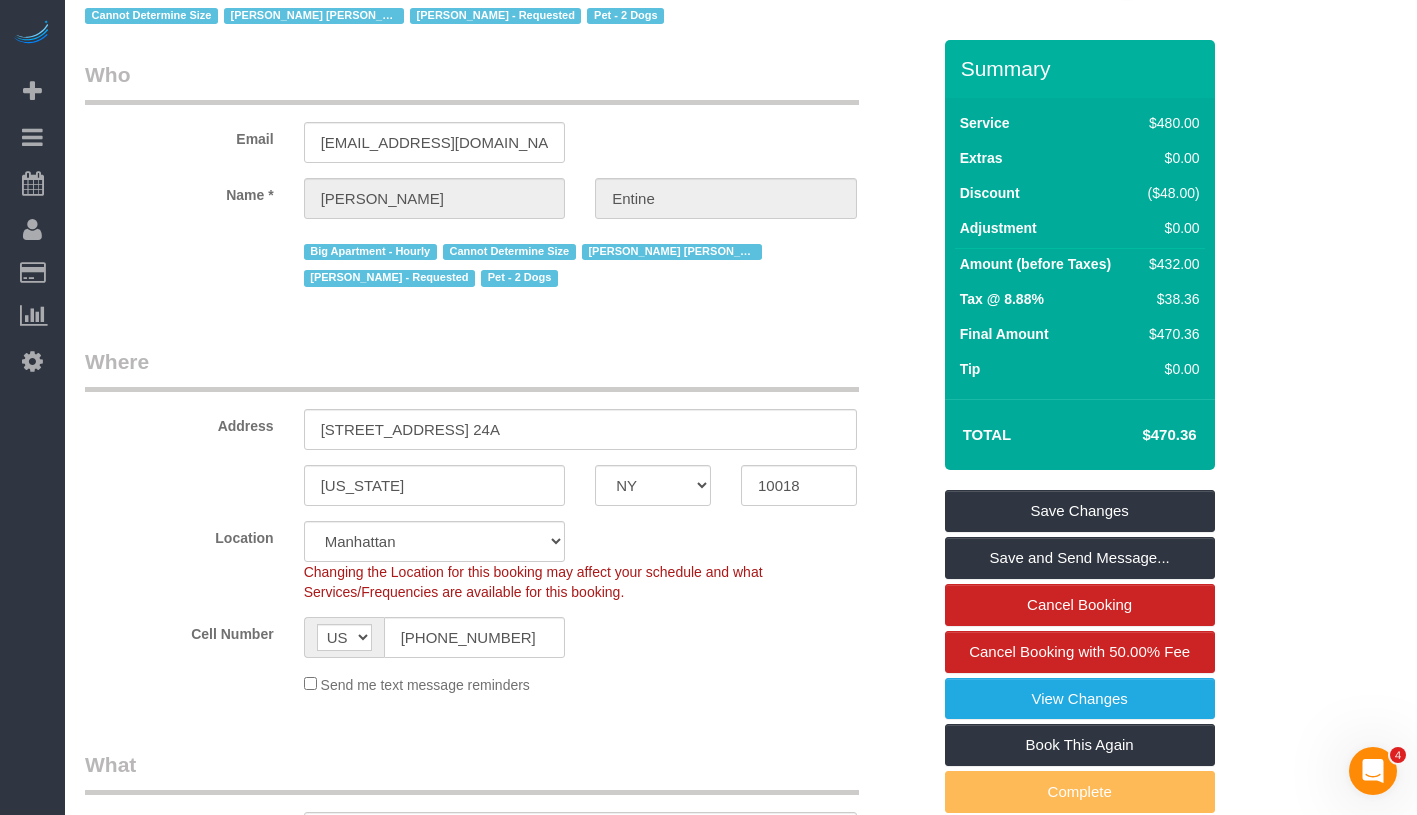 scroll, scrollTop: 0, scrollLeft: 0, axis: both 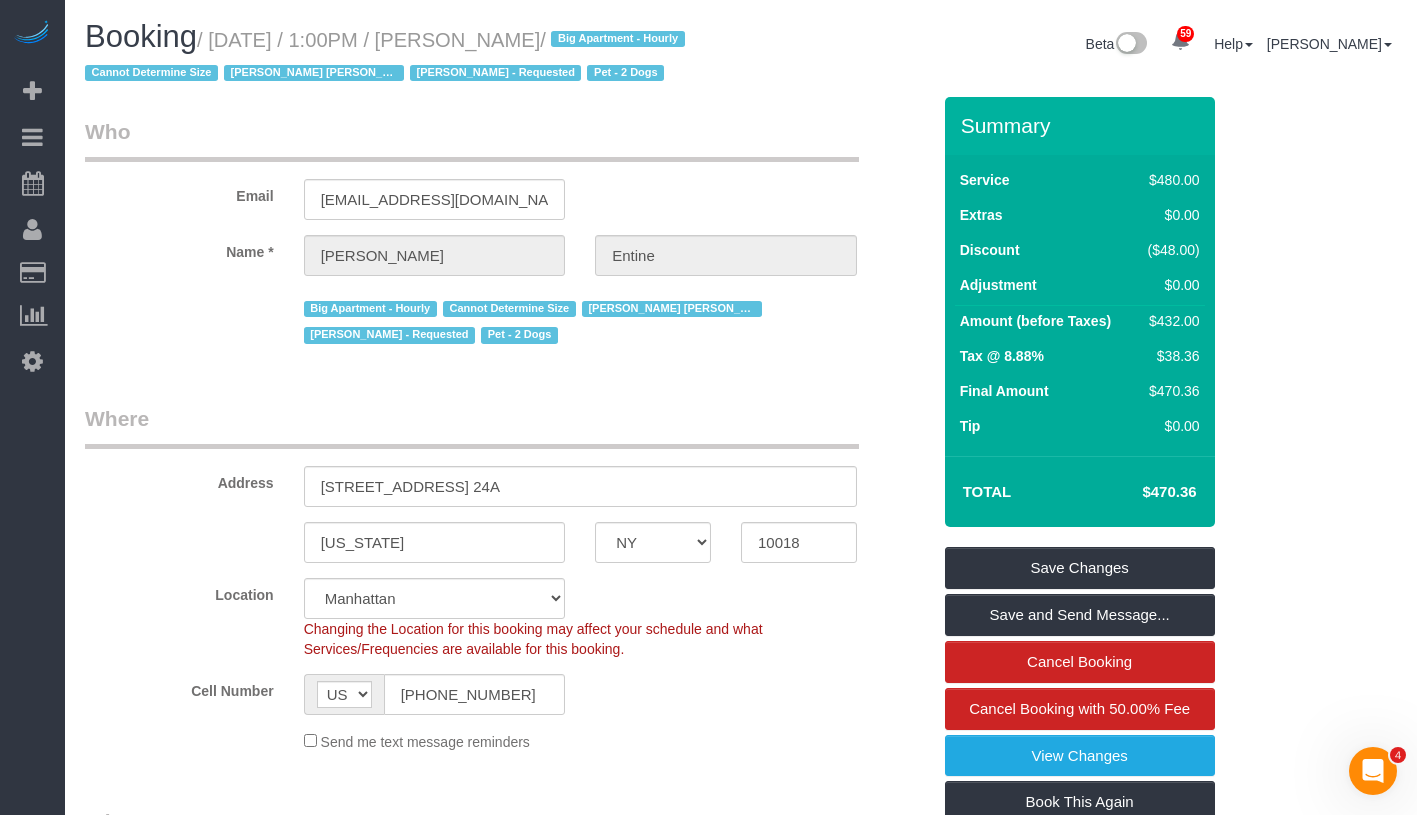 drag, startPoint x: 453, startPoint y: 31, endPoint x: 620, endPoint y: 33, distance: 167.01198 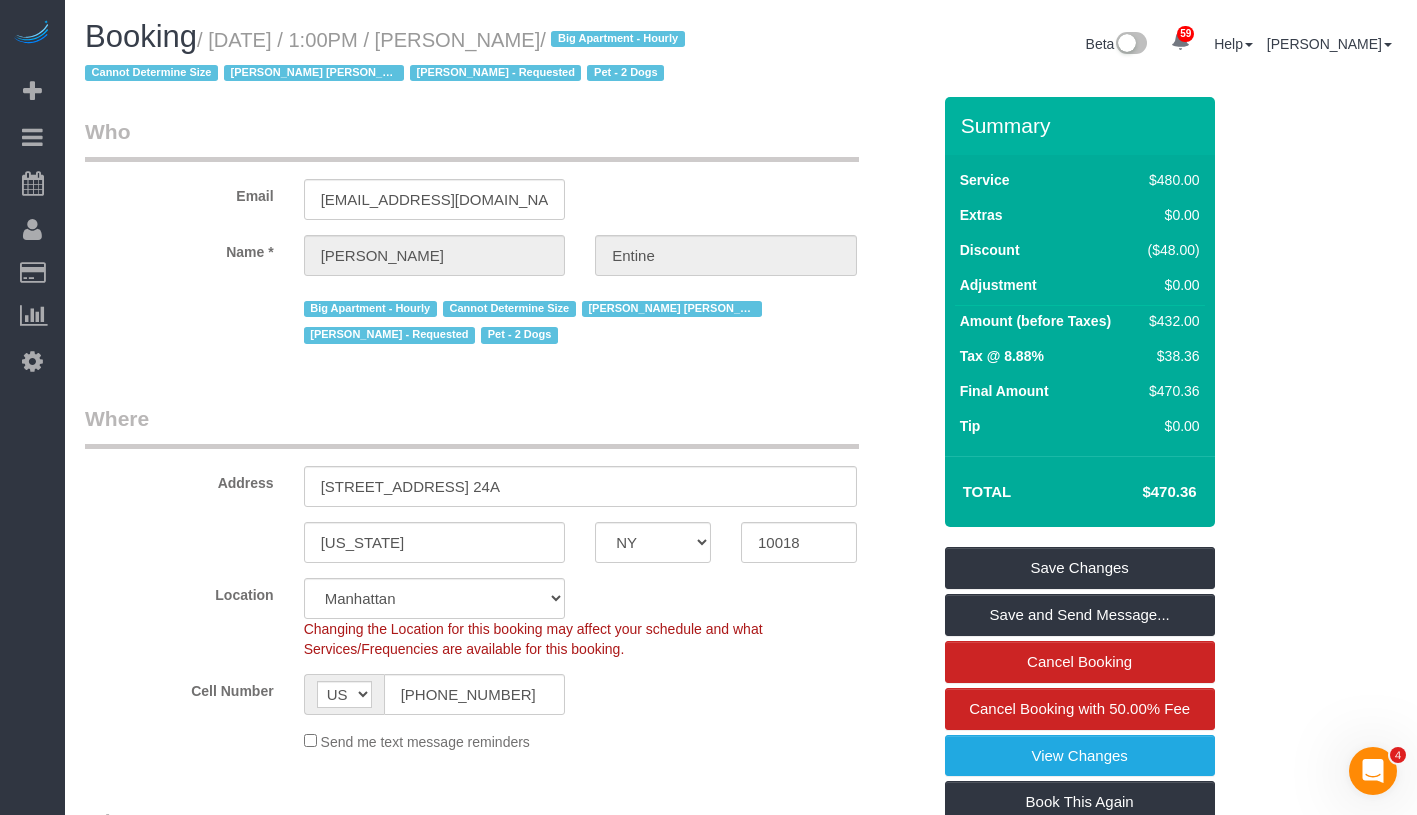 click on "Booking
/ July 08, 2025 / 1:00PM / Madeleine Entine
/
Big Apartment - Hourly
Cannot Determine Size
Elba Lobo Varela - Requested
Marilu Quintero - Requested
Pet - 2 Dogs" at bounding box center [405, 54] 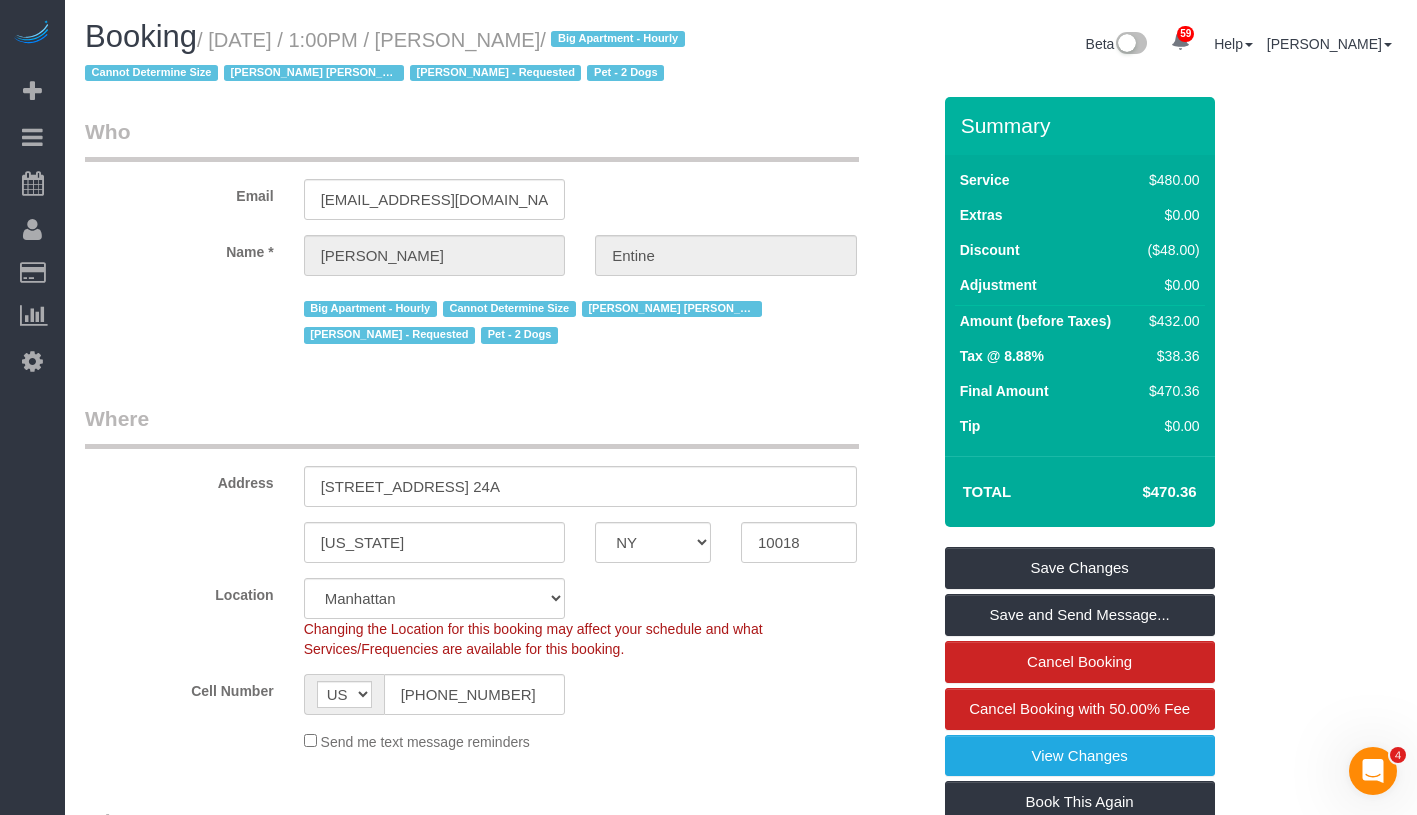 drag, startPoint x: 227, startPoint y: 37, endPoint x: 608, endPoint y: 26, distance: 381.15875 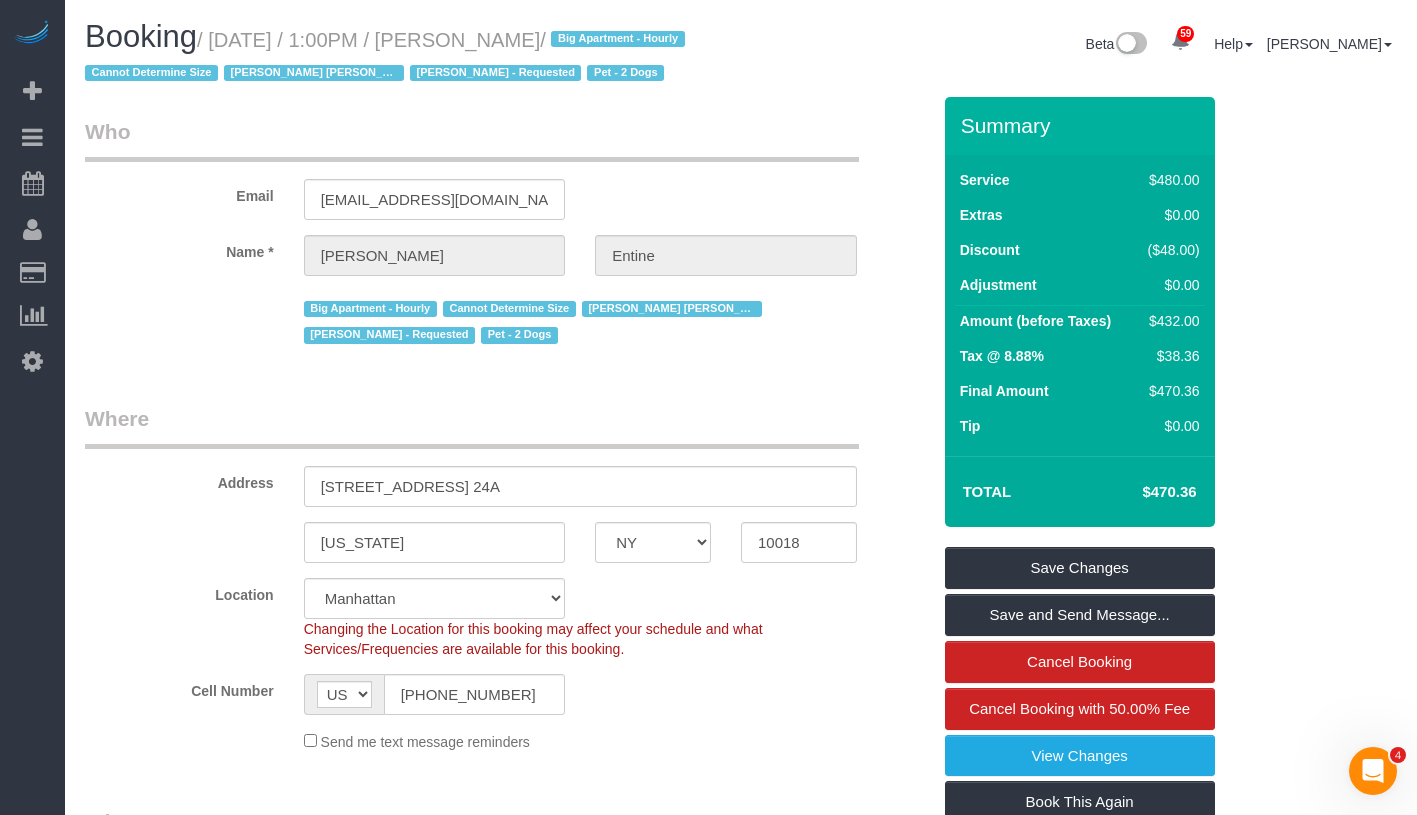 click on "Booking
/ July 08, 2025 / 1:00PM / Madeleine Entine
/
Big Apartment - Hourly
Cannot Determine Size
Elba Lobo Varela - Requested
Marilu Quintero - Requested
Pet - 2 Dogs" at bounding box center (405, 54) 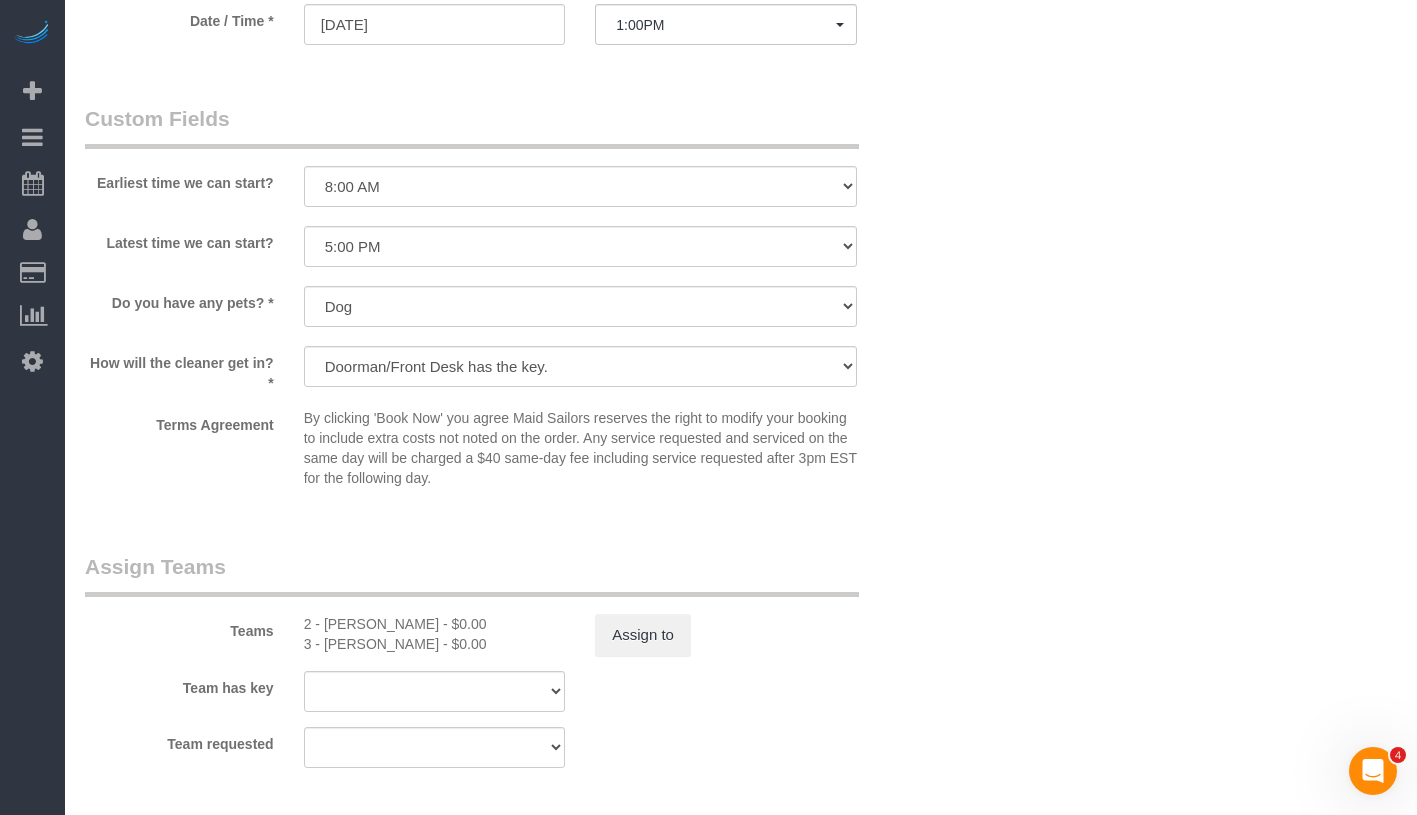 scroll, scrollTop: 1944, scrollLeft: 0, axis: vertical 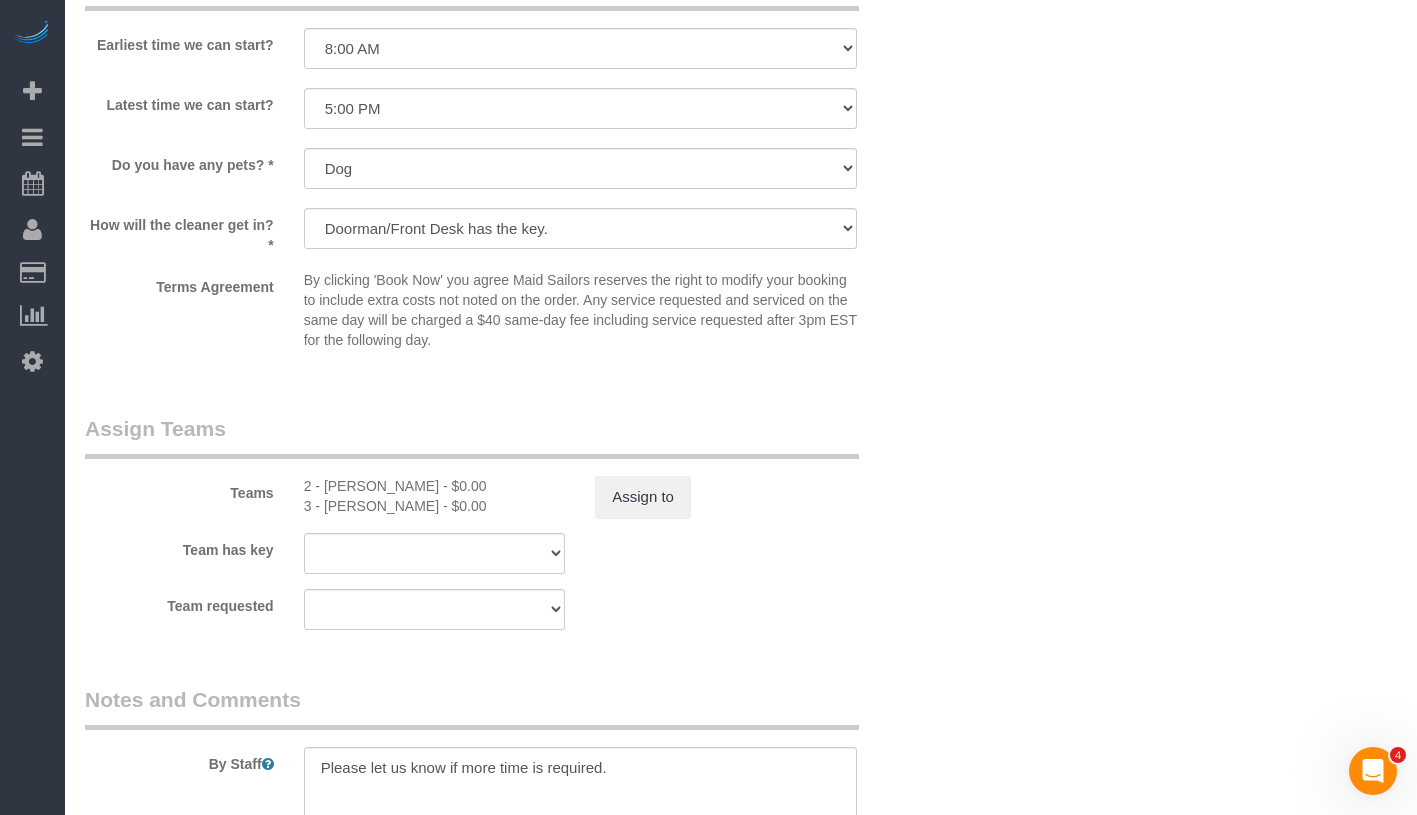 drag, startPoint x: 325, startPoint y: 519, endPoint x: 413, endPoint y: 542, distance: 90.95603 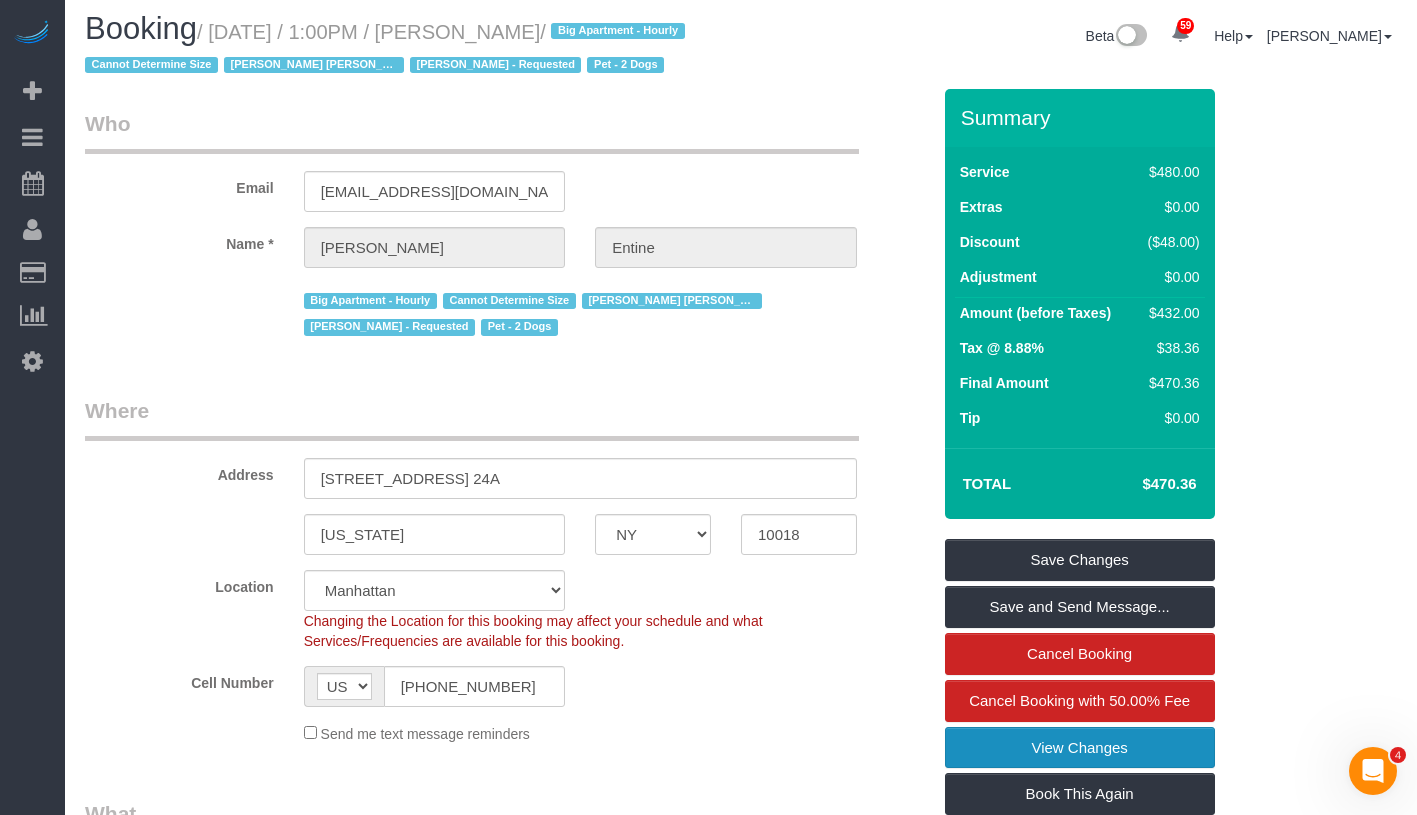 scroll, scrollTop: 0, scrollLeft: 0, axis: both 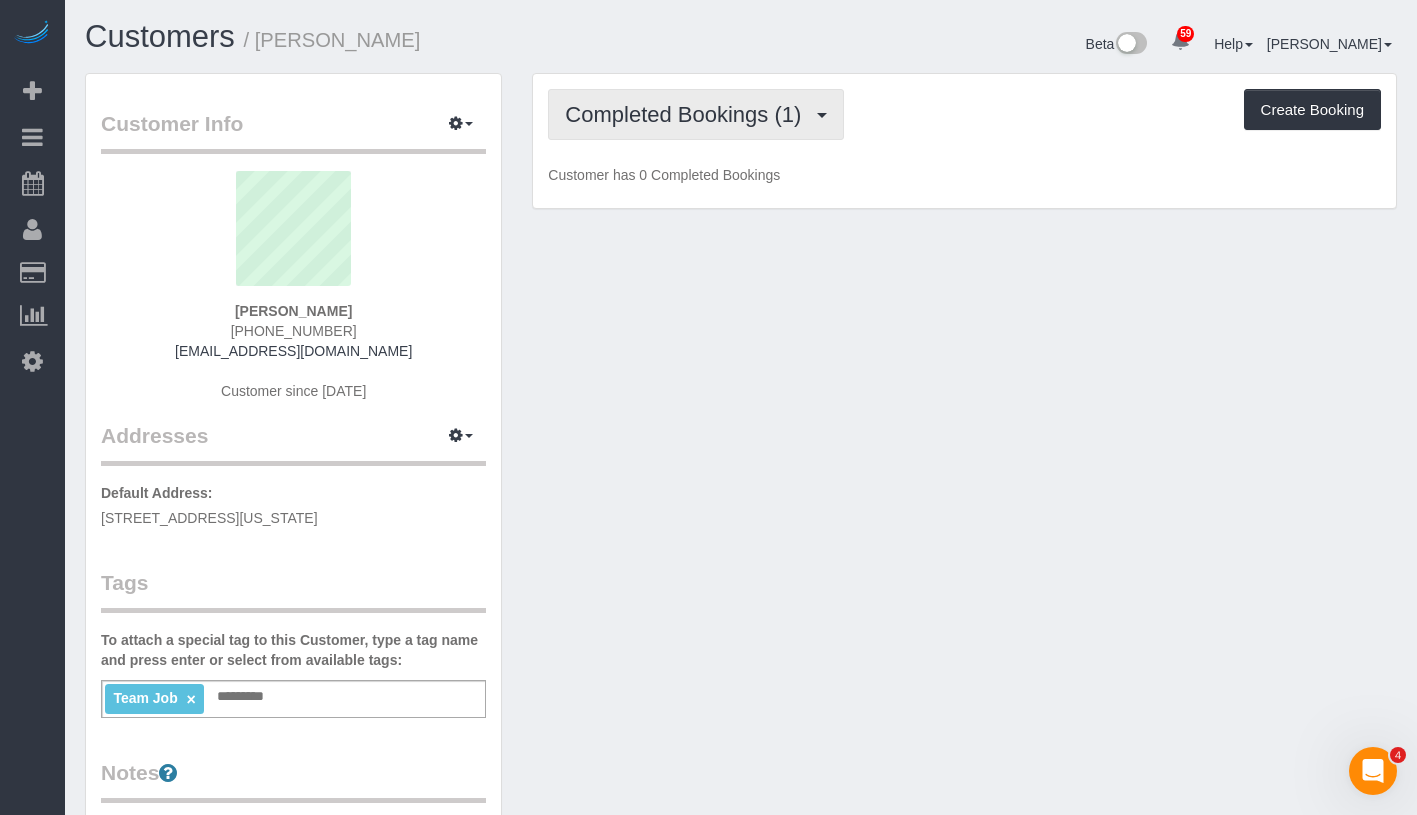 click on "Completed Bookings (1)" at bounding box center (688, 114) 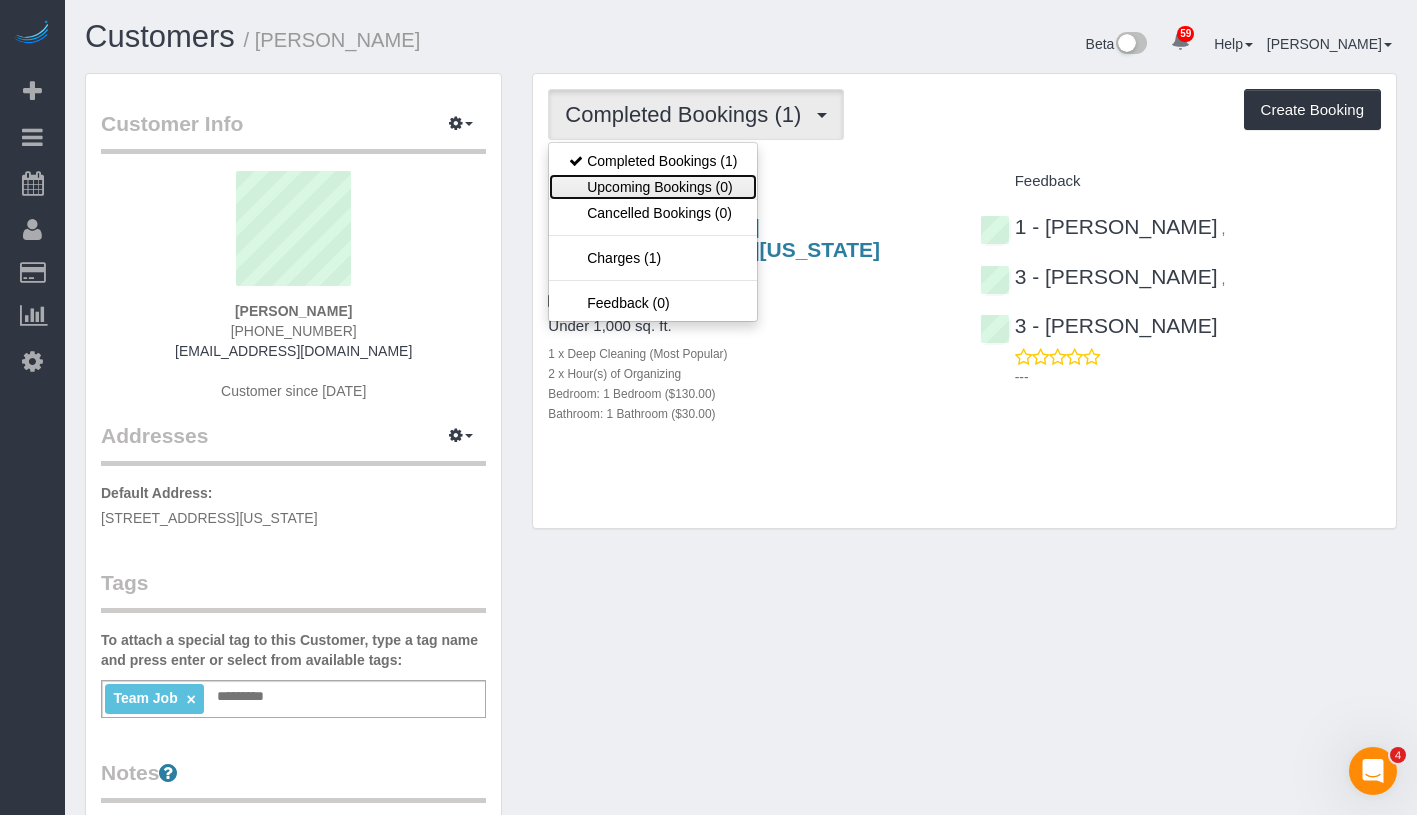 click on "Upcoming Bookings (0)" at bounding box center (653, 187) 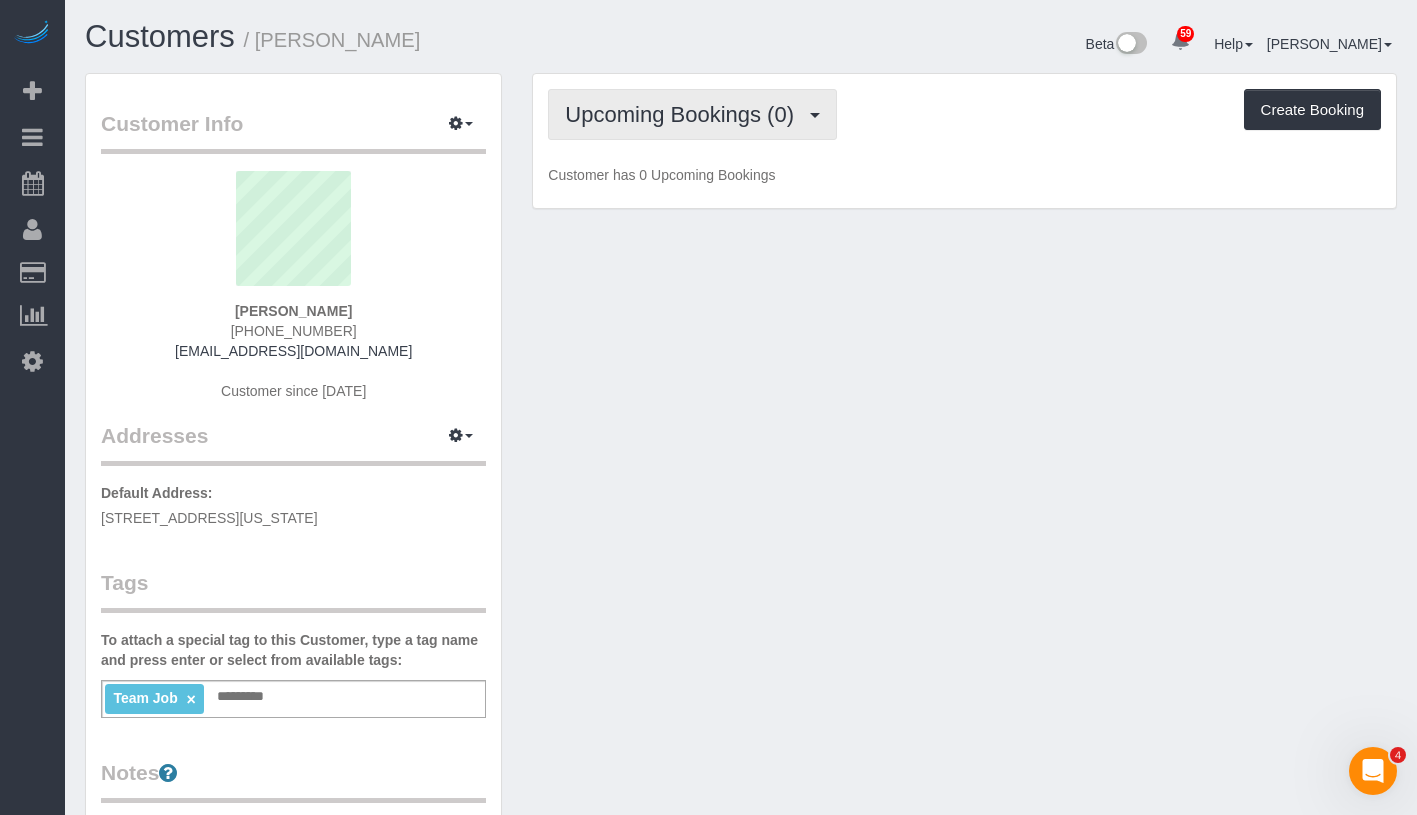 click on "Upcoming Bookings (0)" at bounding box center [684, 114] 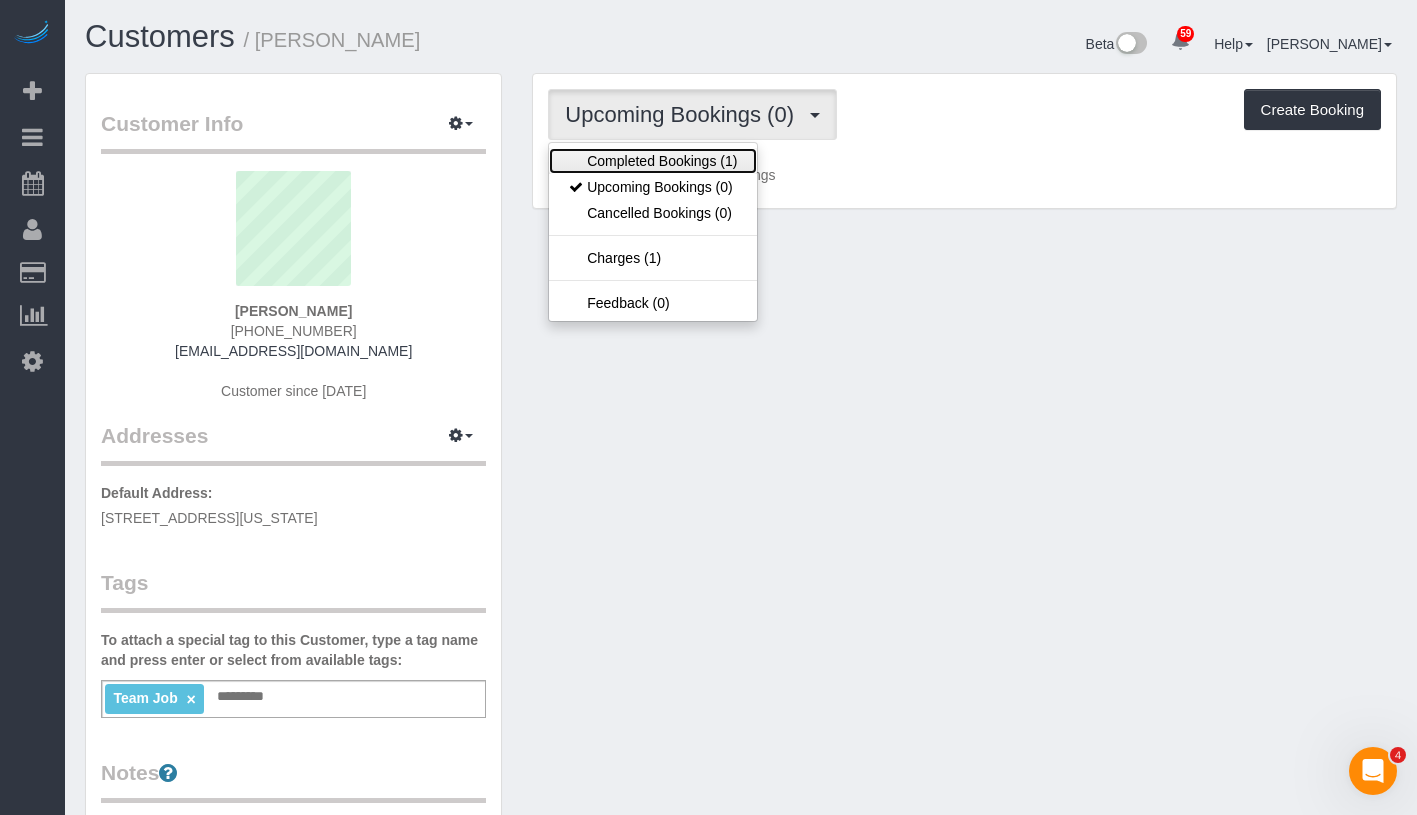 click on "Completed Bookings (1)" at bounding box center [653, 161] 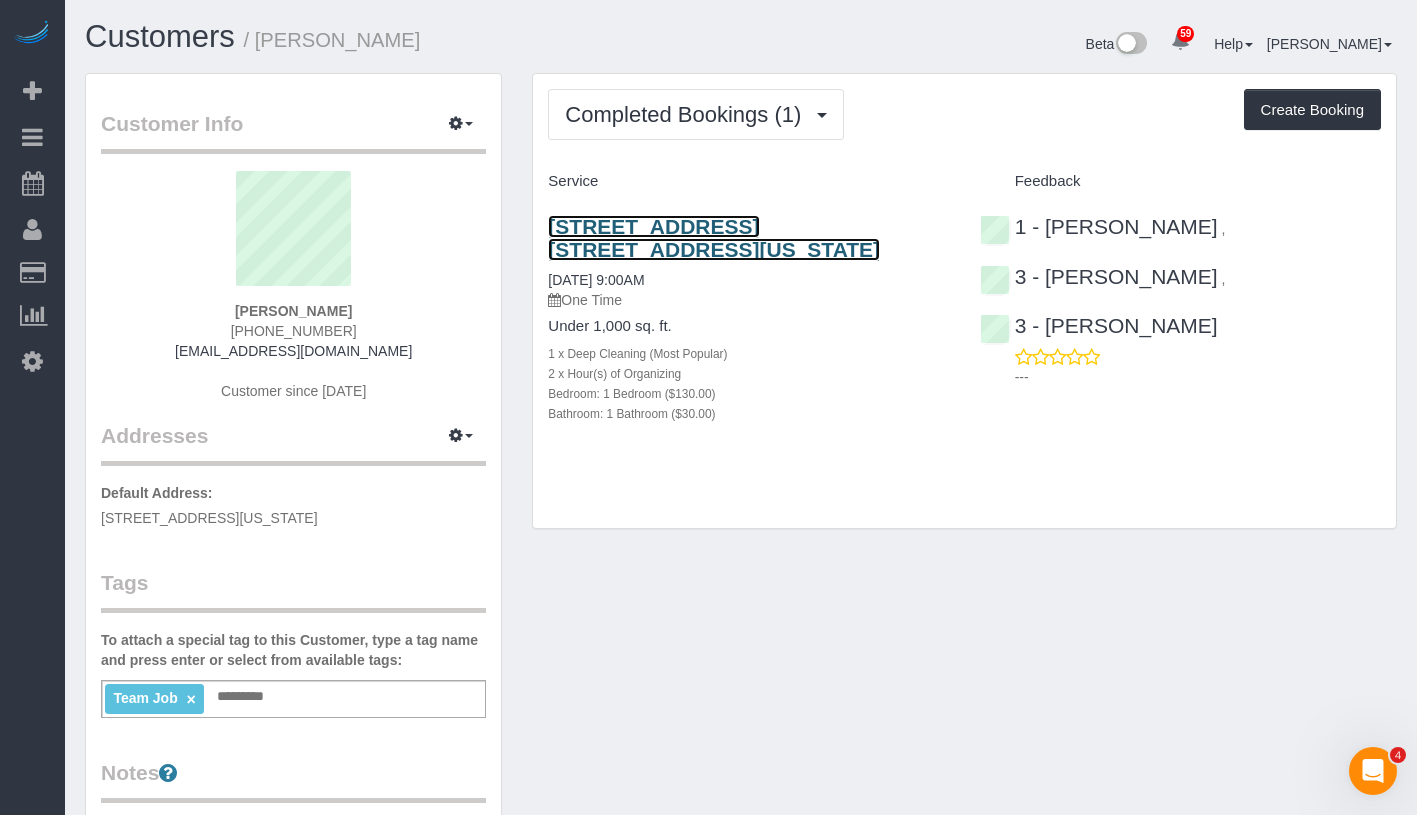 click on "227 Central Park West, Apt. 4c, New York, NY 10024" at bounding box center (714, 238) 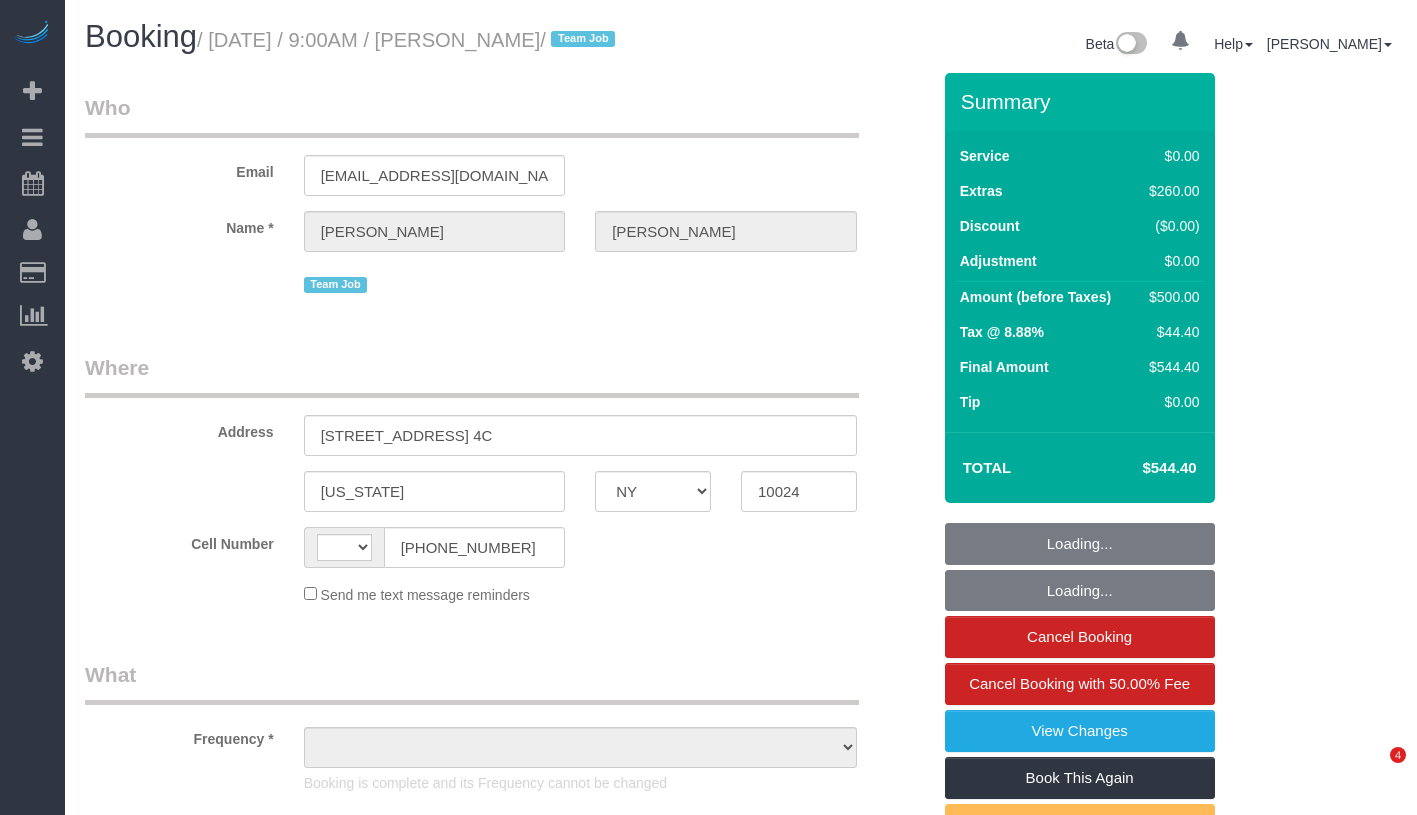 select on "NY" 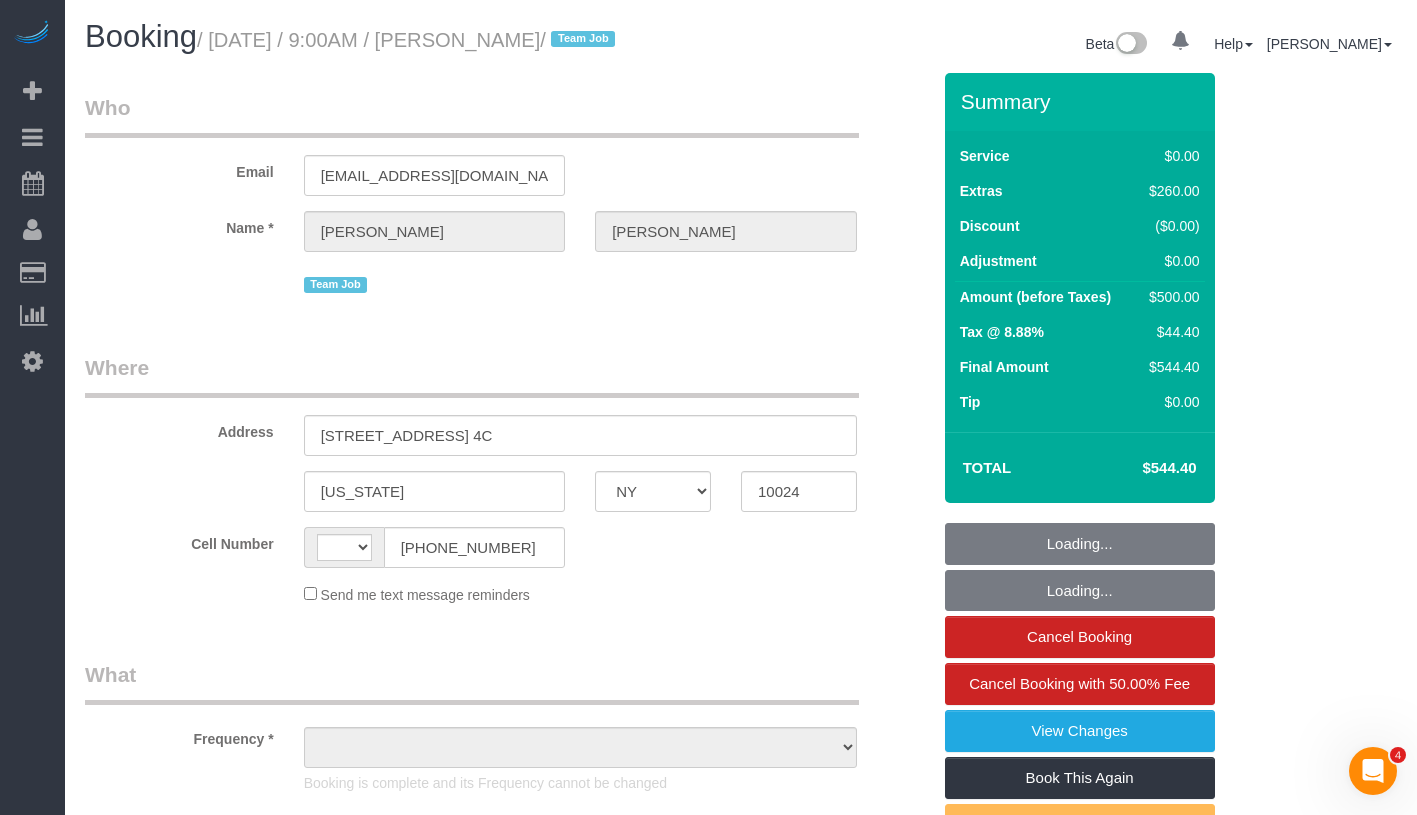 scroll, scrollTop: 0, scrollLeft: 0, axis: both 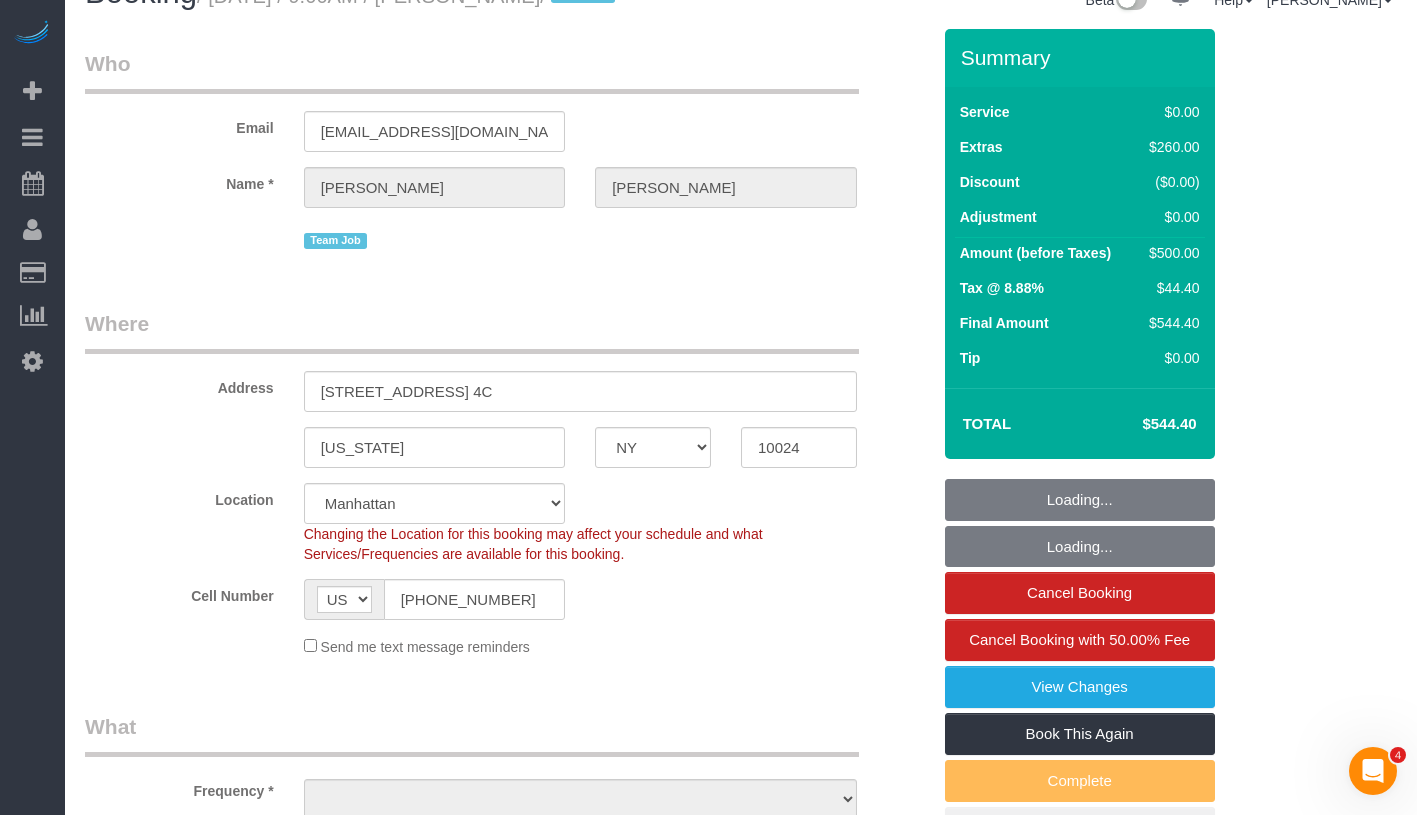 select on "string:stripe-pm_1QoqMD4VGloSiKo7kQD26Wdy" 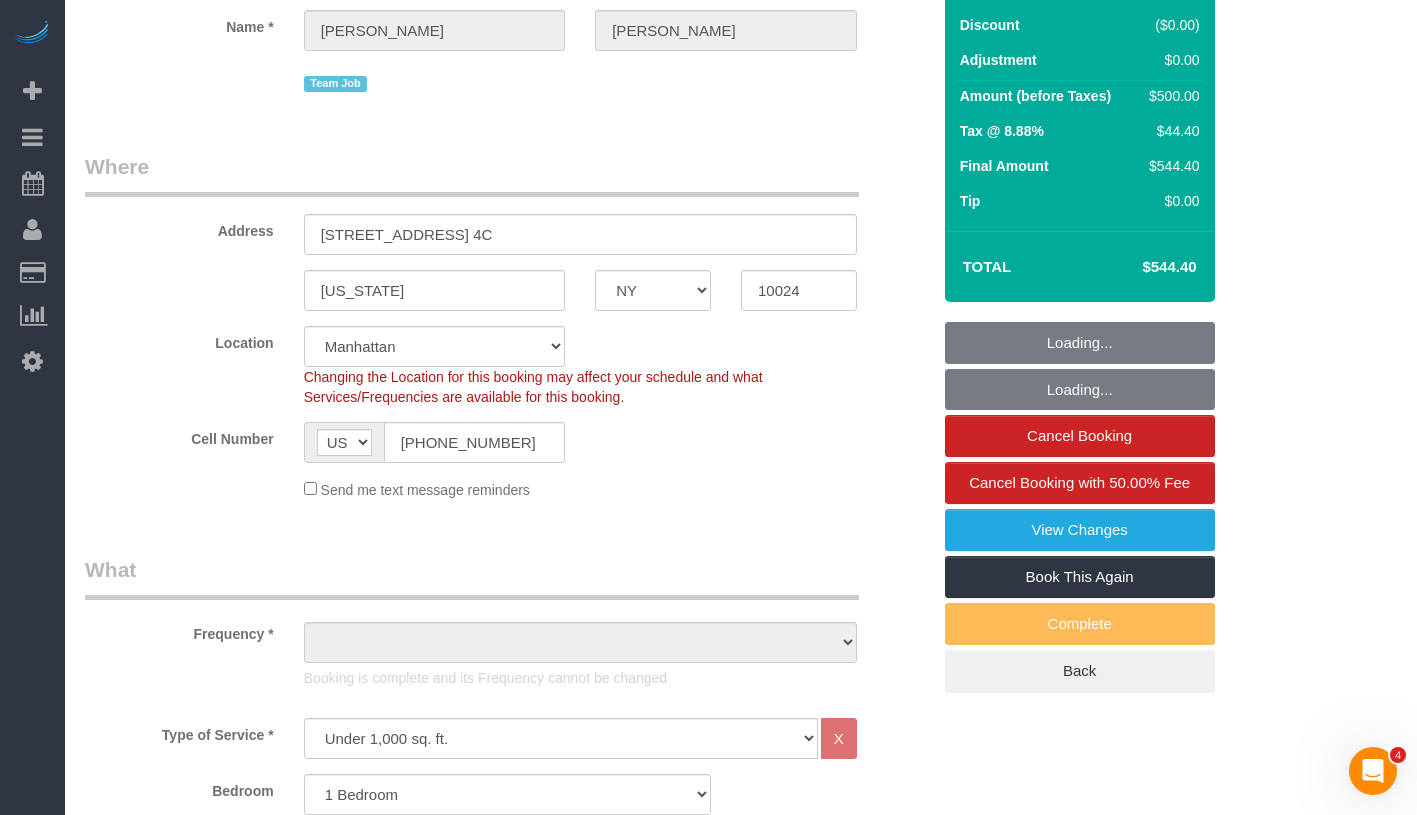 select on "object:1323" 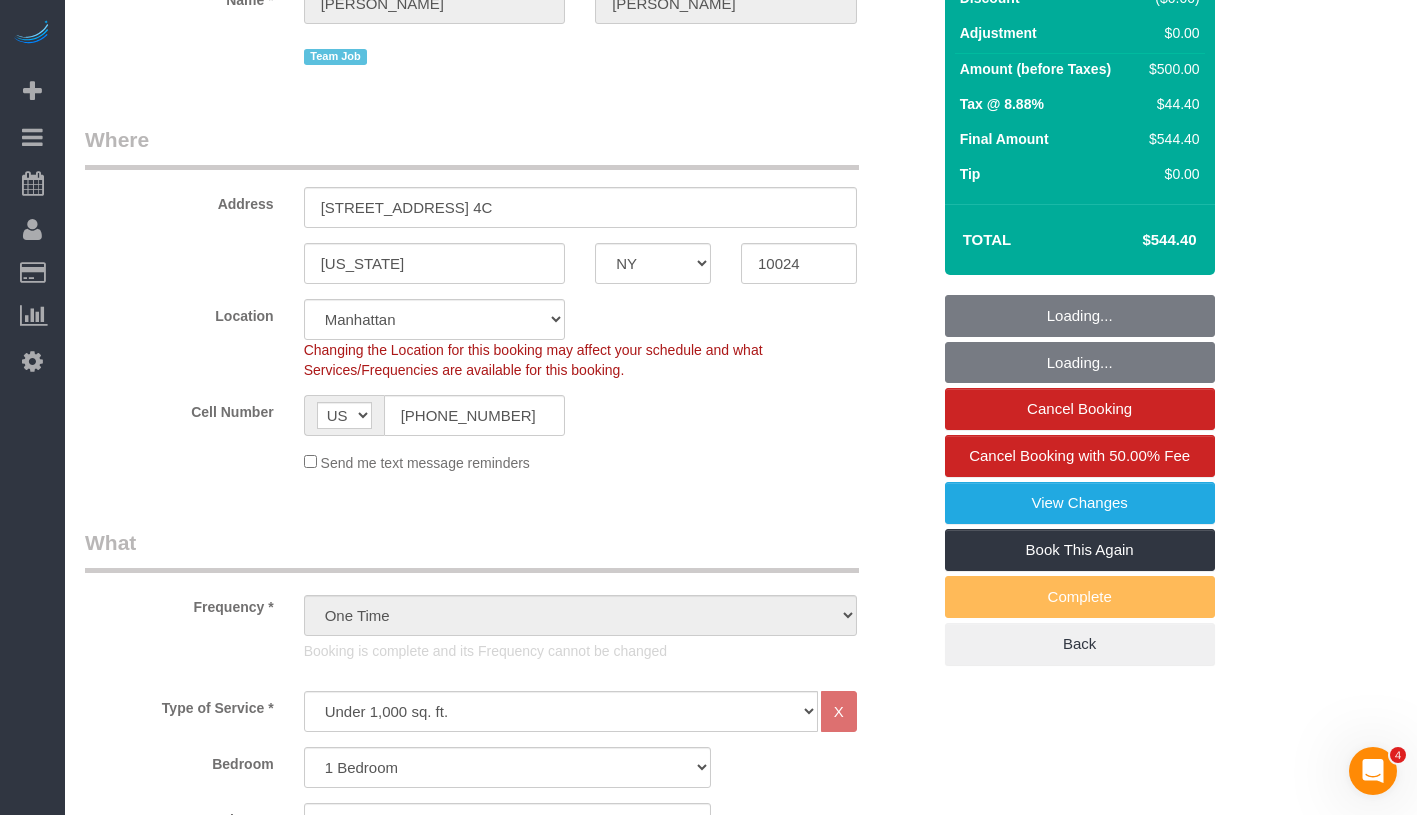 select on "object:1479" 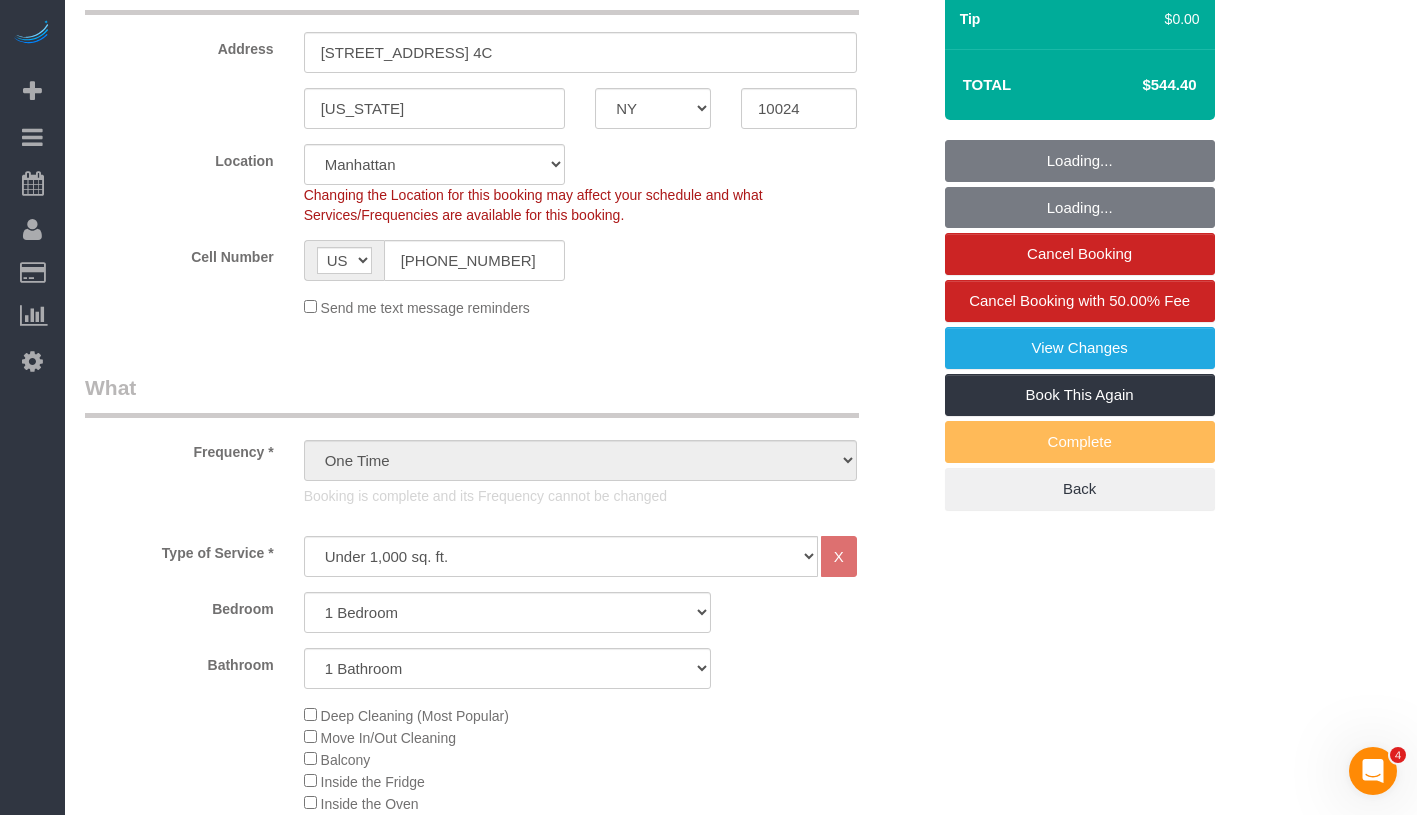 select on "1" 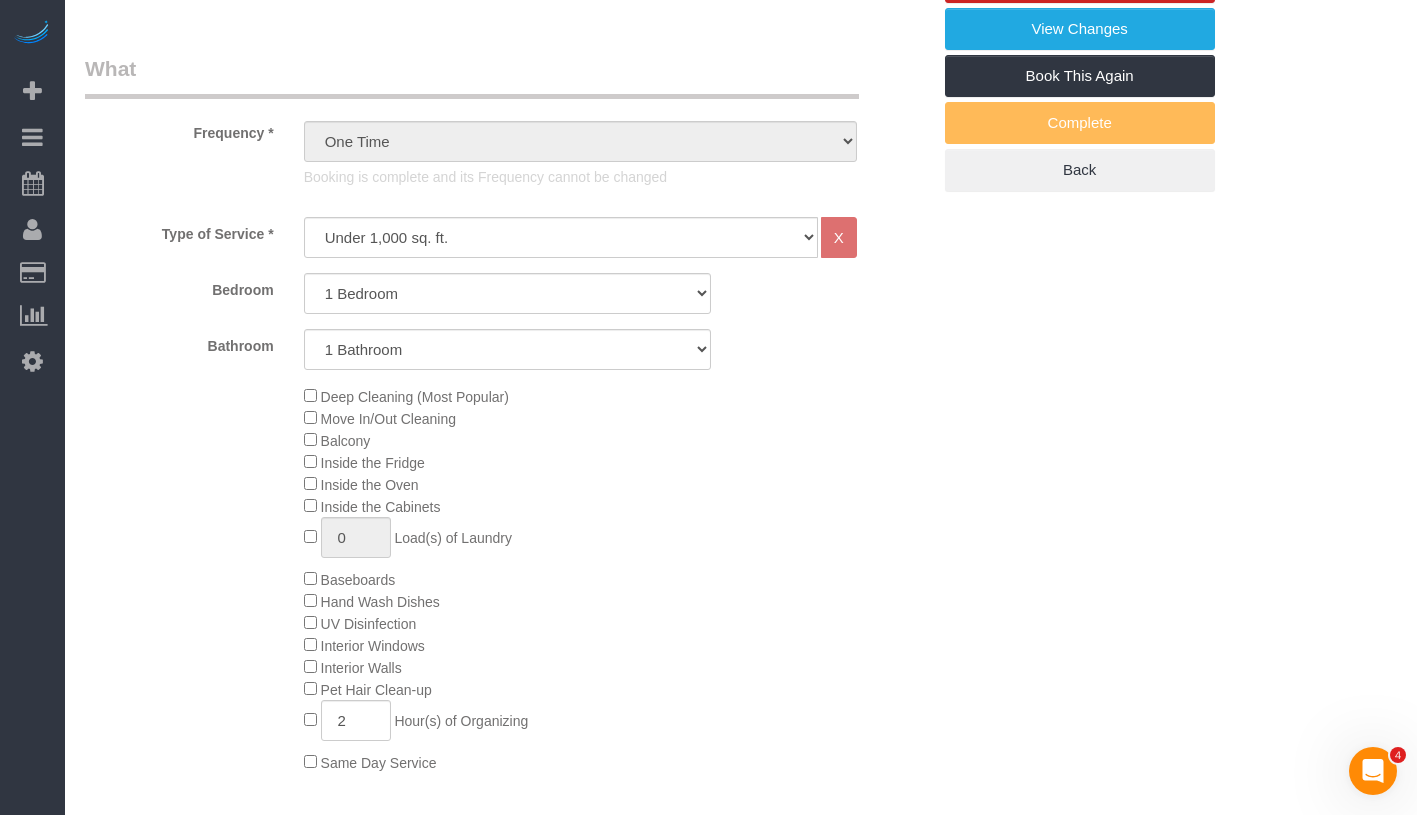 scroll, scrollTop: 741, scrollLeft: 0, axis: vertical 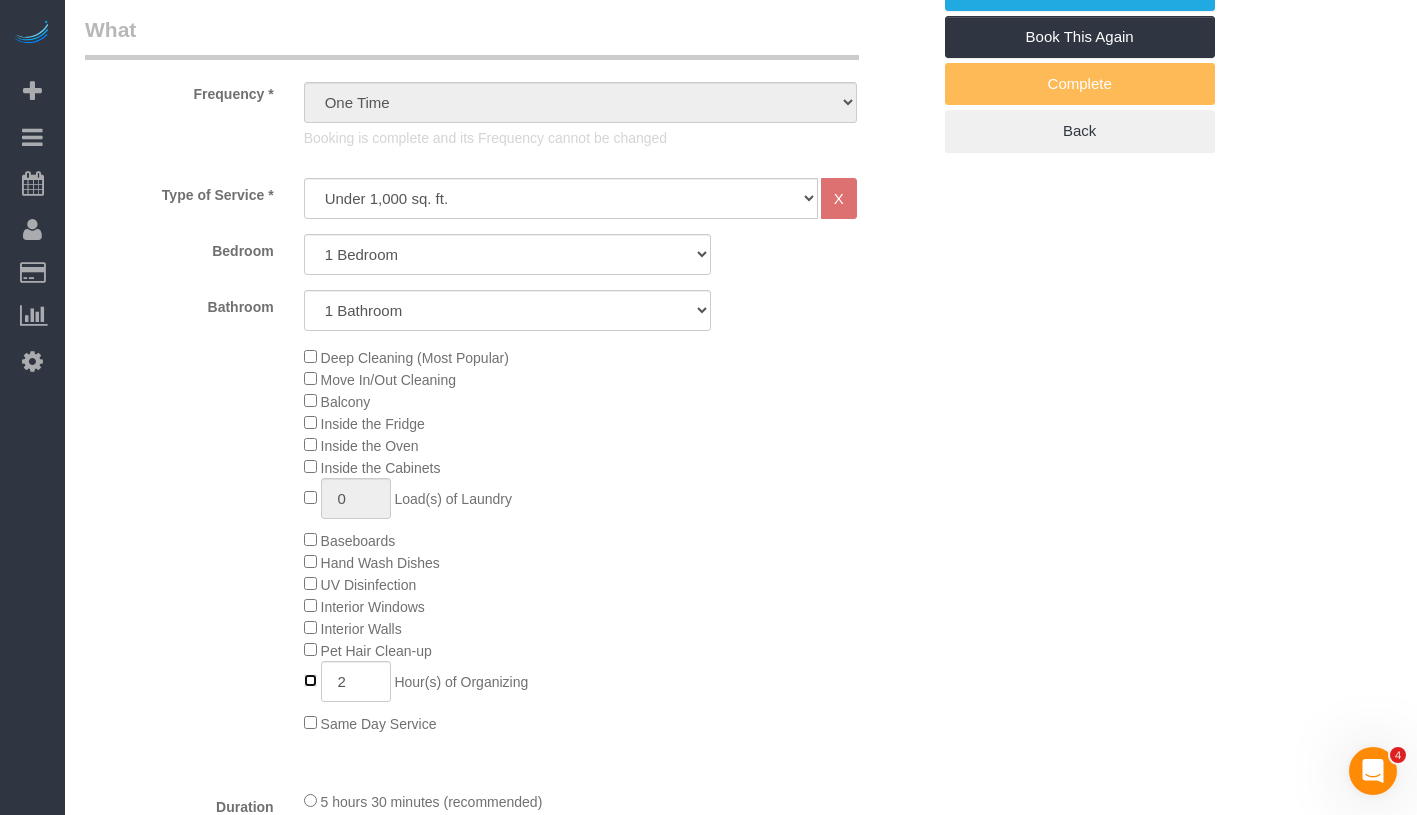 type on "0" 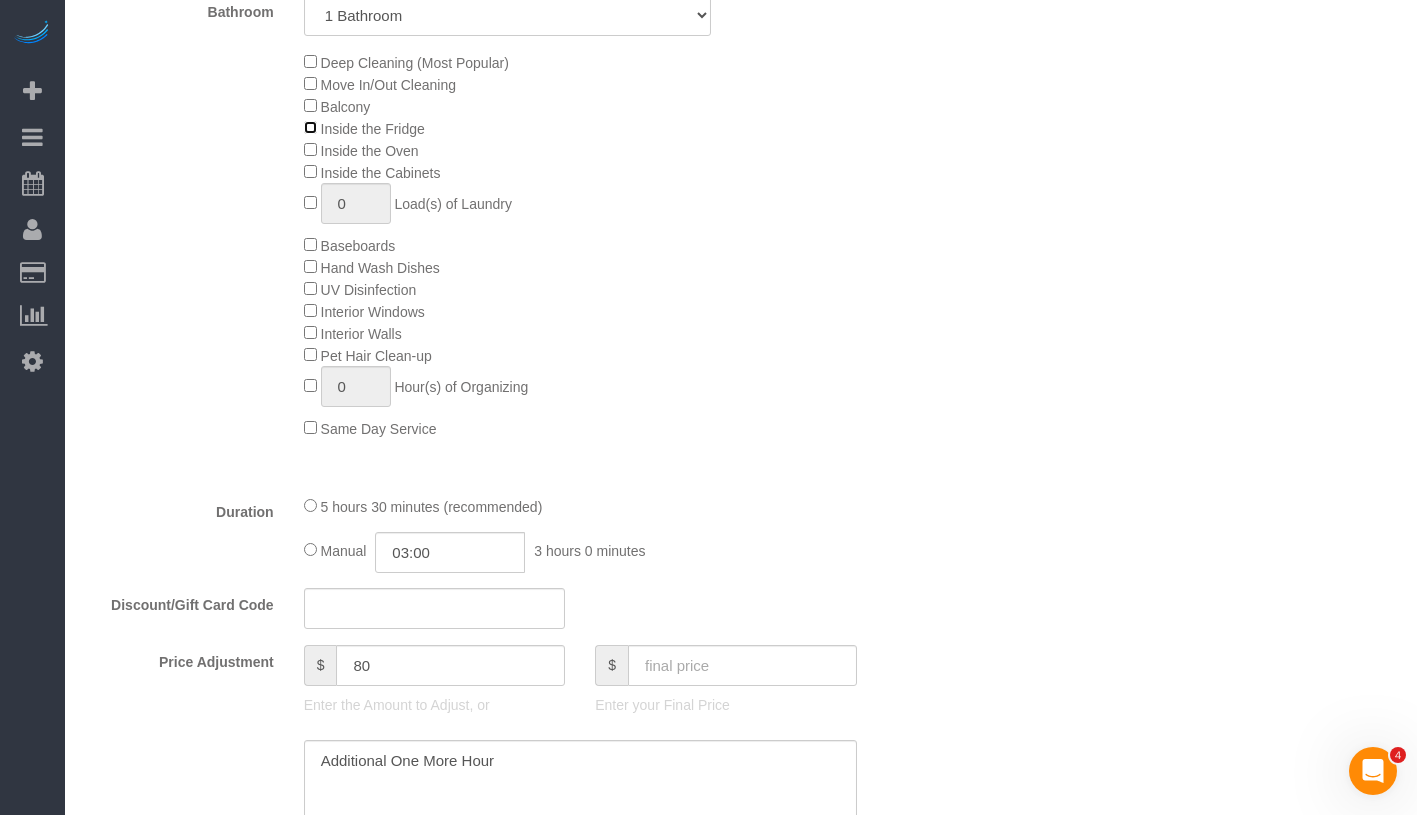 scroll, scrollTop: 1156, scrollLeft: 0, axis: vertical 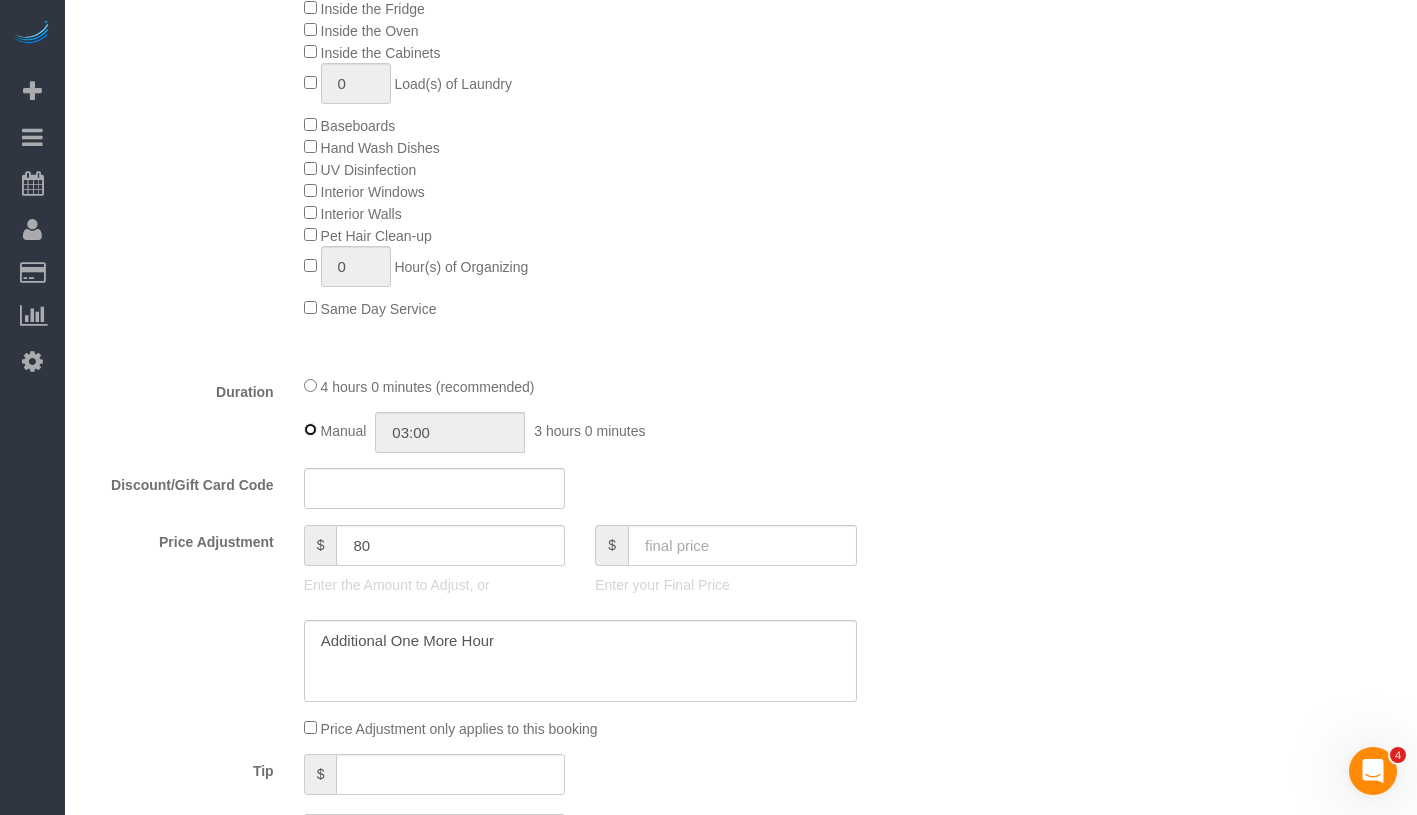 type on "04:00" 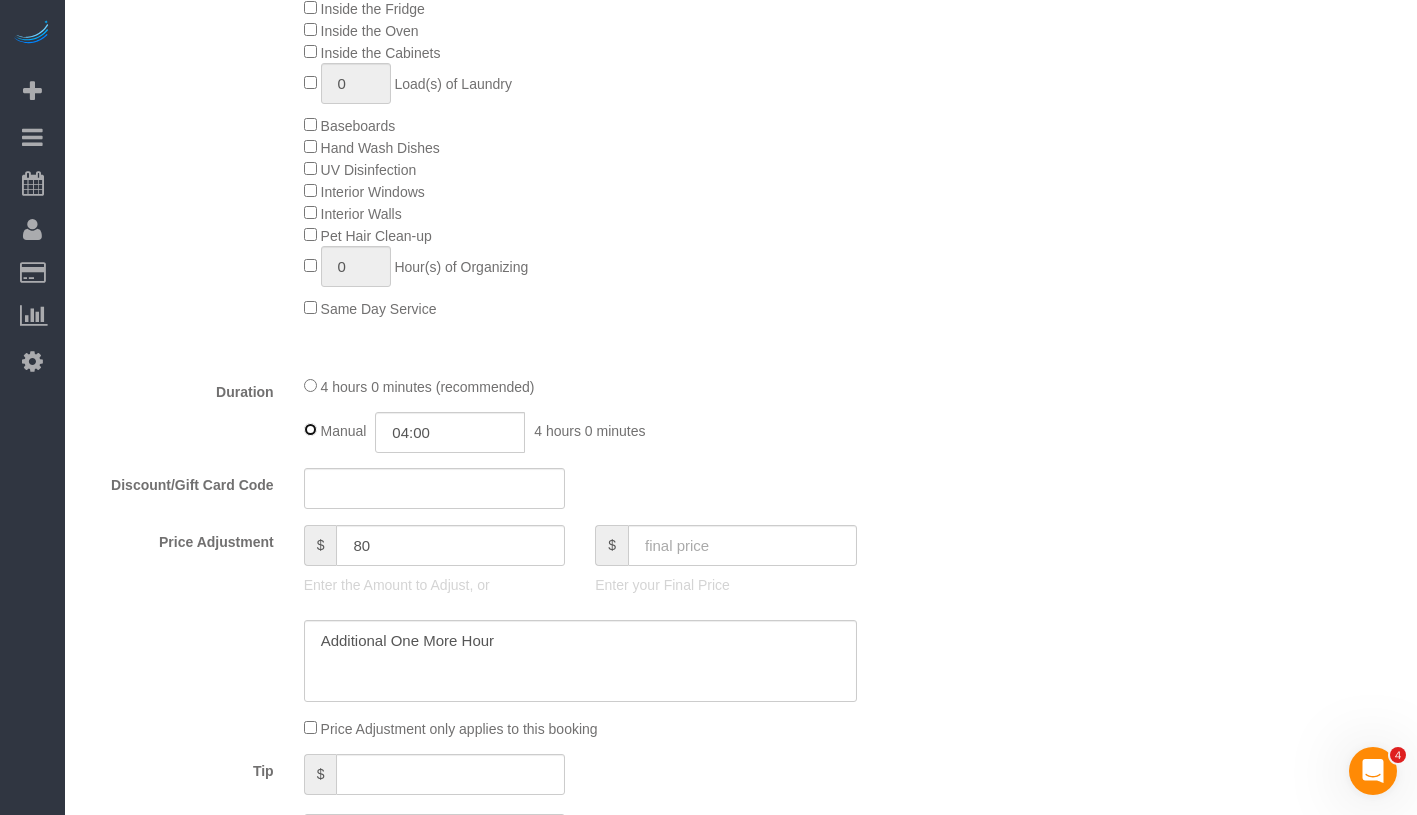 select on "spot6" 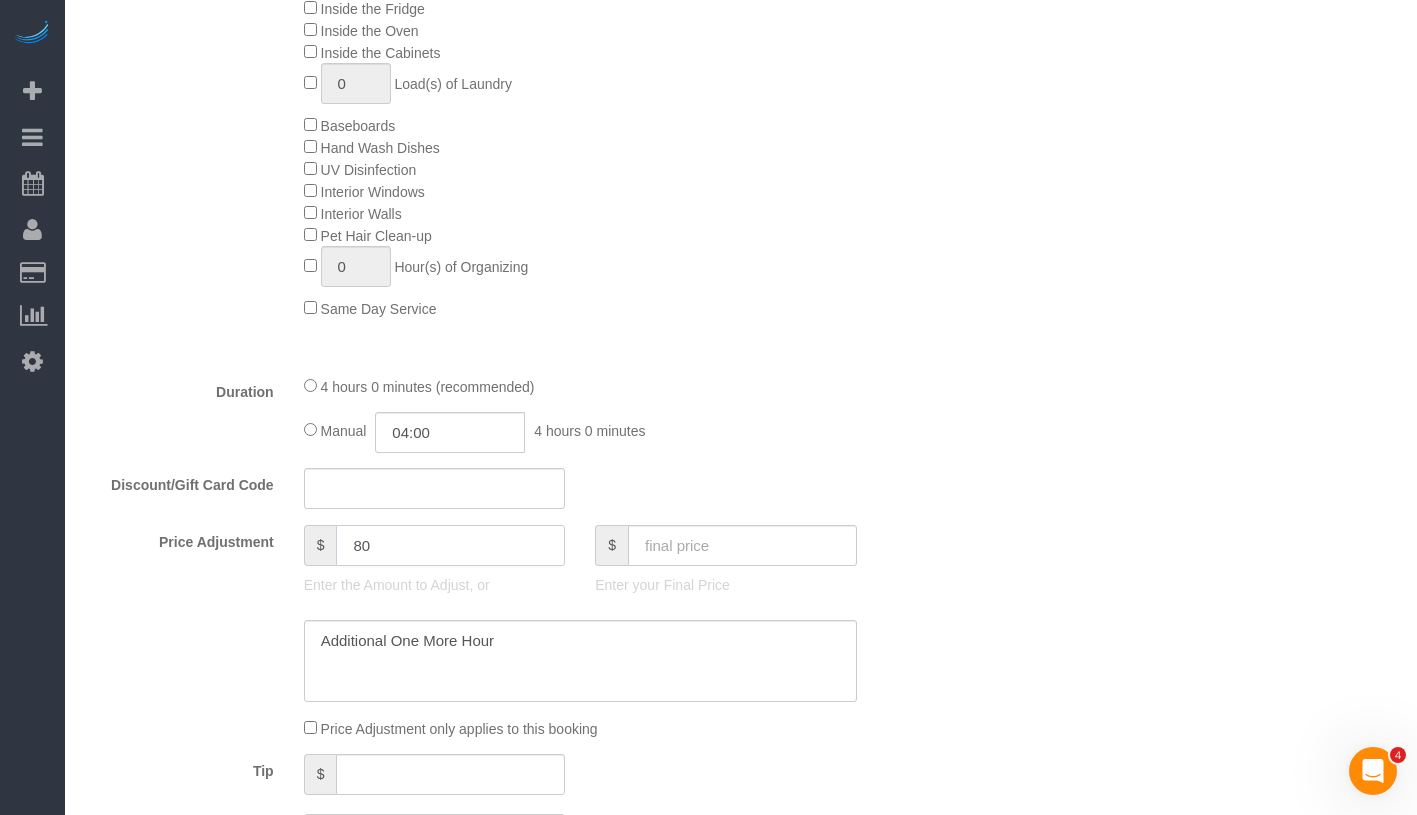 drag, startPoint x: 444, startPoint y: 545, endPoint x: 326, endPoint y: 545, distance: 118 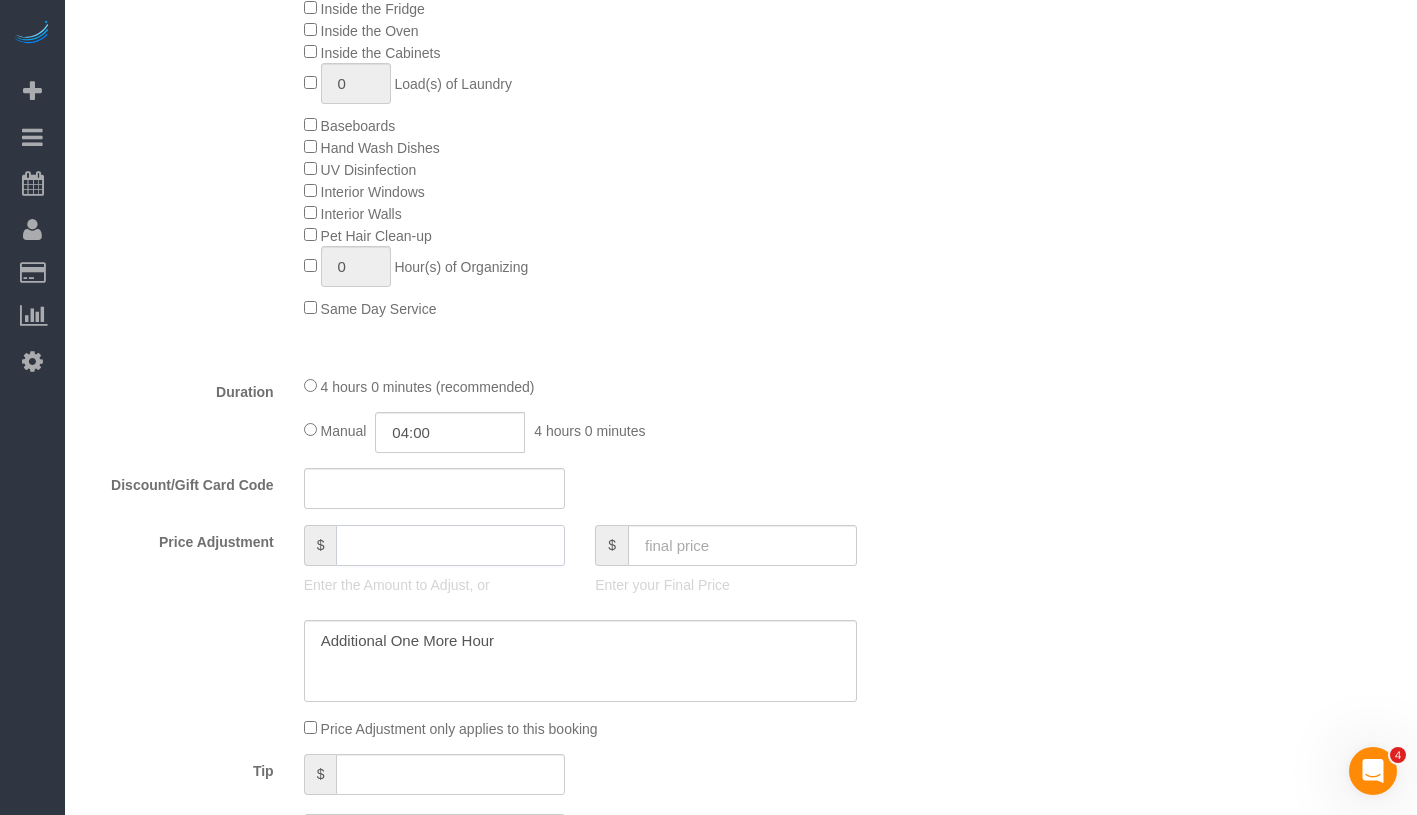 type 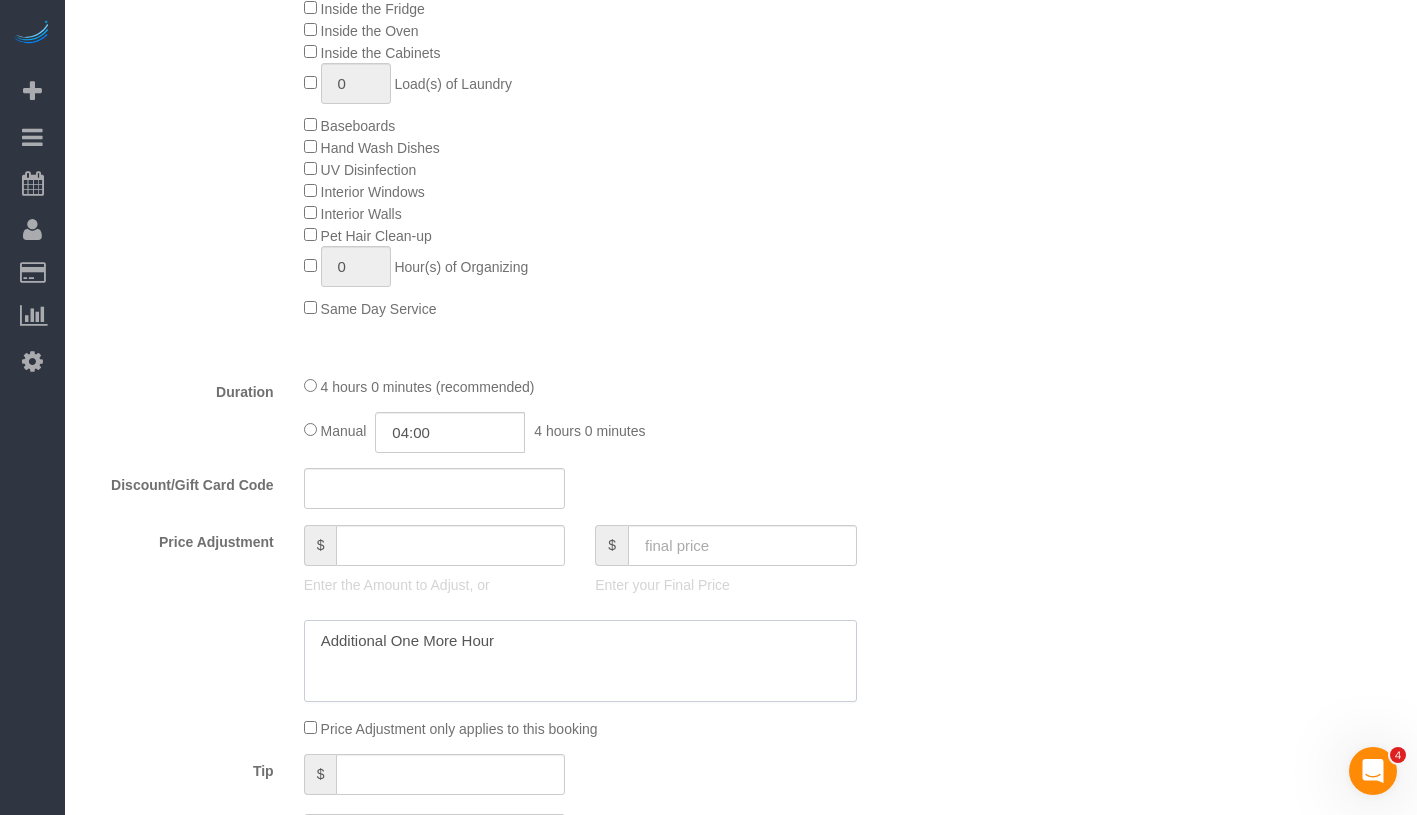 drag, startPoint x: 383, startPoint y: 638, endPoint x: 209, endPoint y: 636, distance: 174.01149 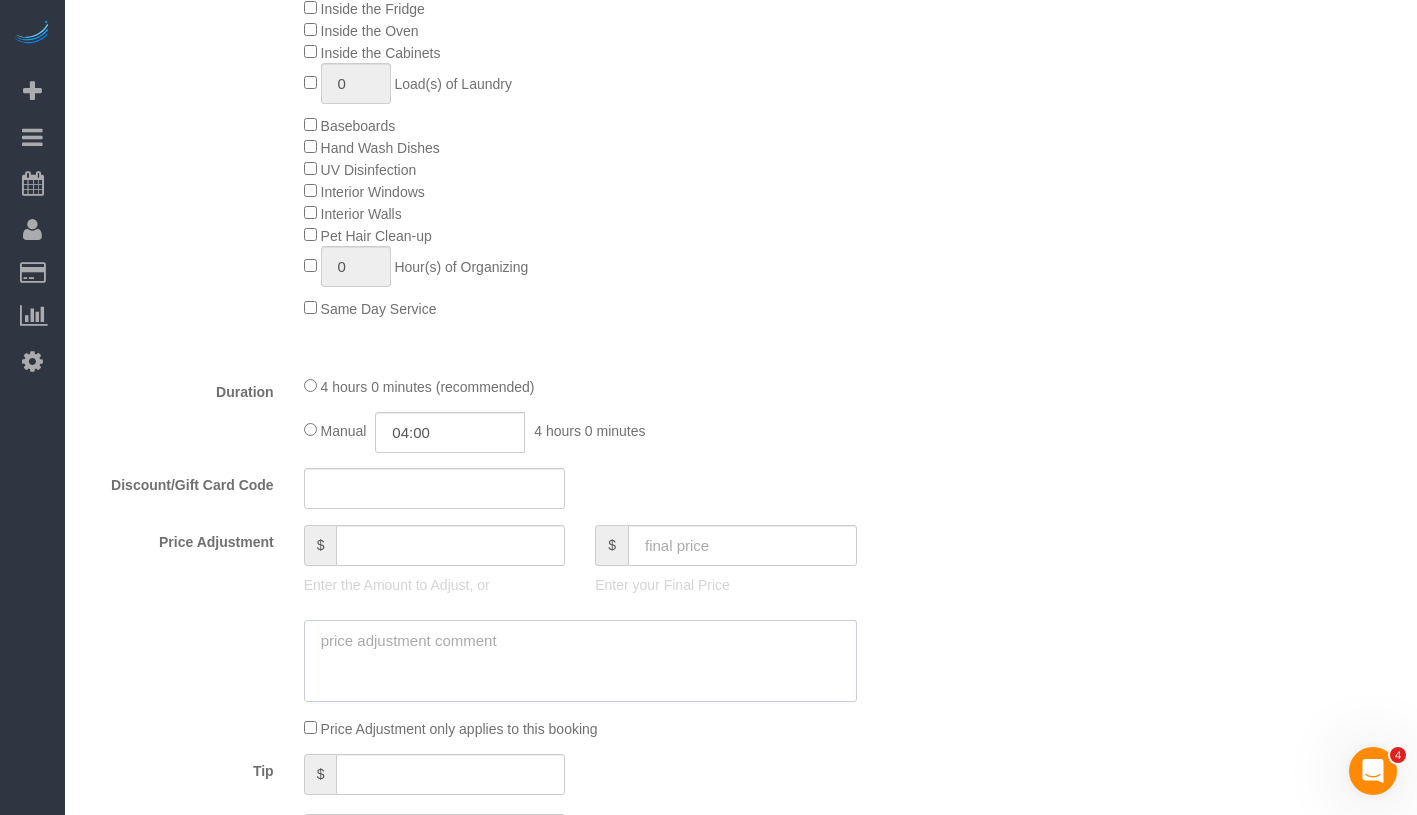 type on "0" 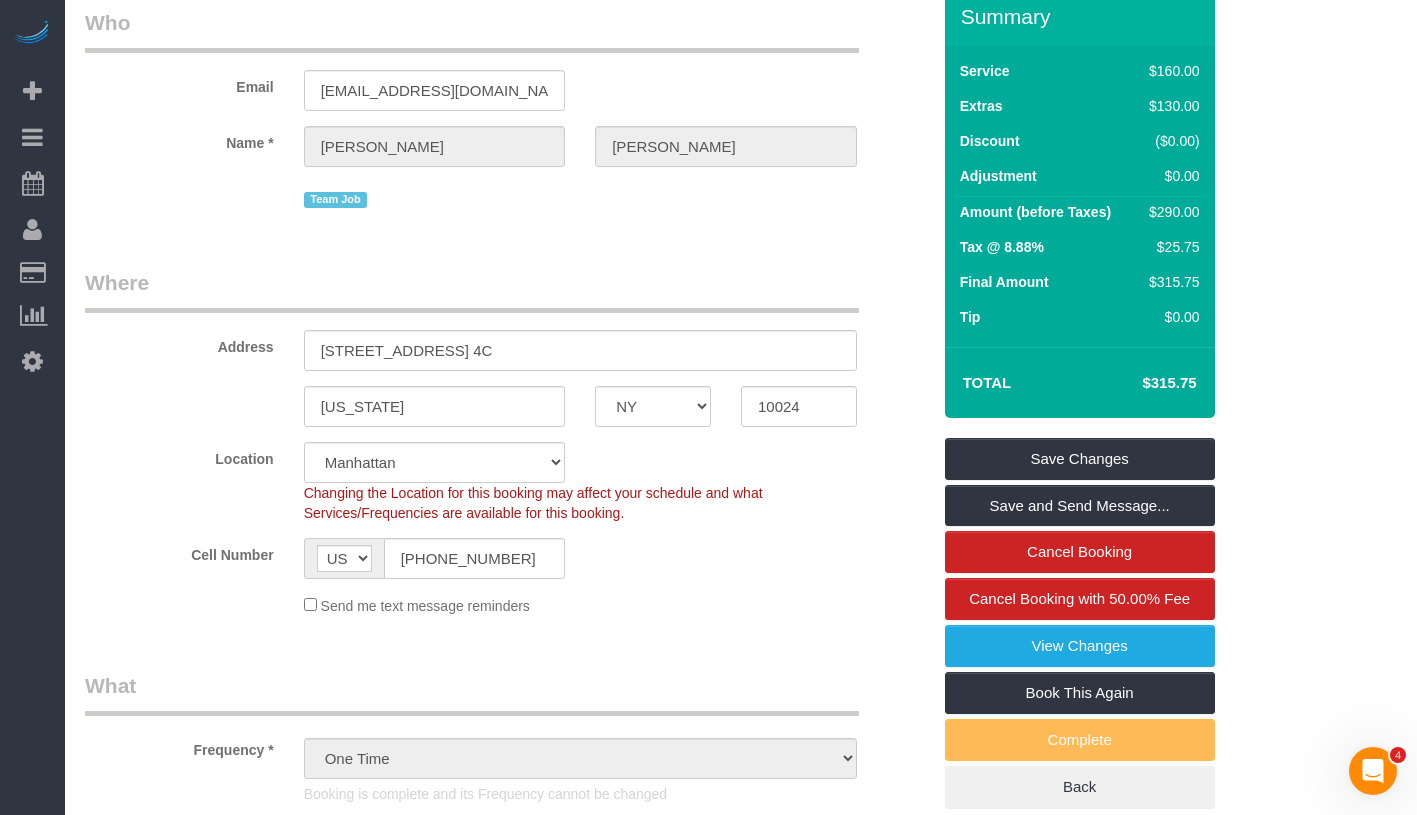 scroll, scrollTop: 0, scrollLeft: 0, axis: both 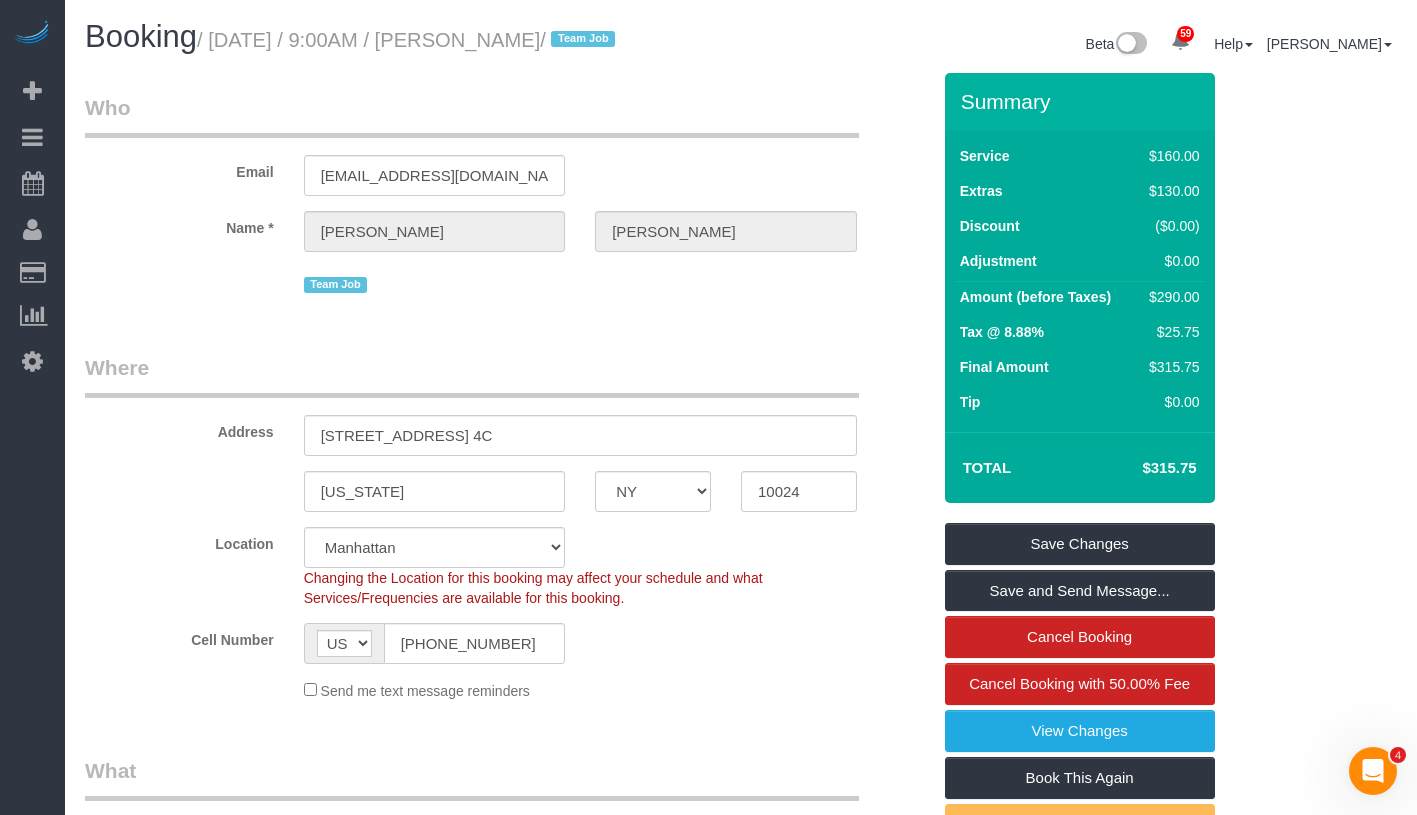 type 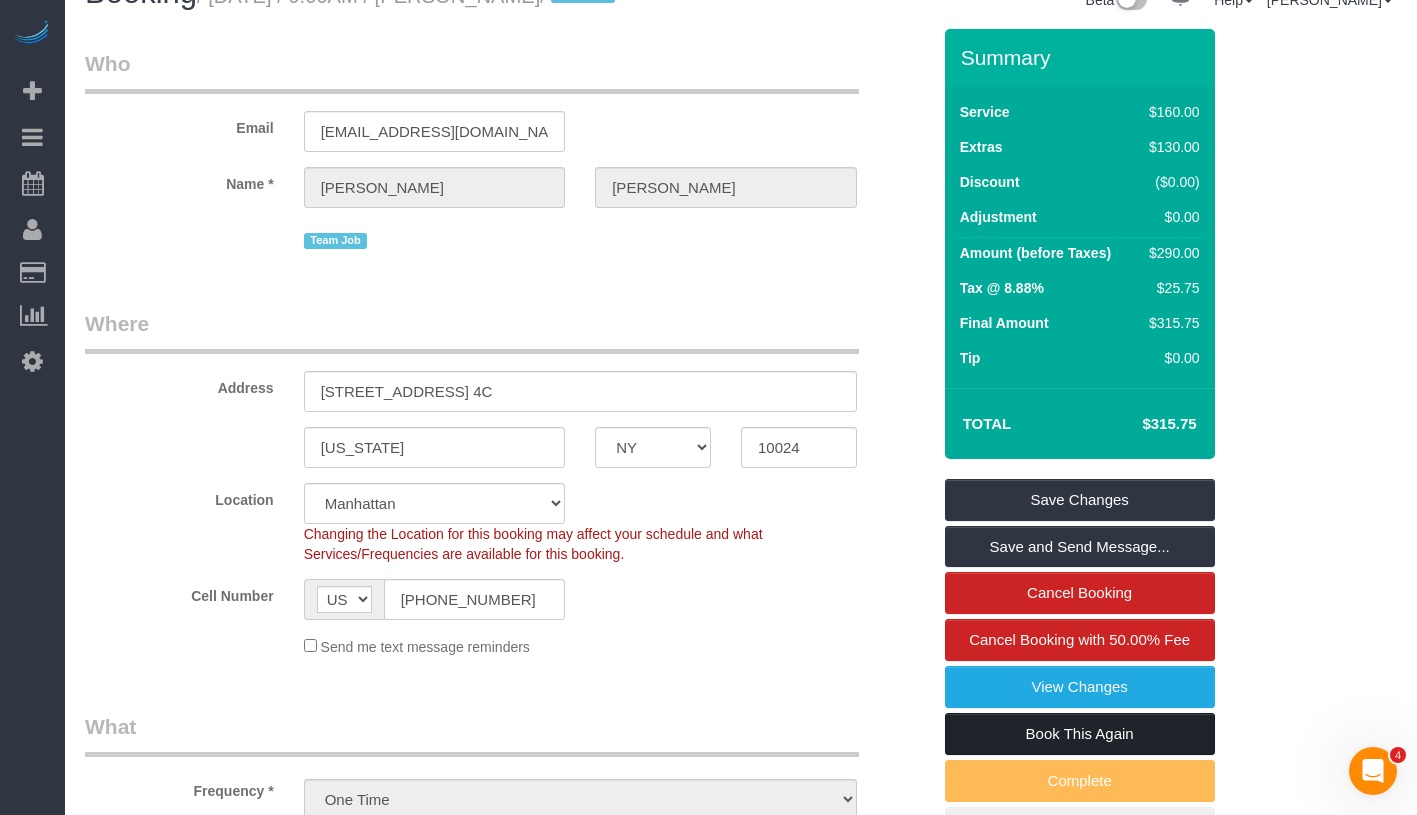 click on "Book This Again" at bounding box center (1080, 734) 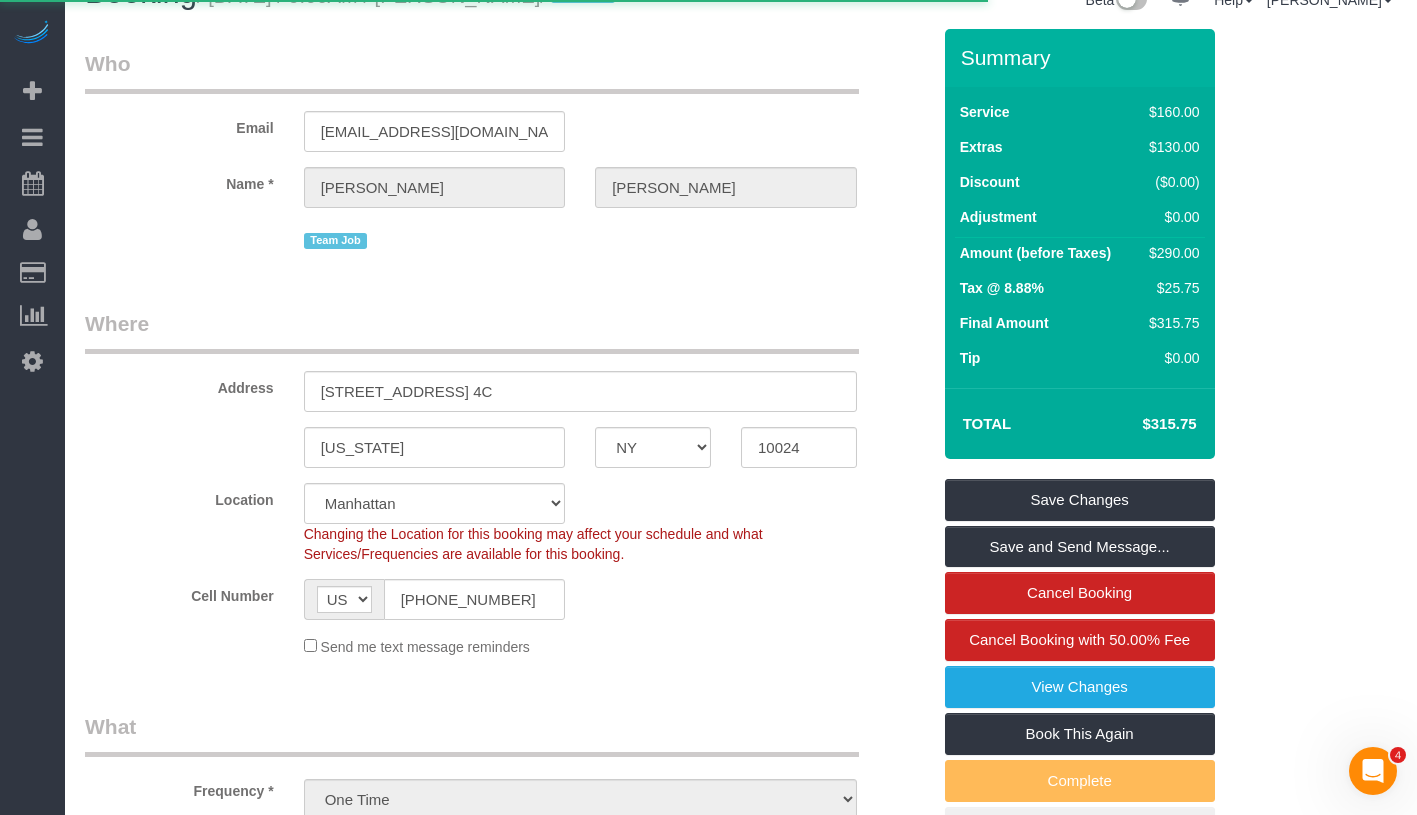 select on "NY" 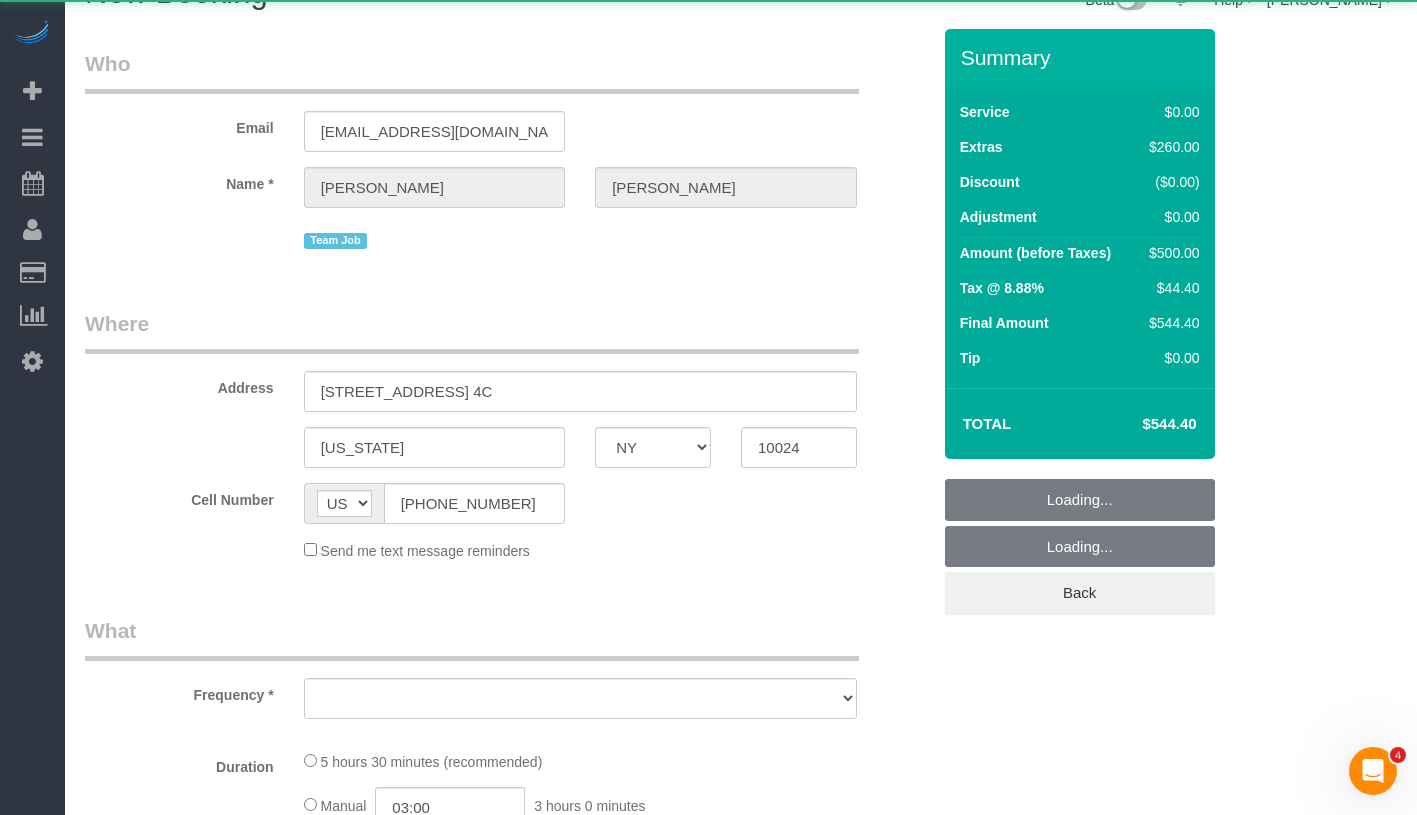 scroll, scrollTop: 0, scrollLeft: 0, axis: both 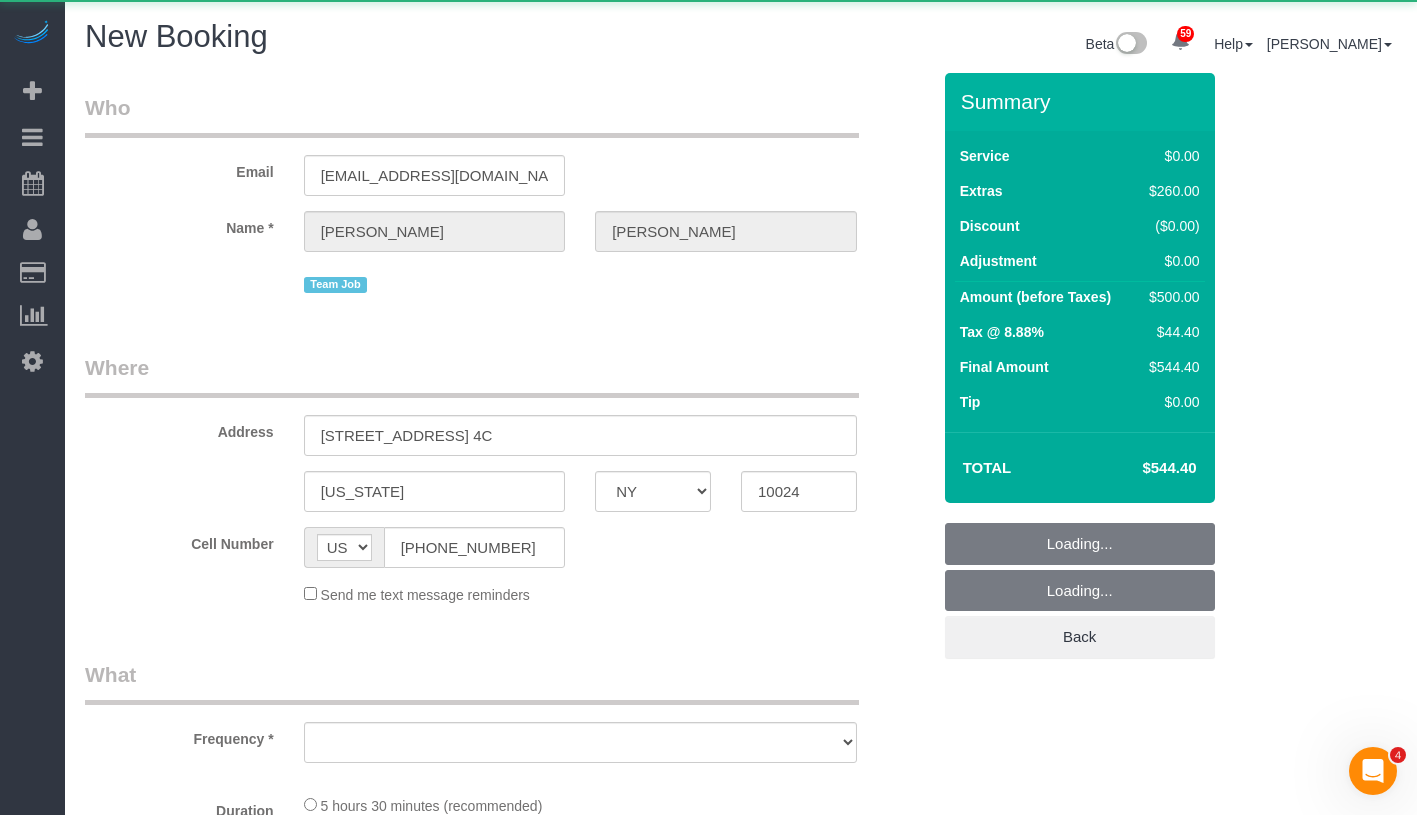 select on "string:stripe-pm_1QoqMD4VGloSiKo7kQD26Wdy" 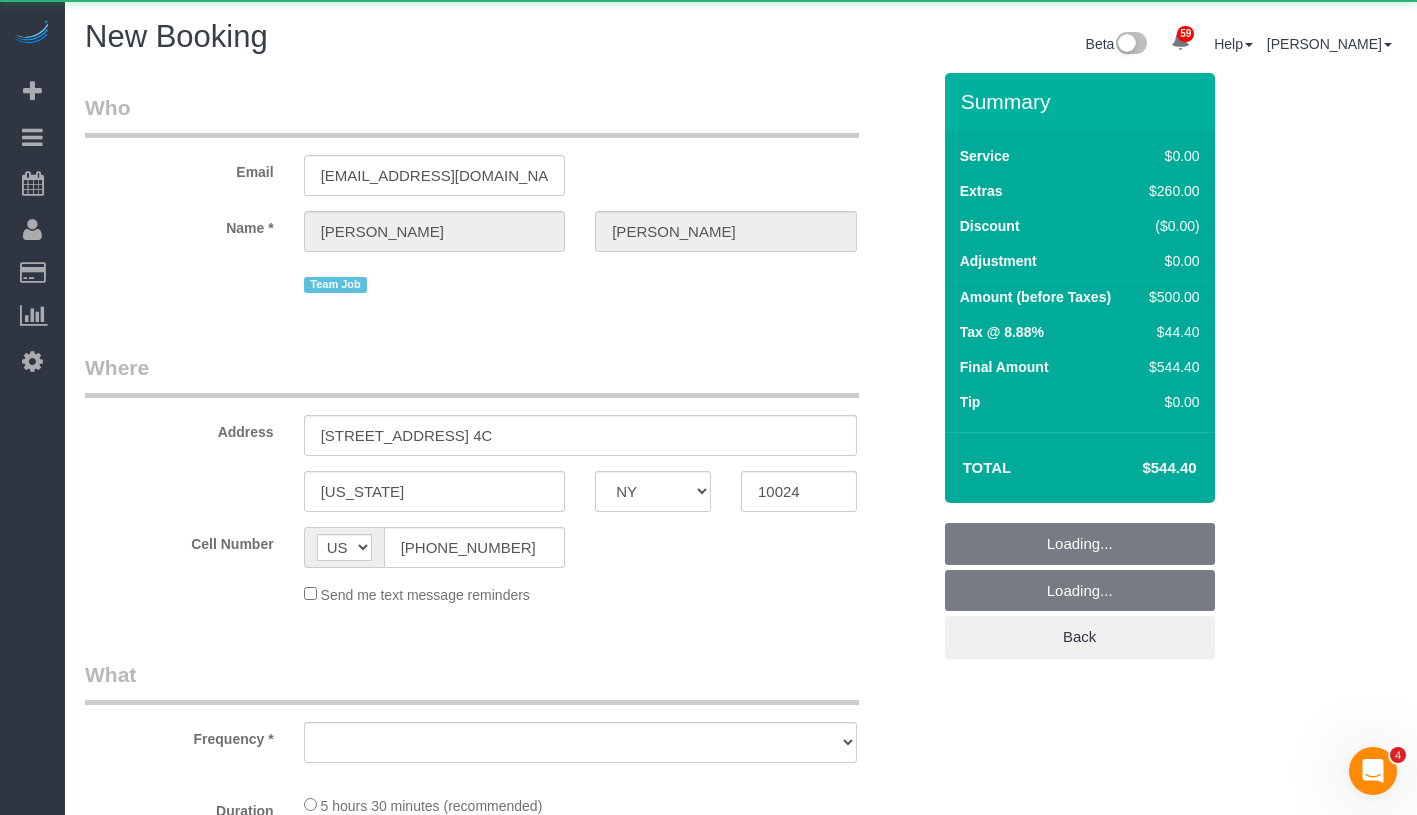 select on "object:2604" 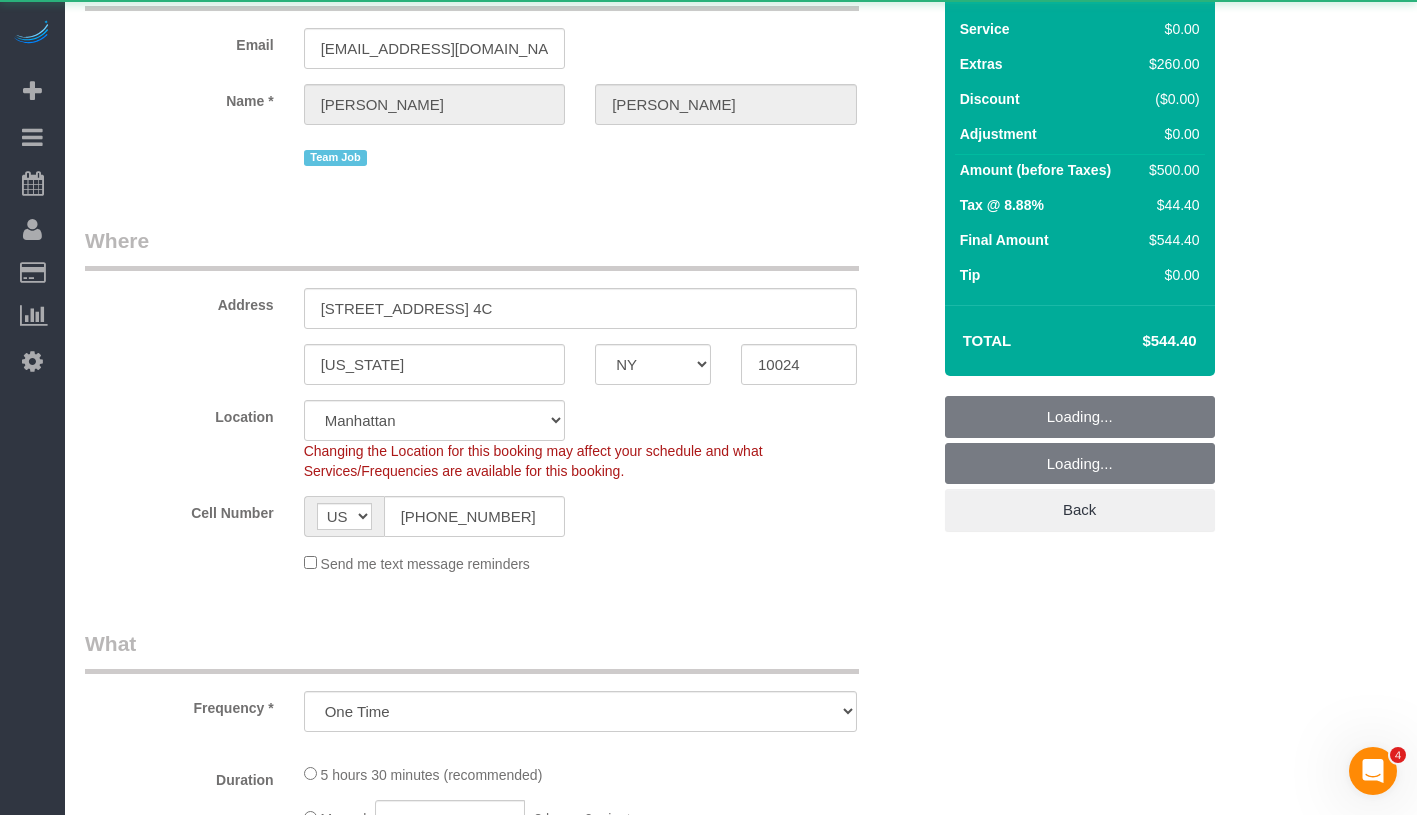 select on "1" 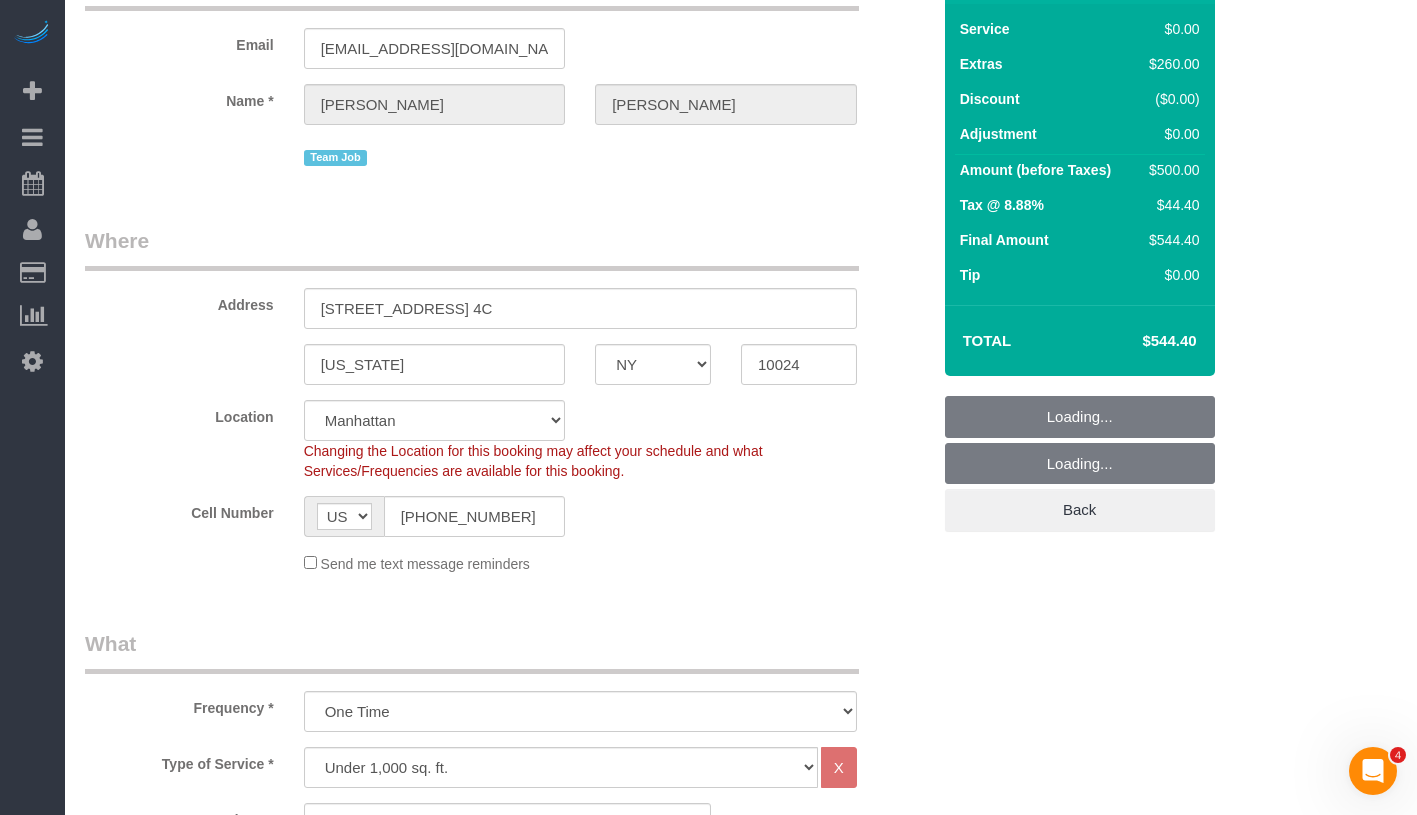 select on "object:3047" 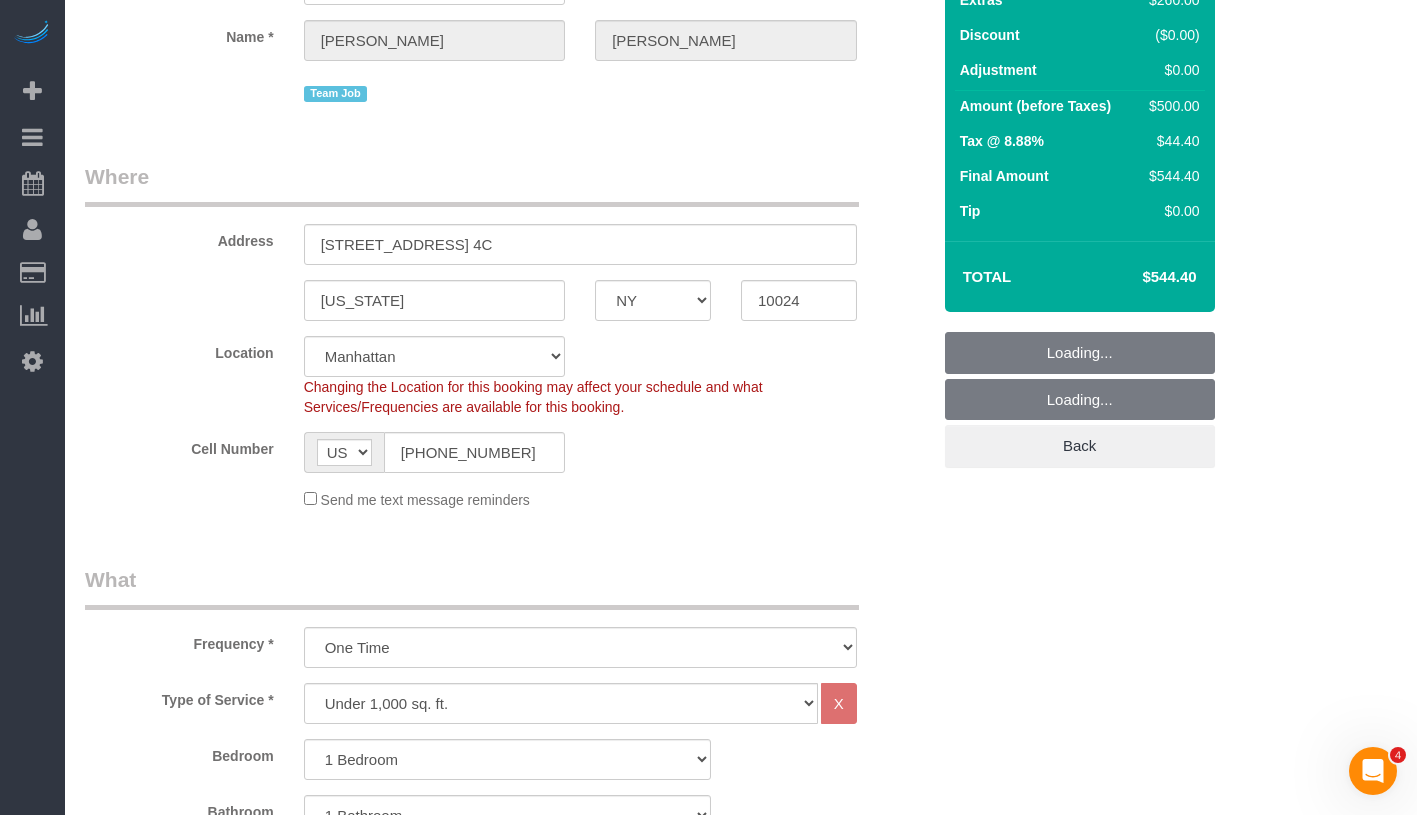 select on "1" 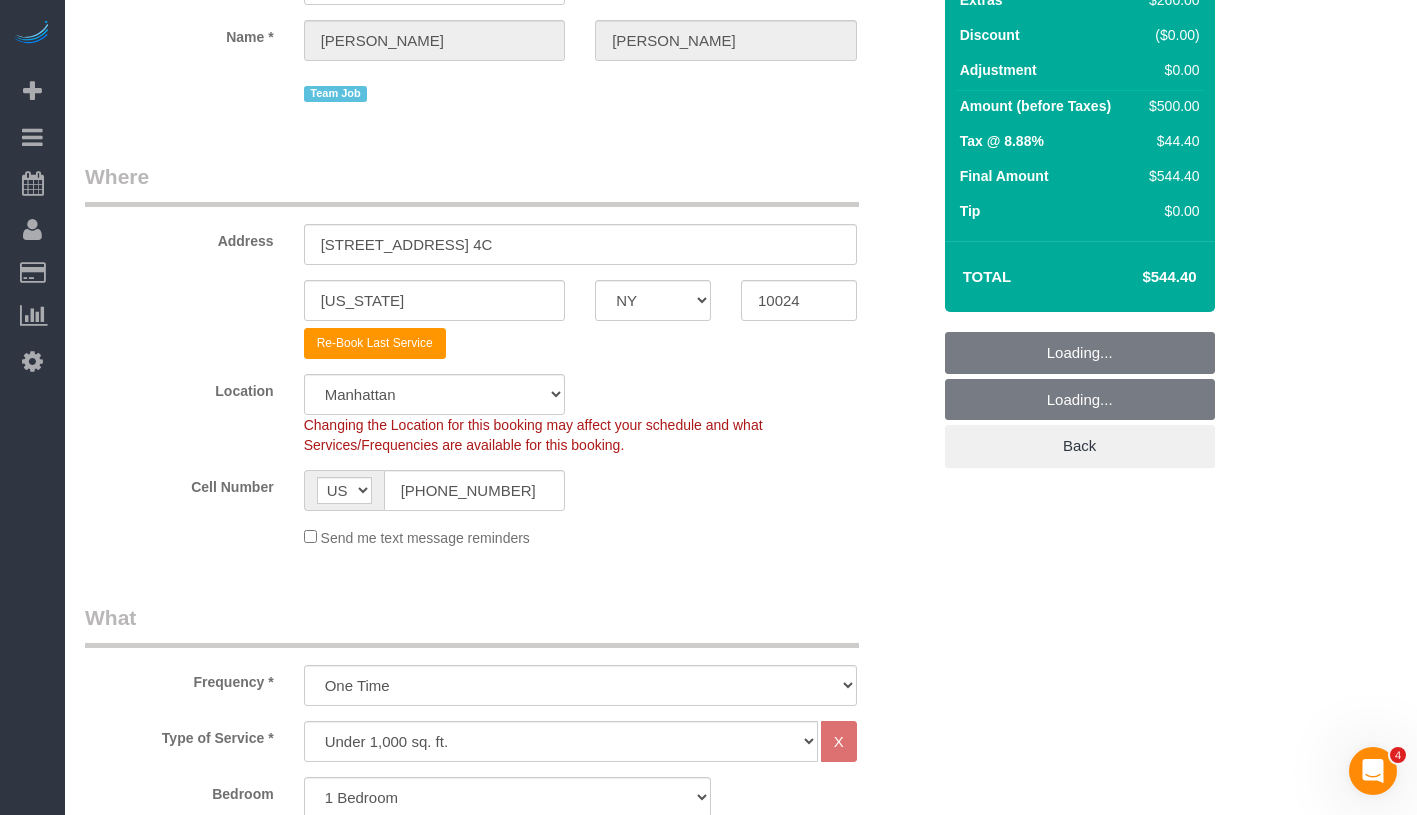 select on "object:3092" 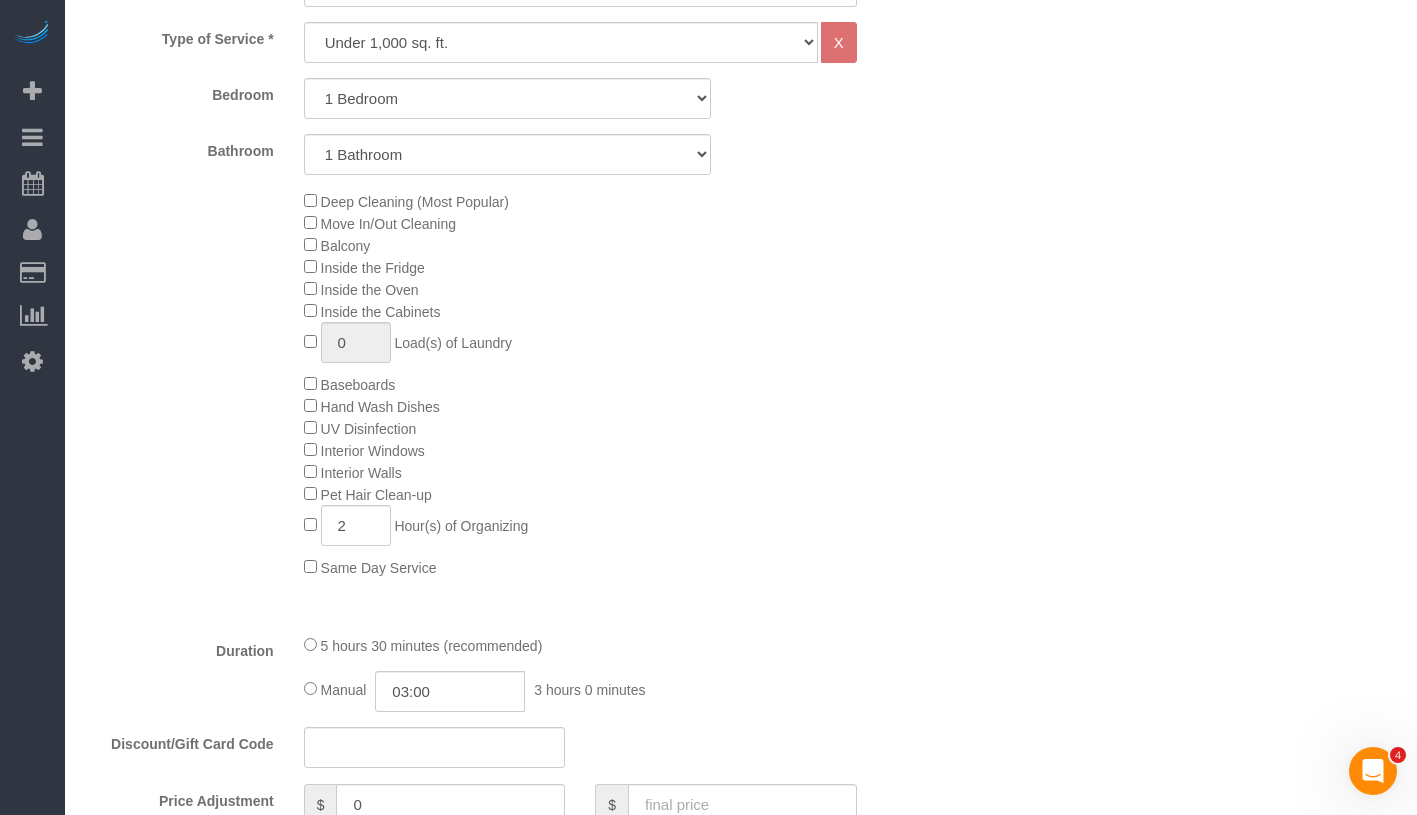scroll, scrollTop: 1150, scrollLeft: 0, axis: vertical 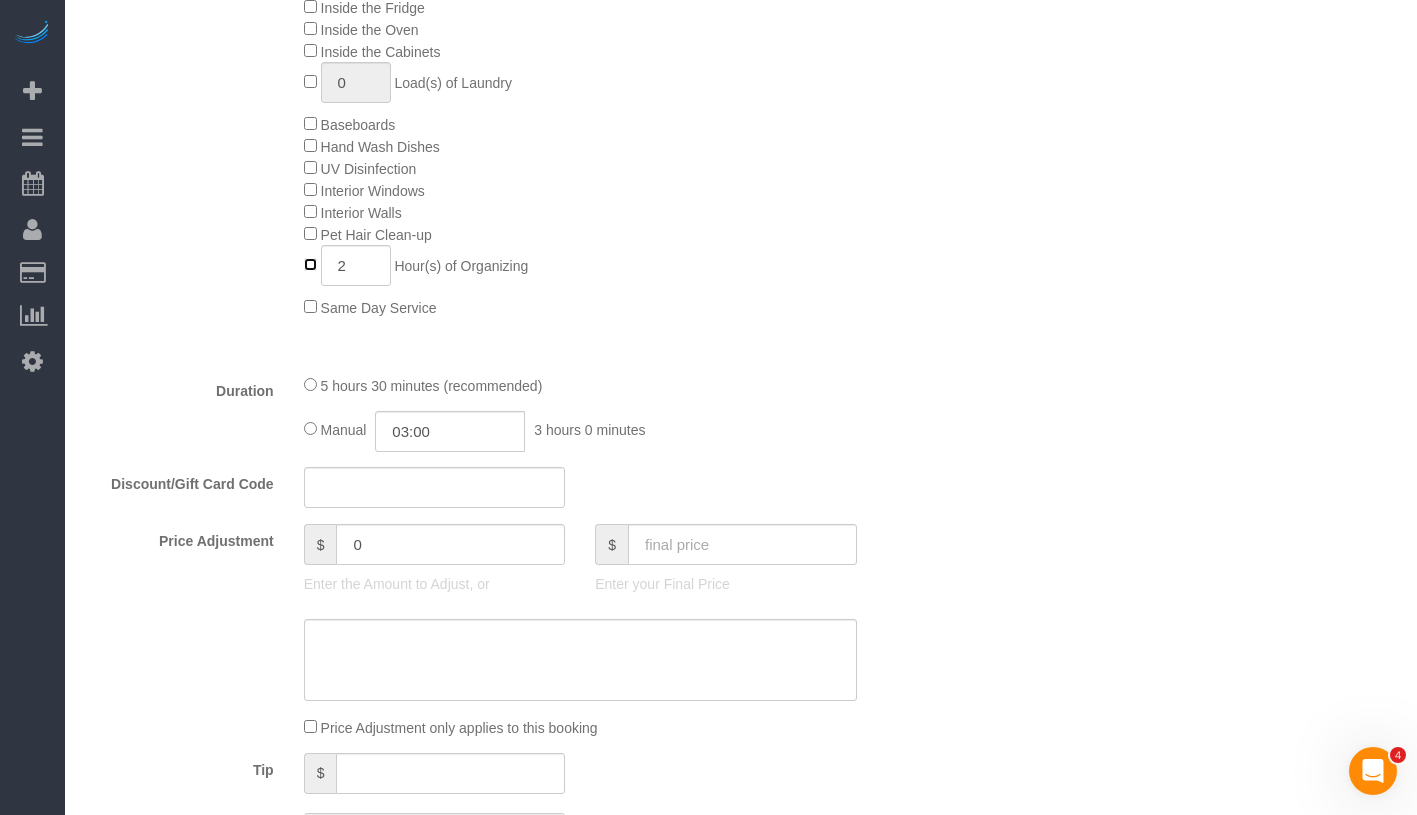 type on "0" 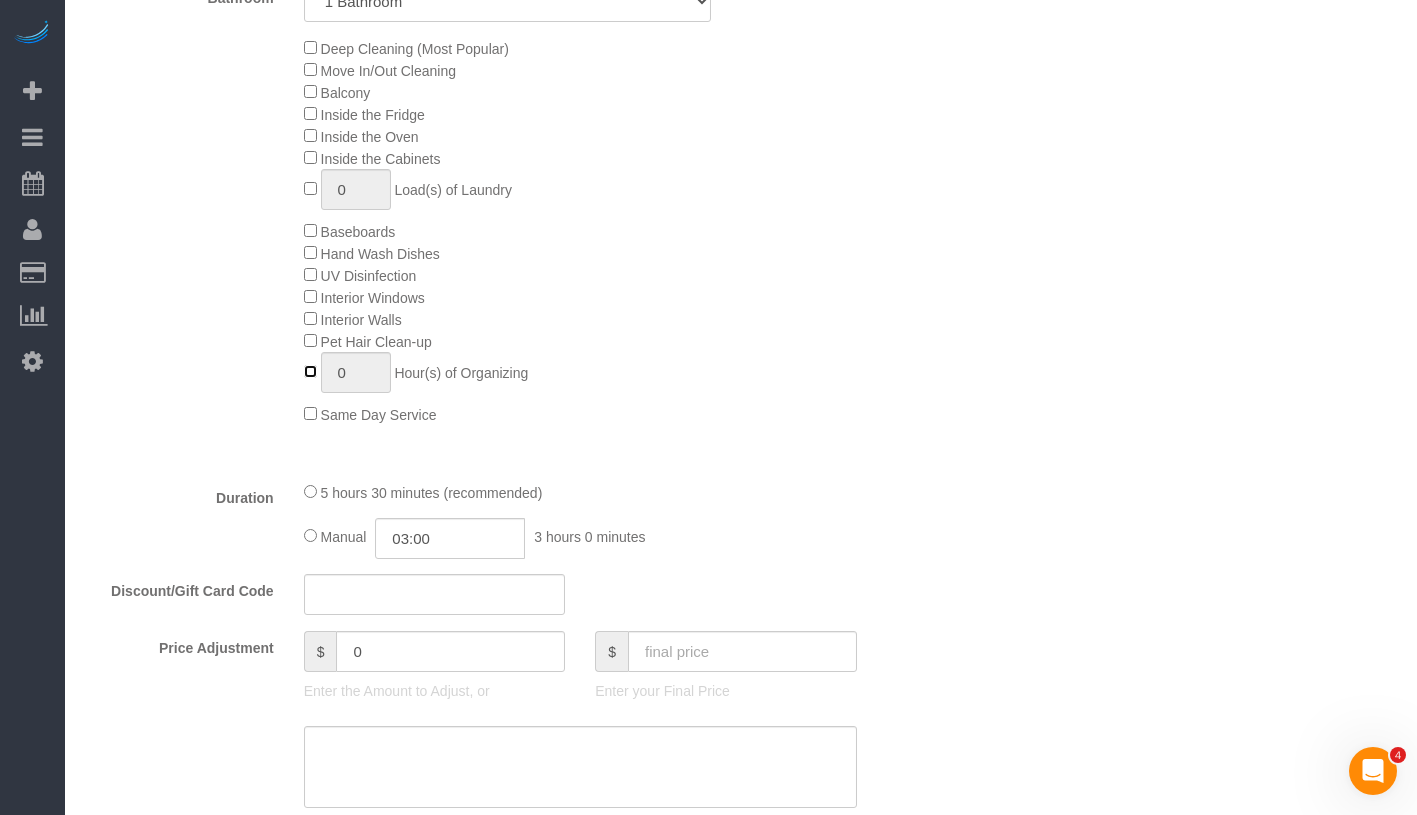 scroll, scrollTop: 958, scrollLeft: 0, axis: vertical 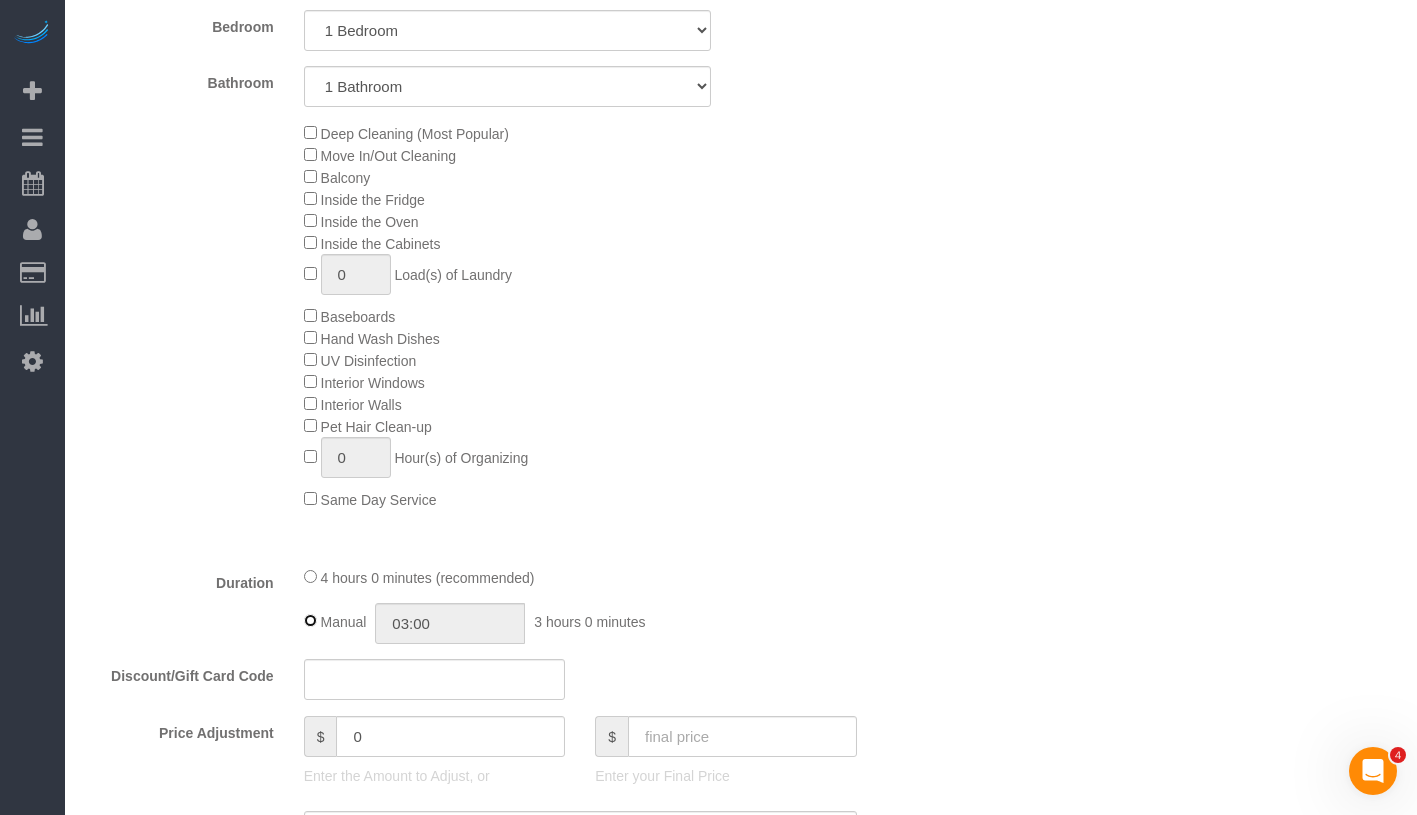 type on "04:00" 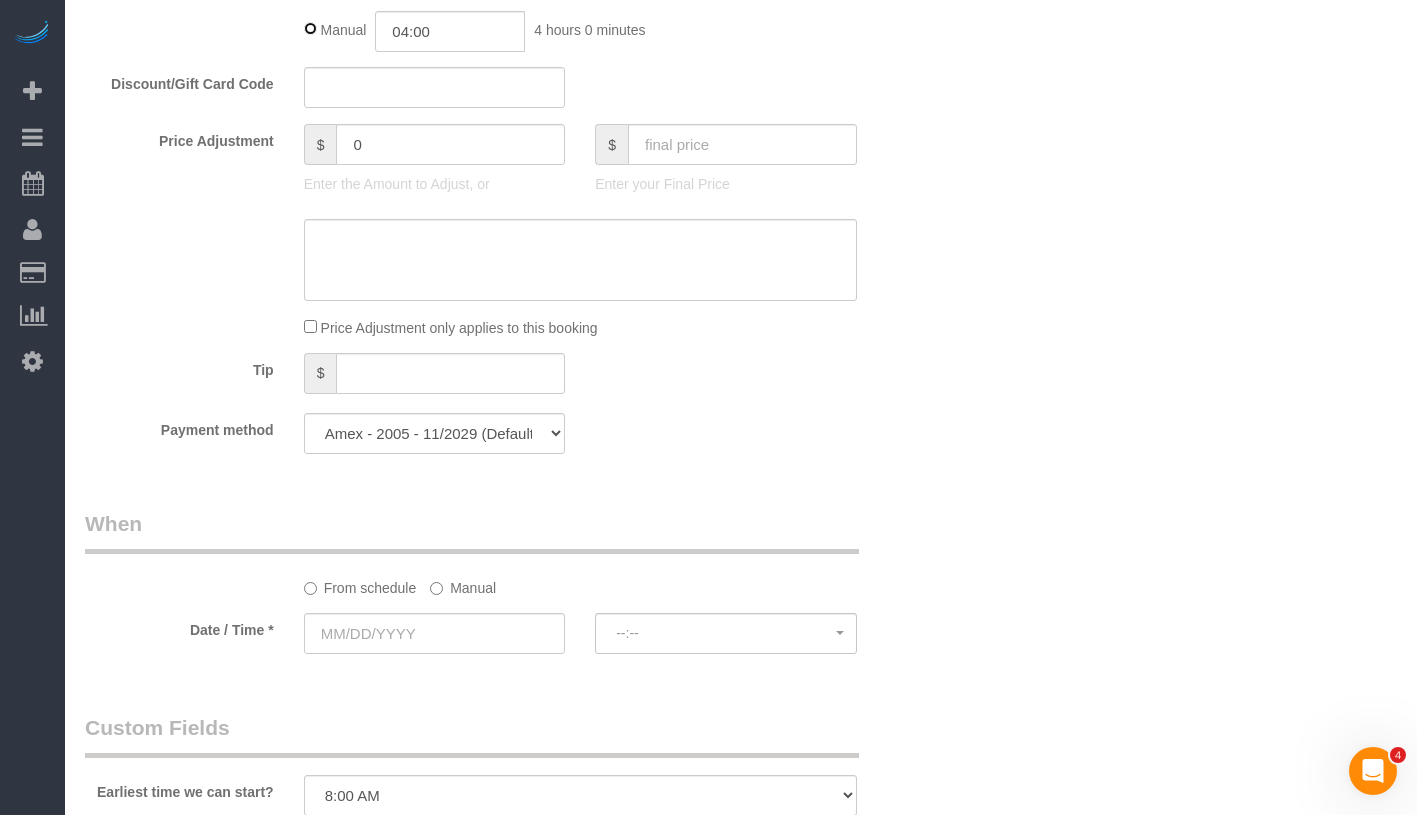scroll, scrollTop: 1756, scrollLeft: 0, axis: vertical 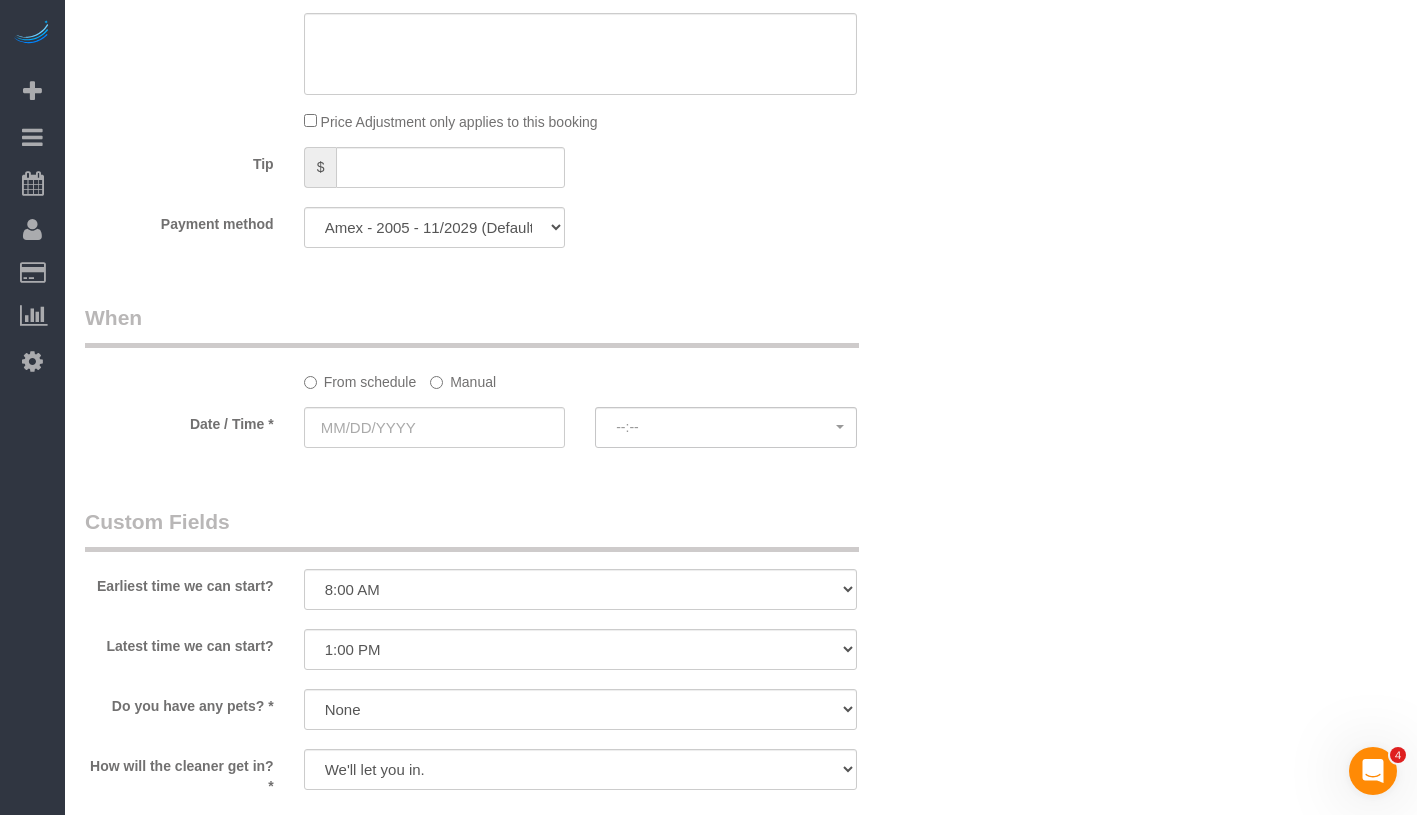 click on "Manual" 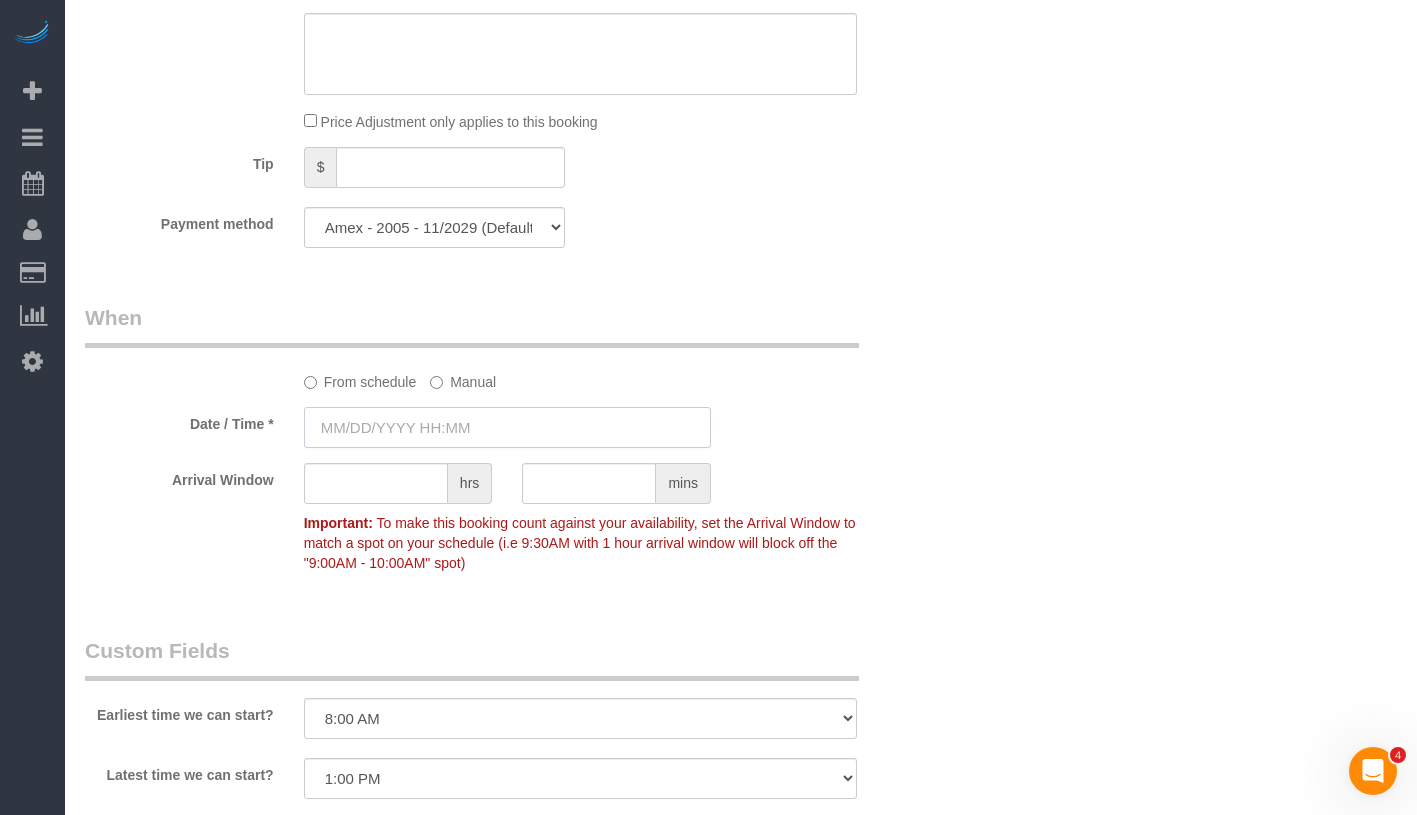 click at bounding box center (507, 427) 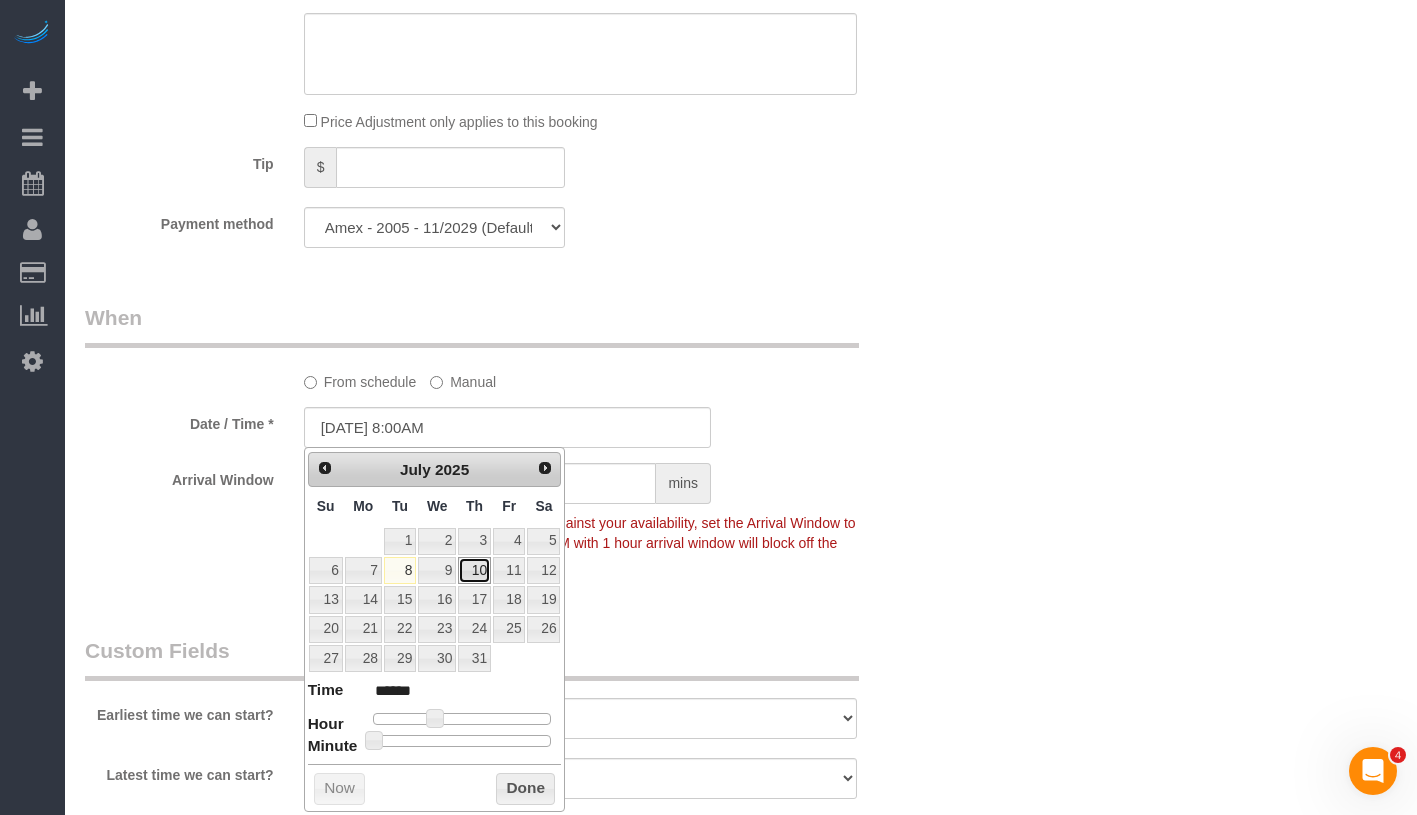 click on "10" at bounding box center [474, 570] 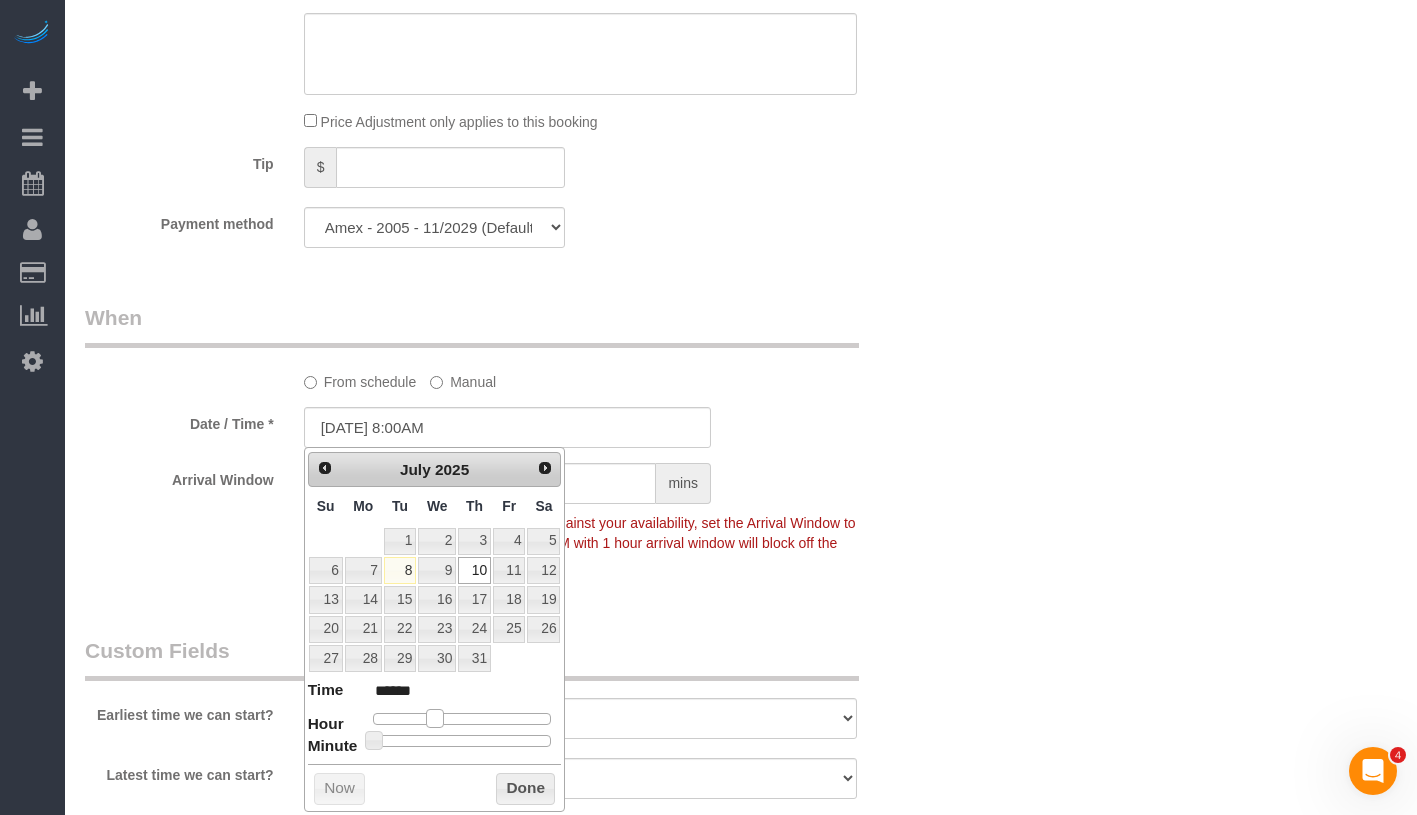 type on "07/10/2025 9:00AM" 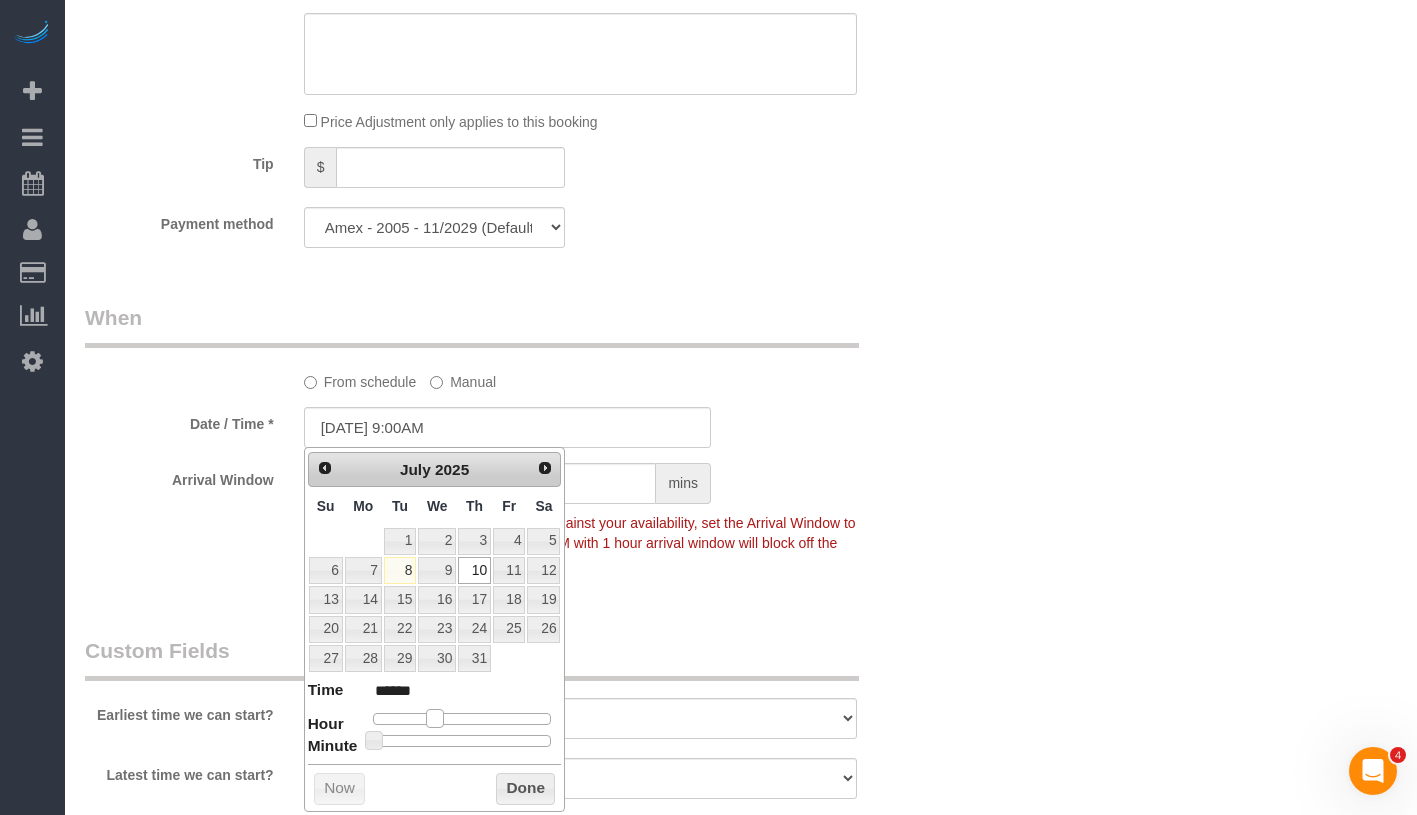 type on "07/10/2025 10:00AM" 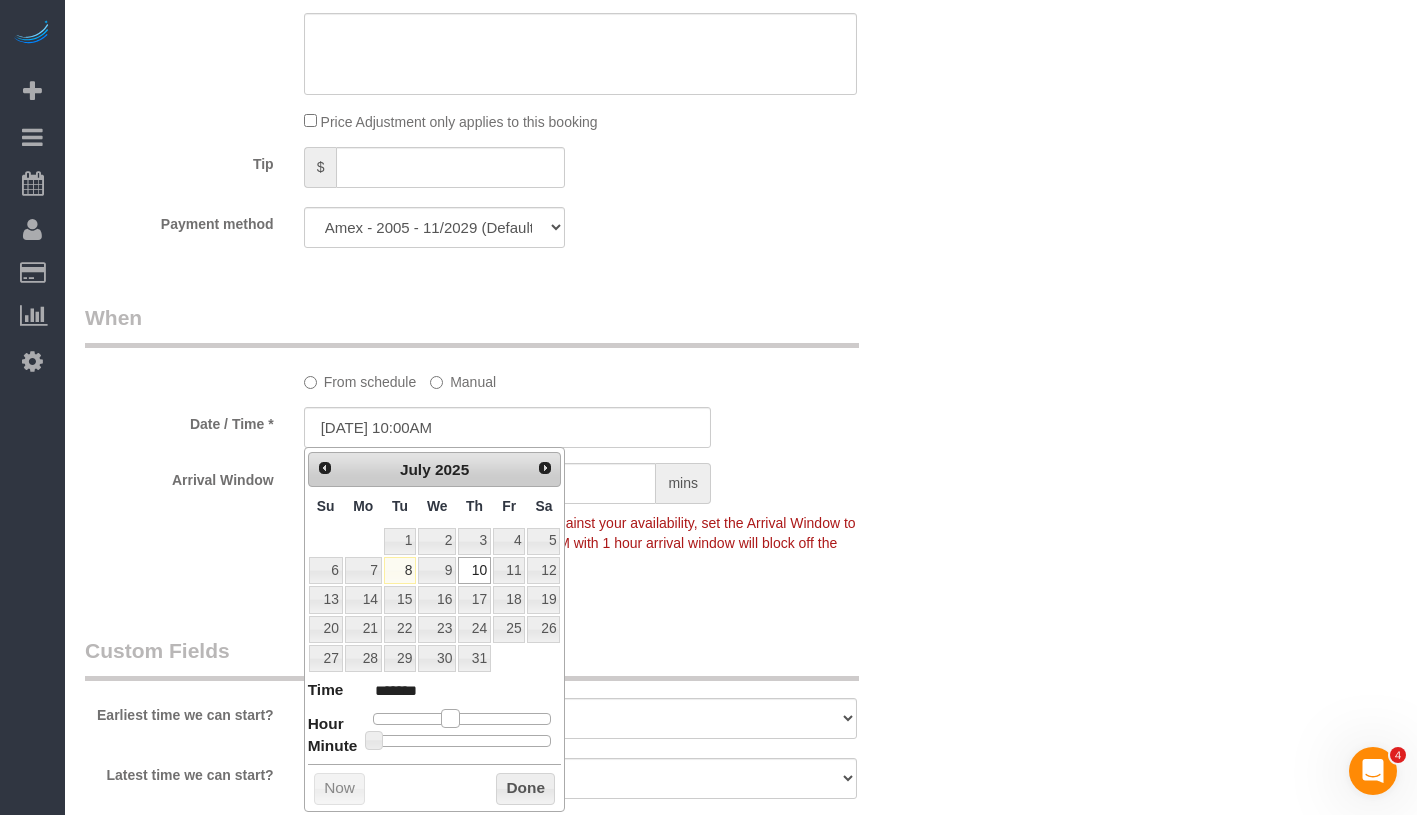 type on "07/10/2025 11:00AM" 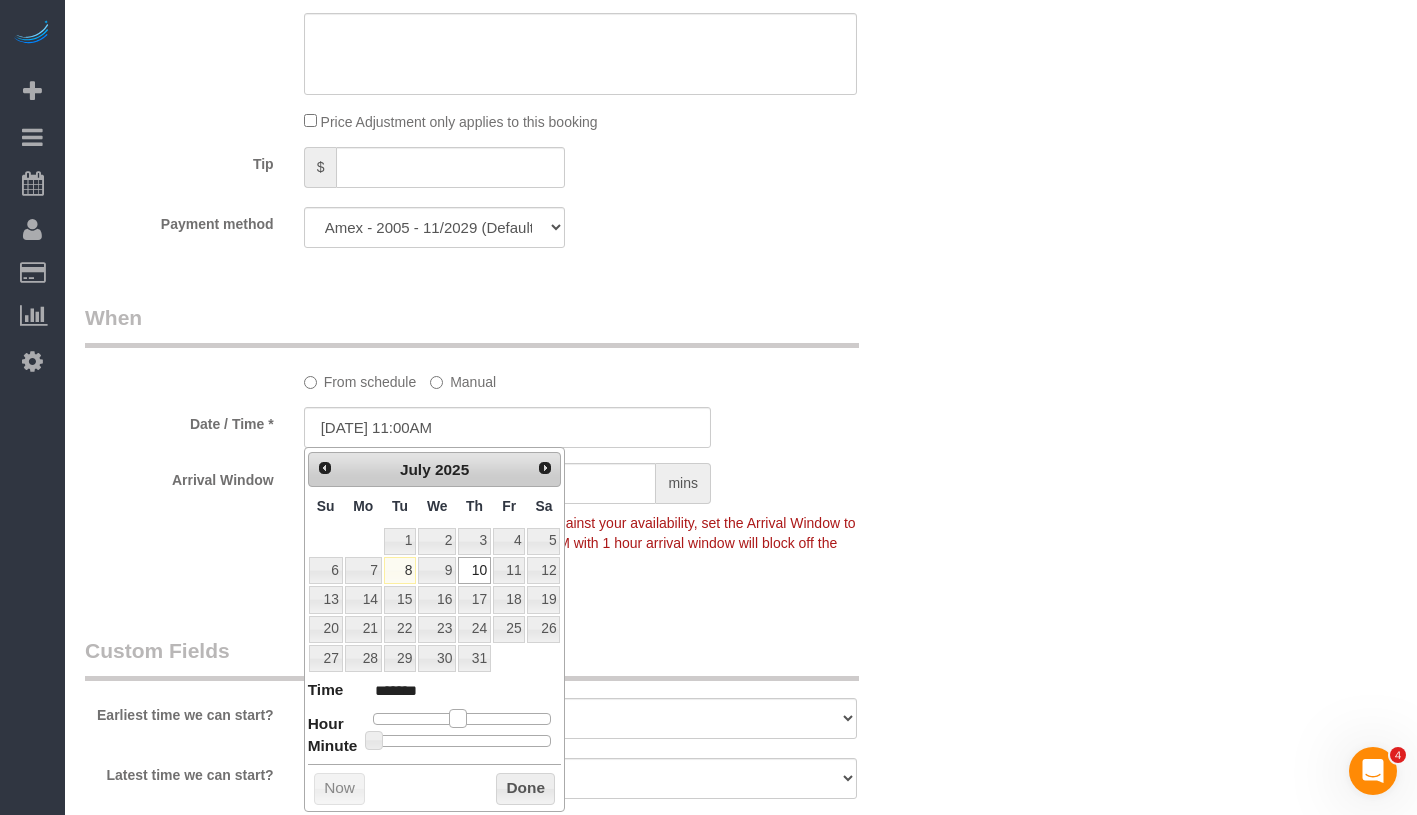 type on "07/10/2025 12:00PM" 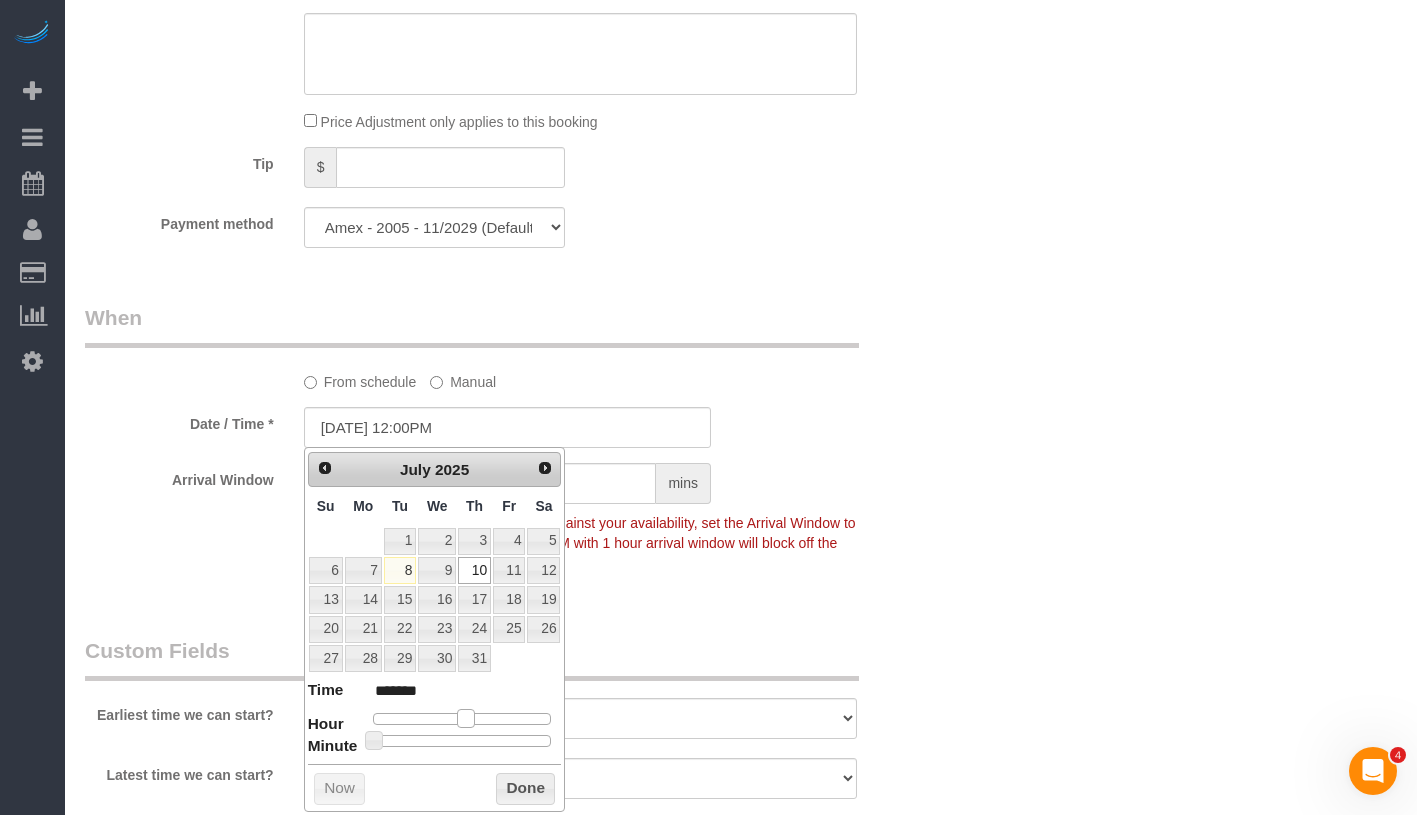 drag, startPoint x: 438, startPoint y: 718, endPoint x: 474, endPoint y: 718, distance: 36 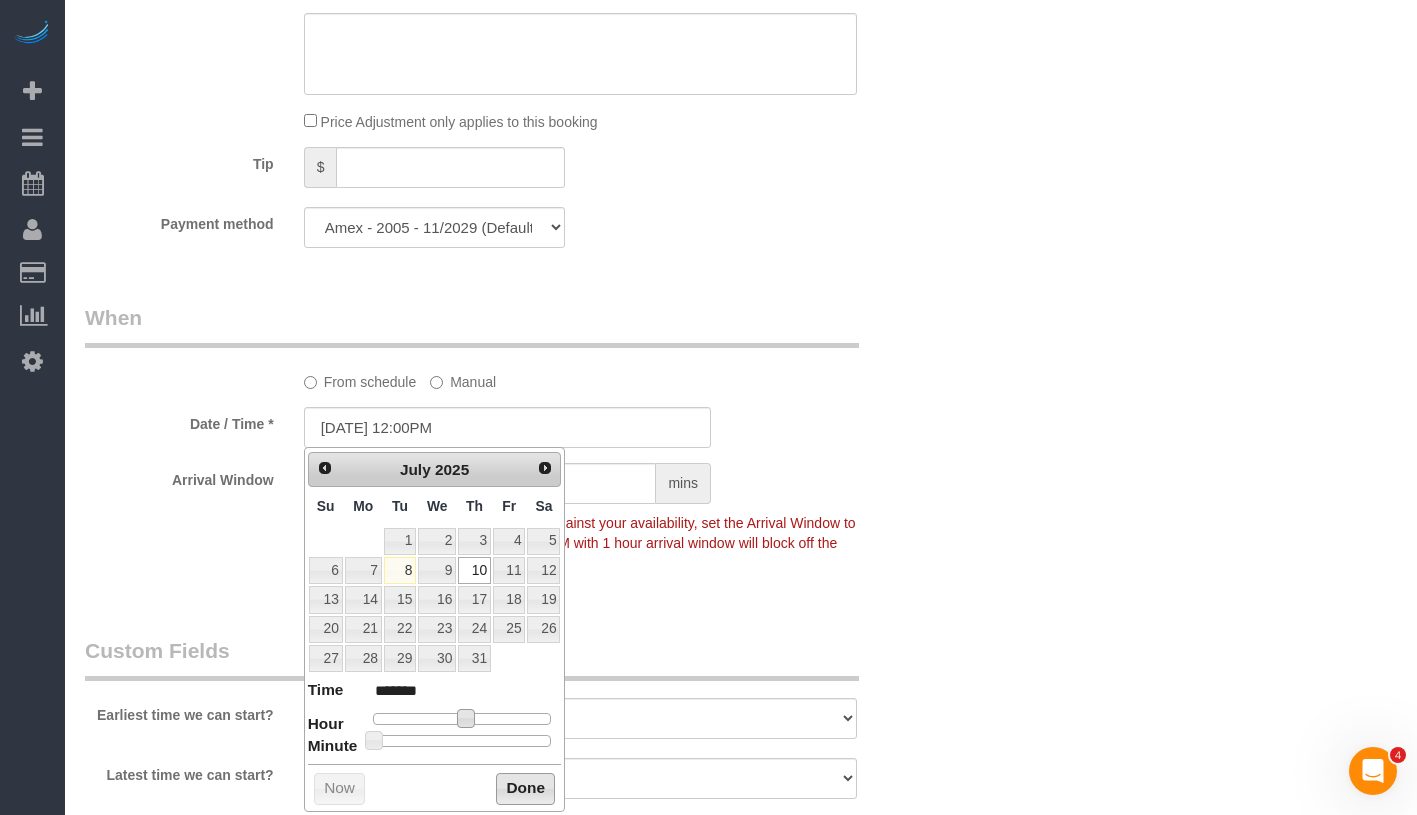 click on "Done" at bounding box center [525, 789] 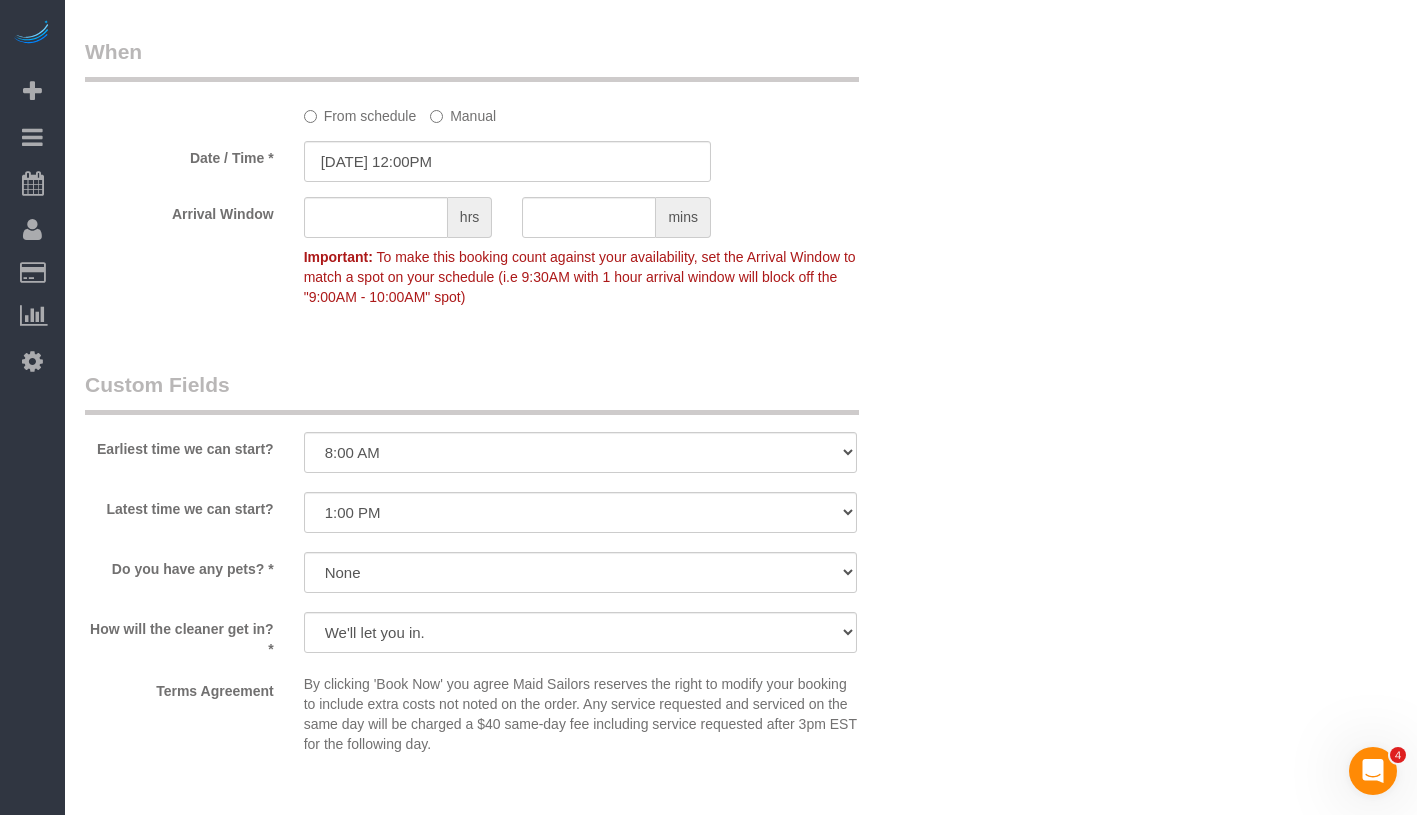 scroll, scrollTop: 2103, scrollLeft: 0, axis: vertical 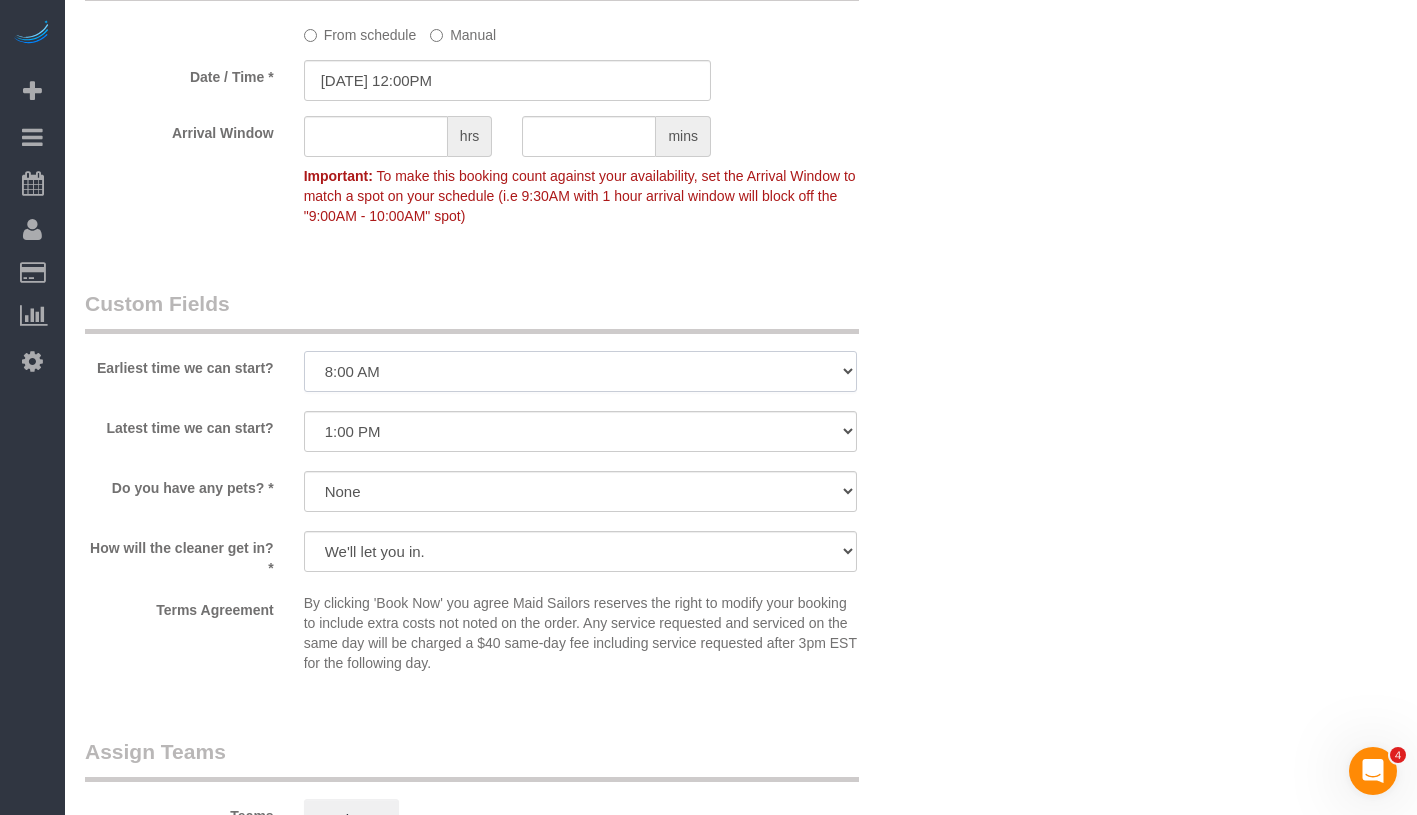 click on "I am not flexible, keep my selected time 8:00 AM 9:00 AM 10:00 AM 11:00 AM 12:00 PM 1:00 PM 2:00 PM 3:00 PM 4:00 PM 5:00 PM 6:00 PM 7:00 PM" at bounding box center [580, 371] 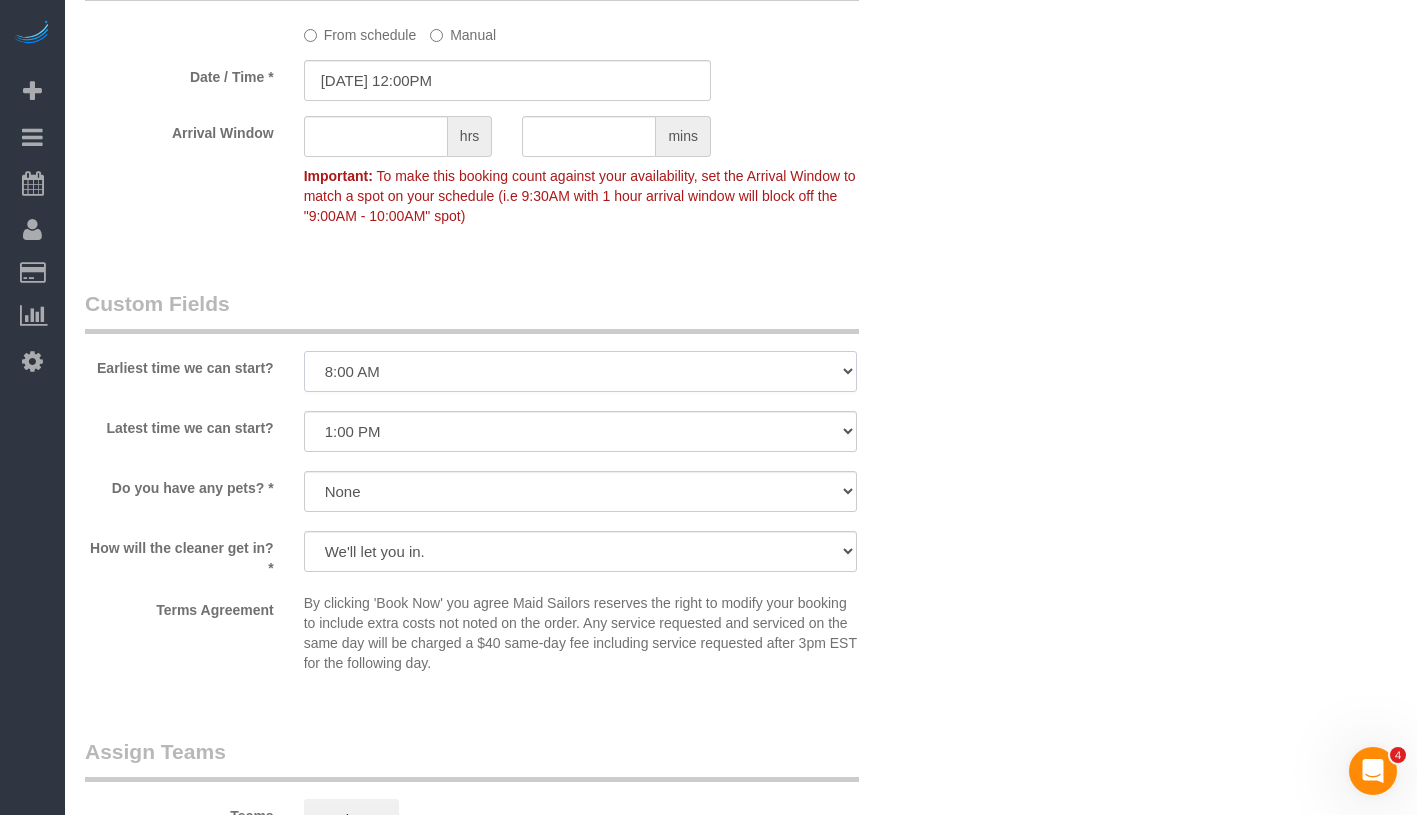 select on "number:60" 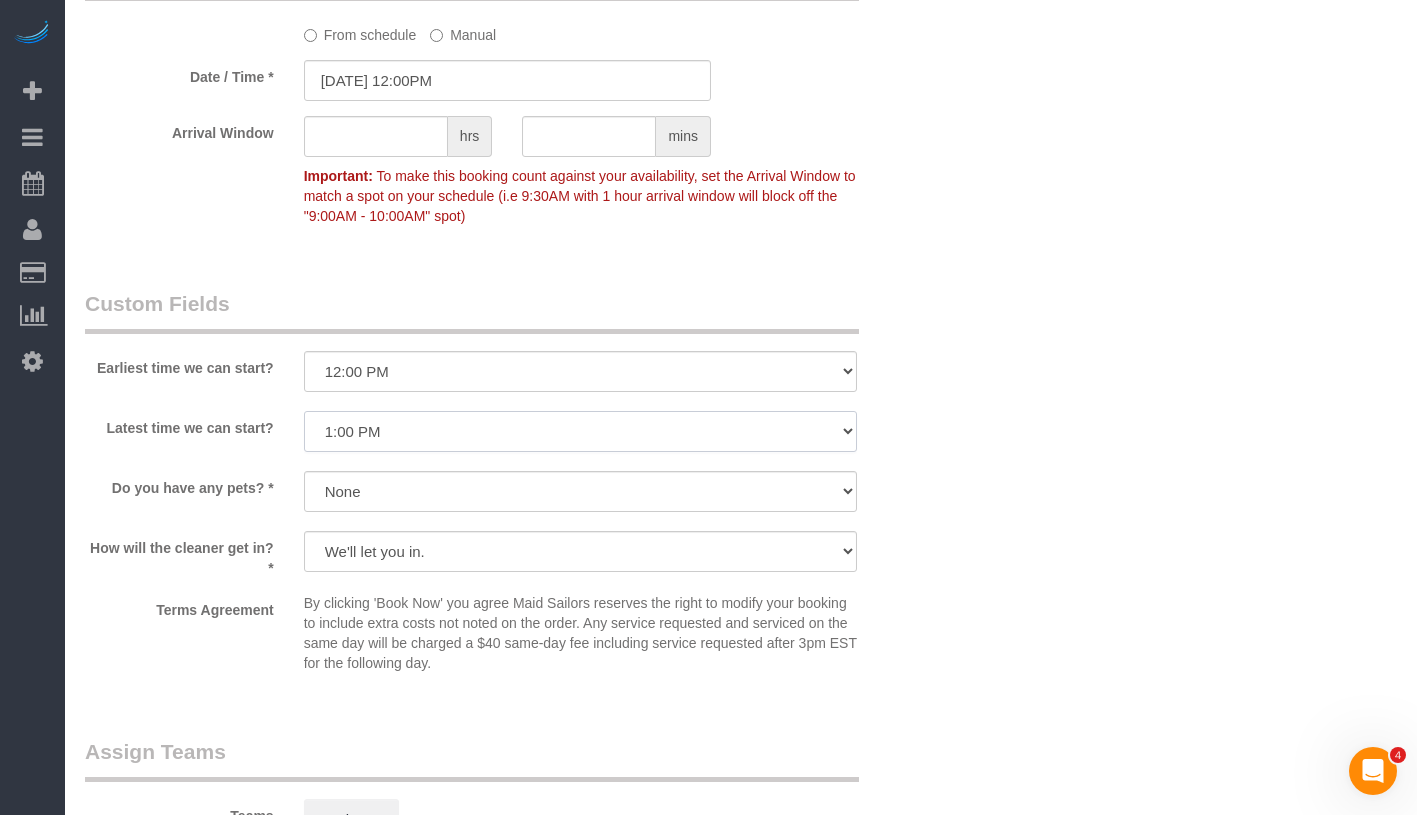 click on "I am not flexible, keep my selected time 8:00 AM 9:00 AM 10:00 AM 11:00 AM 12:00 PM 1:00 PM 2:00 PM 3:00 PM 4:00 PM 5:00 PM 6:00 PM 7:00 PM" at bounding box center [580, 431] 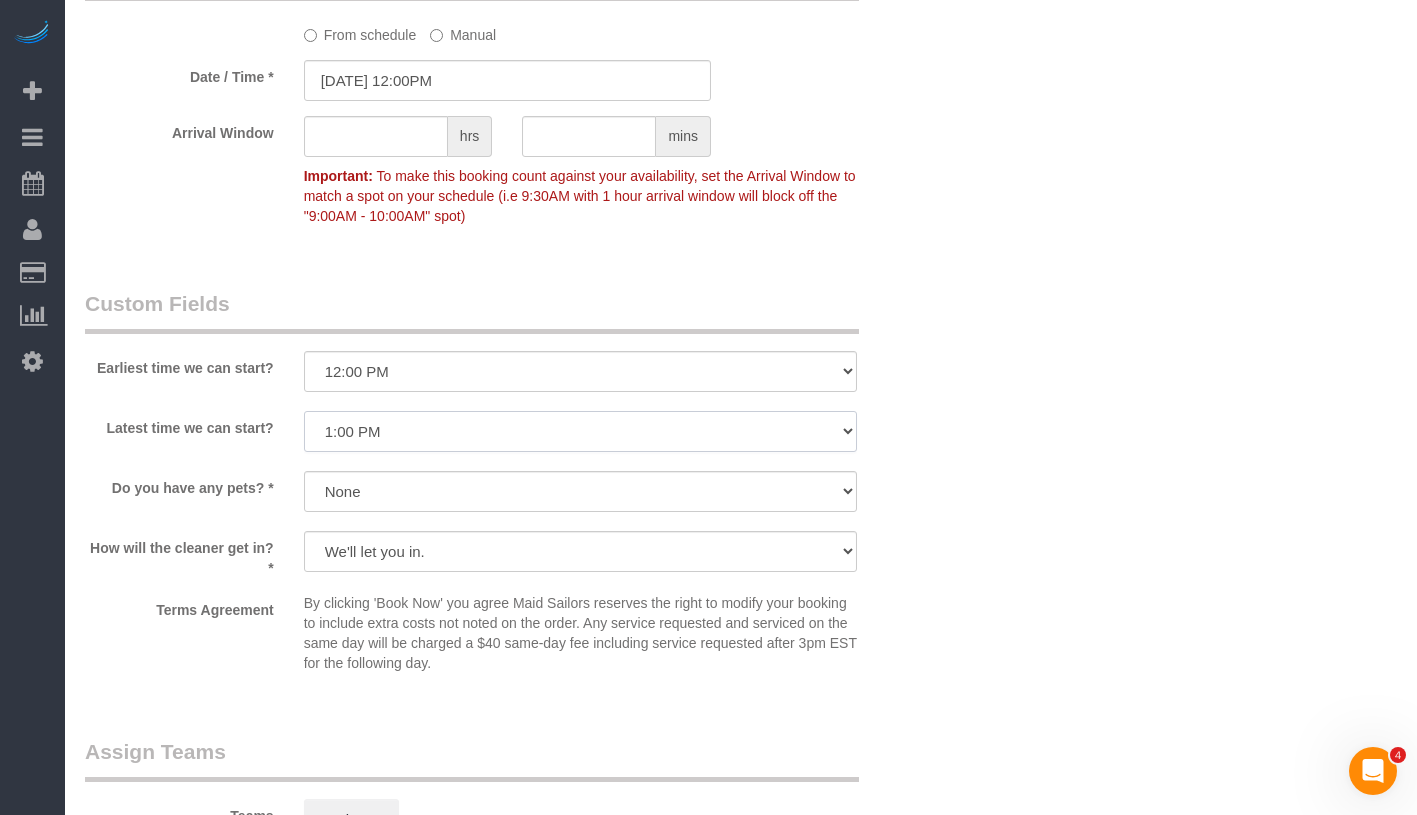 select on "number:74" 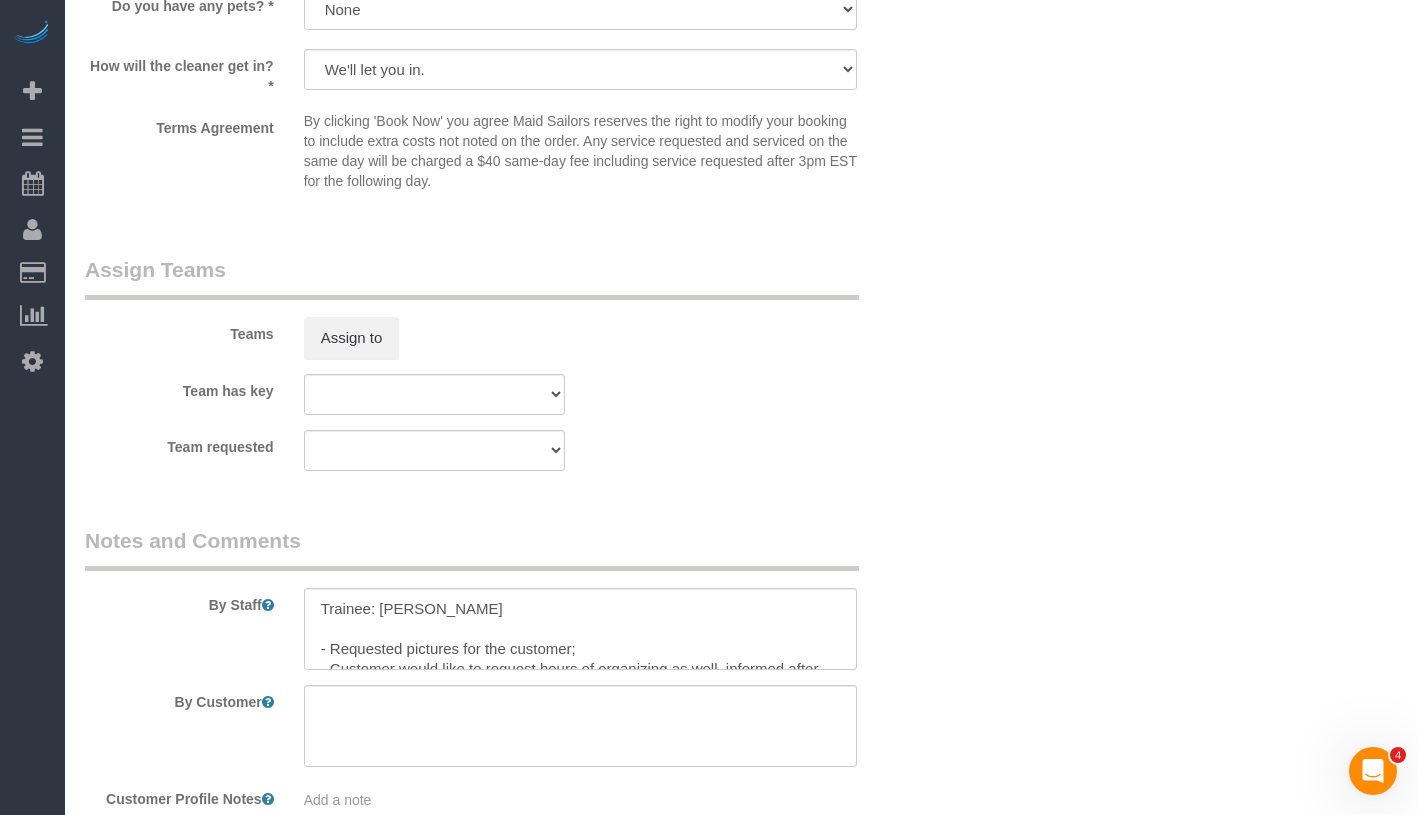 scroll, scrollTop: 2704, scrollLeft: 0, axis: vertical 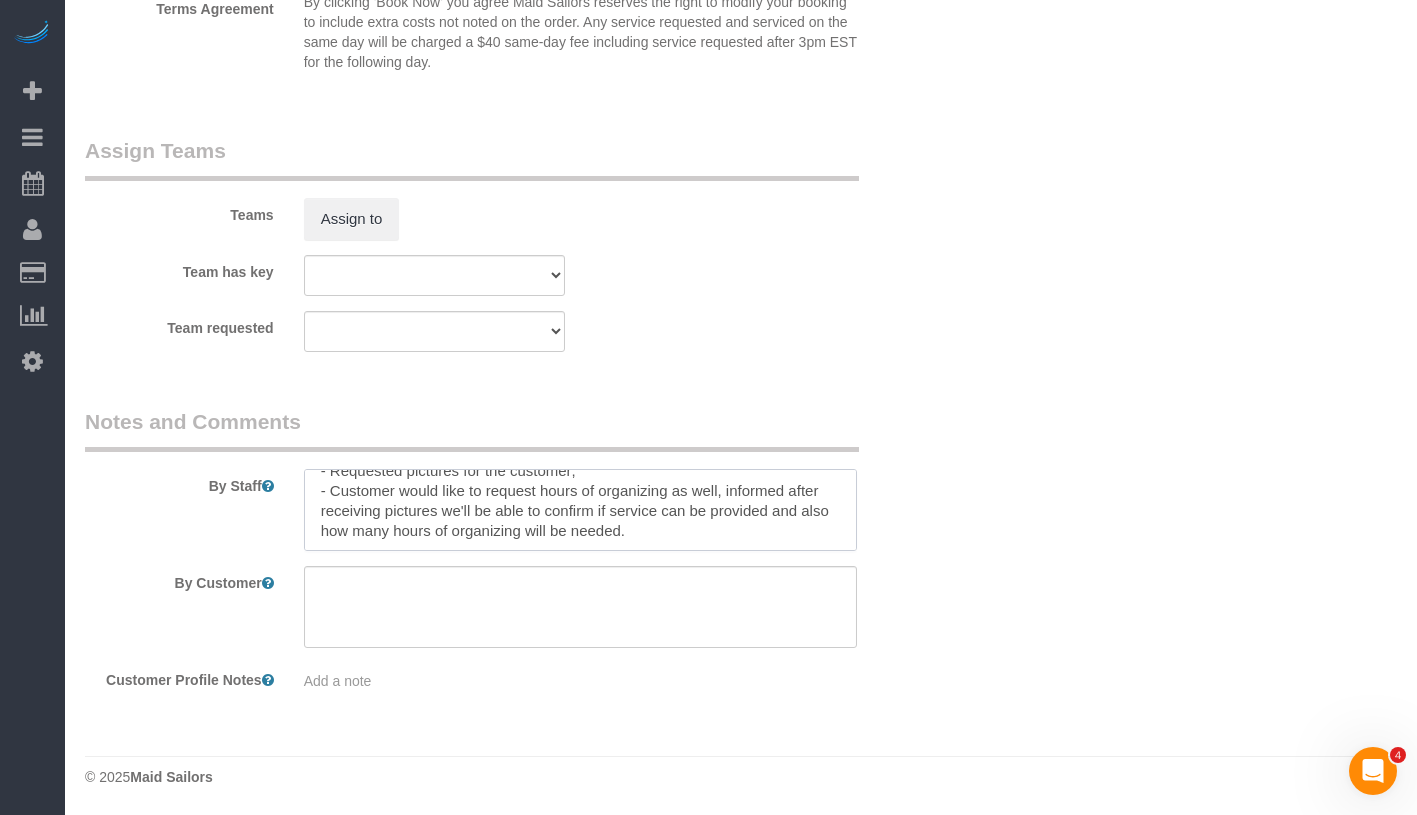drag, startPoint x: 376, startPoint y: 502, endPoint x: 813, endPoint y: 721, distance: 488.80466 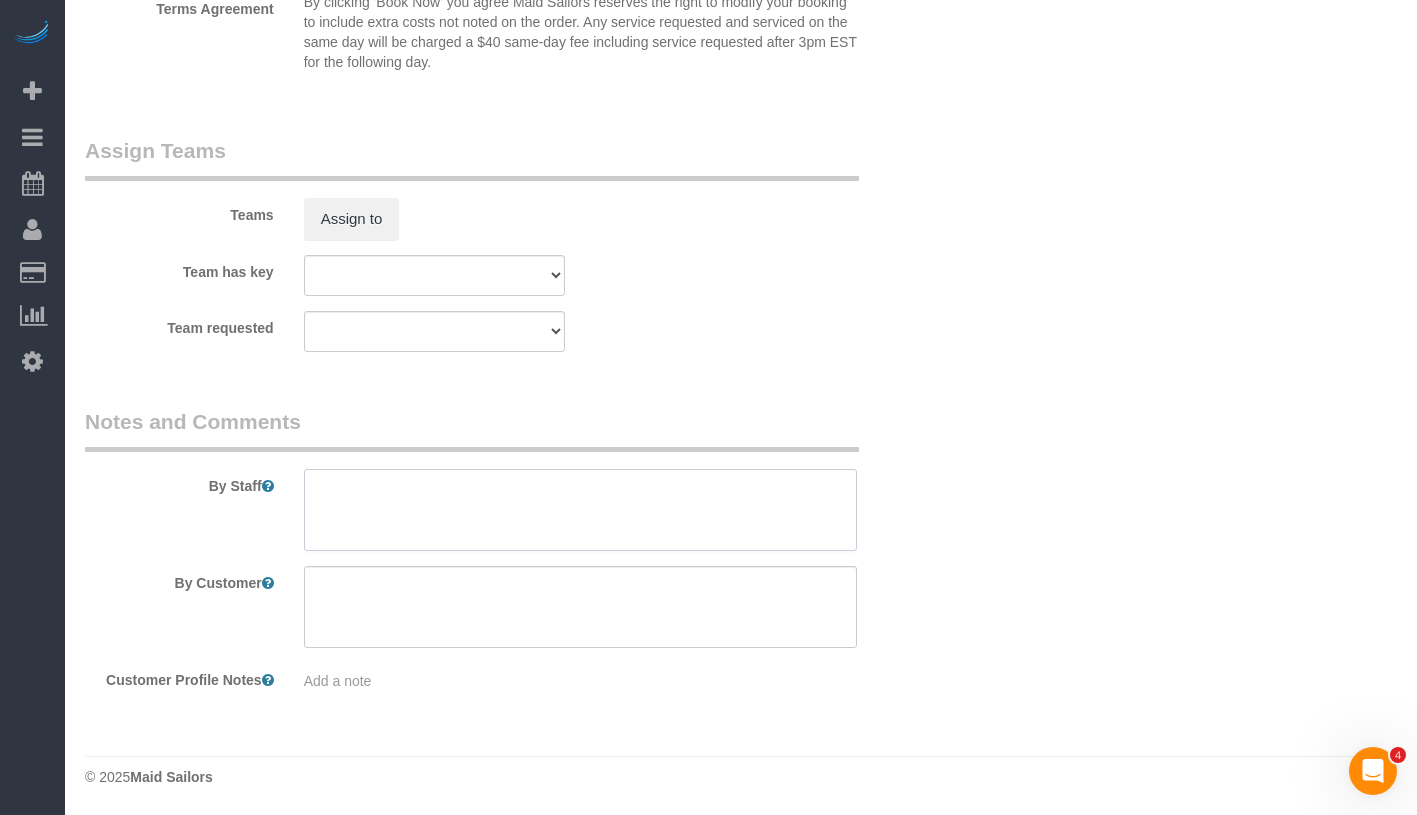scroll, scrollTop: 0, scrollLeft: 0, axis: both 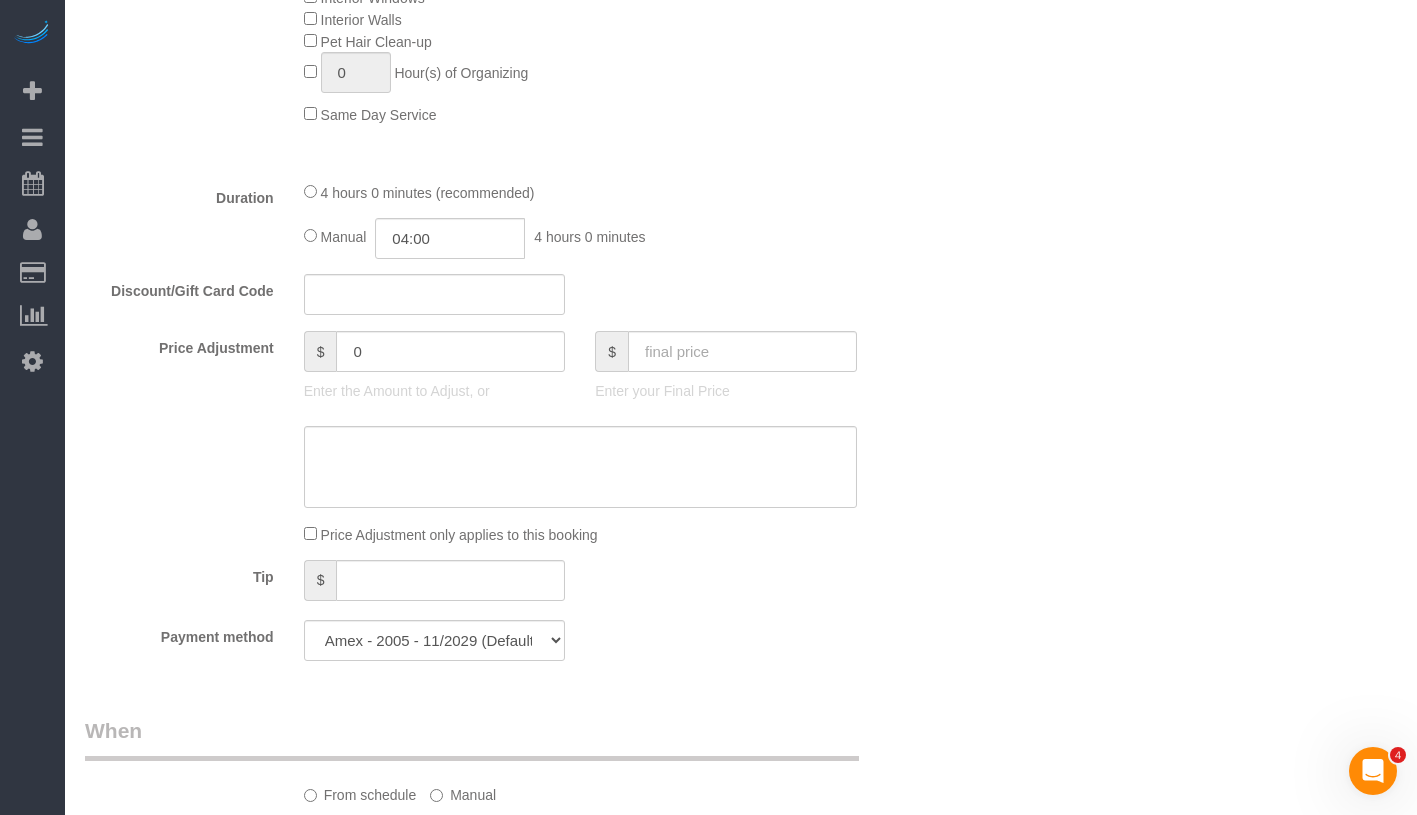 type 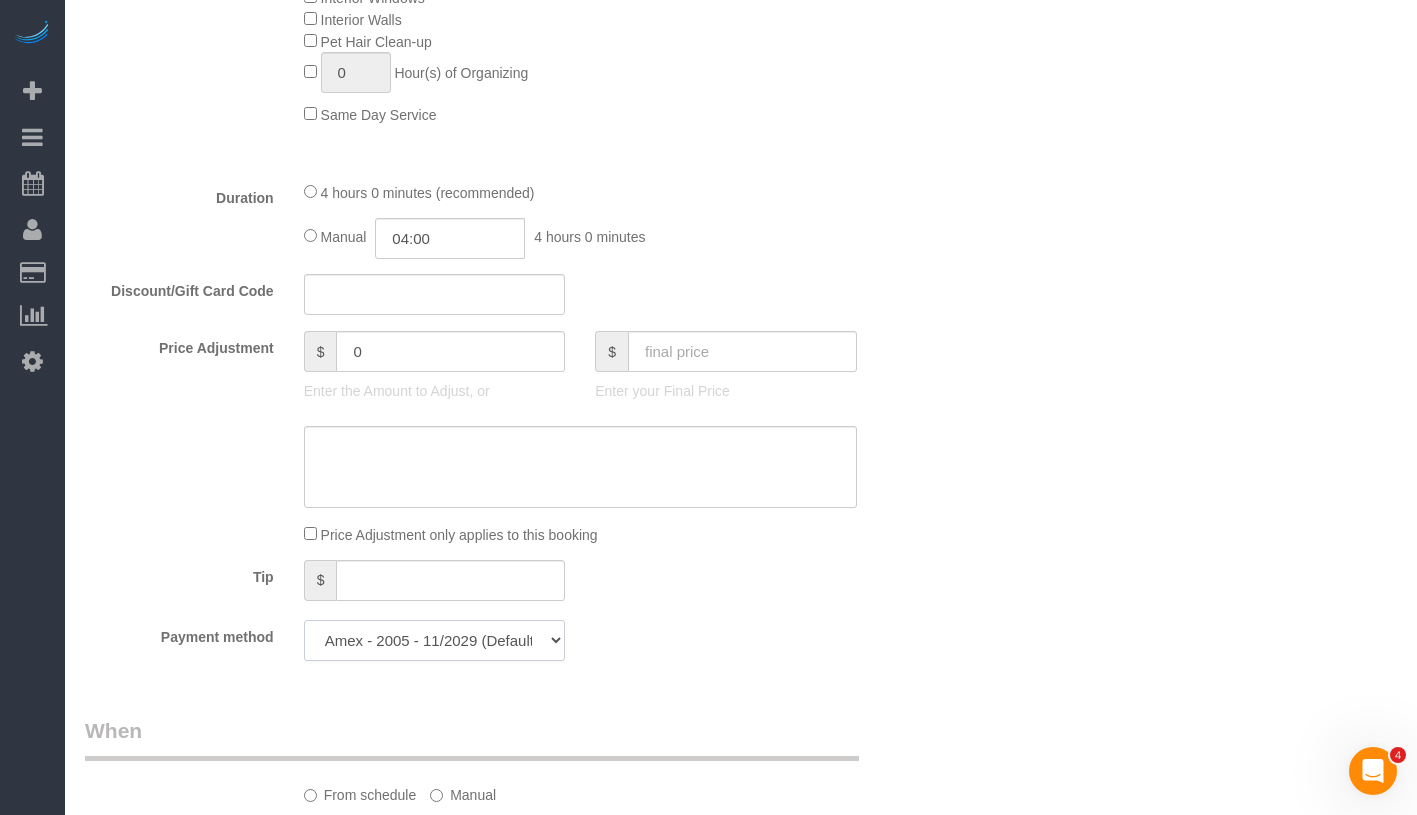click on "Amex - 2005 - 11/2029 (Default) Add Credit Card ─────────────── Cash Check Paypal" 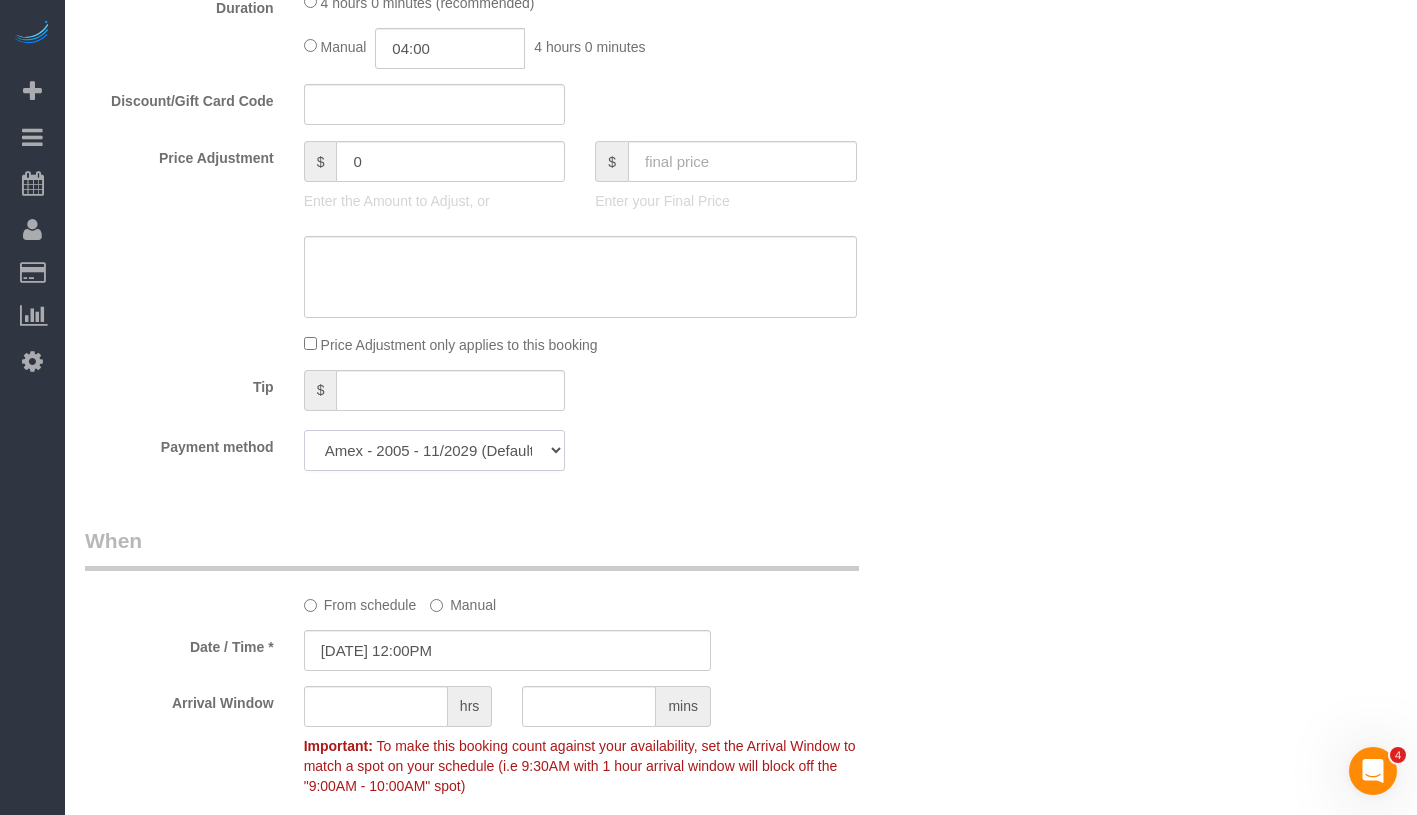 click on "Amex - 2005 - 11/2029 (Default) Add Credit Card ─────────────── Cash Check Paypal" 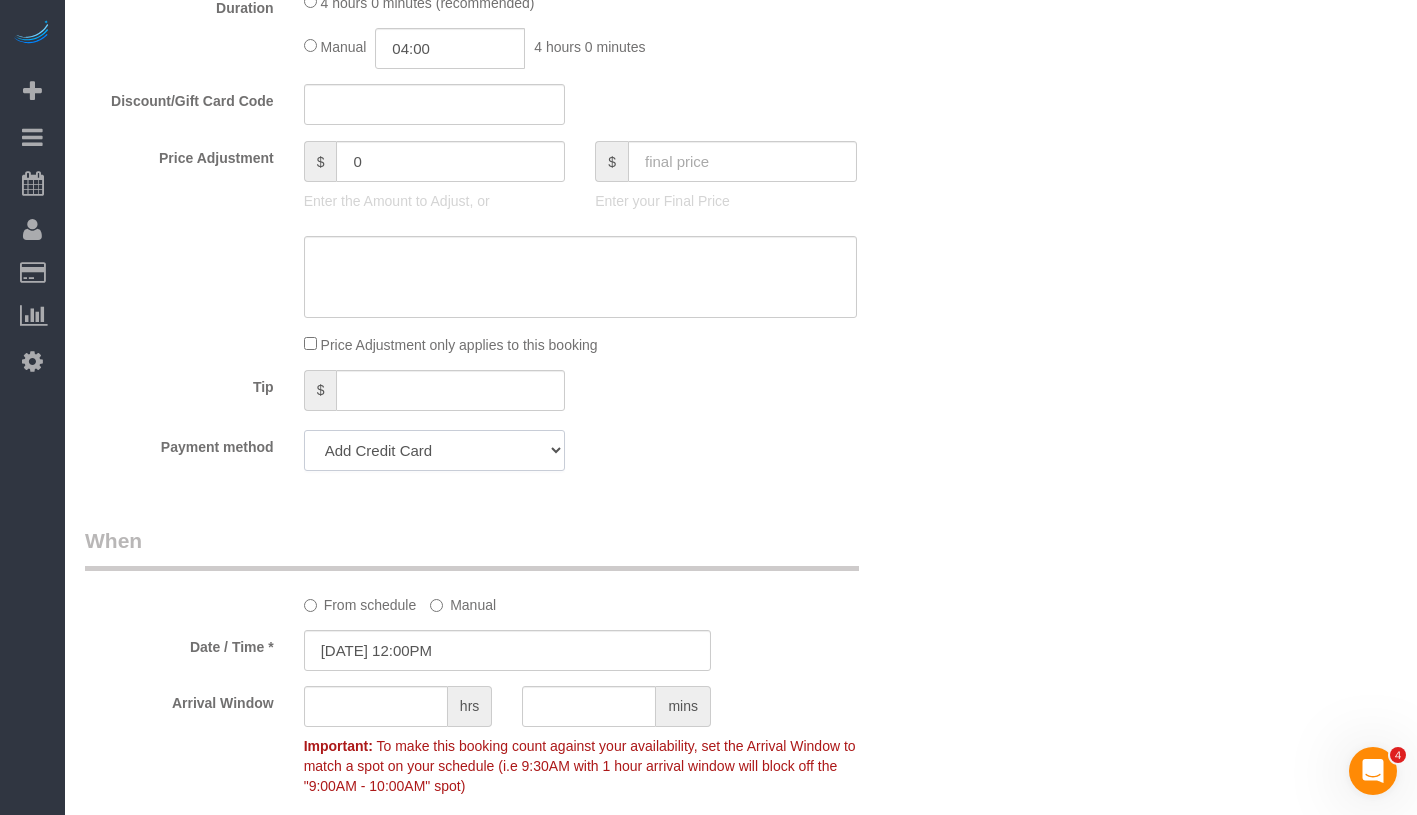 scroll, scrollTop: 1655, scrollLeft: 0, axis: vertical 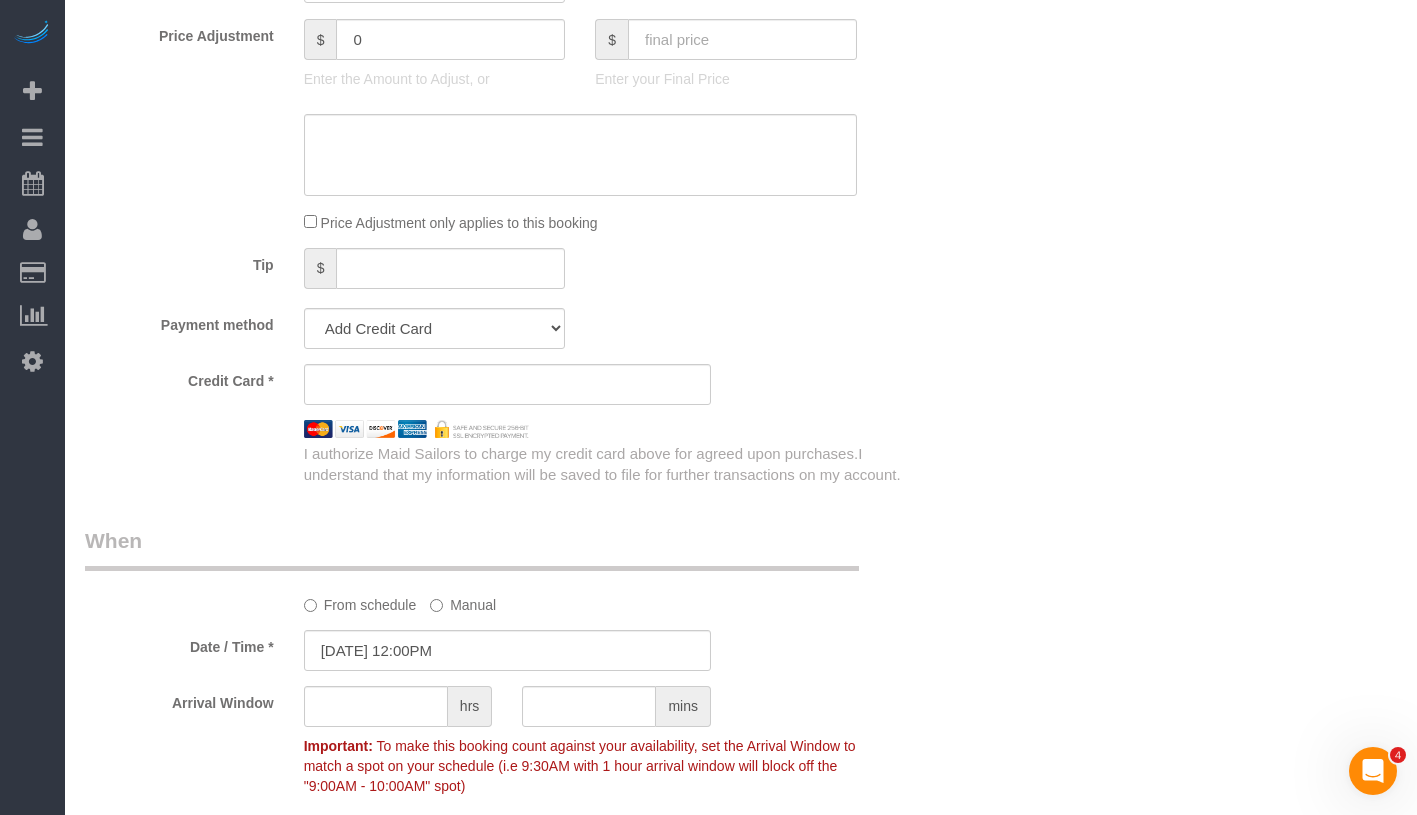 click on "Who
Email
sidney72@hotmail.com
Name *
Sidney
Sidner
Team Job
Where
Address
227 Central Park West, Apt. 4C
New York
AK
AL
AR
AZ
CA
CO
CT
DC
DE
FL
GA
HI
IA
ID
IL
IN
KS
KY
LA
MA
MD
ME
MI
MN
MO
MS
MT
NC
ND" at bounding box center [741, 167] 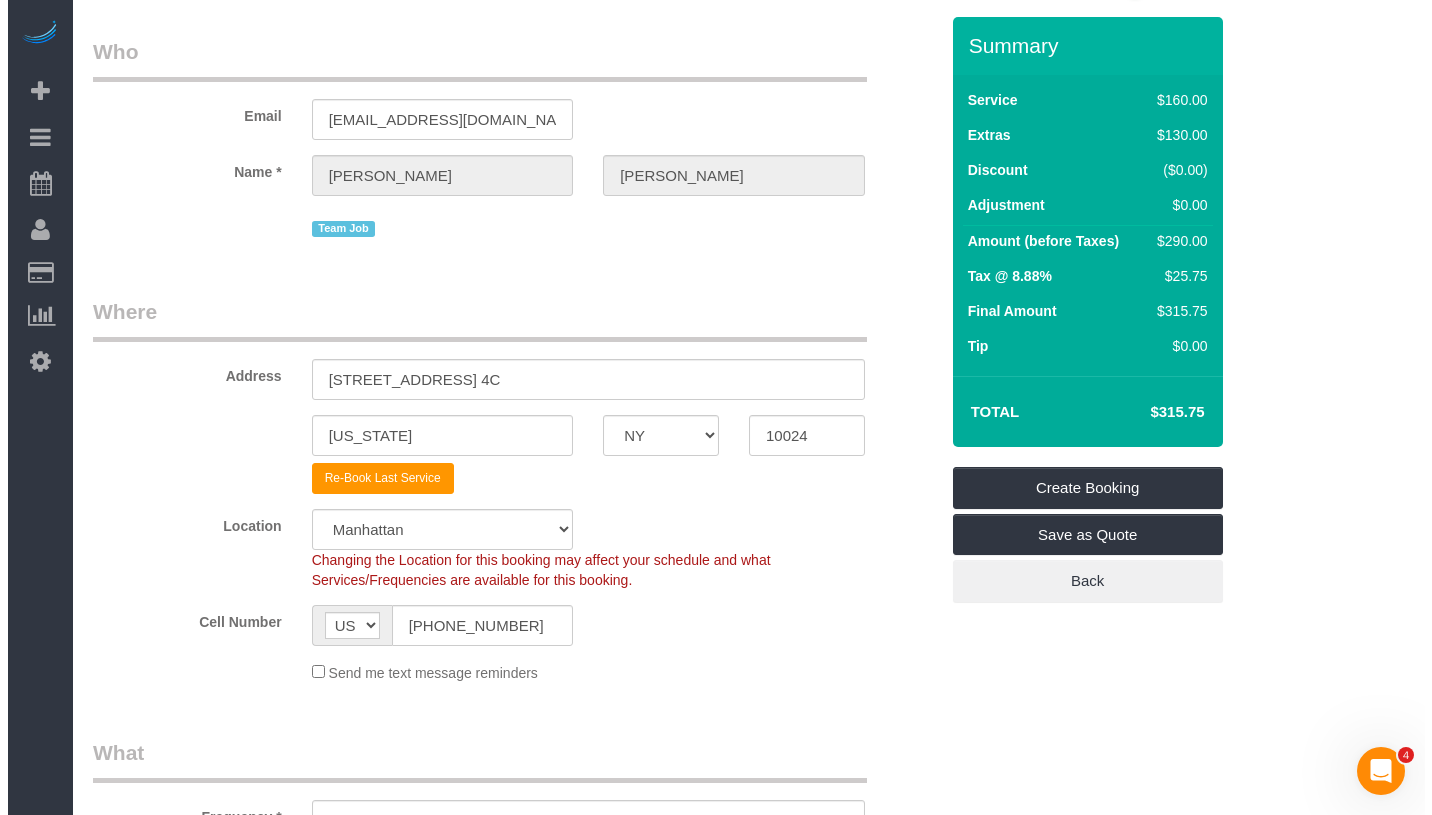scroll, scrollTop: 0, scrollLeft: 0, axis: both 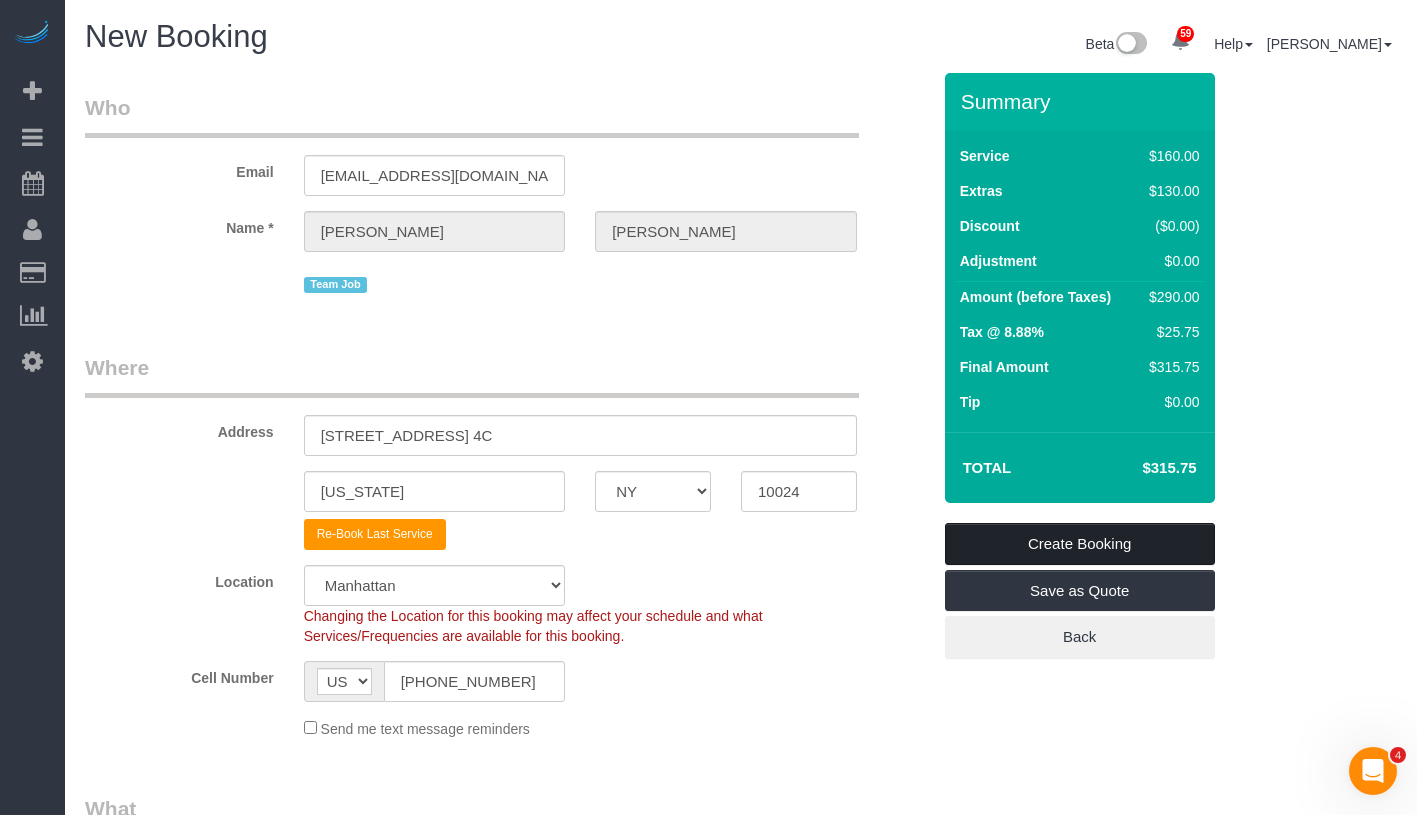 click on "Create Booking" at bounding box center (1080, 544) 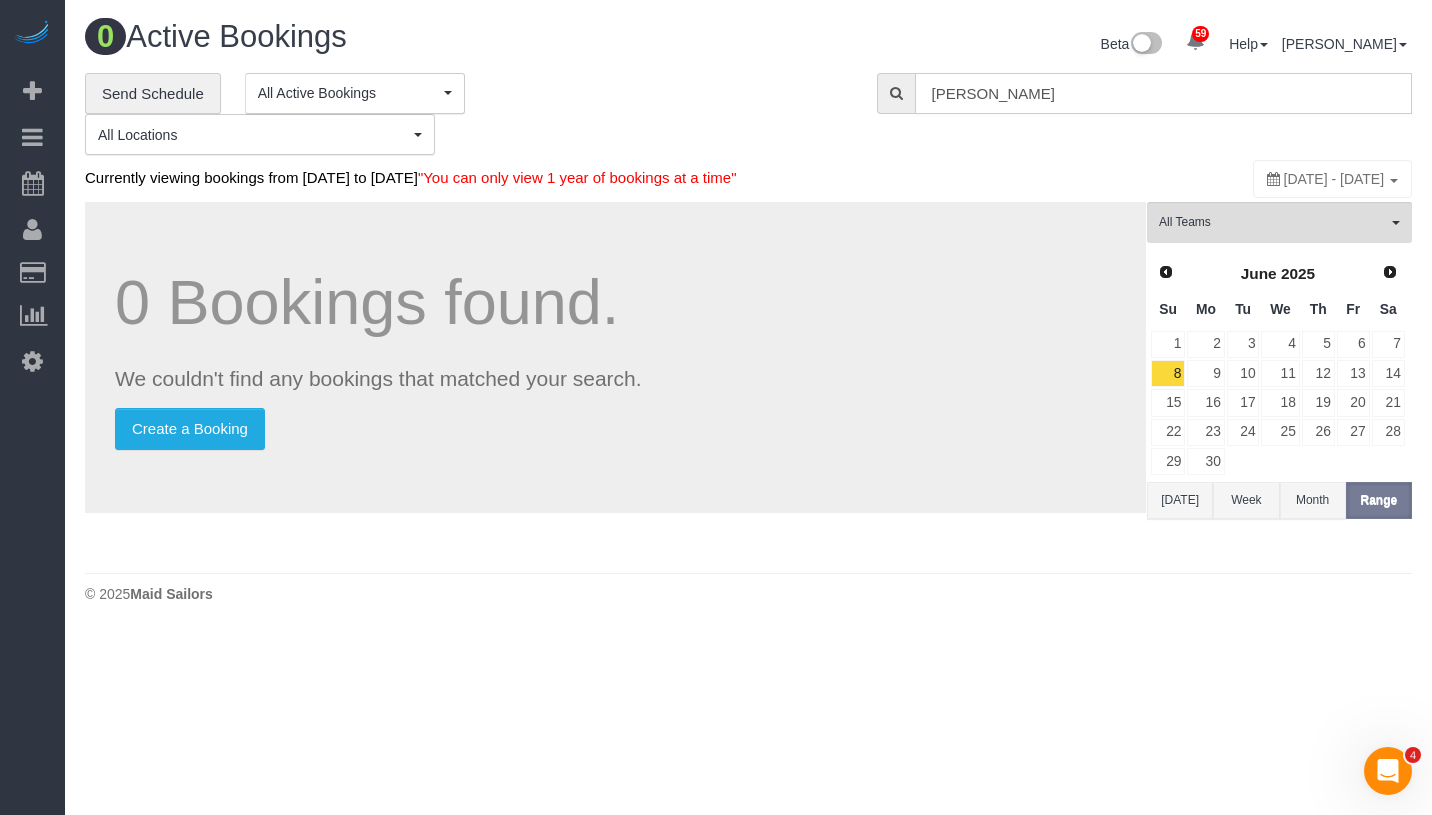 click on "Sidney Sidner" at bounding box center [1163, 93] 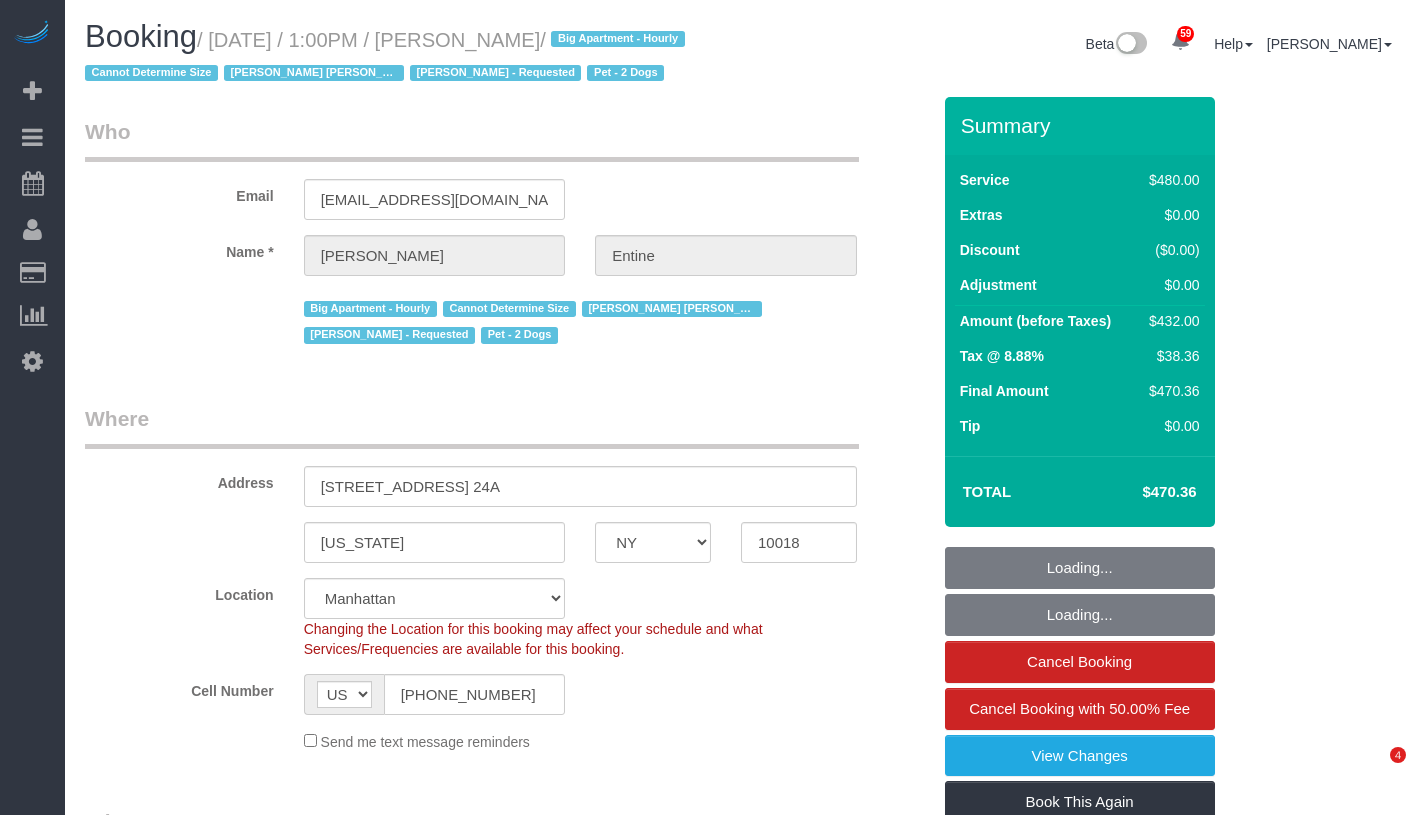 select on "NY" 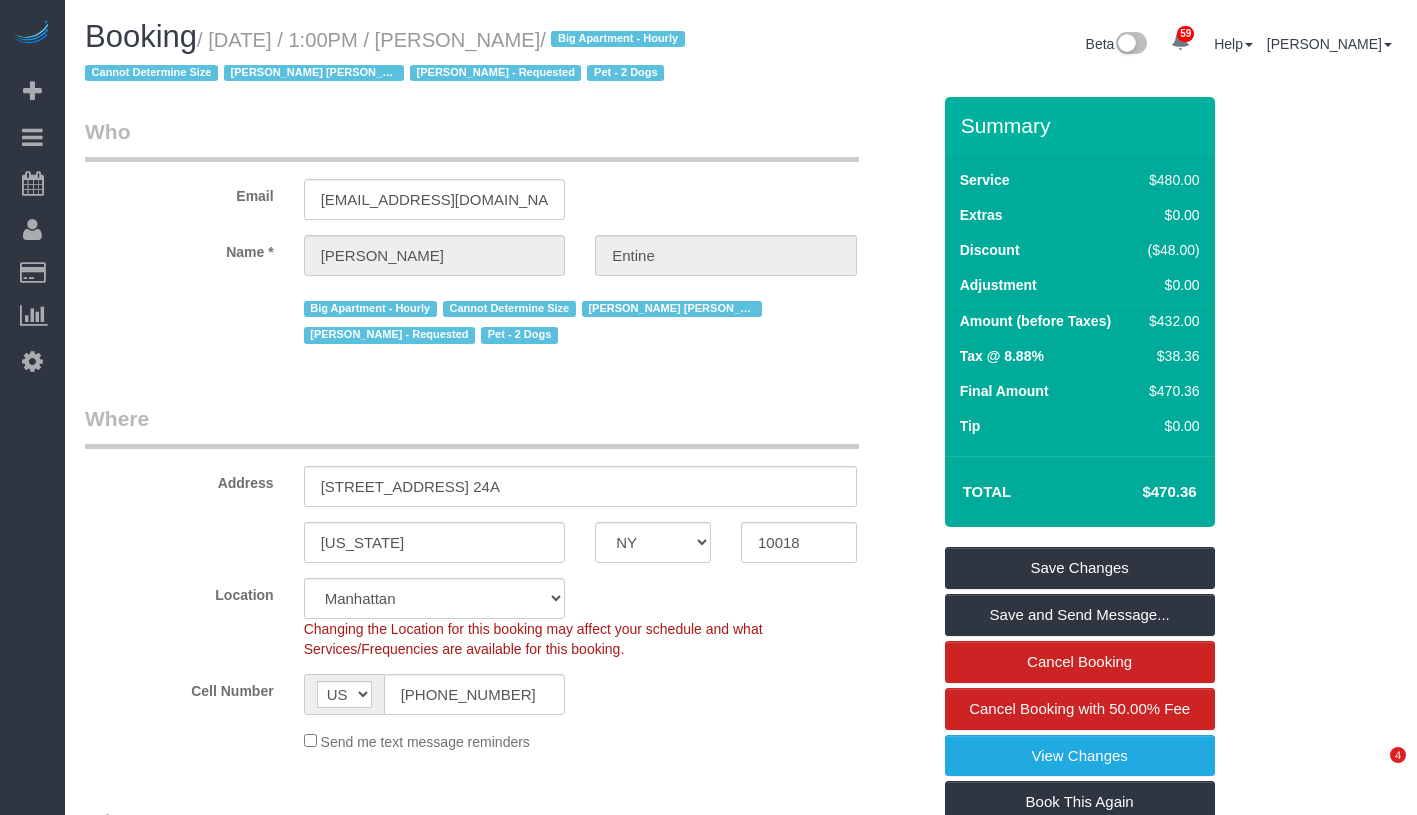 scroll, scrollTop: 0, scrollLeft: 0, axis: both 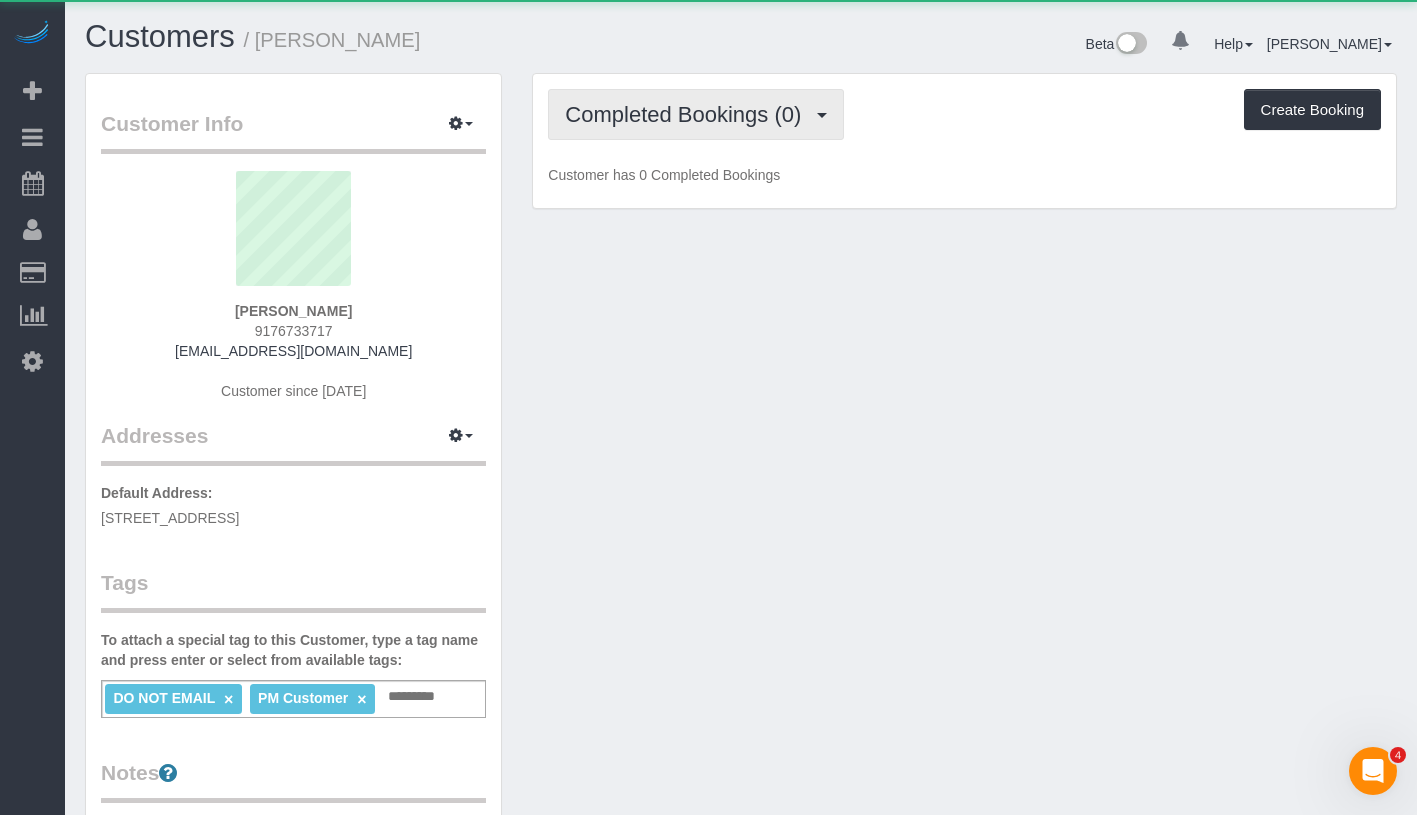 click on "Completed Bookings (0)" at bounding box center [696, 114] 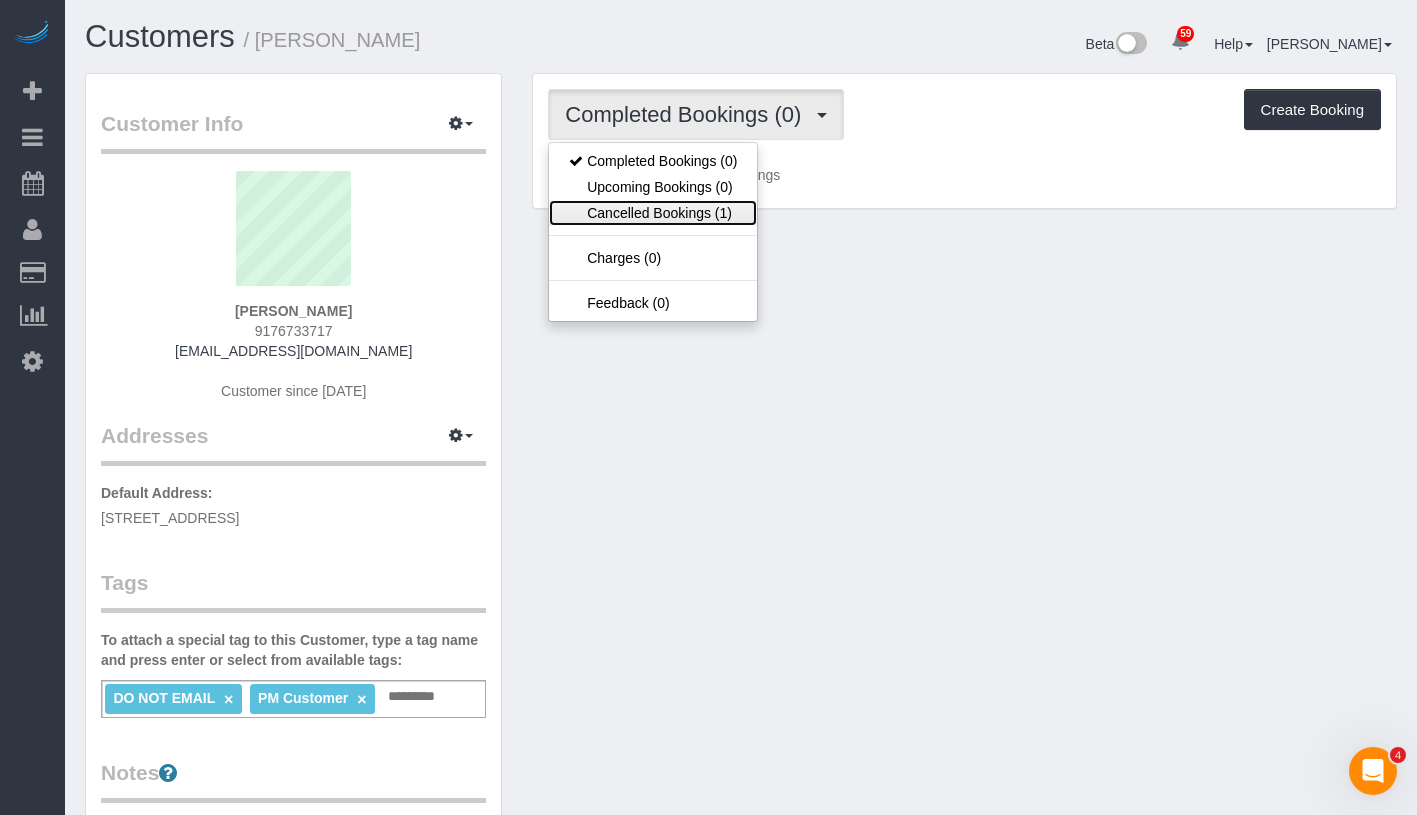 click on "Cancelled Bookings (1)" at bounding box center (653, 213) 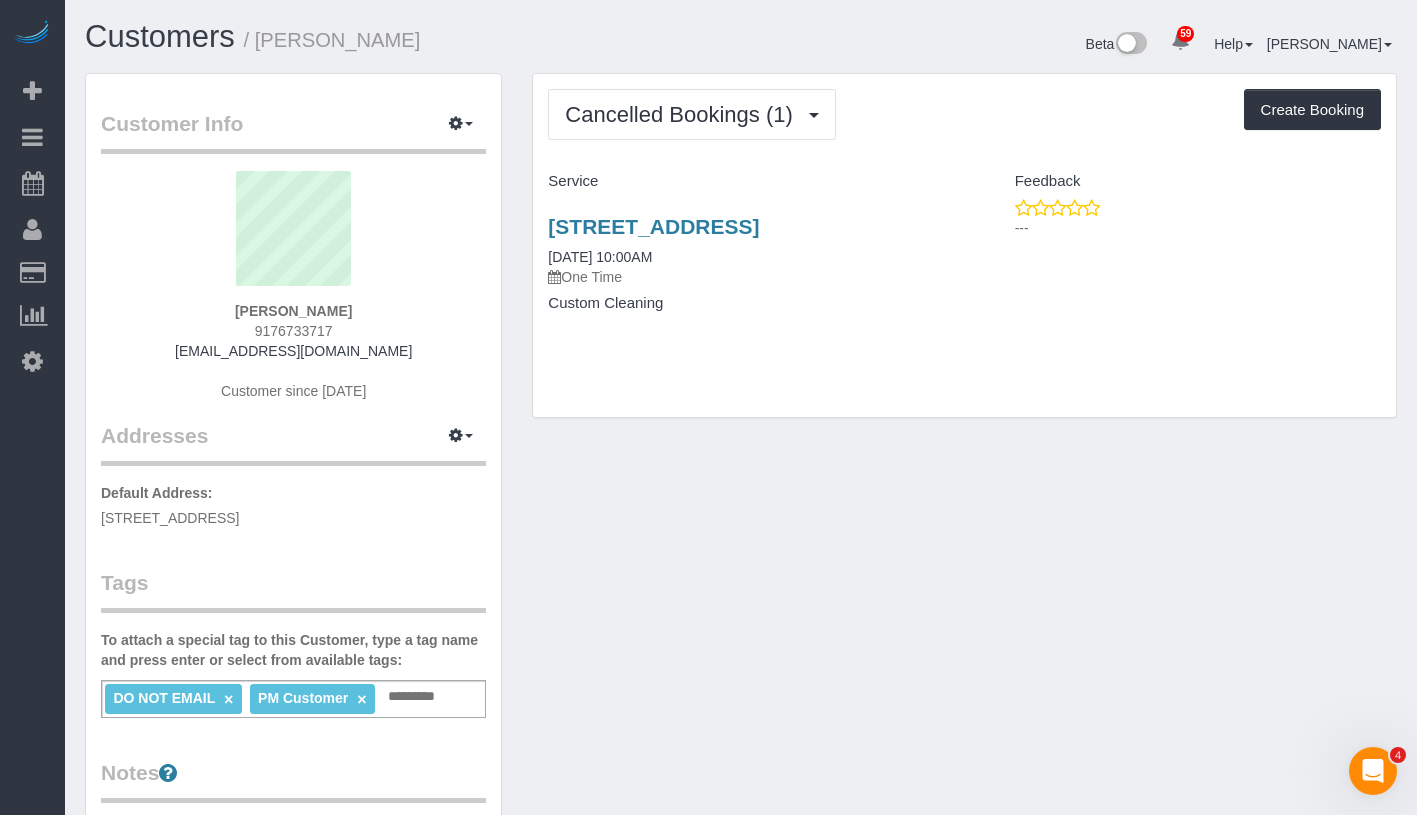 drag, startPoint x: 234, startPoint y: 314, endPoint x: 353, endPoint y: 305, distance: 119.33985 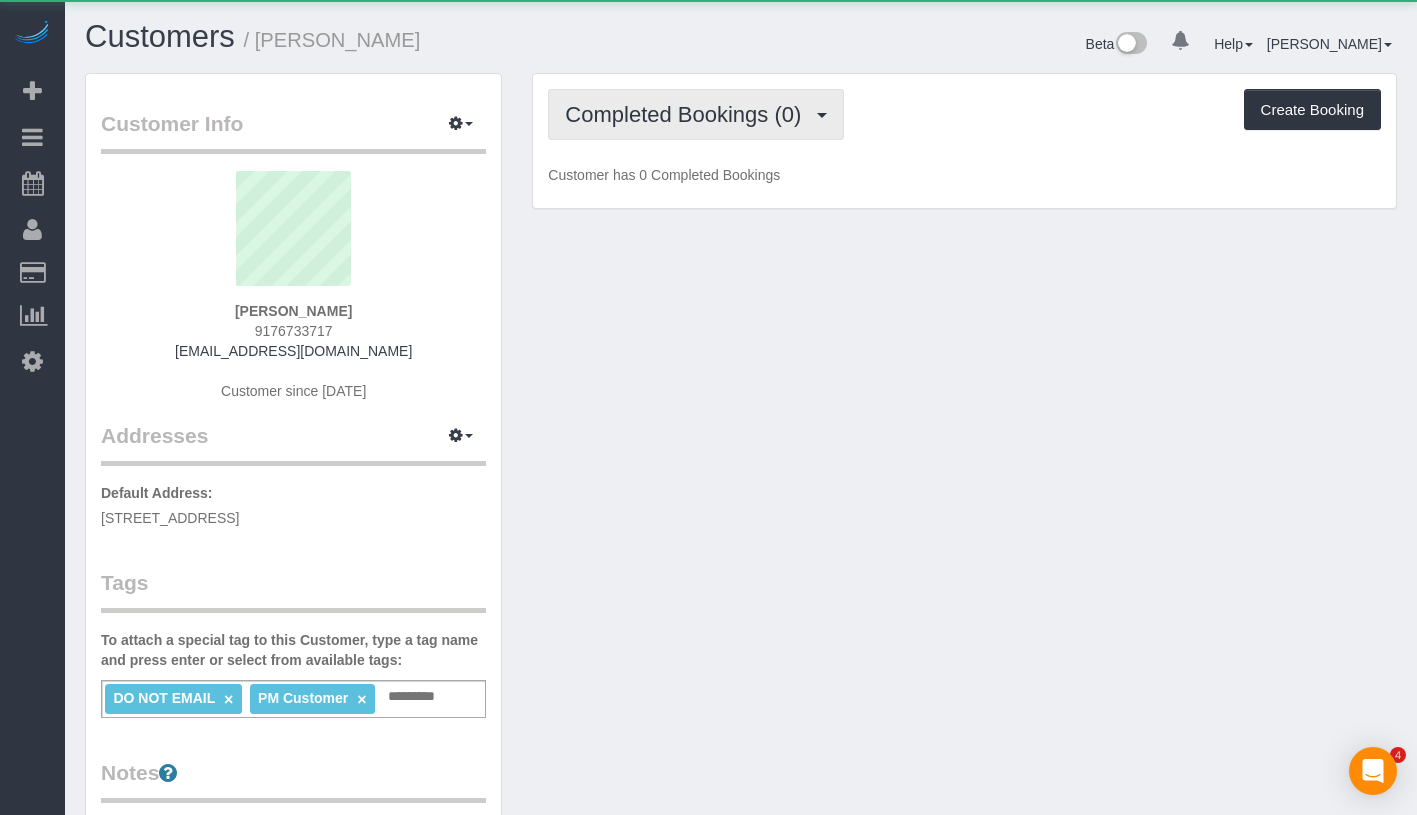 scroll, scrollTop: 0, scrollLeft: 0, axis: both 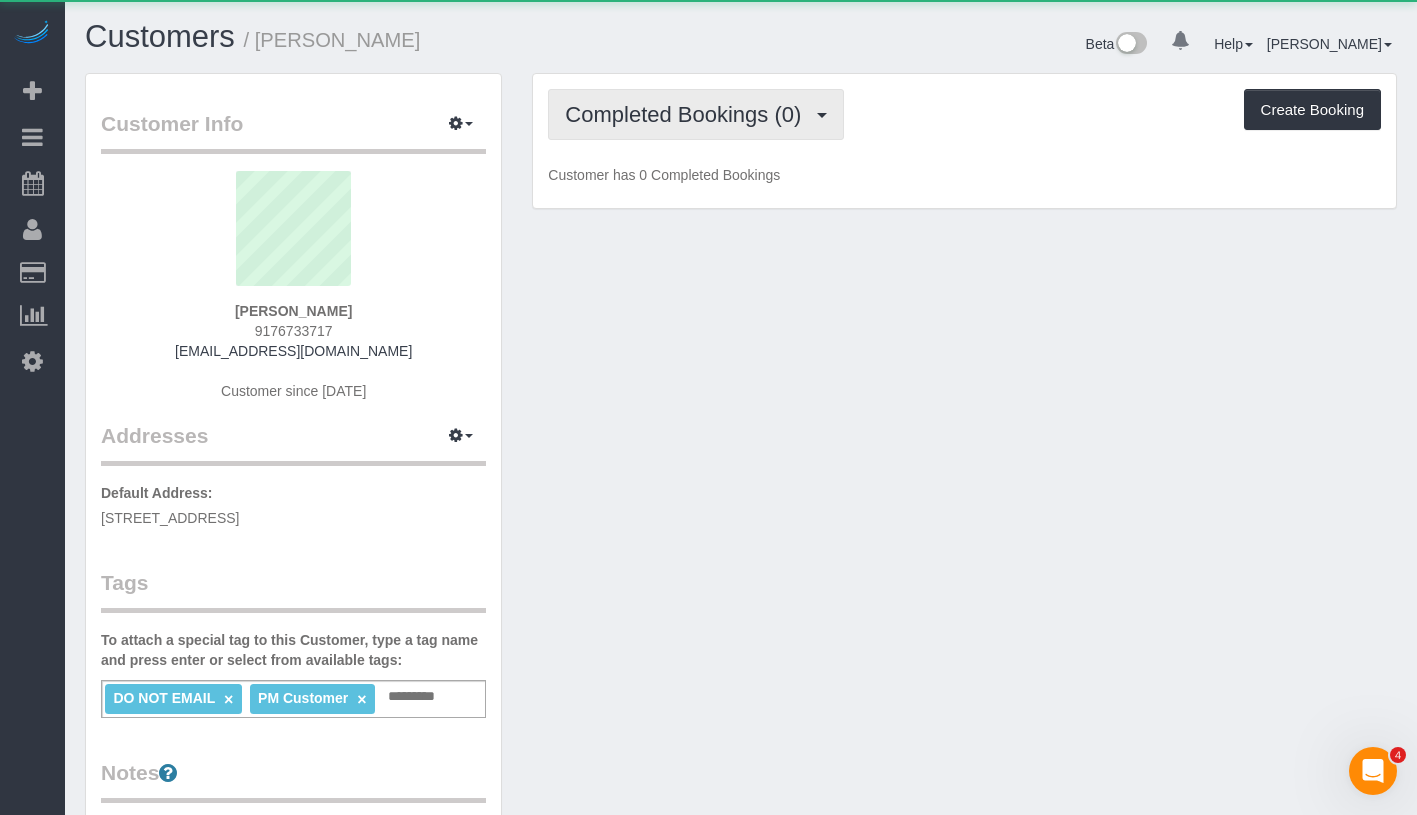 click on "Completed Bookings (0)" at bounding box center [688, 114] 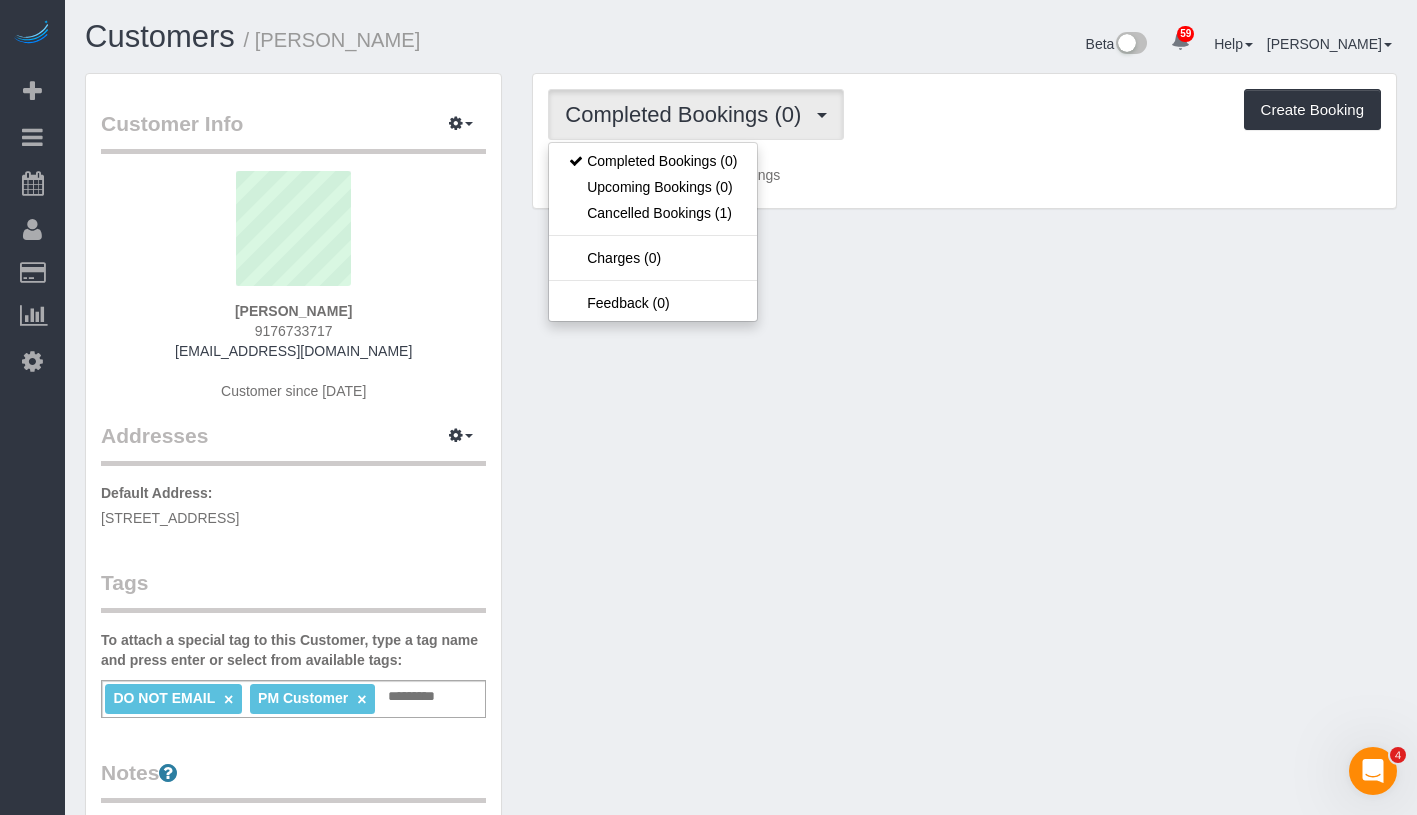 click on "Completed Bookings (0)
Completed Bookings (0)
Upcoming Bookings (0)
Cancelled Bookings (1)
Charges (0)
Feedback (0)
Create Booking
Customer has 0 Completed Bookings" at bounding box center [964, 141] 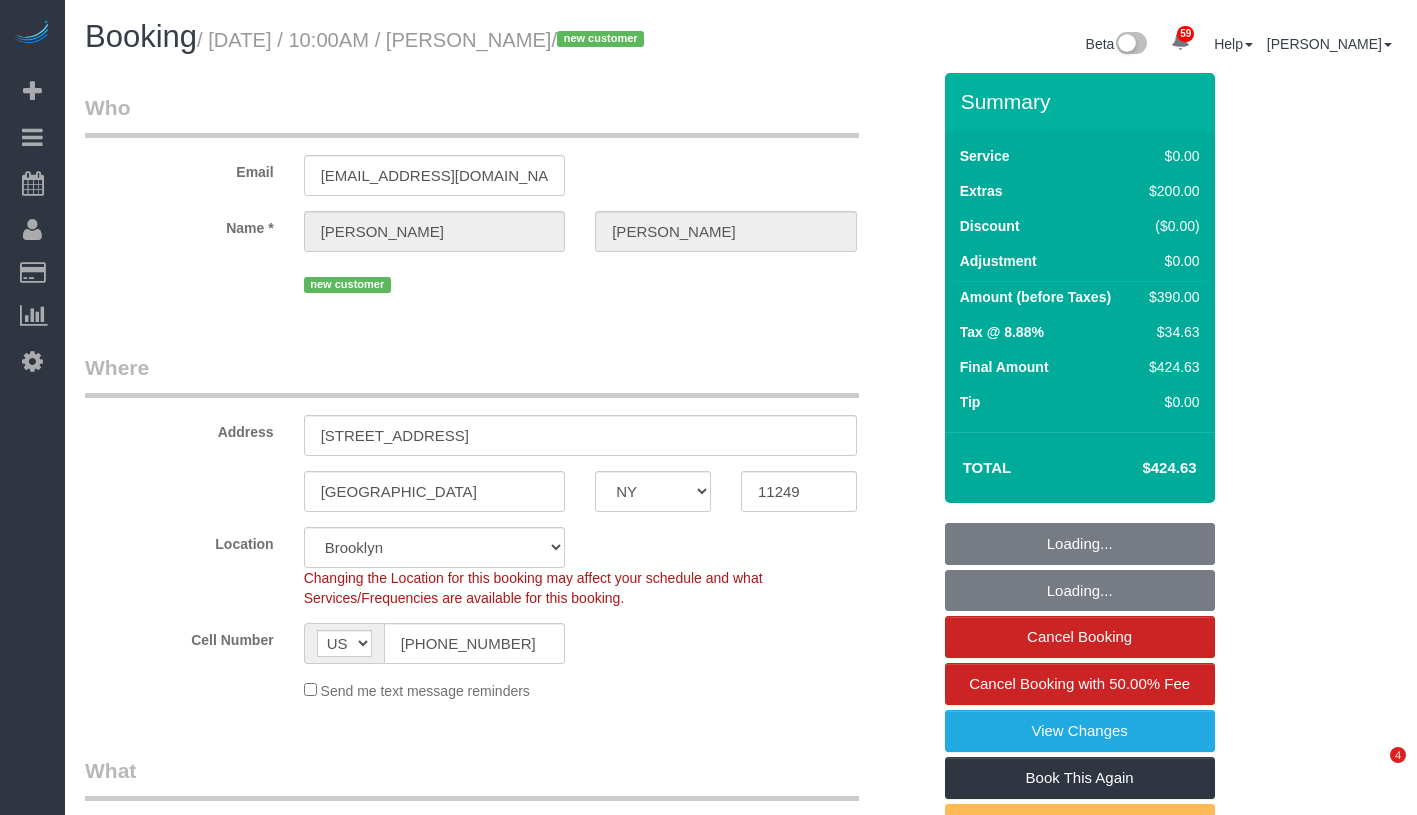 select on "NY" 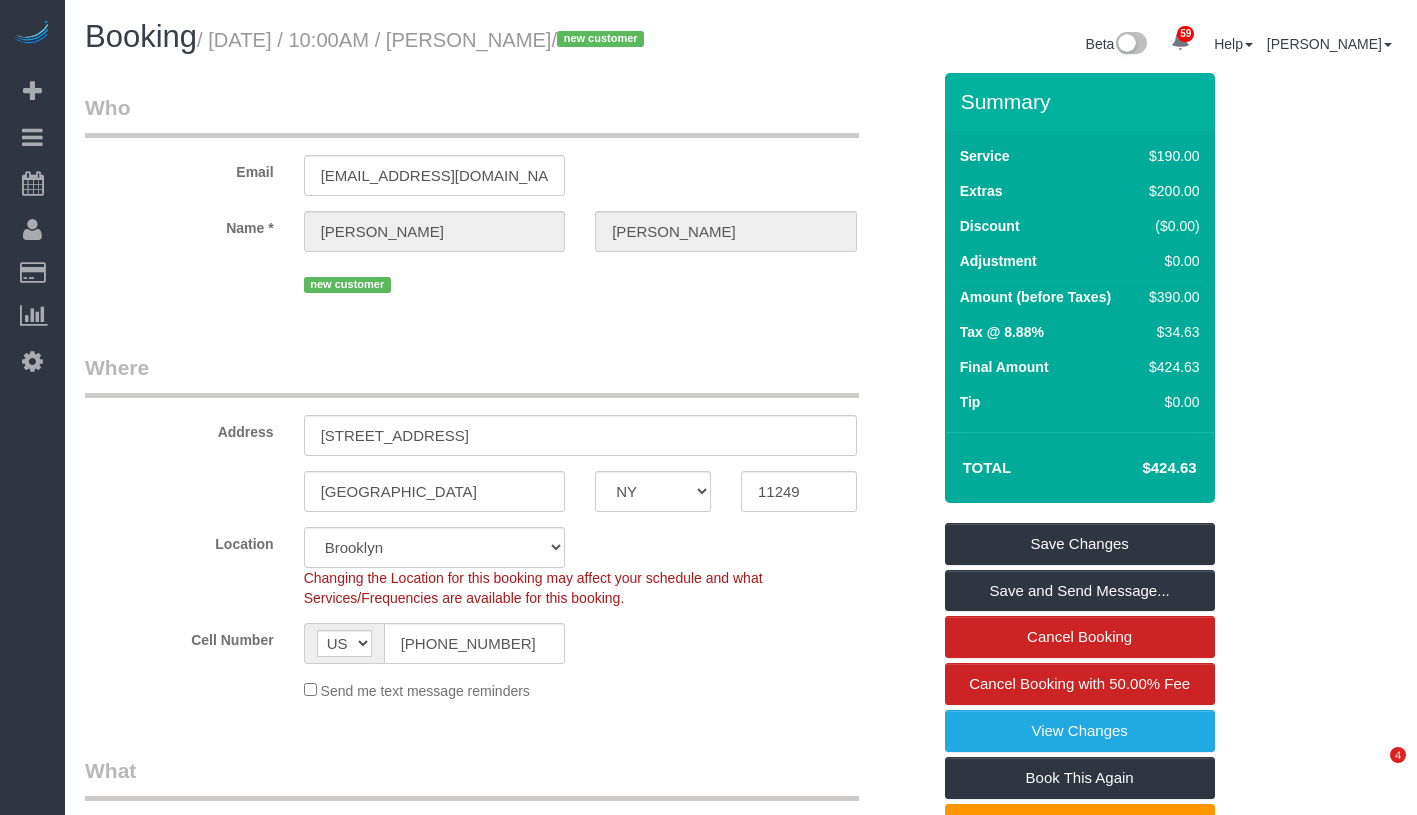 scroll, scrollTop: 0, scrollLeft: 0, axis: both 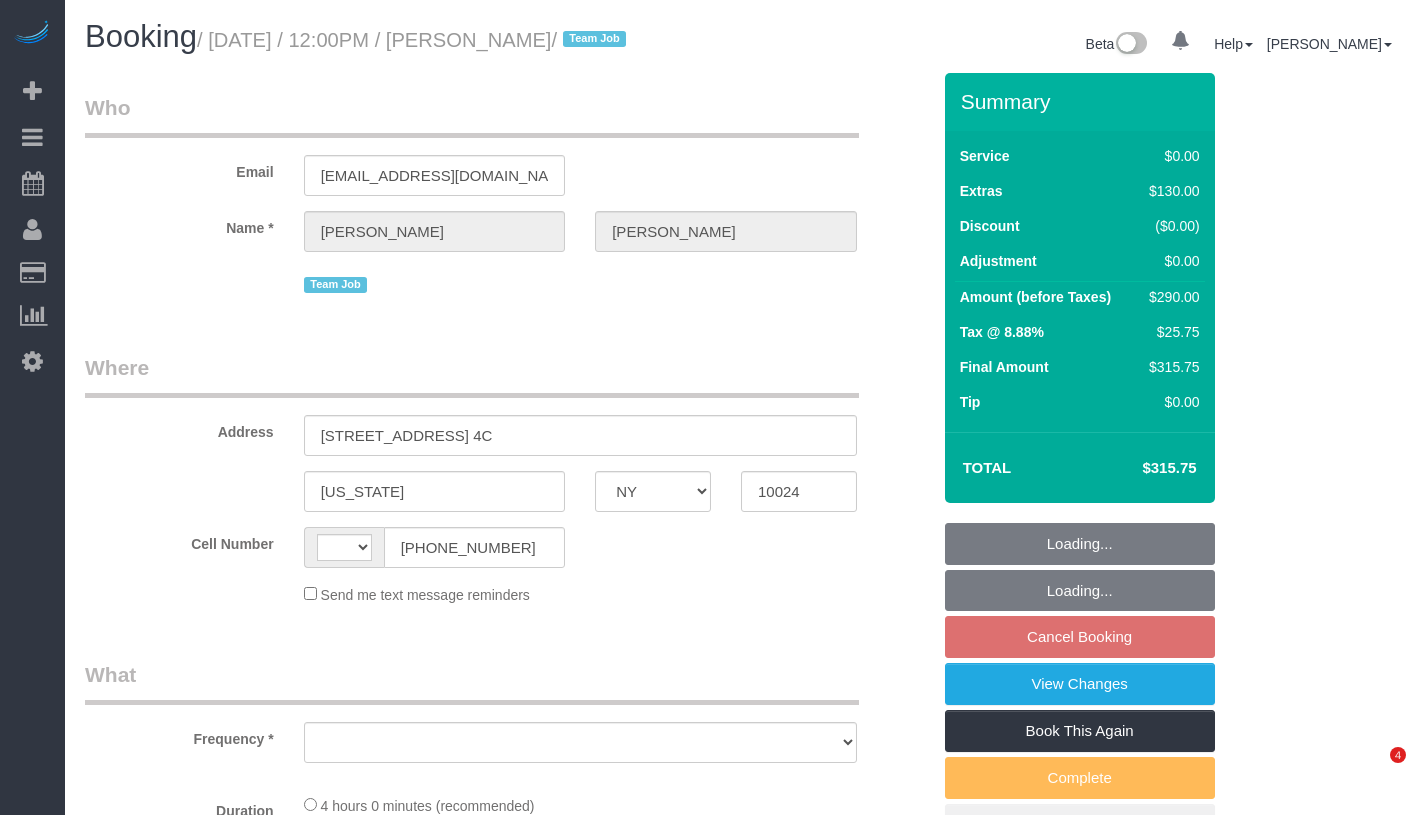 select on "NY" 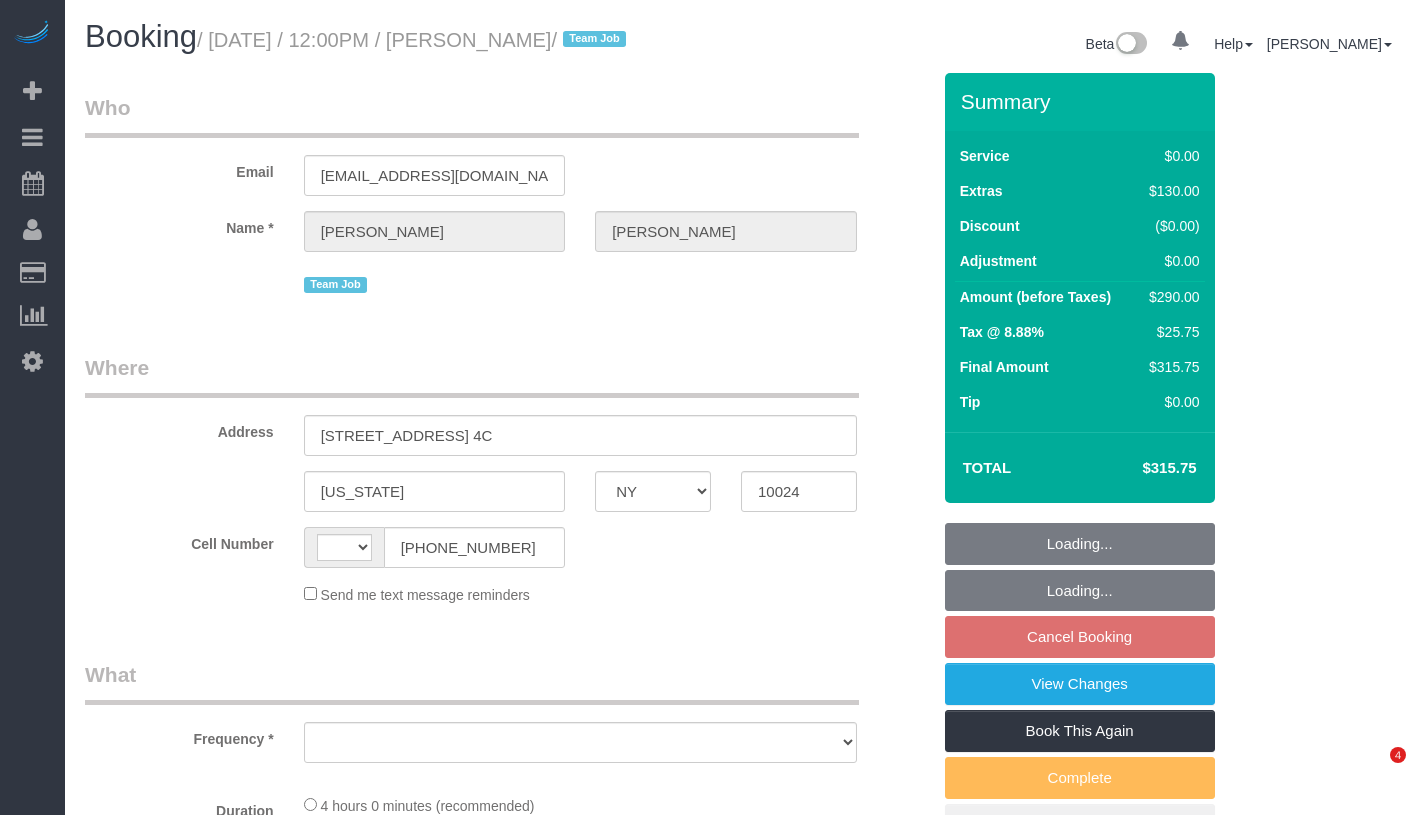 scroll, scrollTop: 0, scrollLeft: 0, axis: both 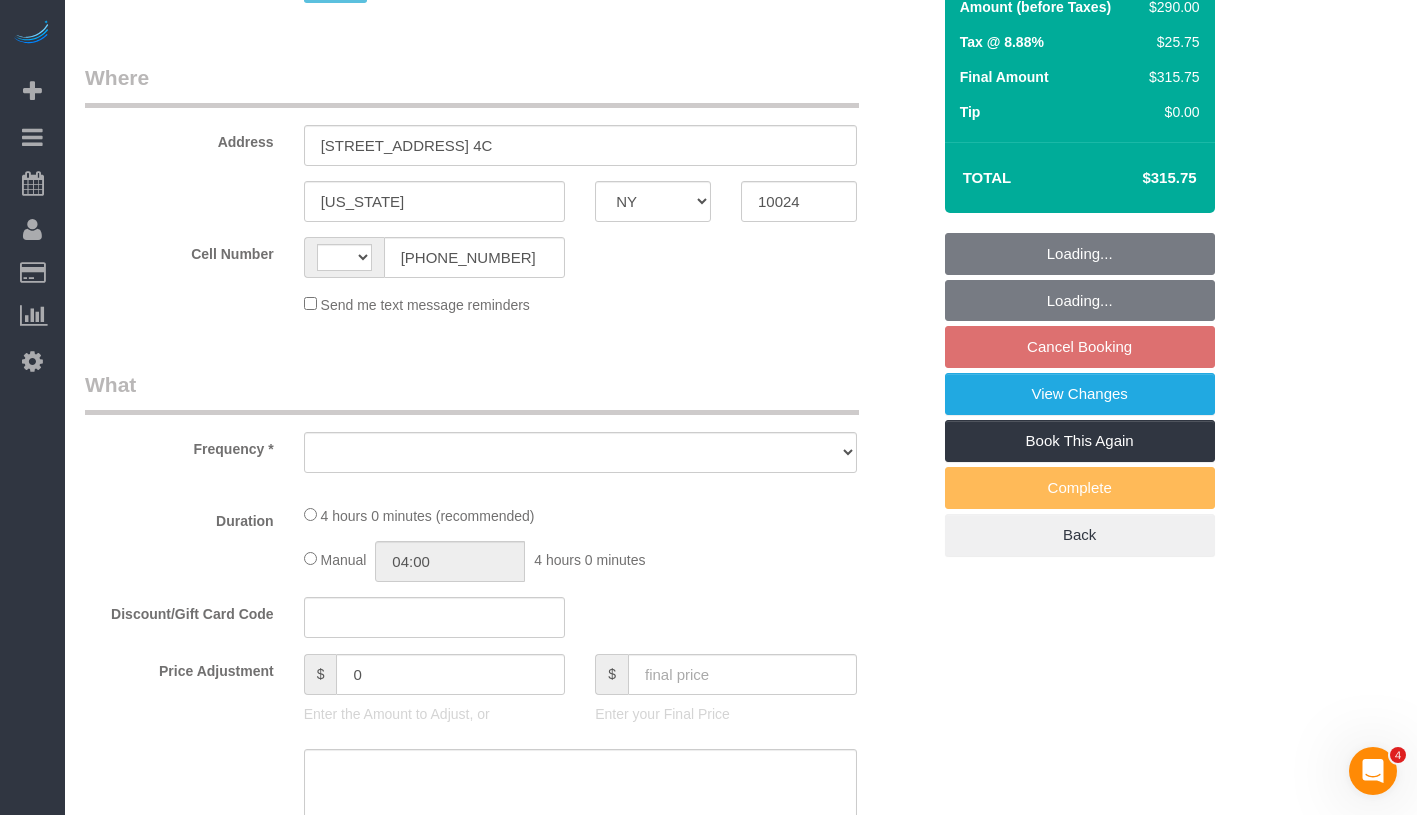 select on "string:[GEOGRAPHIC_DATA]" 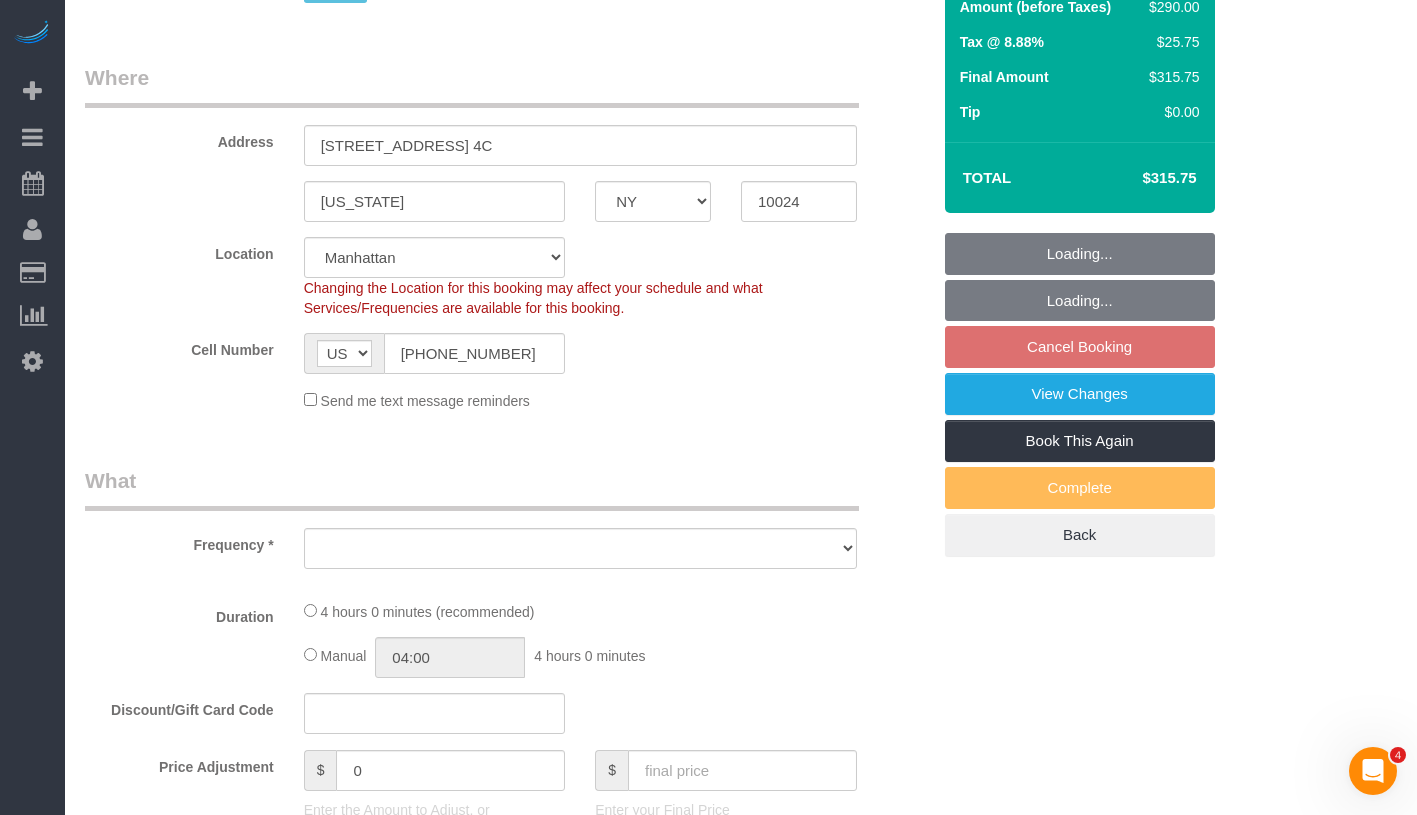 select on "object:956" 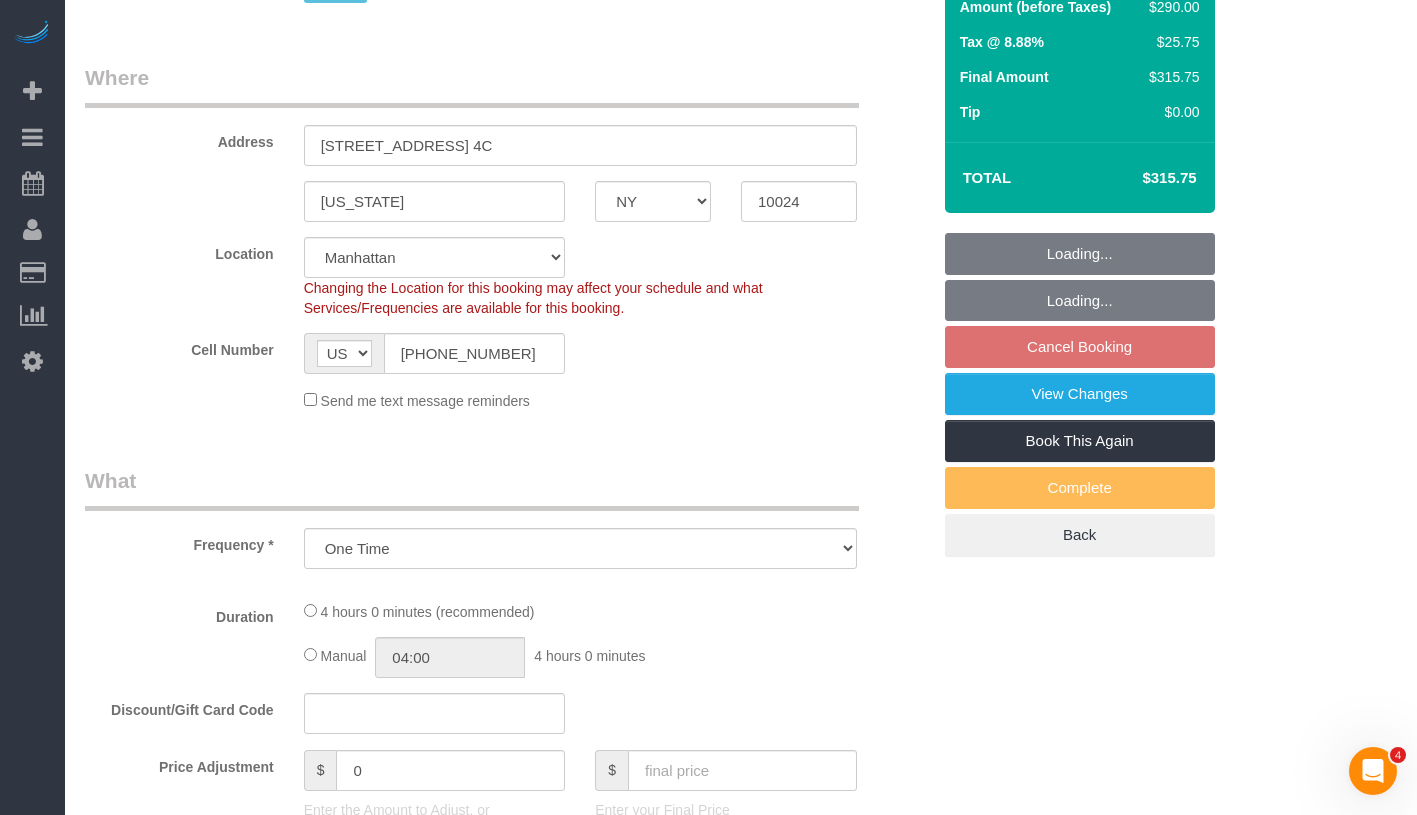 select on "object:1068" 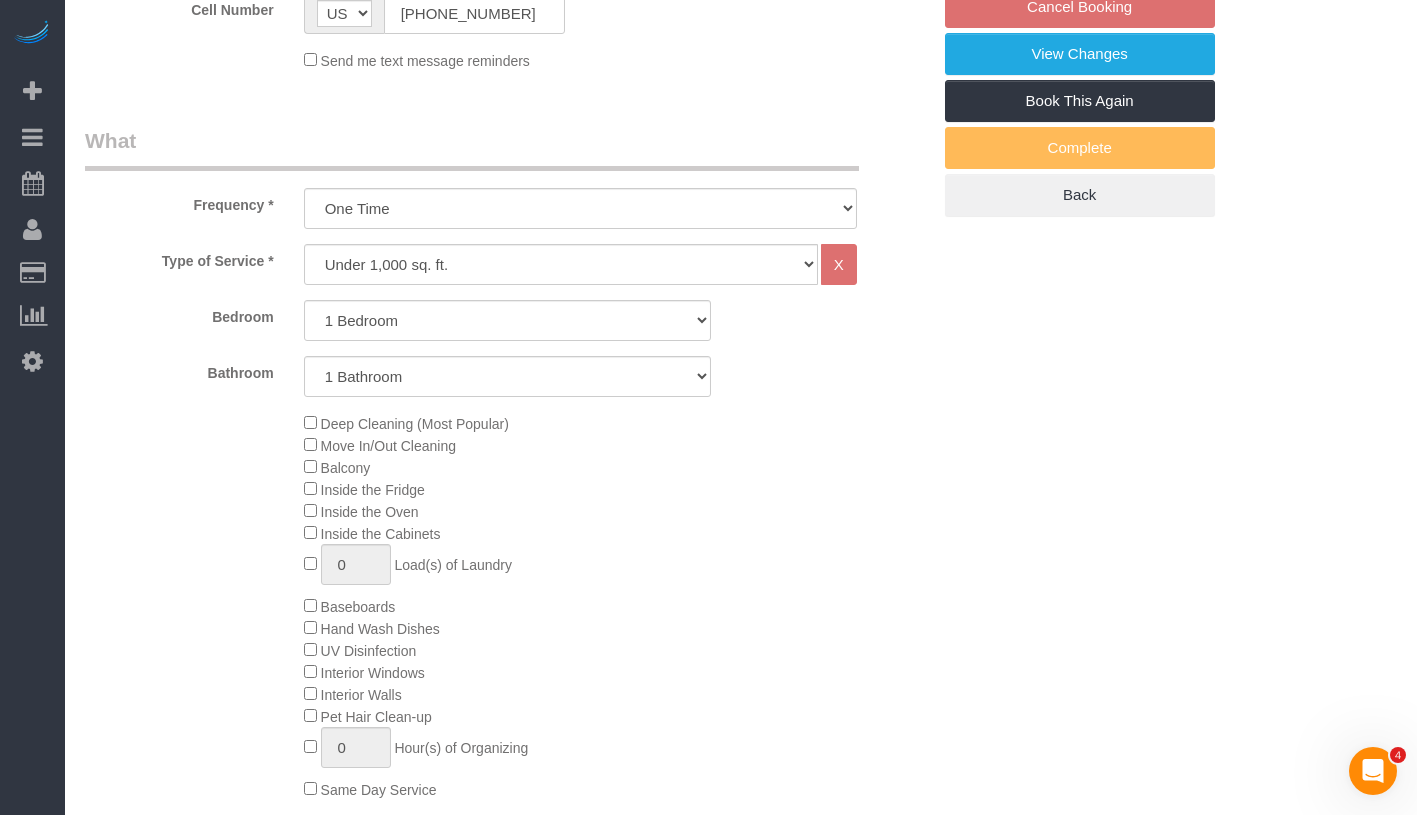select on "1" 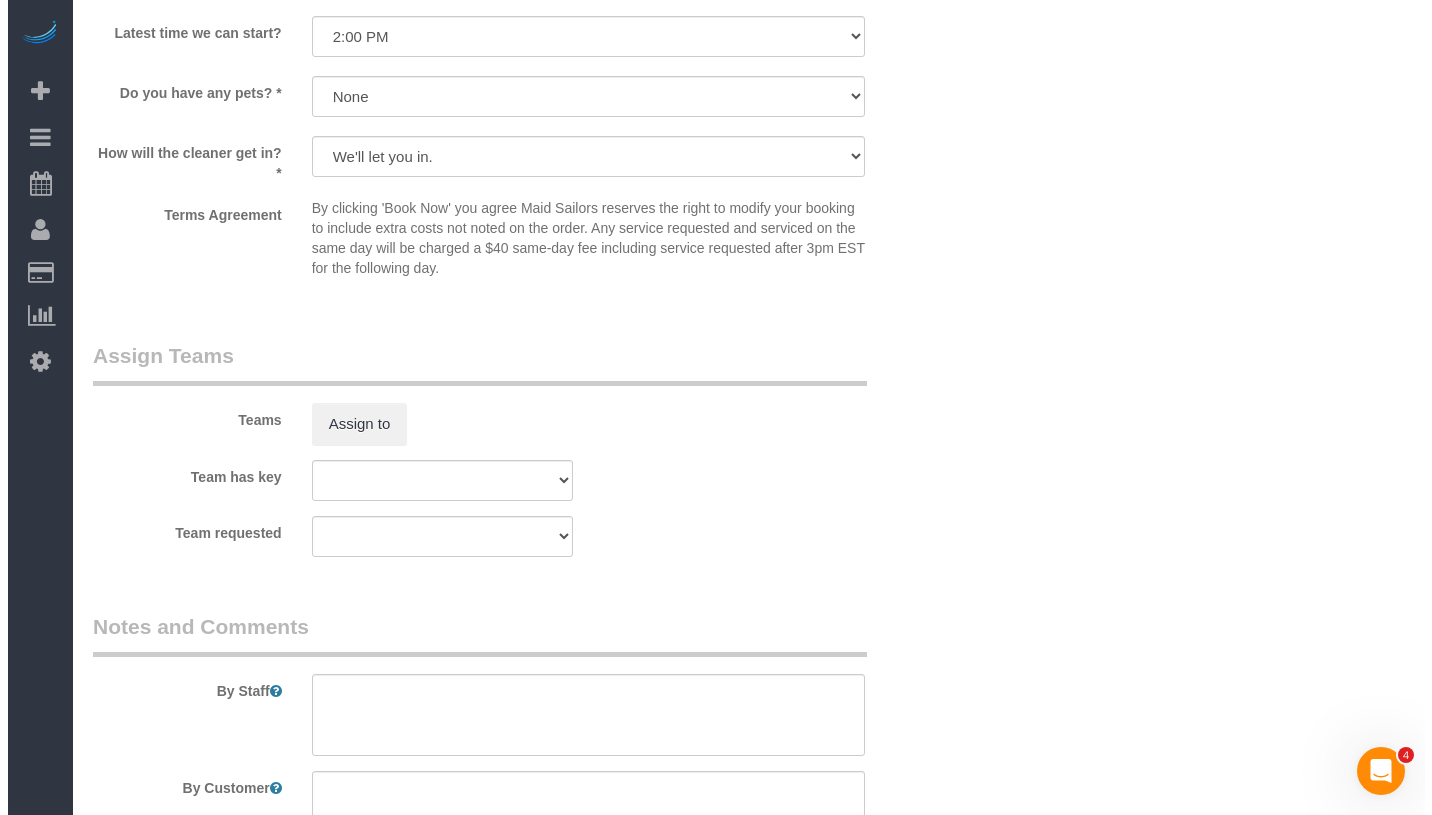 scroll, scrollTop: 2571, scrollLeft: 0, axis: vertical 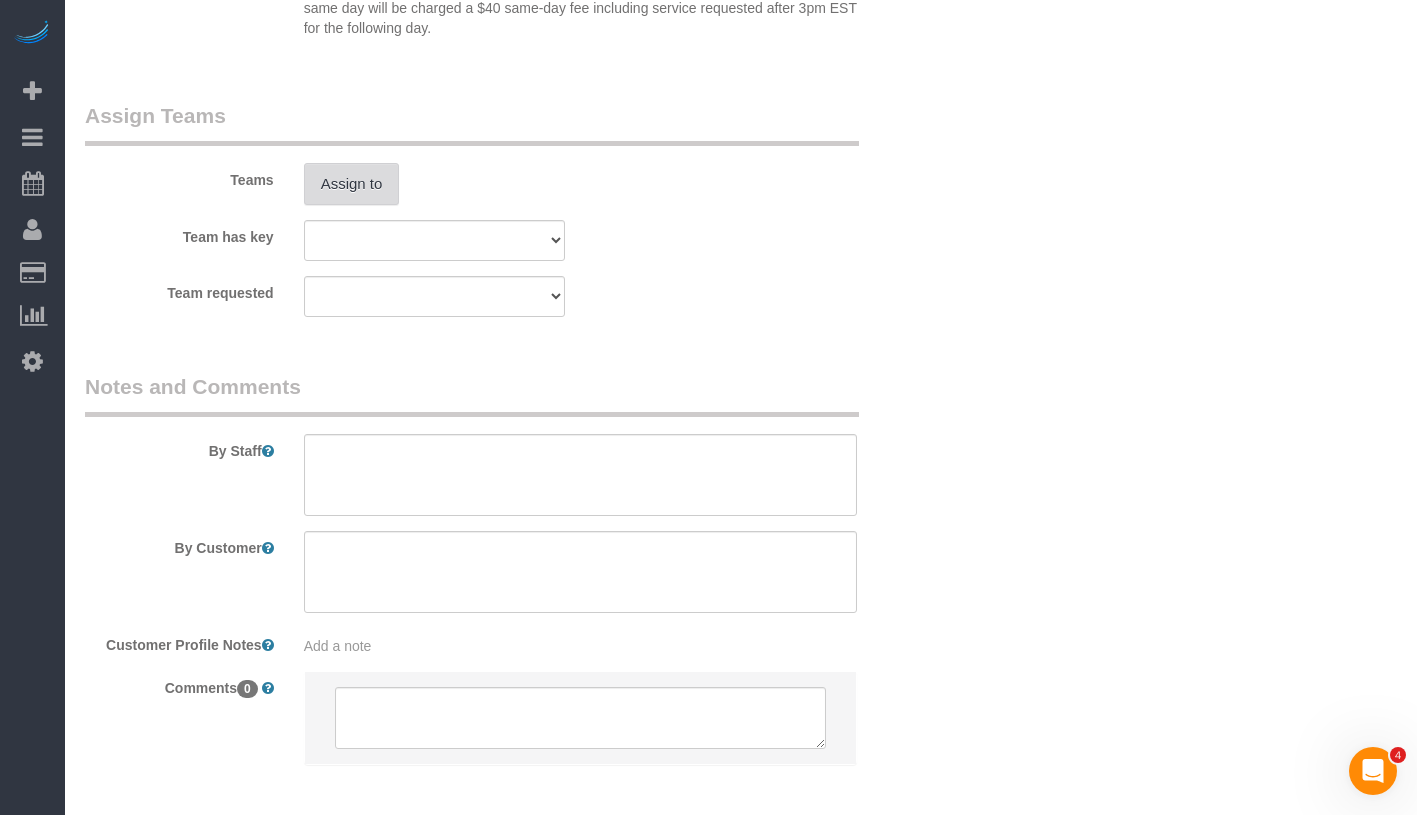 click on "Assign to" at bounding box center [352, 184] 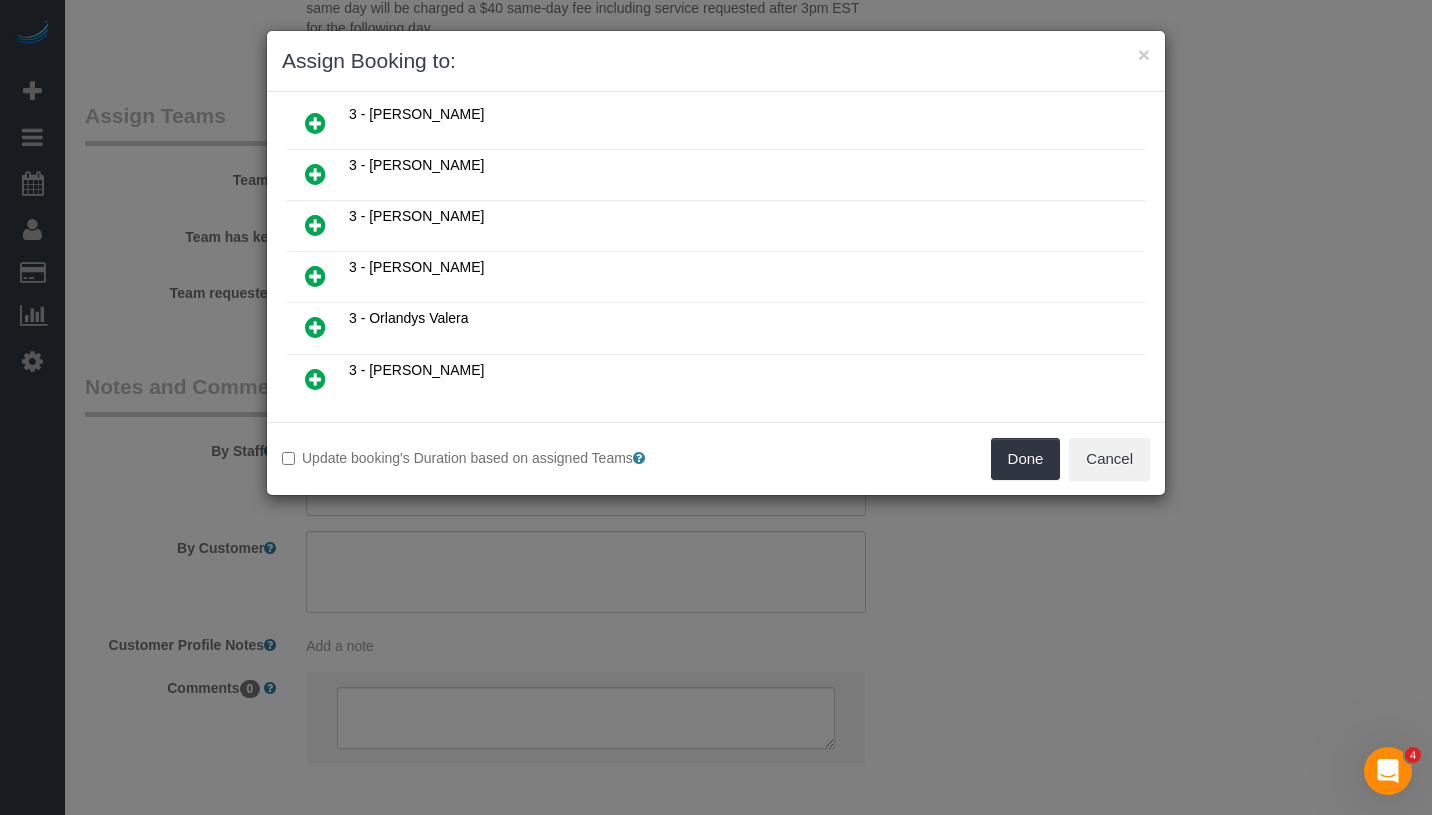 scroll, scrollTop: 1143, scrollLeft: 0, axis: vertical 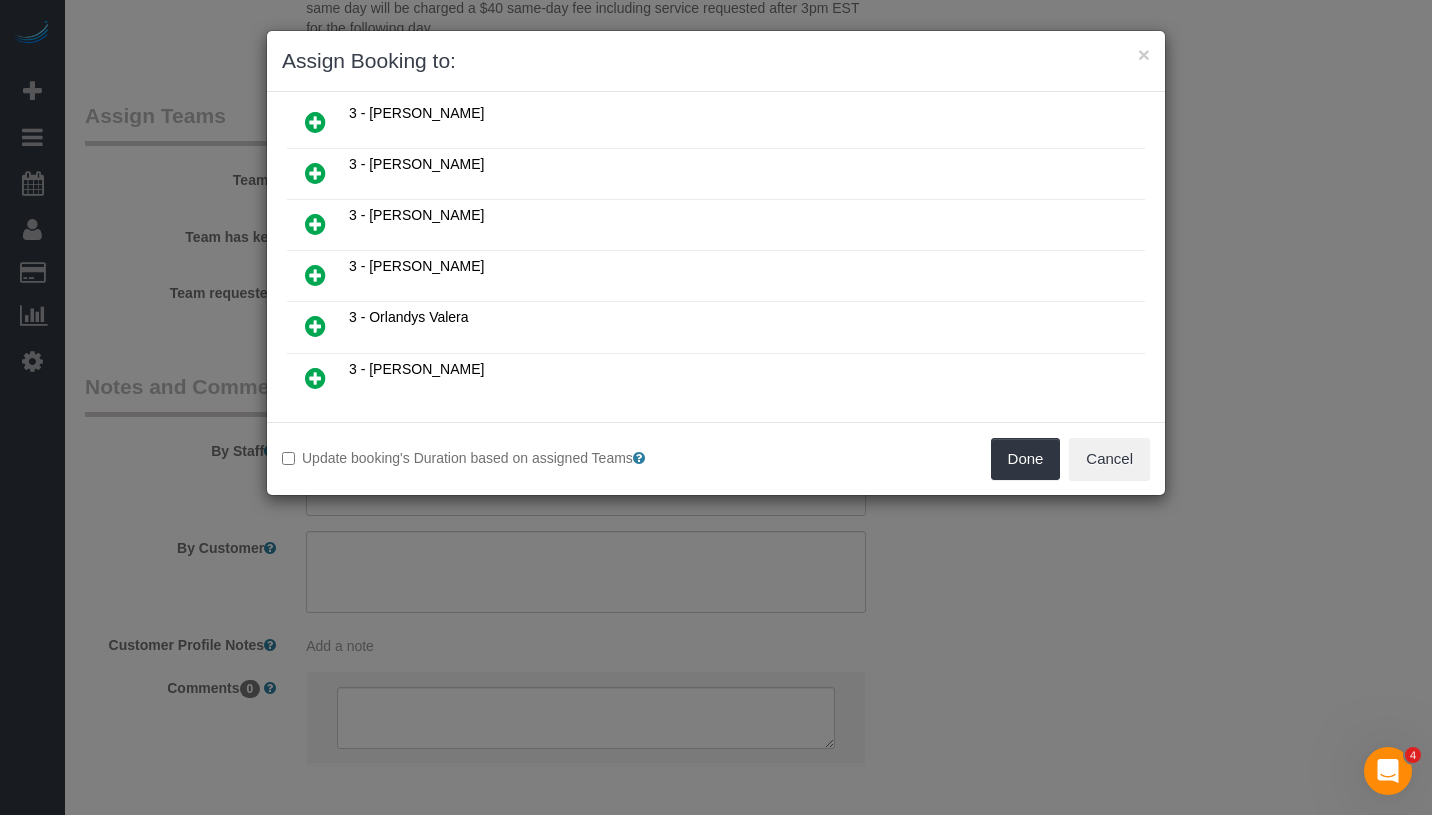 click at bounding box center (315, 224) 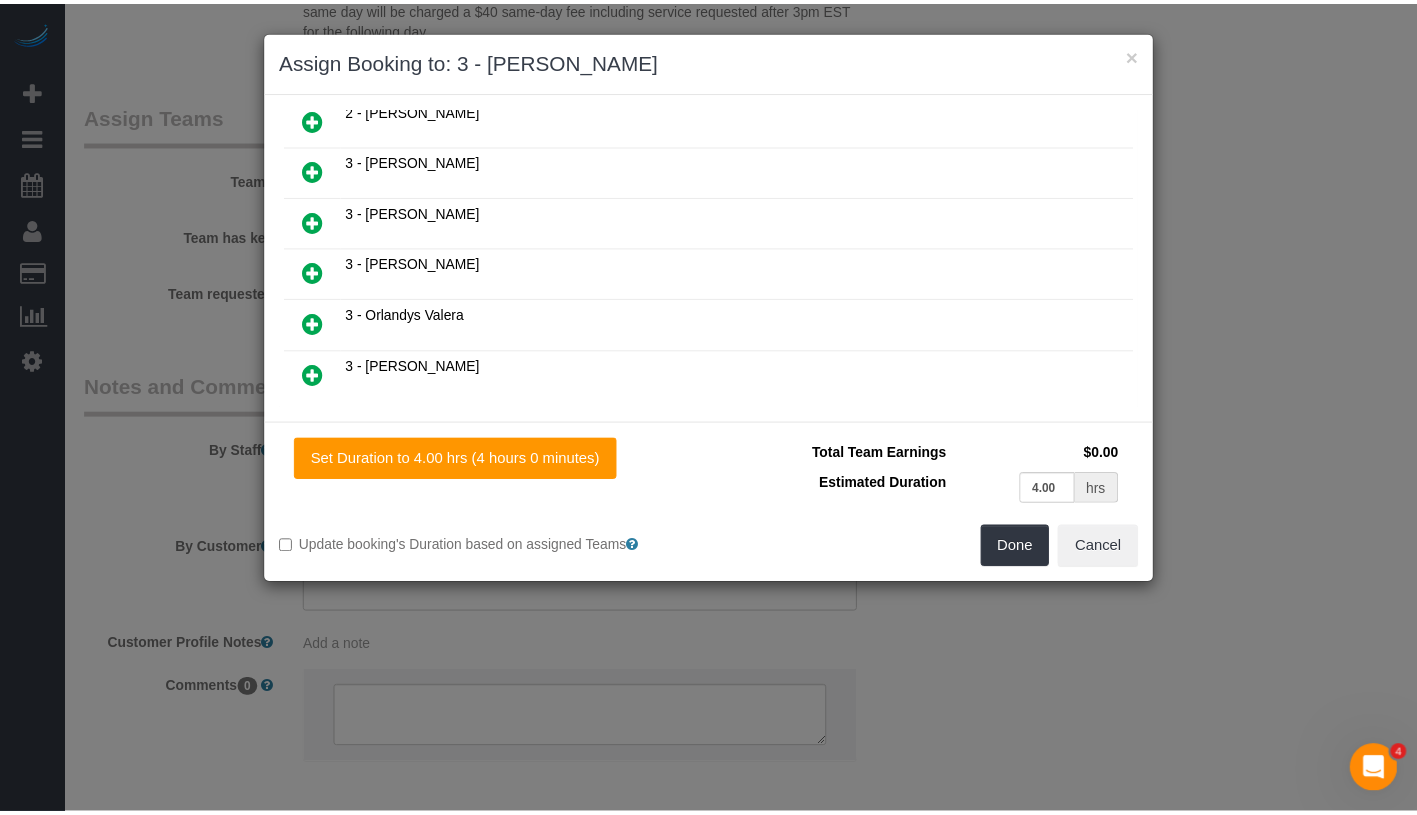 scroll, scrollTop: 1189, scrollLeft: 0, axis: vertical 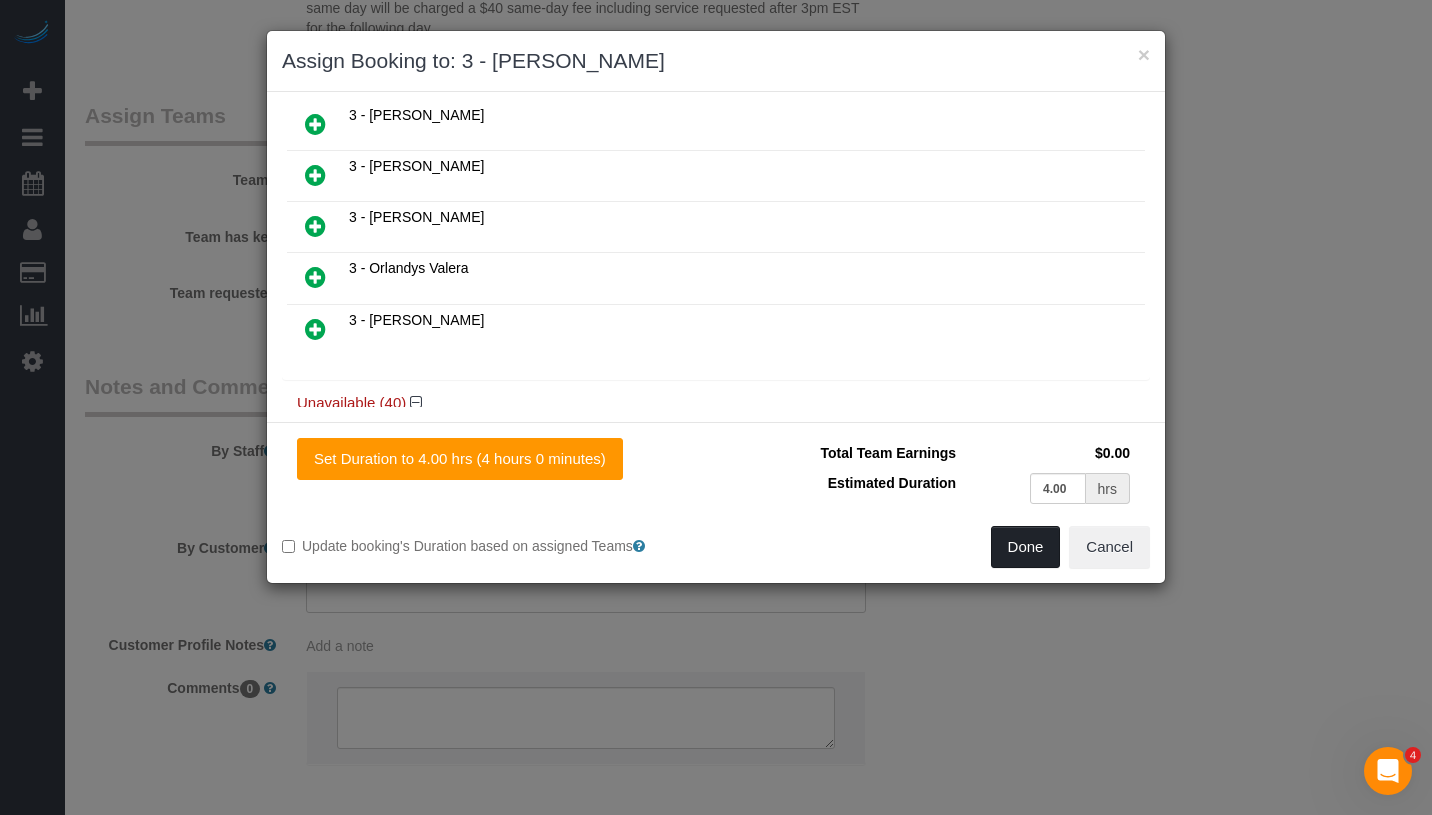 click on "Done" at bounding box center (1026, 547) 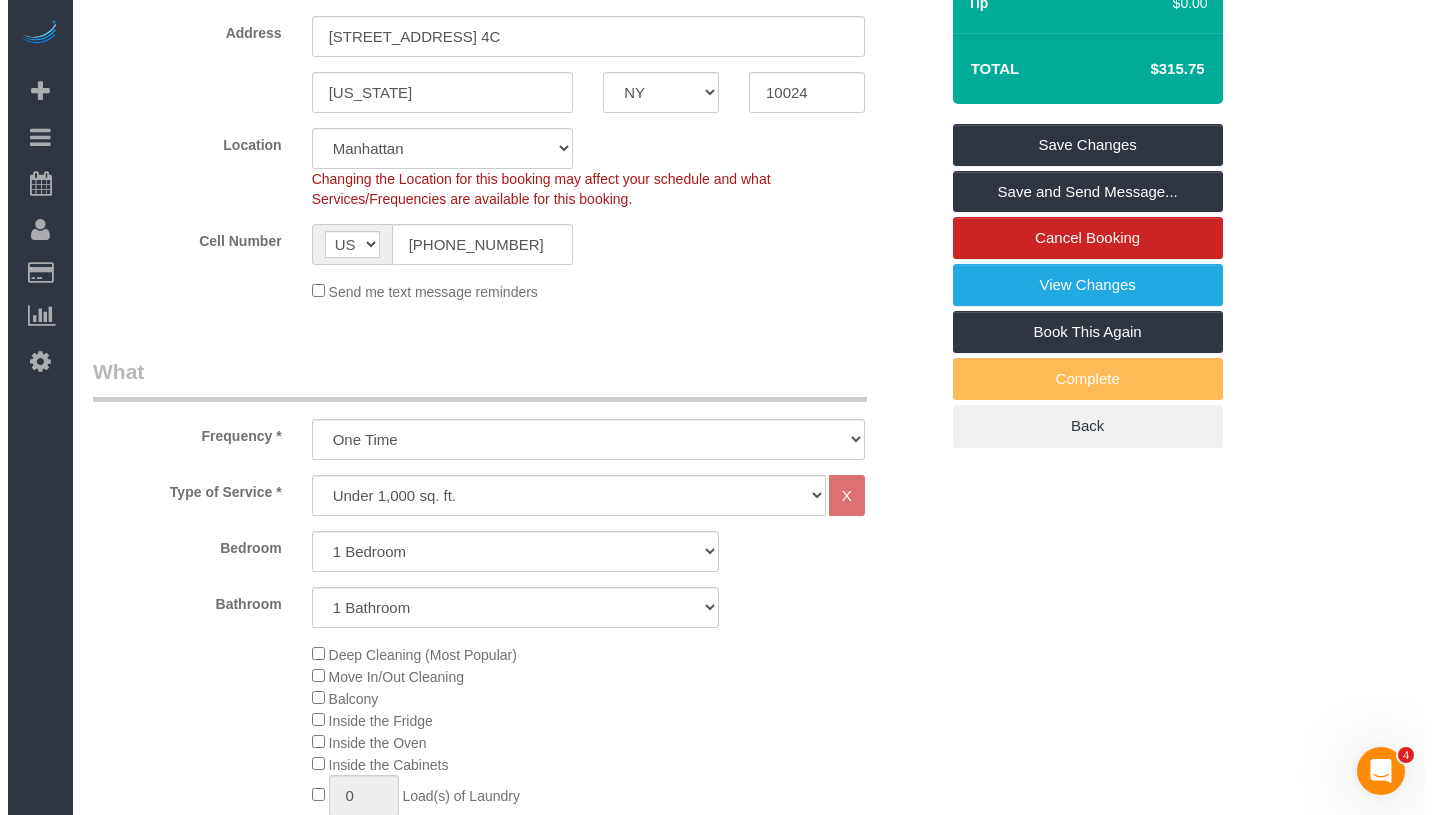 scroll, scrollTop: 0, scrollLeft: 0, axis: both 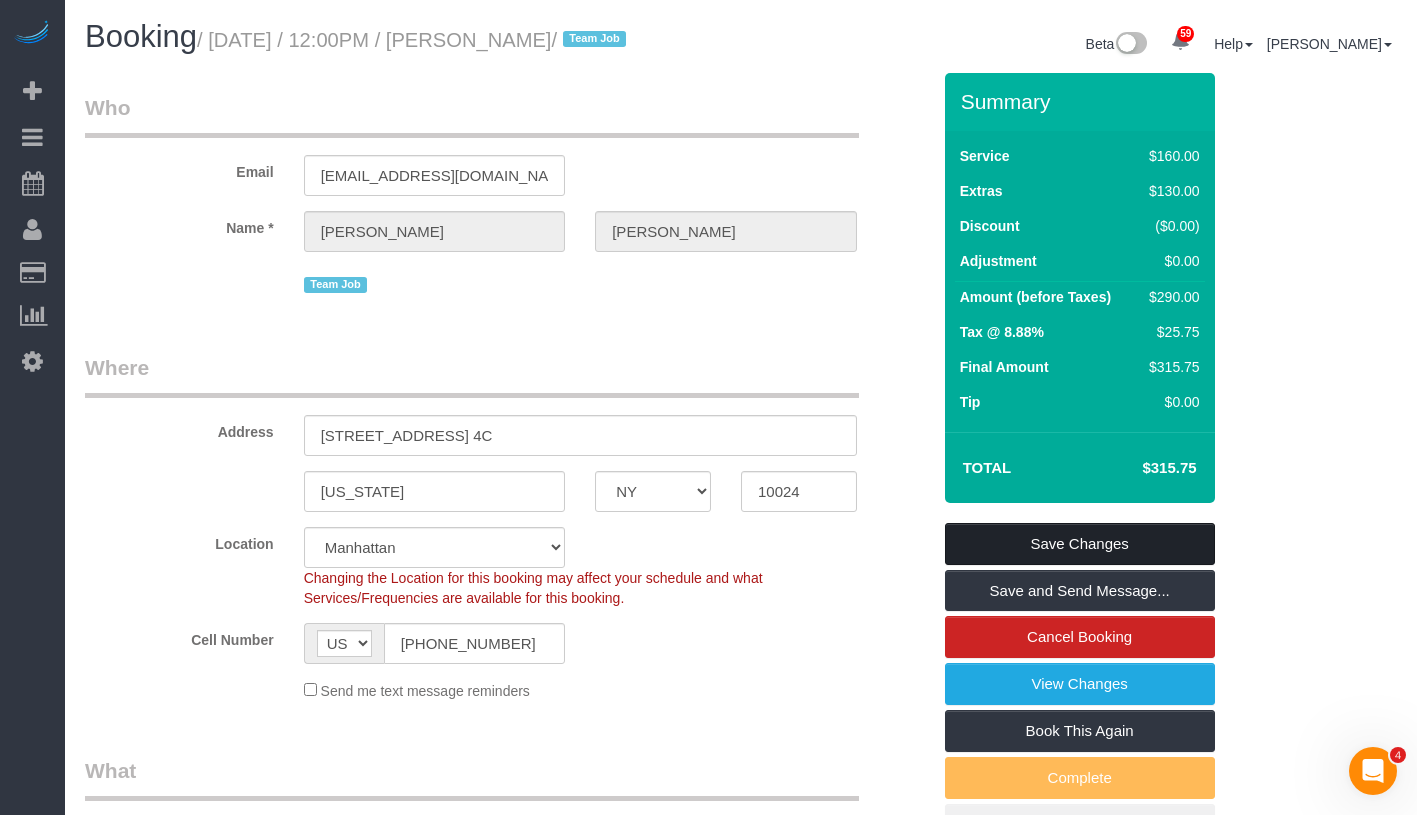 click on "Save Changes" at bounding box center (1080, 544) 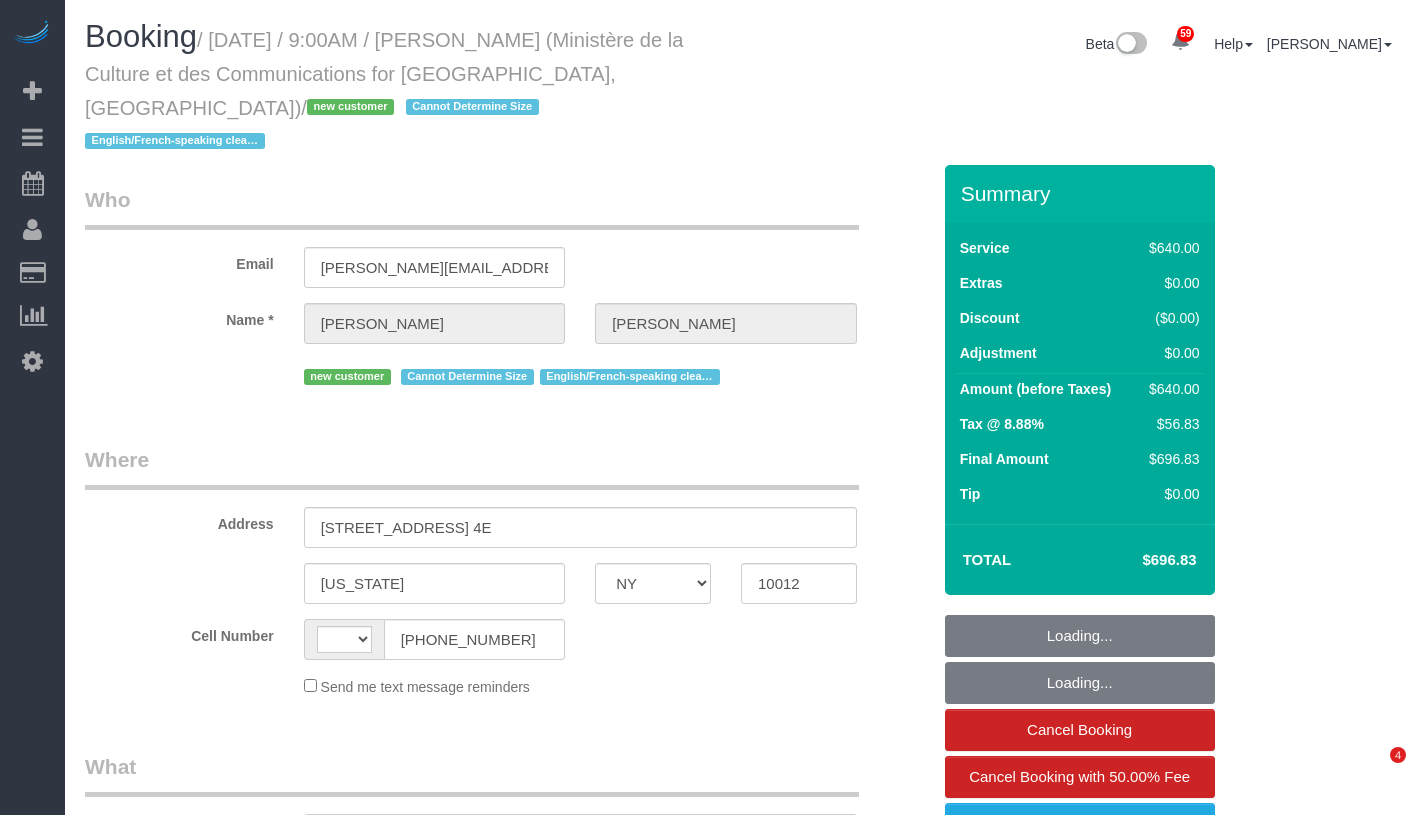 select on "NY" 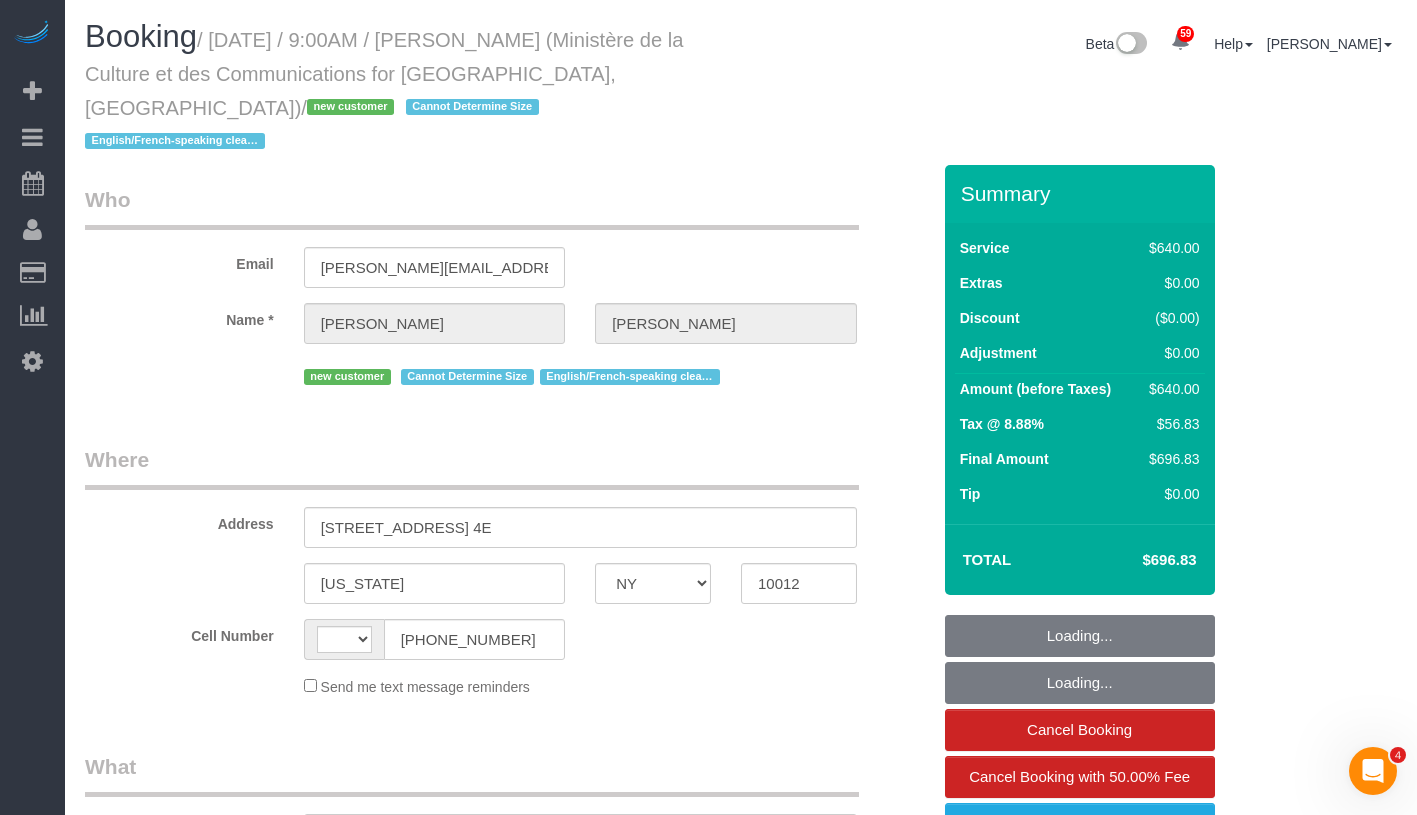 scroll, scrollTop: 0, scrollLeft: 0, axis: both 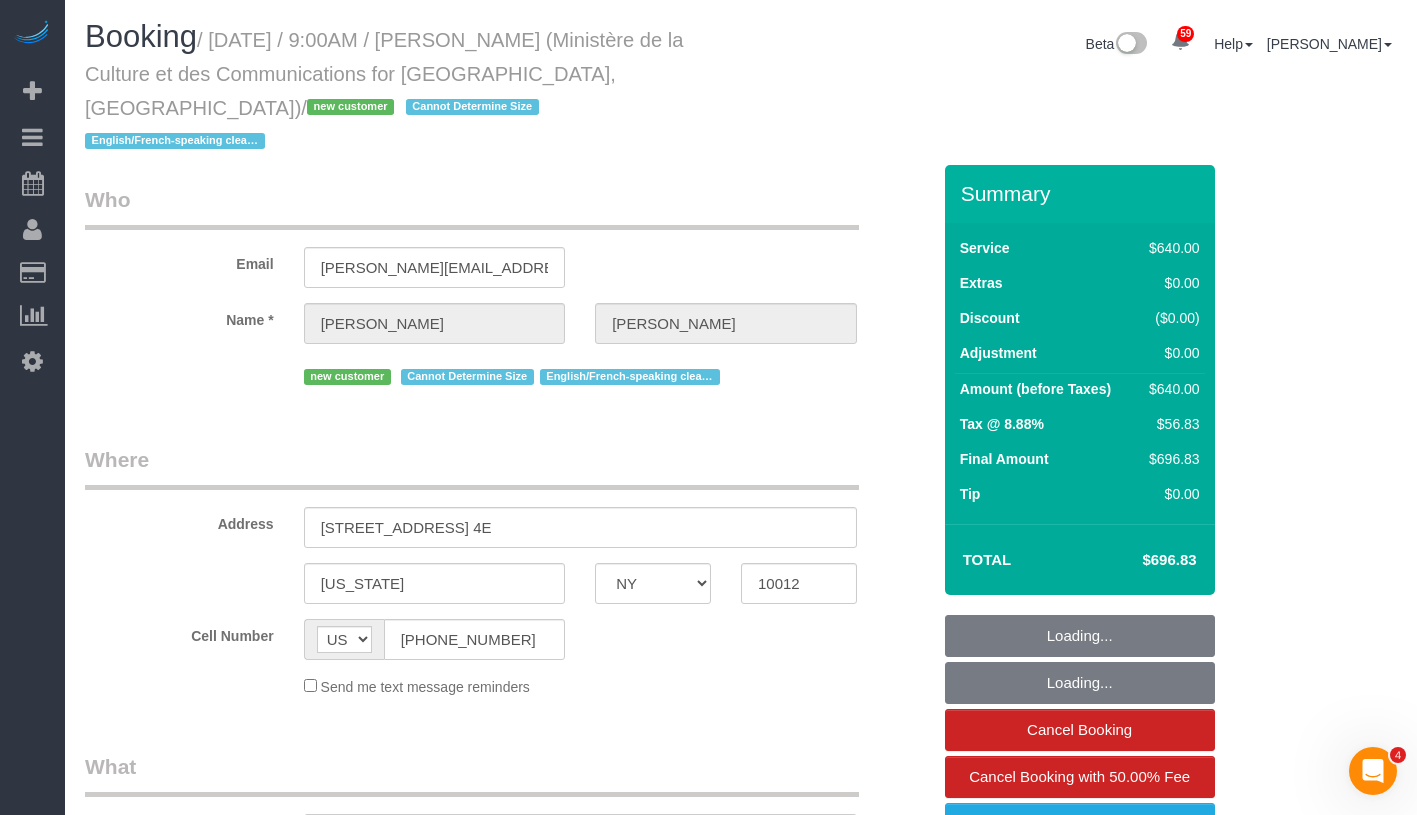 select on "string:stripe-pm_1RgsCo4VGloSiKo7UrfMMf9Z" 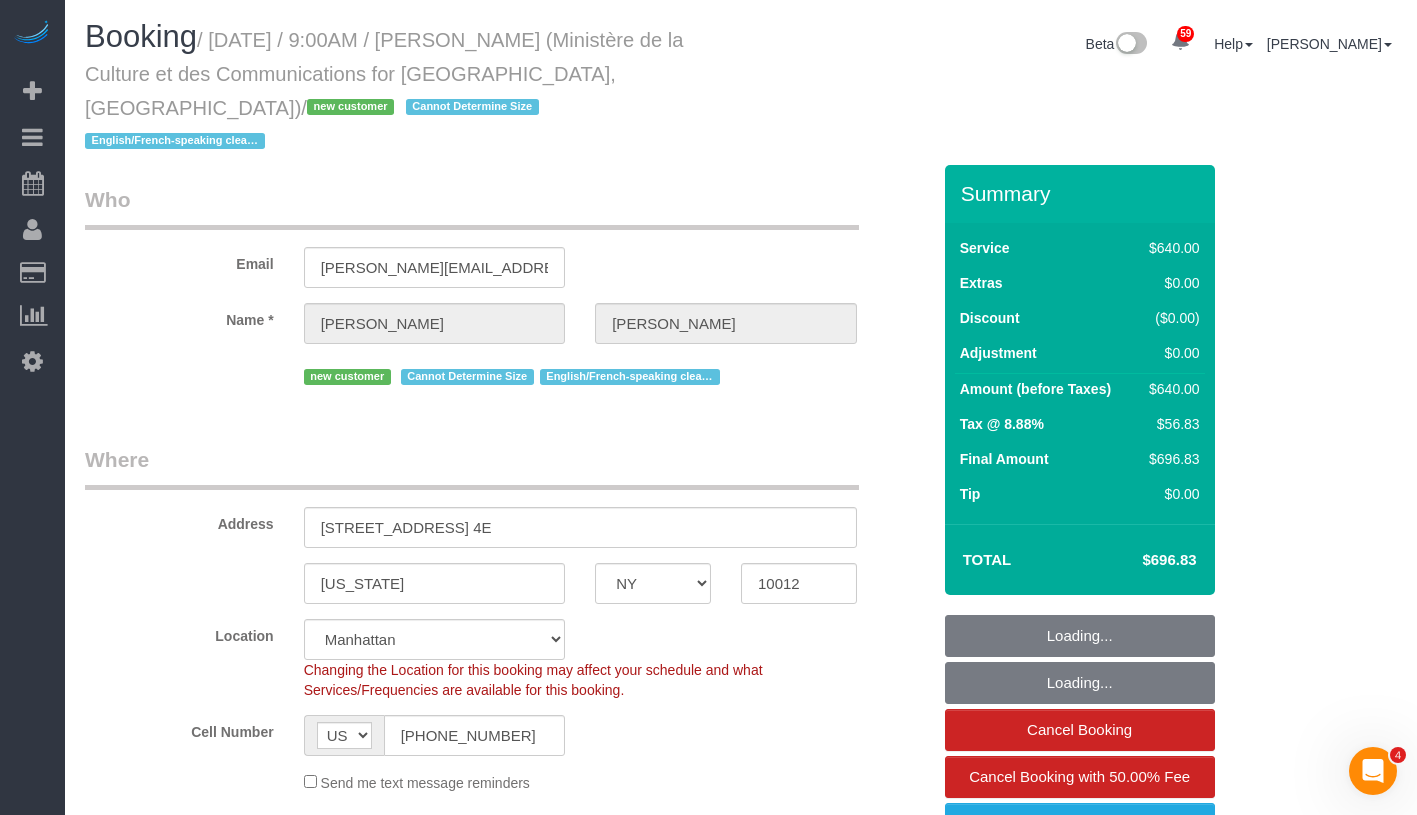 select on "object:1063" 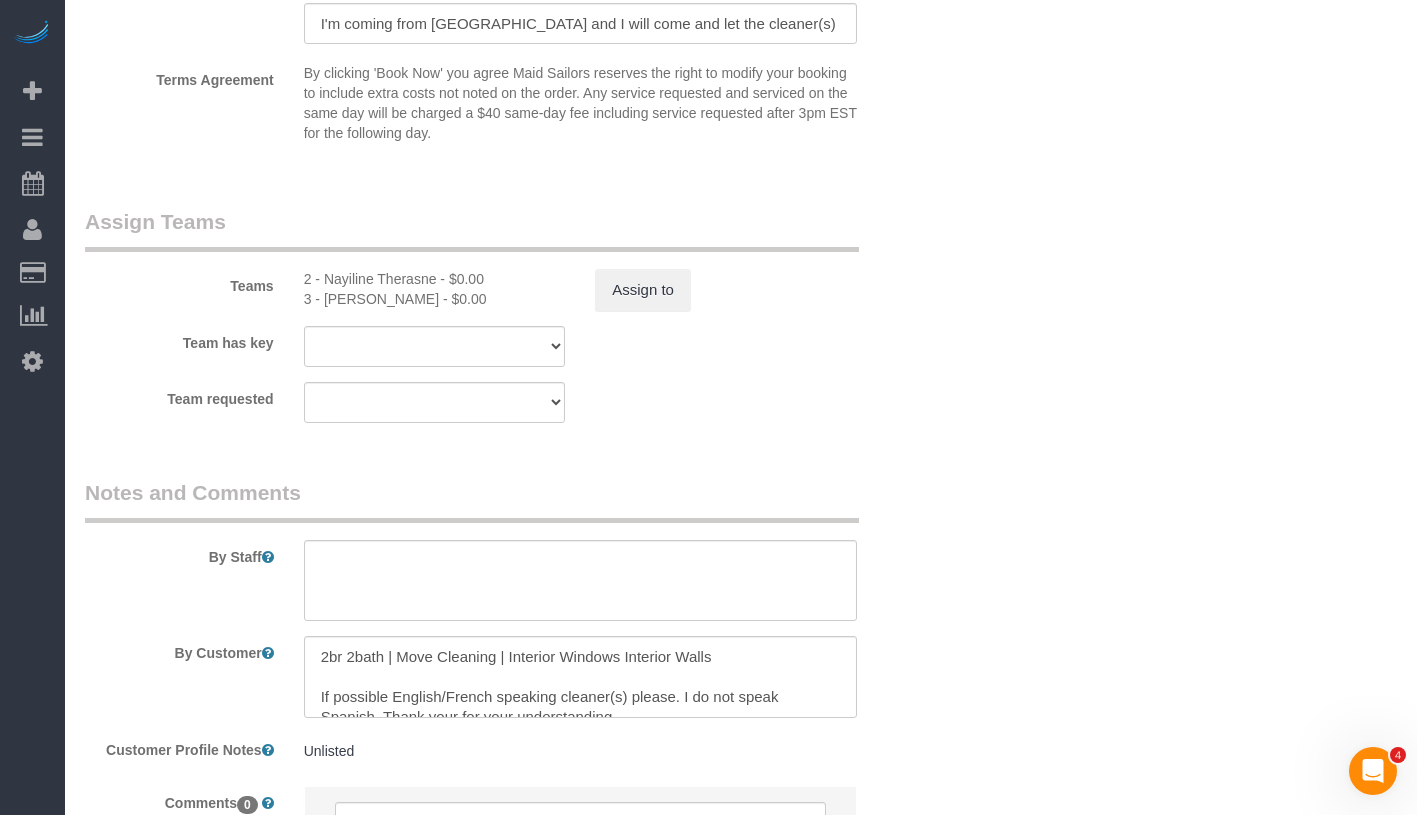 scroll, scrollTop: 2332, scrollLeft: 0, axis: vertical 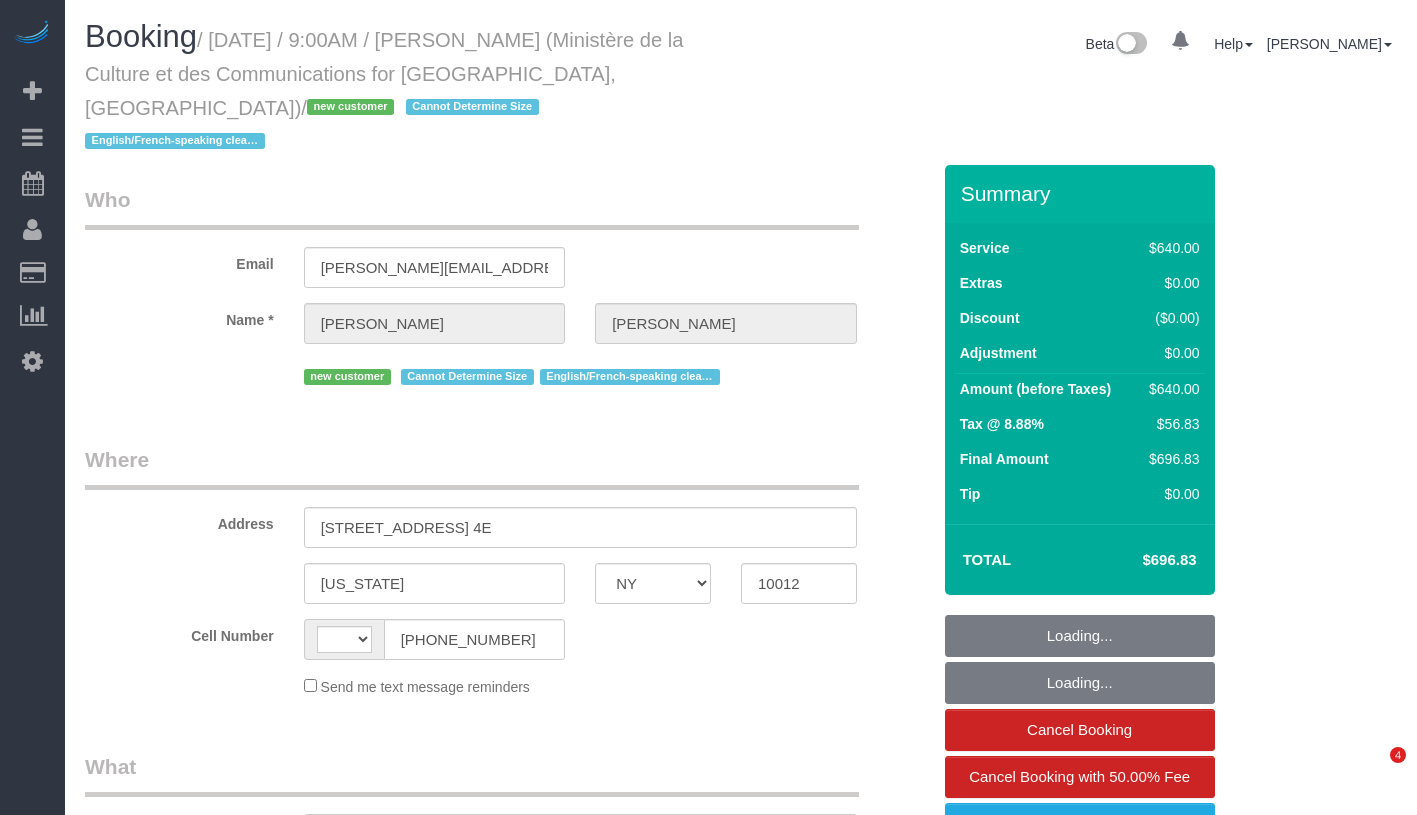 select on "NY" 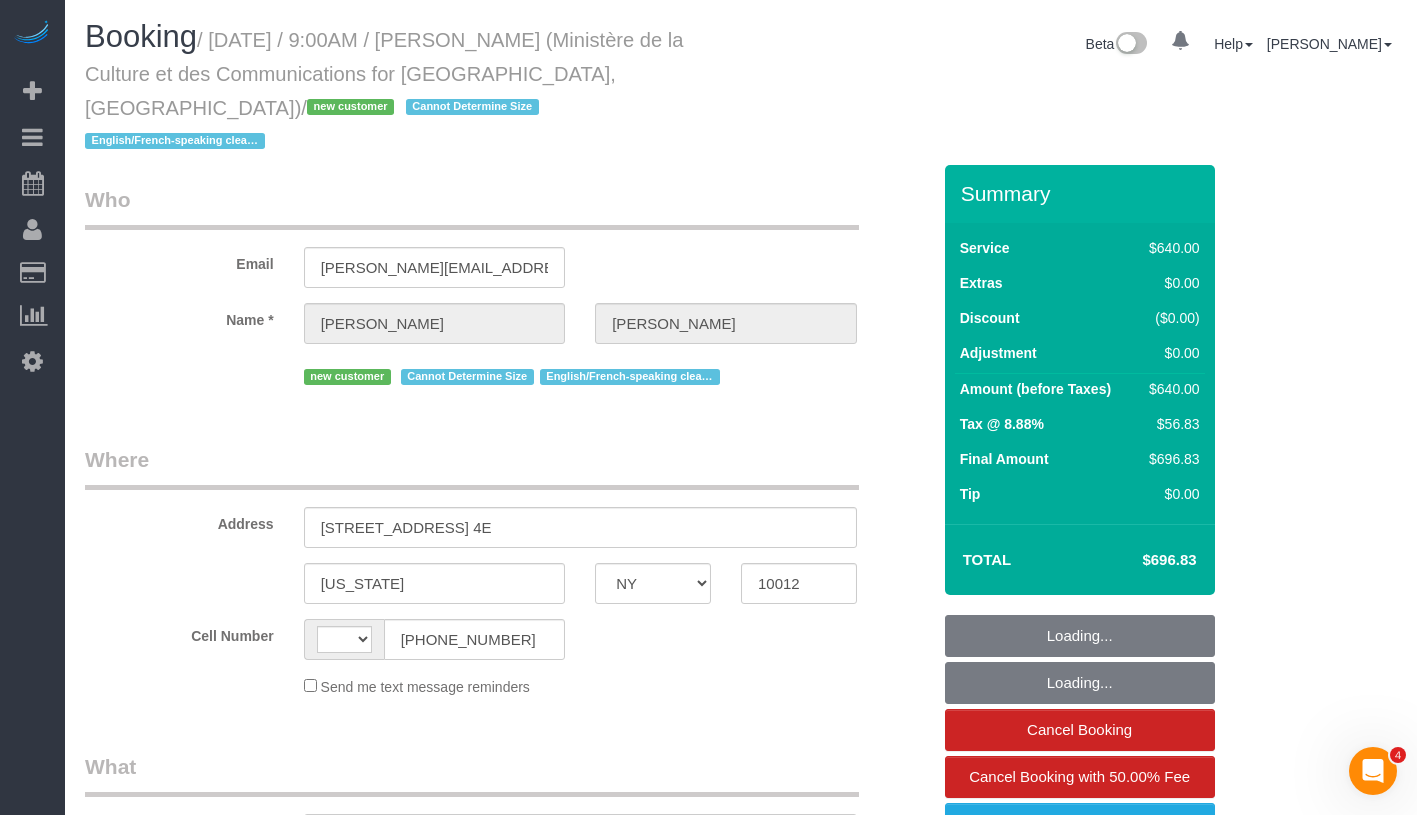 scroll, scrollTop: 0, scrollLeft: 0, axis: both 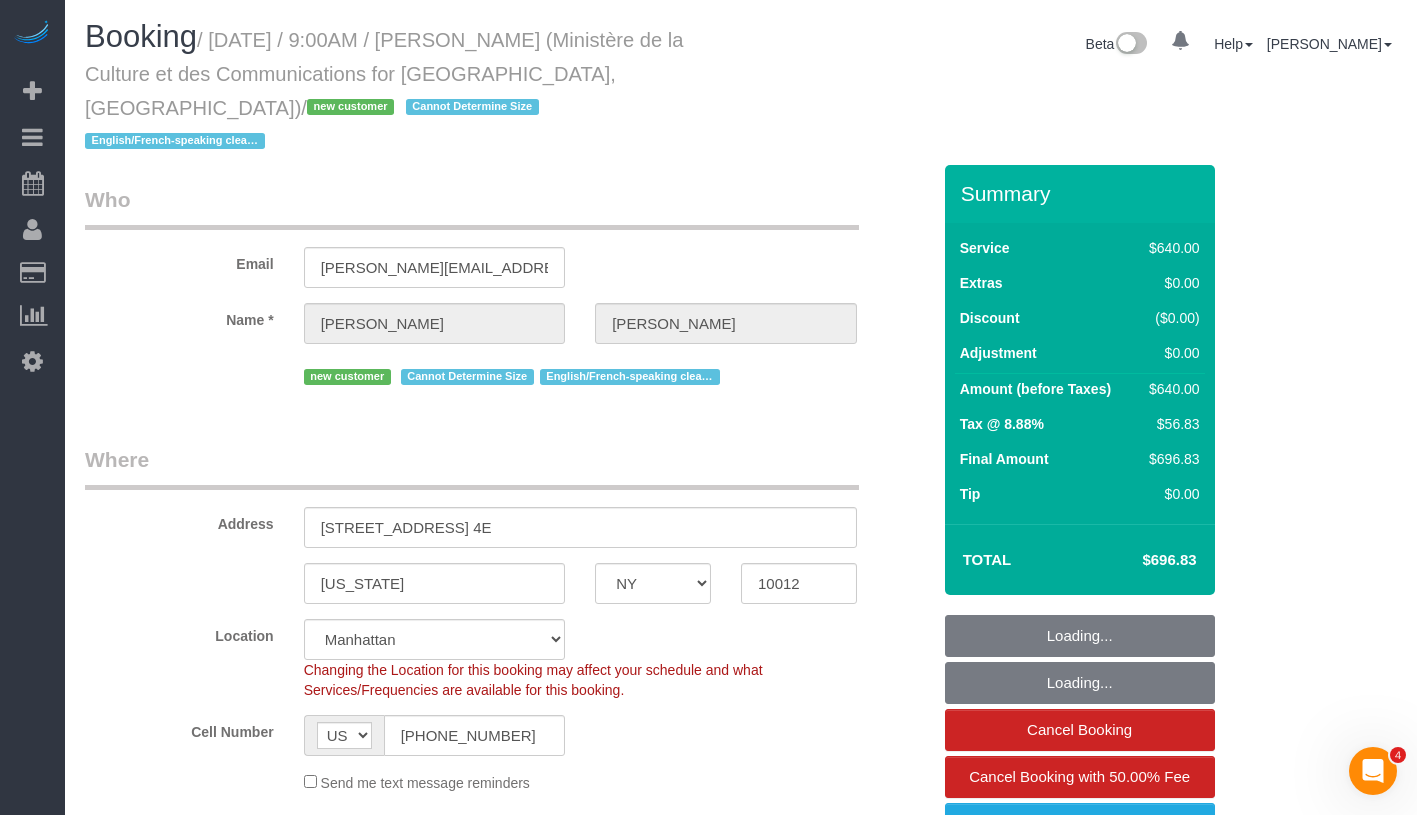 select on "string:stripe-pm_1RgsCo4VGloSiKo7UrfMMf9Z" 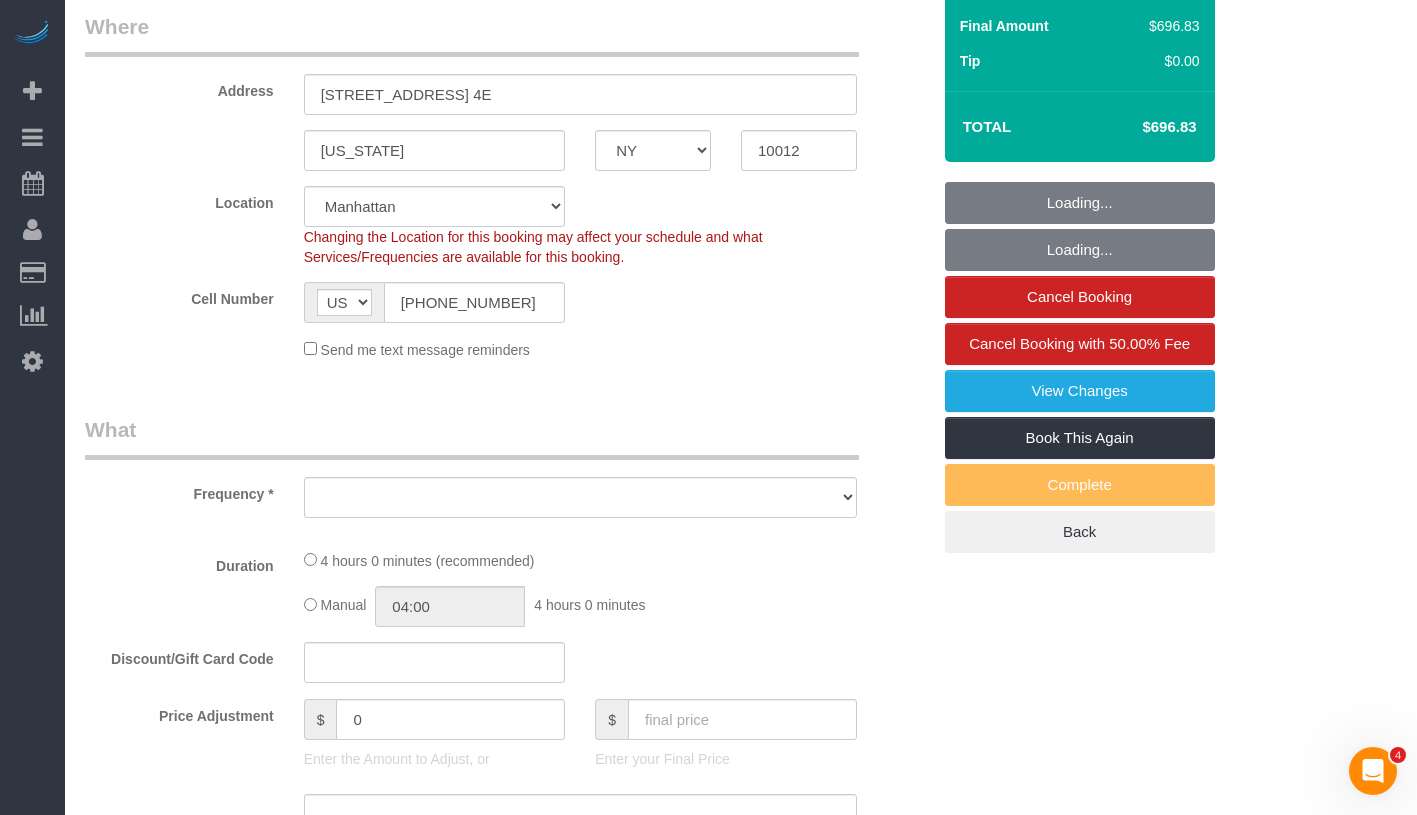select on "object:833" 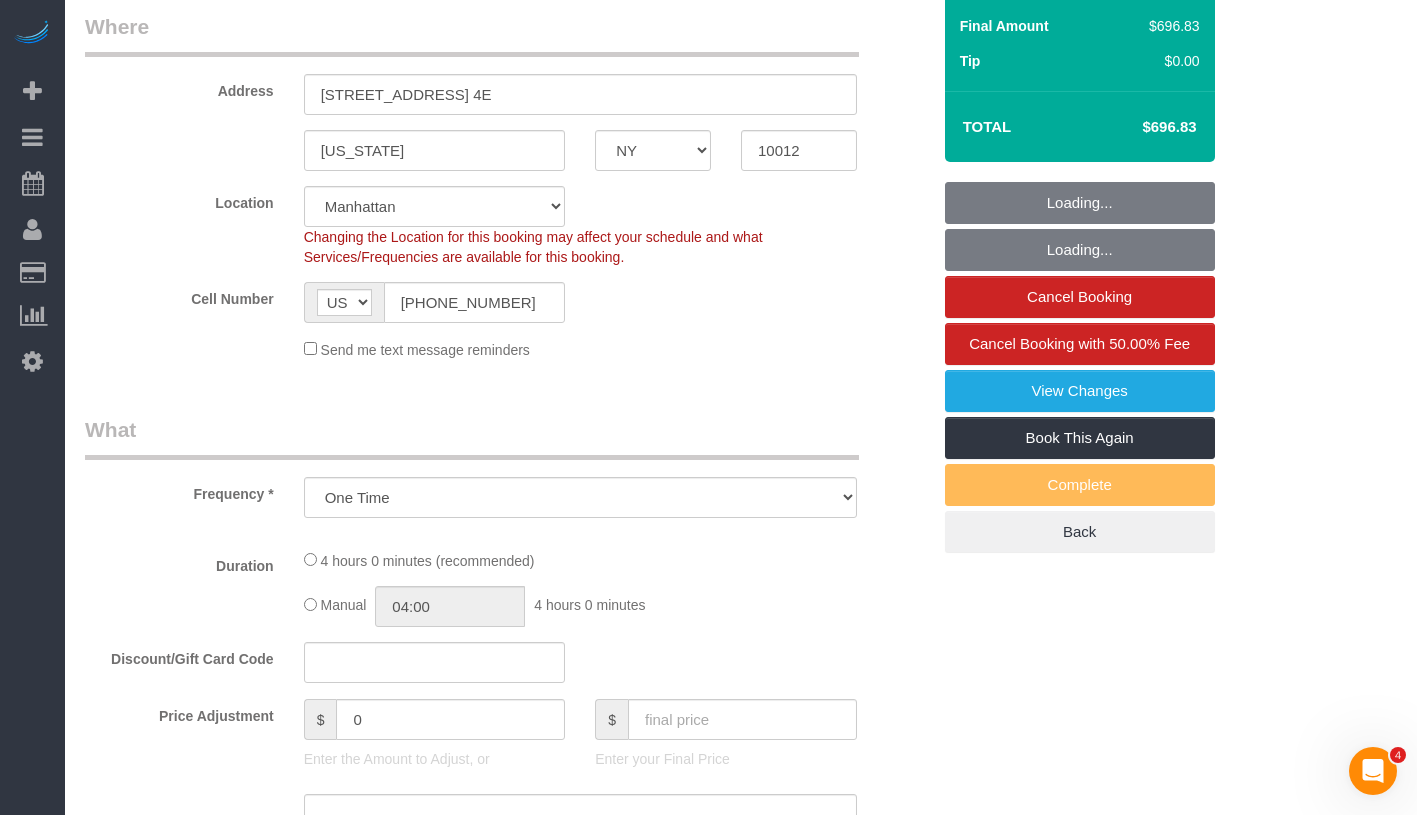 select on "object:1408" 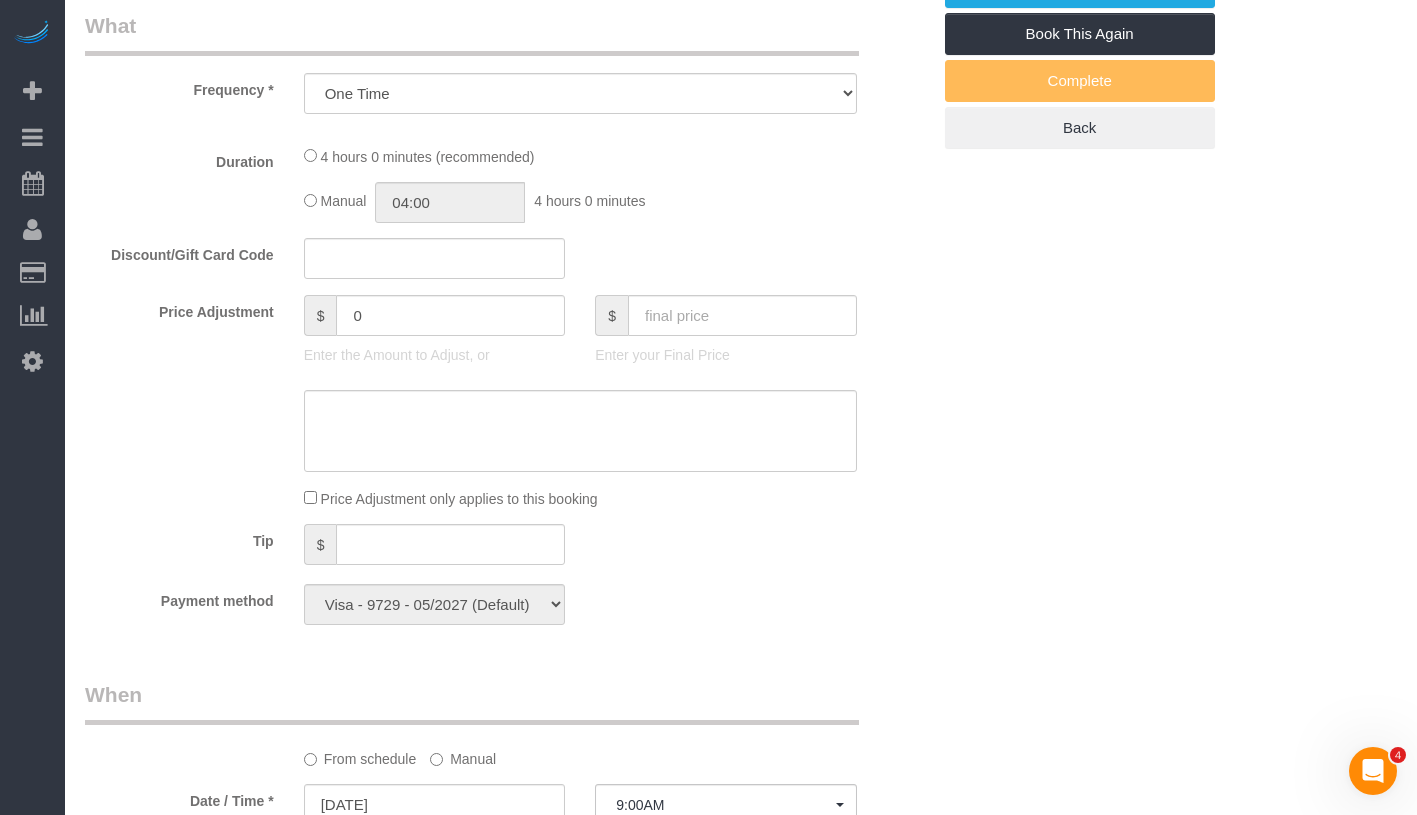 select on "2" 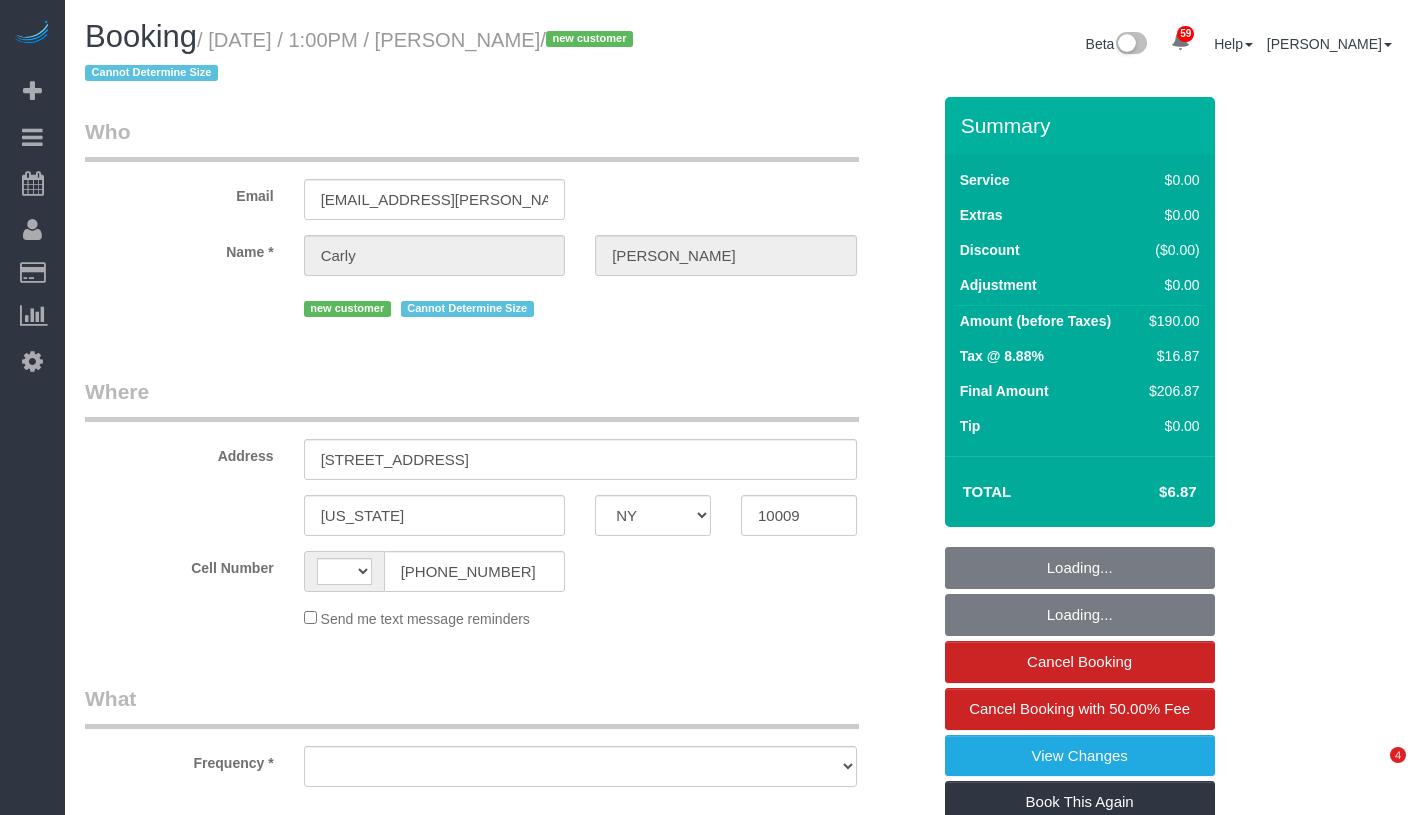 select on "NY" 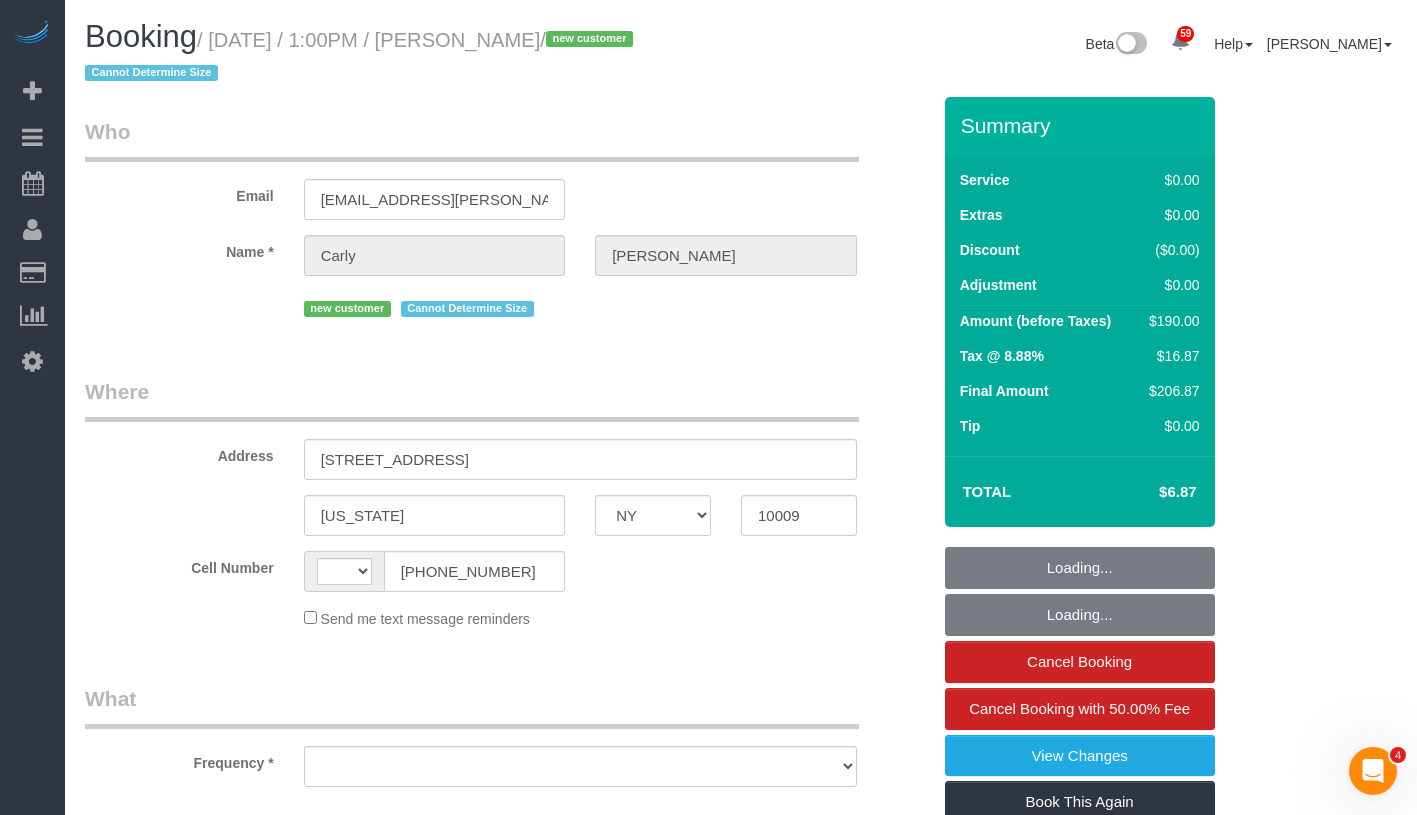 scroll, scrollTop: 0, scrollLeft: 0, axis: both 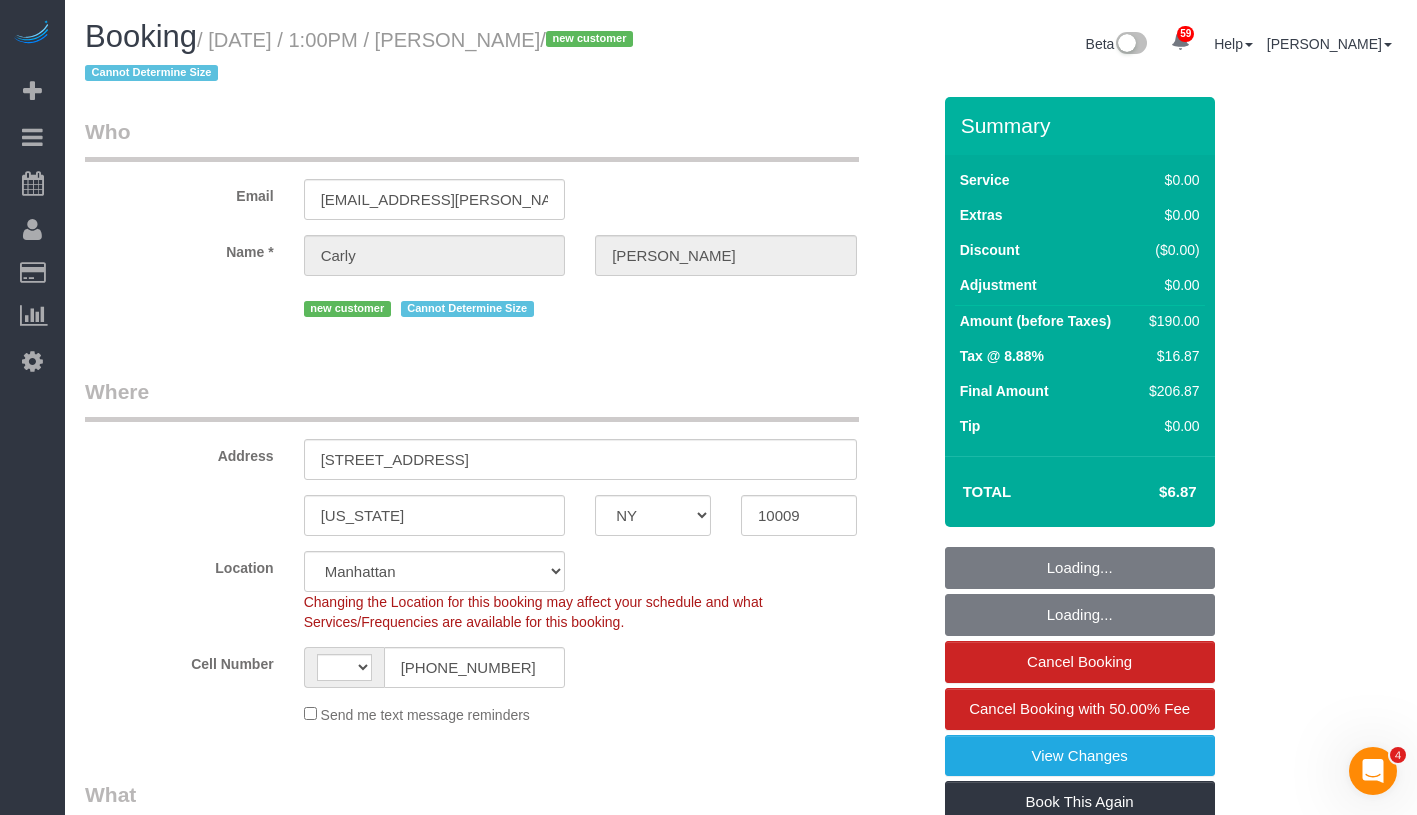 select on "string:[GEOGRAPHIC_DATA]" 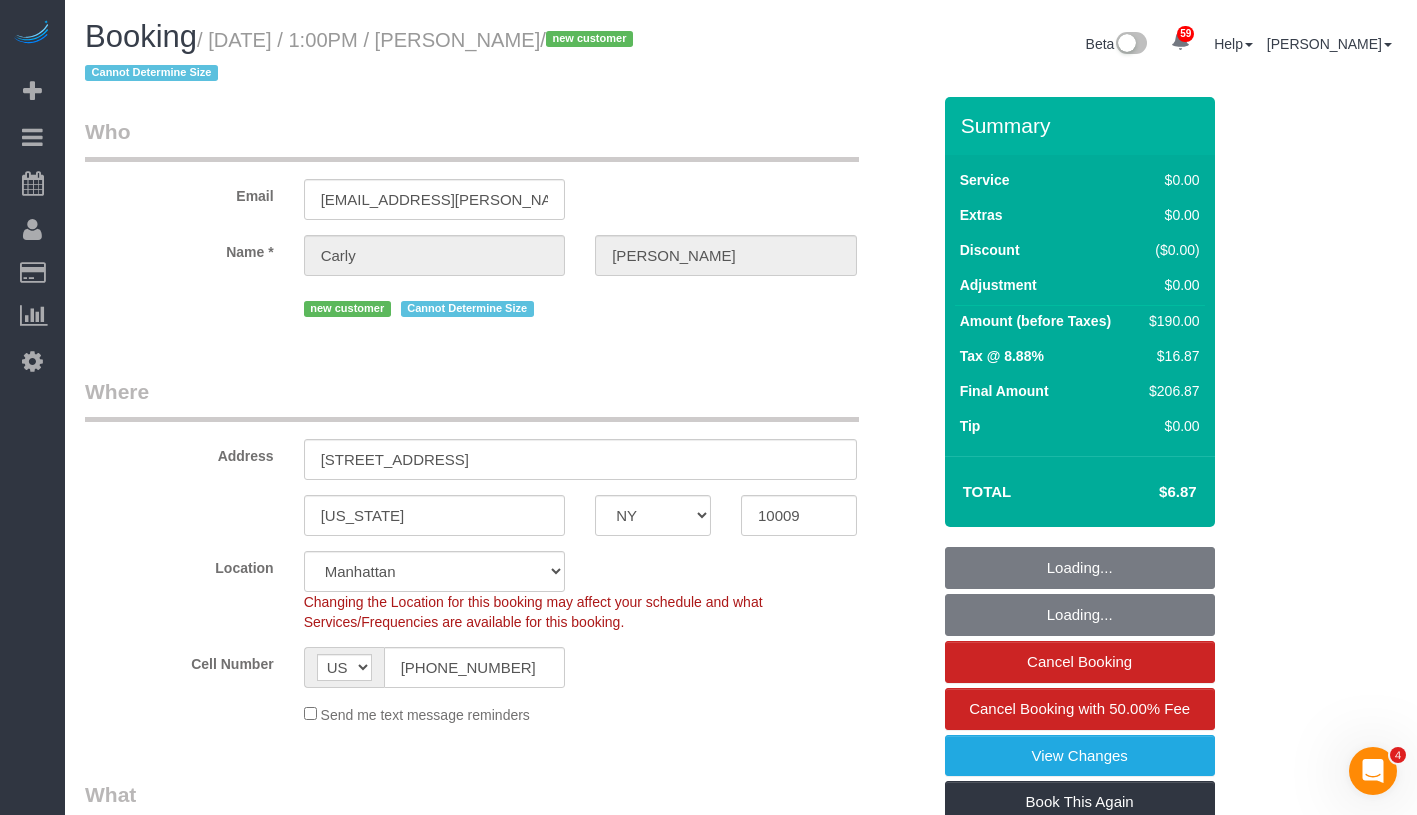 select on "object:1113" 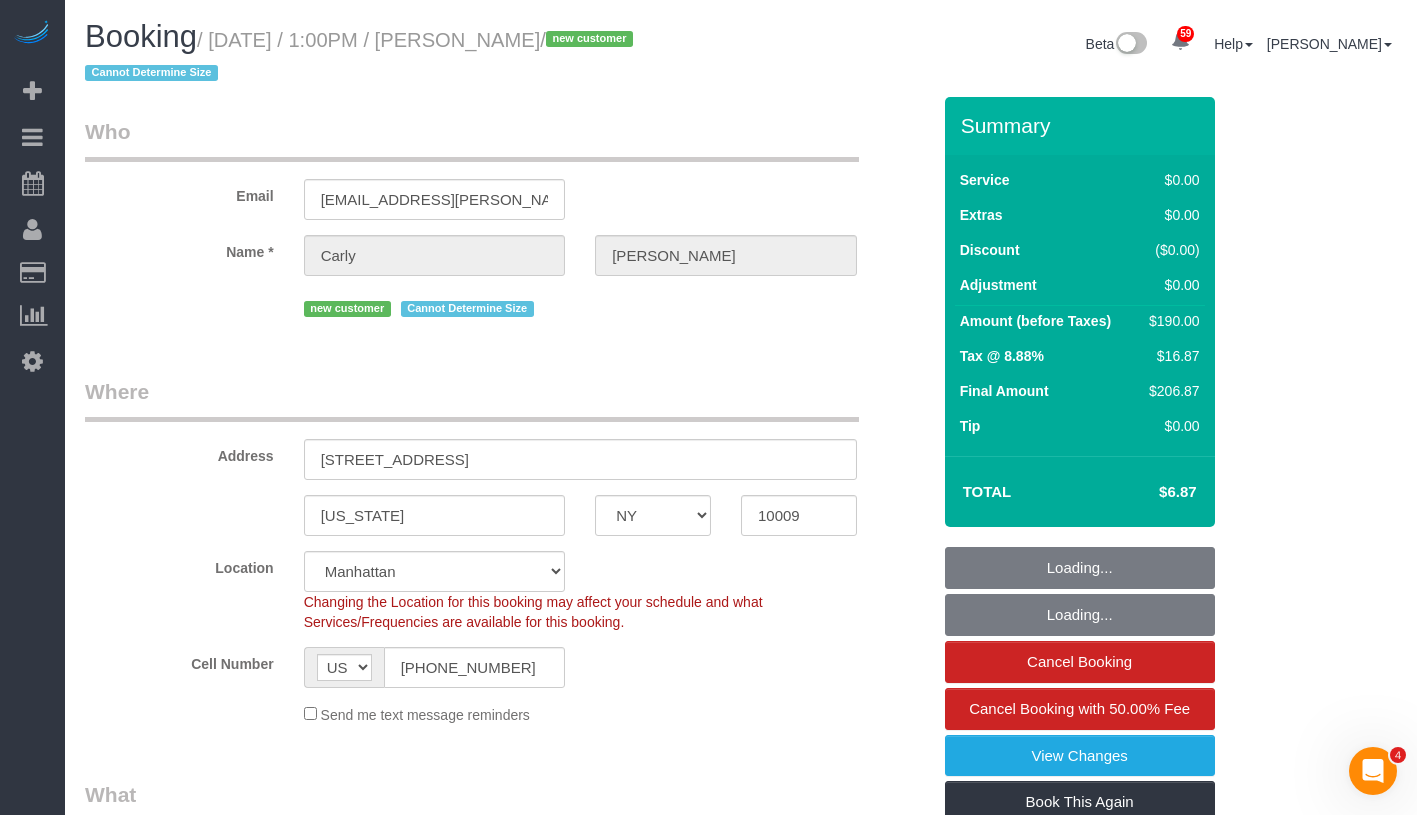 select on "number:15" 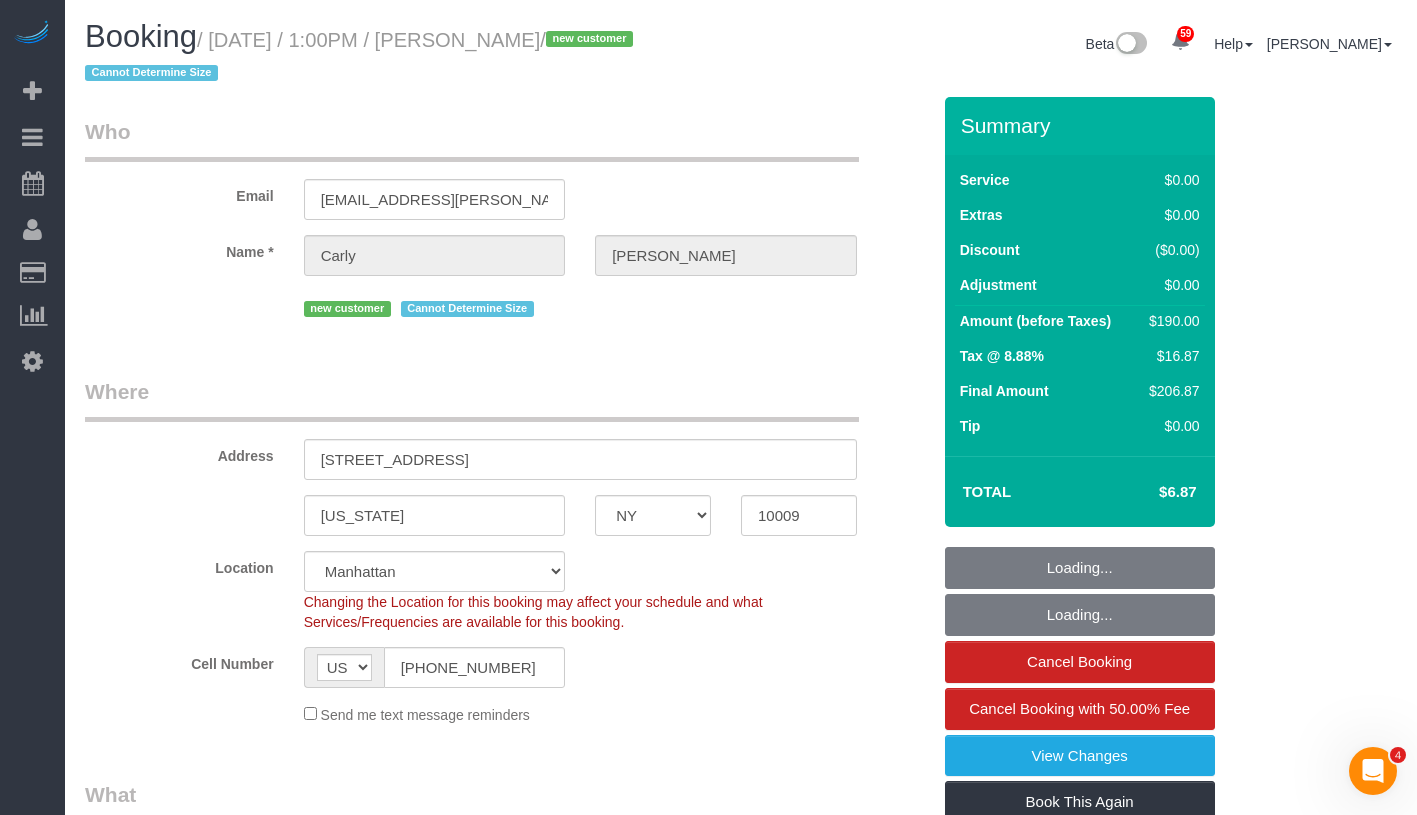 select on "number:5" 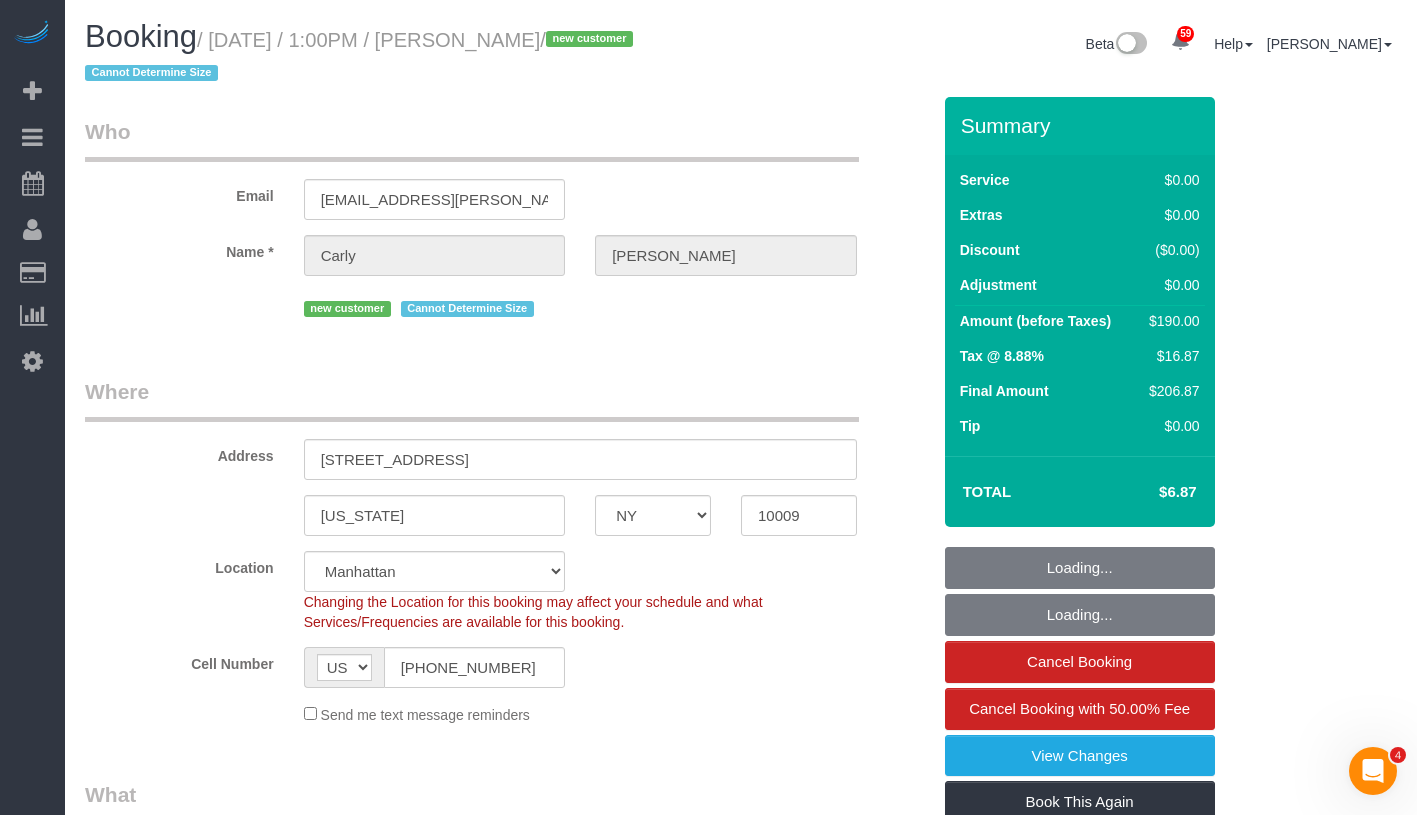 select on "spot1" 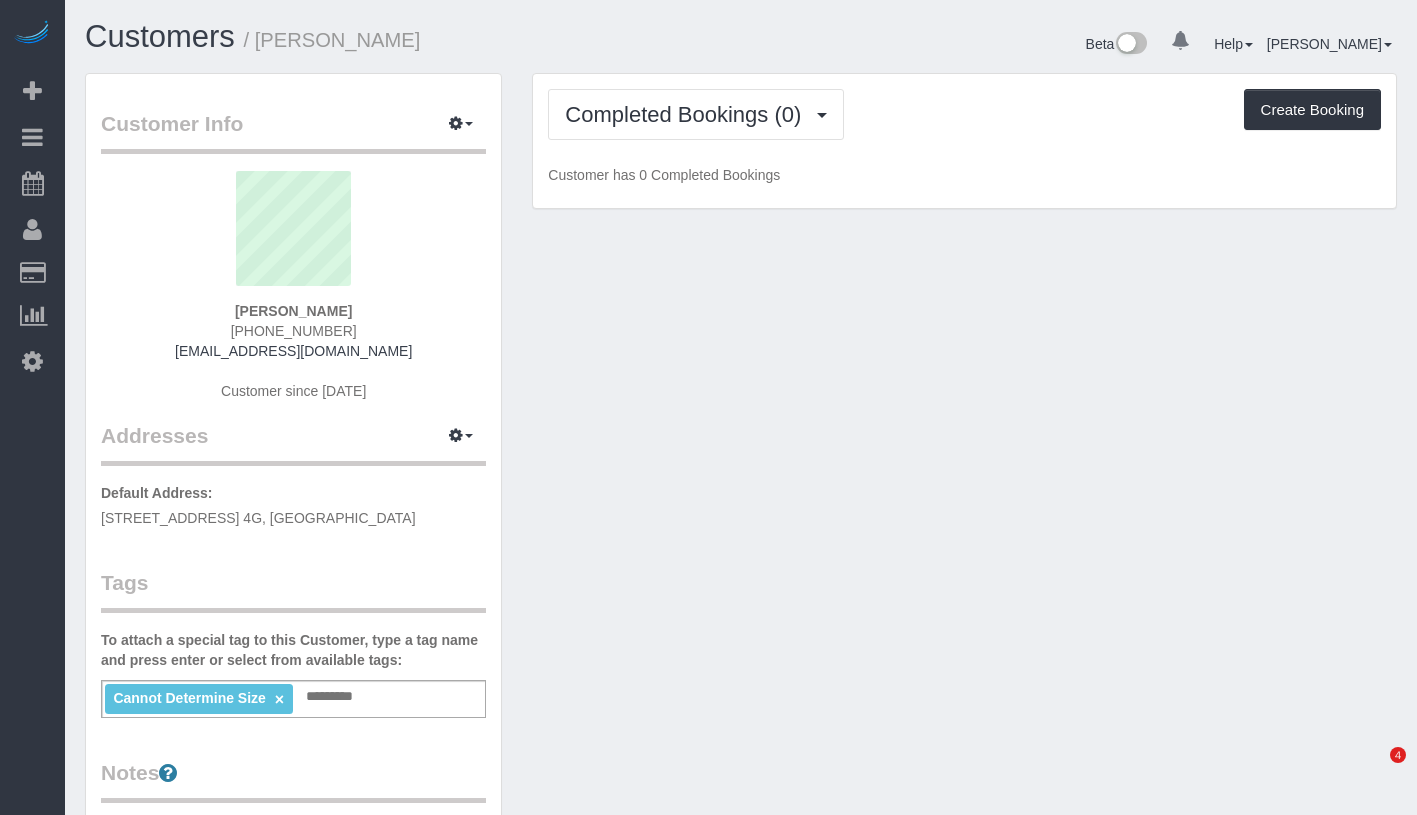scroll, scrollTop: 0, scrollLeft: 0, axis: both 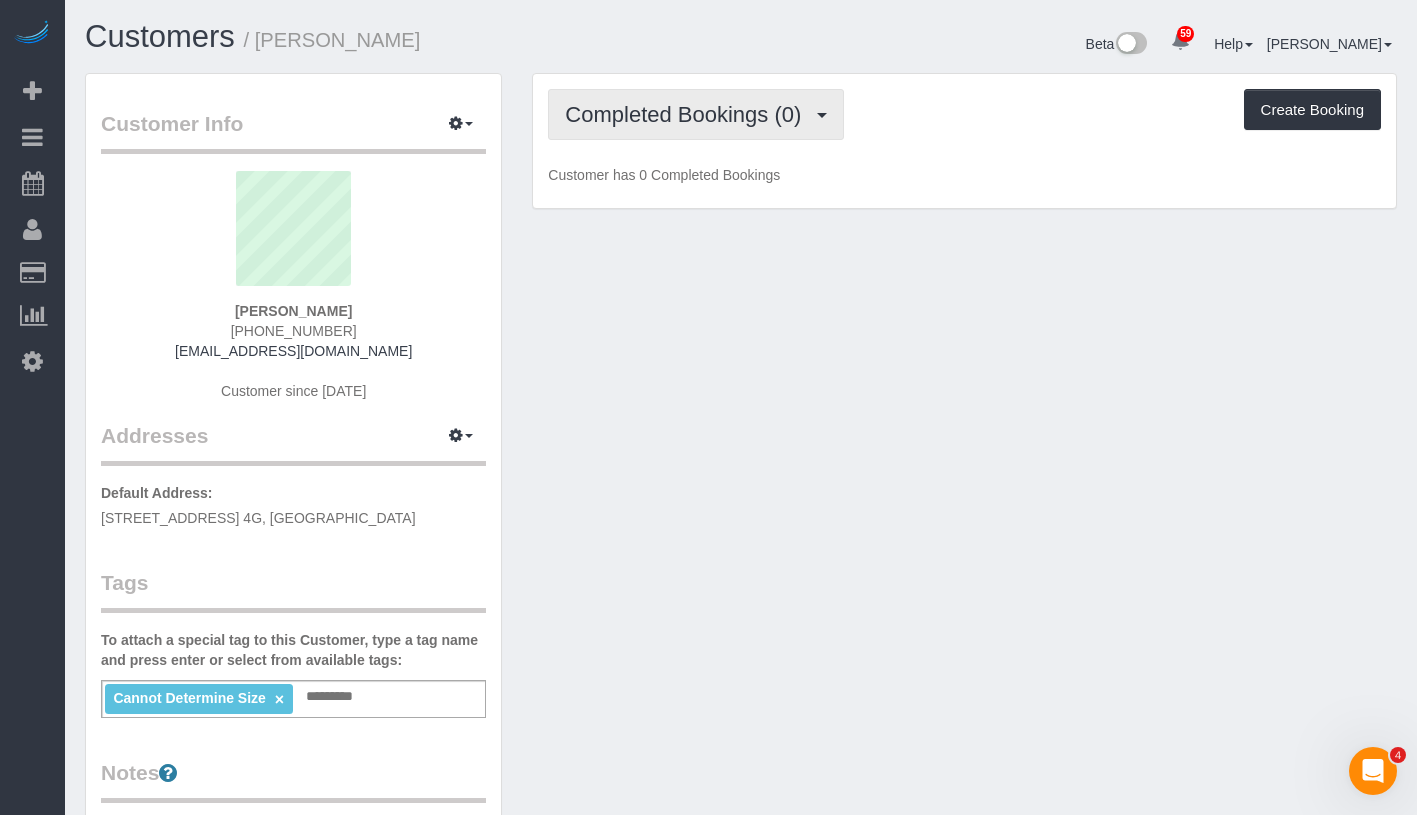 click on "Completed Bookings (0)" at bounding box center [688, 114] 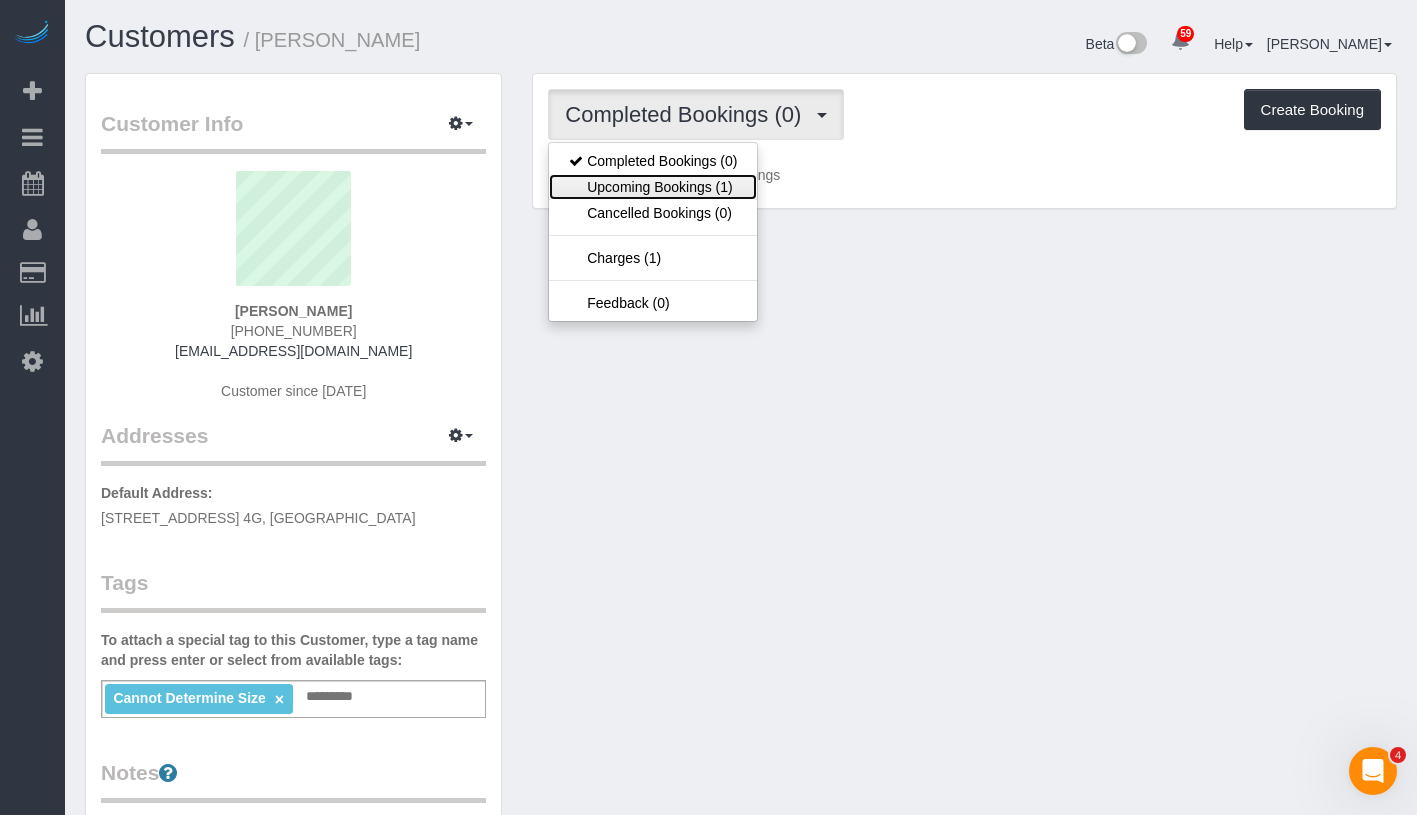 click on "Upcoming Bookings (1)" at bounding box center (653, 187) 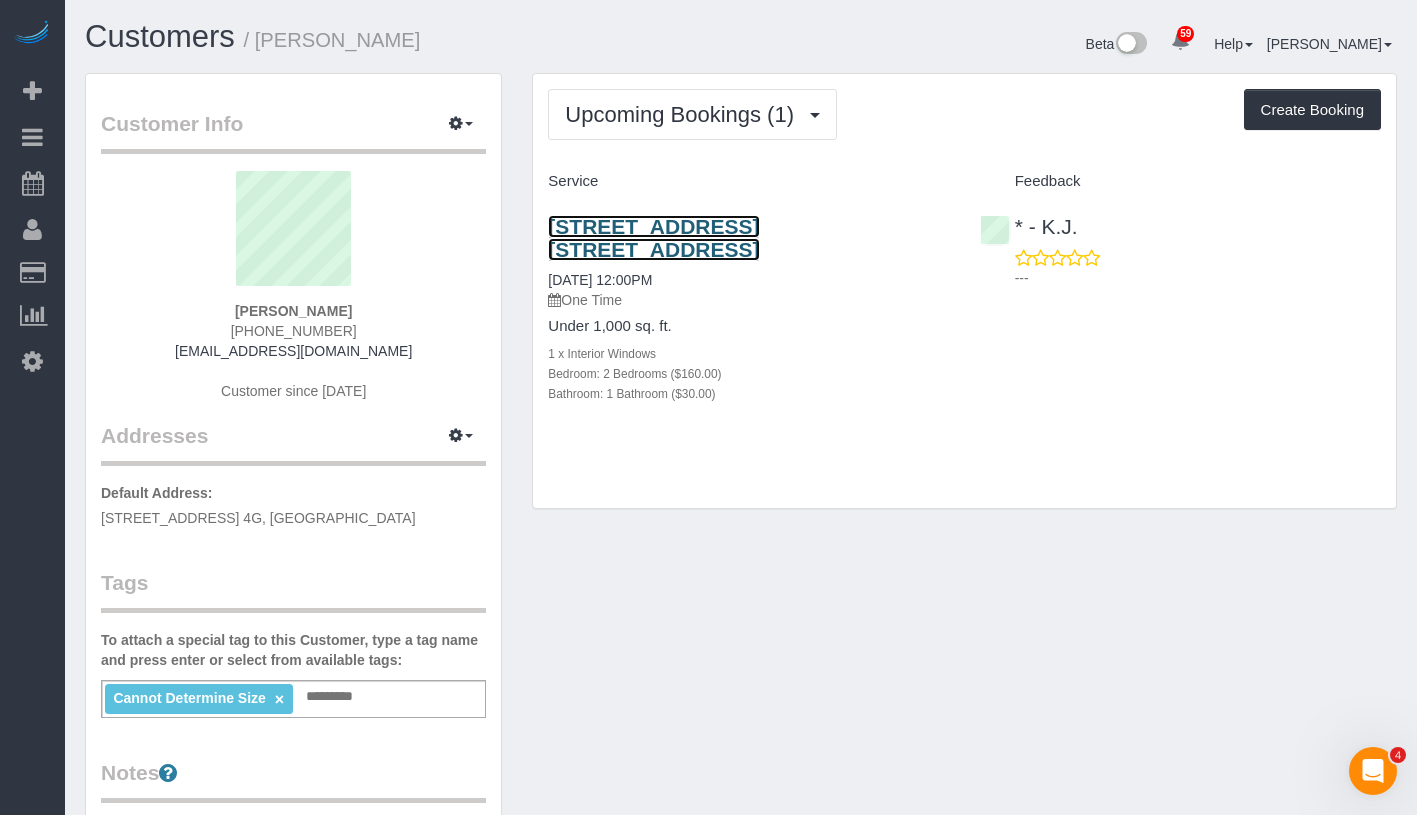 click on "385 Argyle Road, Apt. 4g, Brooklyn, NY 11218" at bounding box center [653, 238] 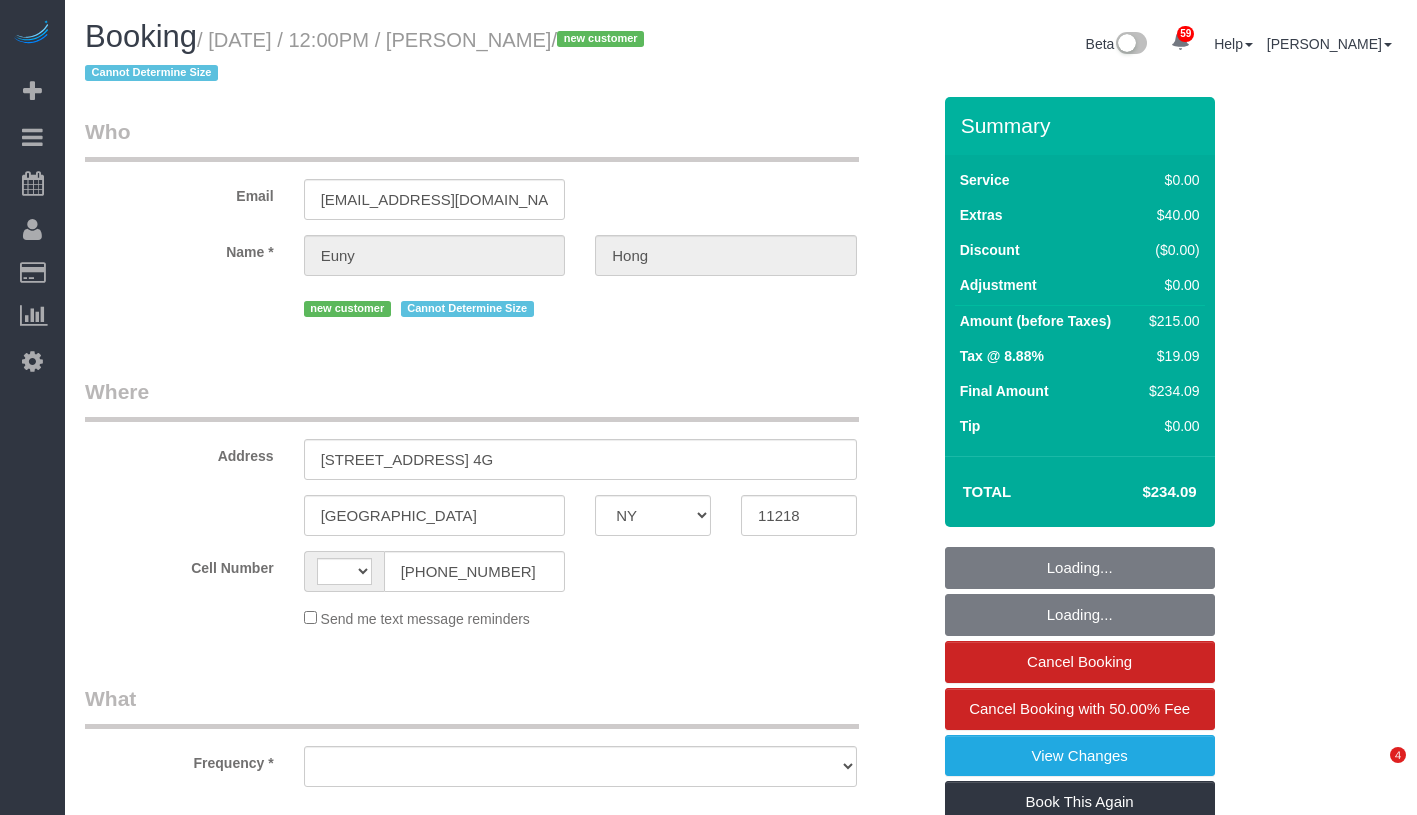 select on "NY" 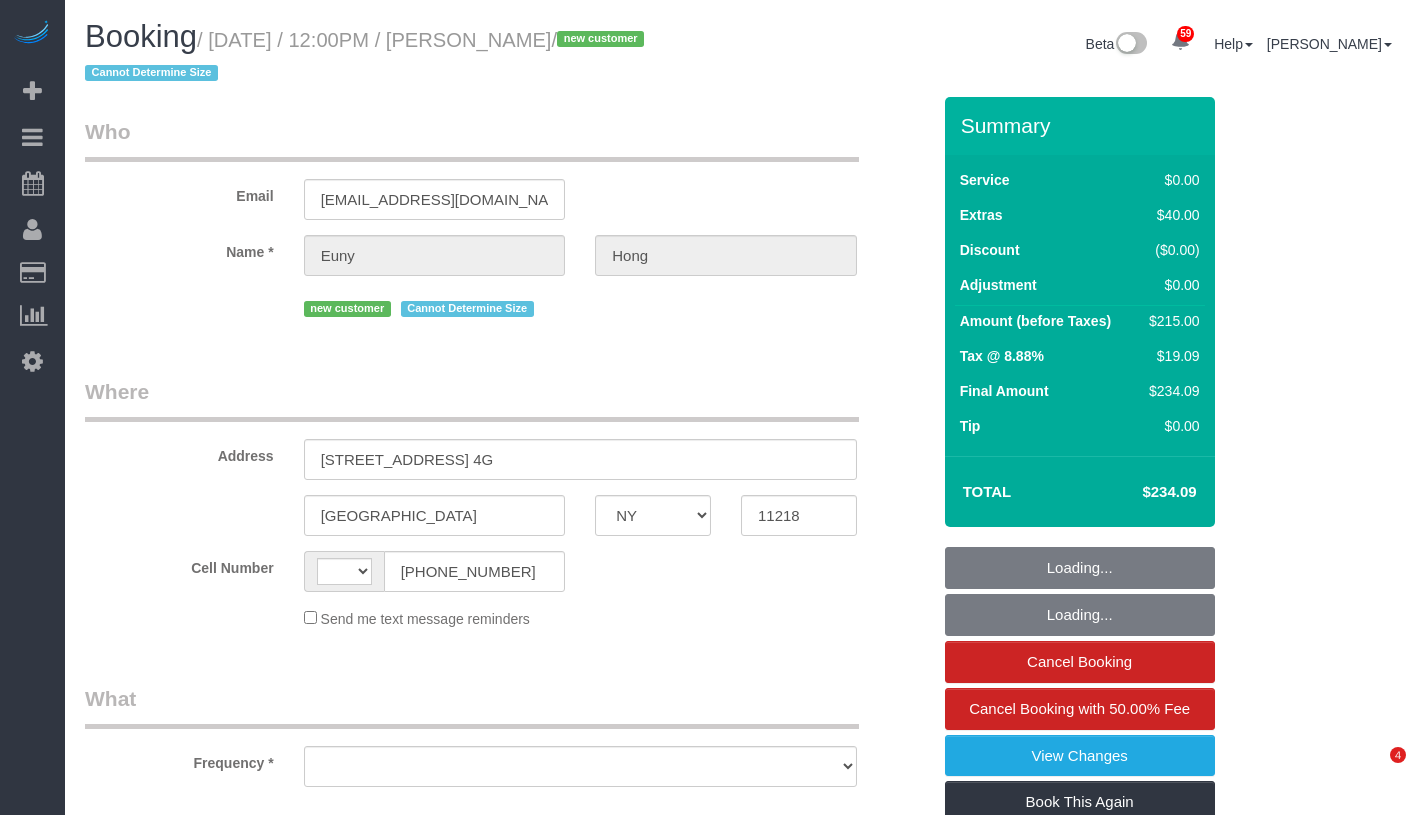 scroll, scrollTop: 0, scrollLeft: 0, axis: both 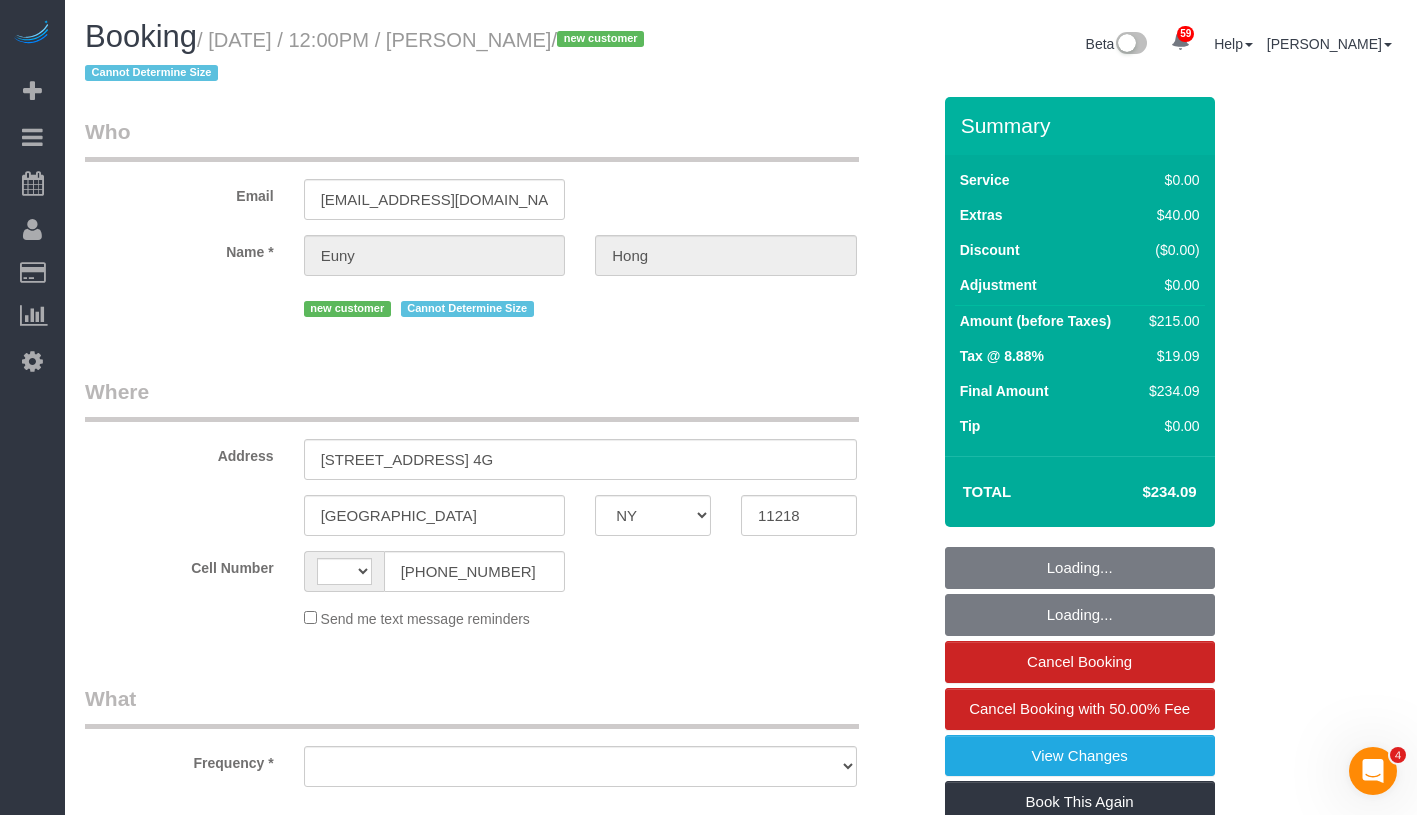 select on "number:59" 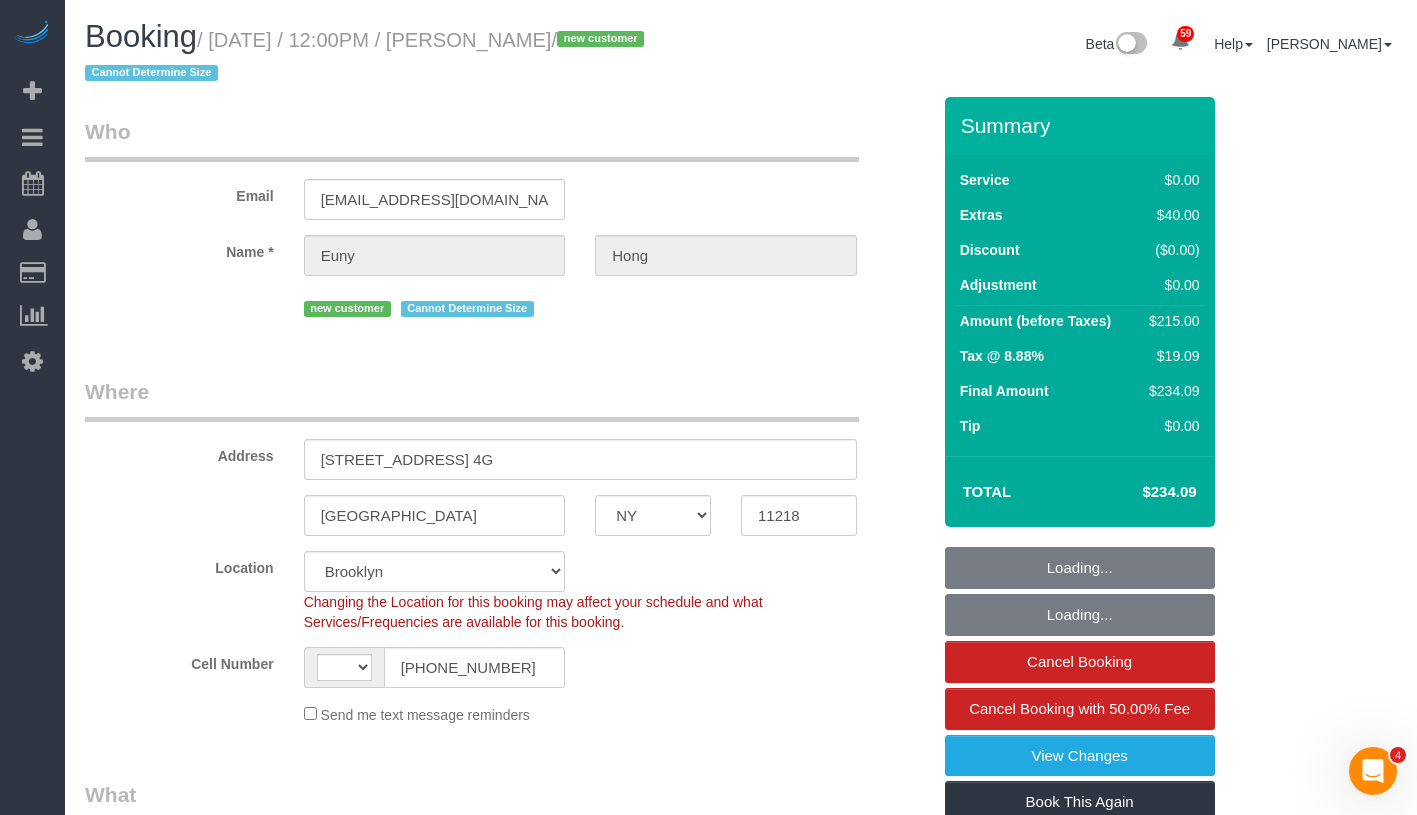 select on "string:[GEOGRAPHIC_DATA]" 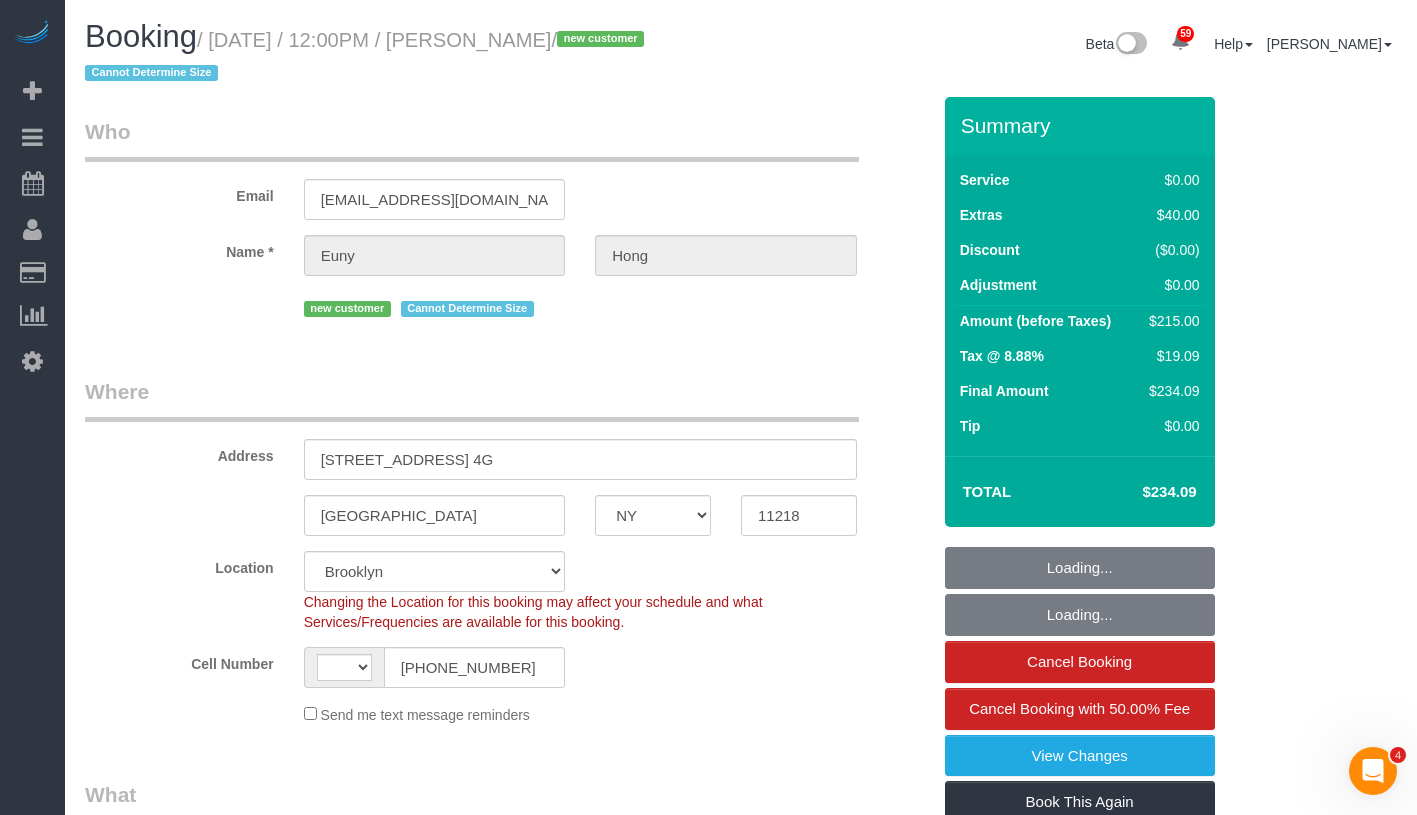 select on "object:970" 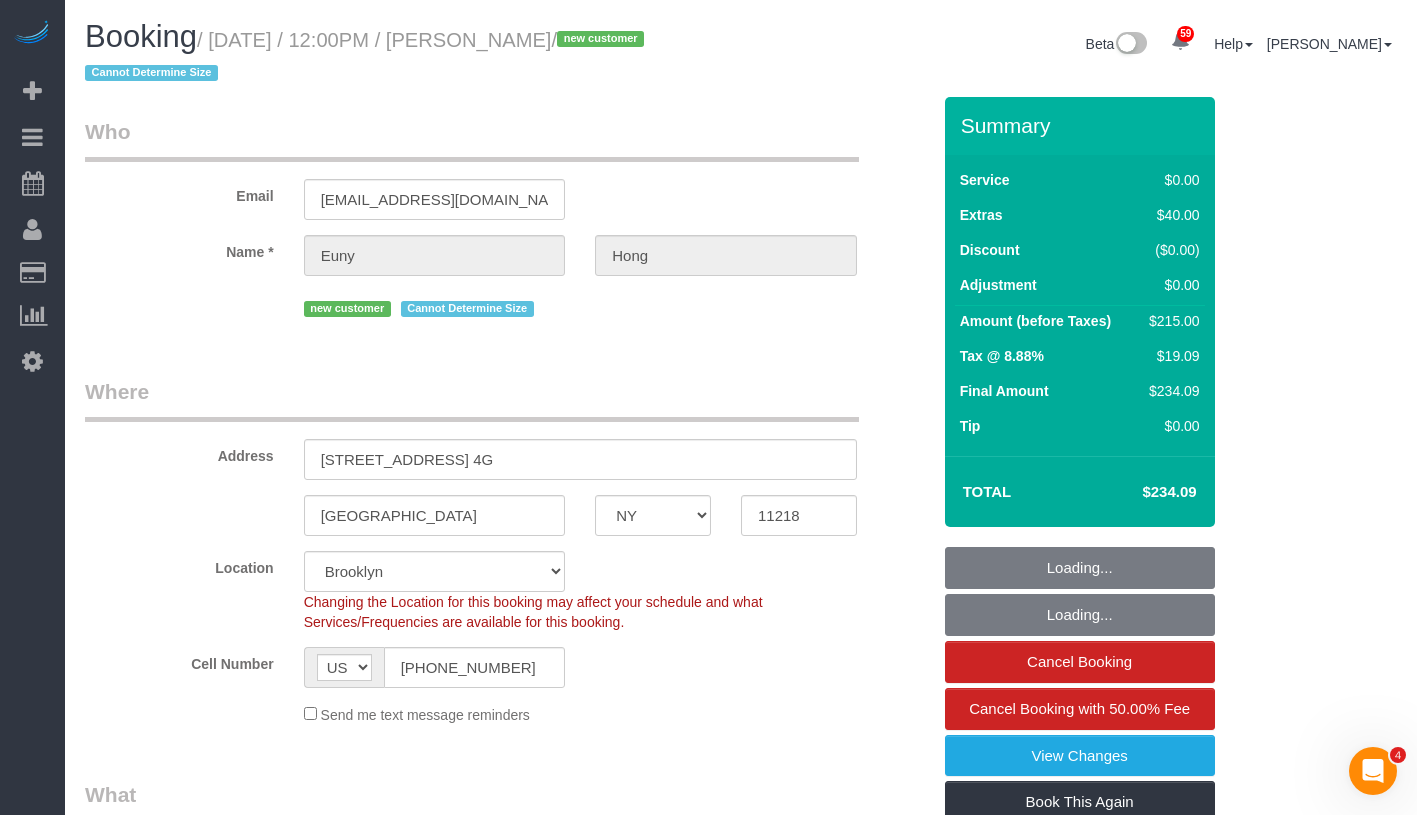 select on "2" 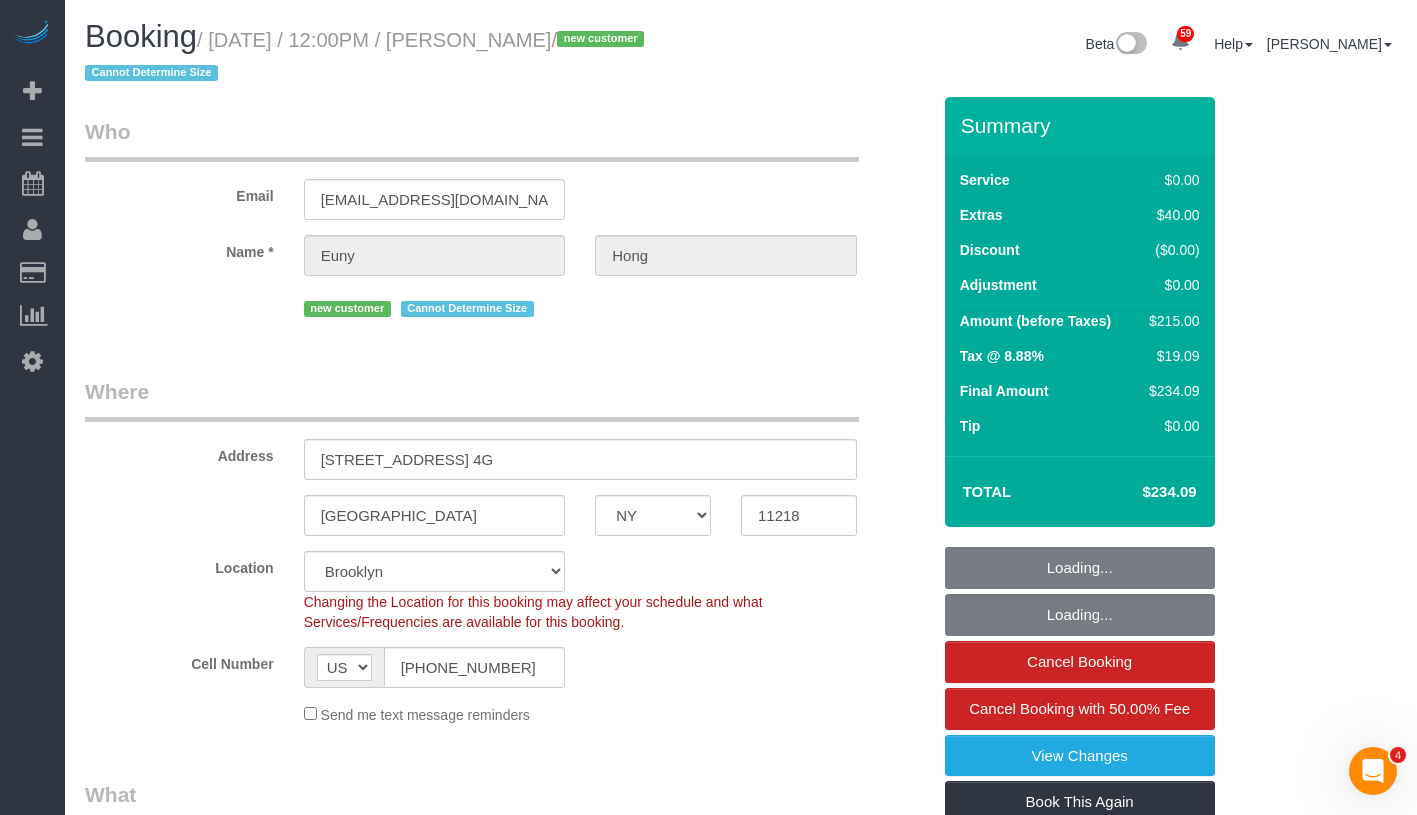 select on "spot1" 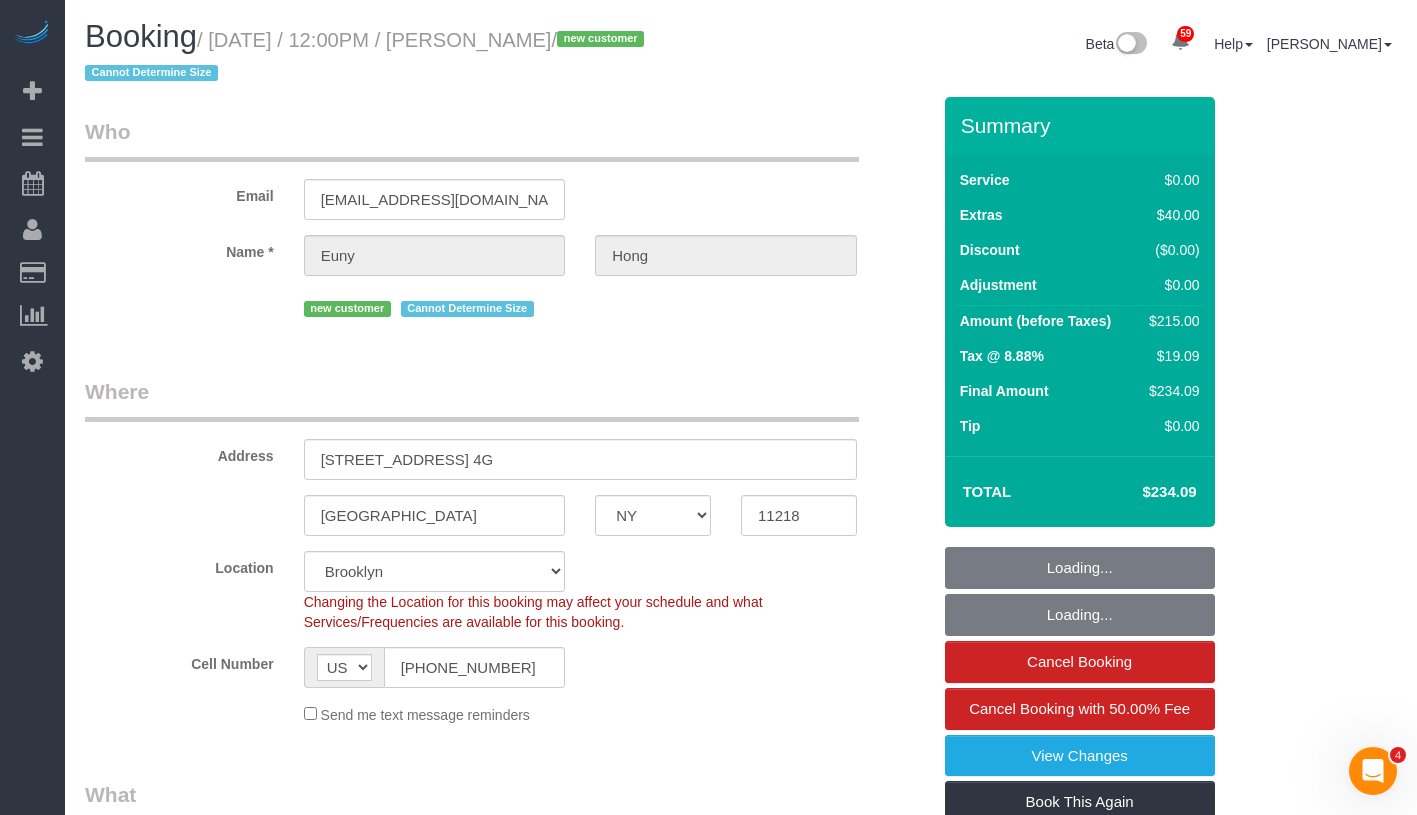 select on "object:1395" 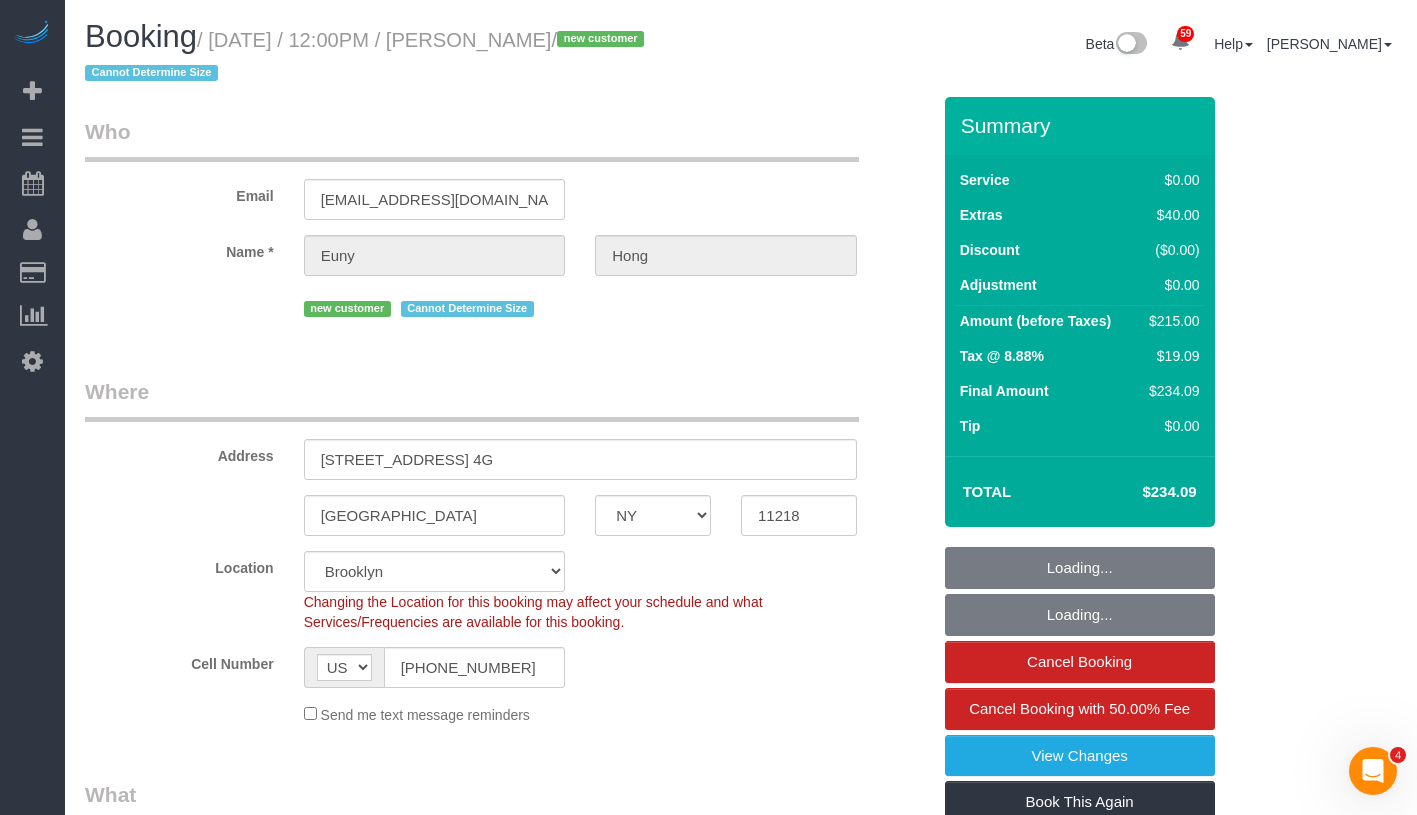 select on "2" 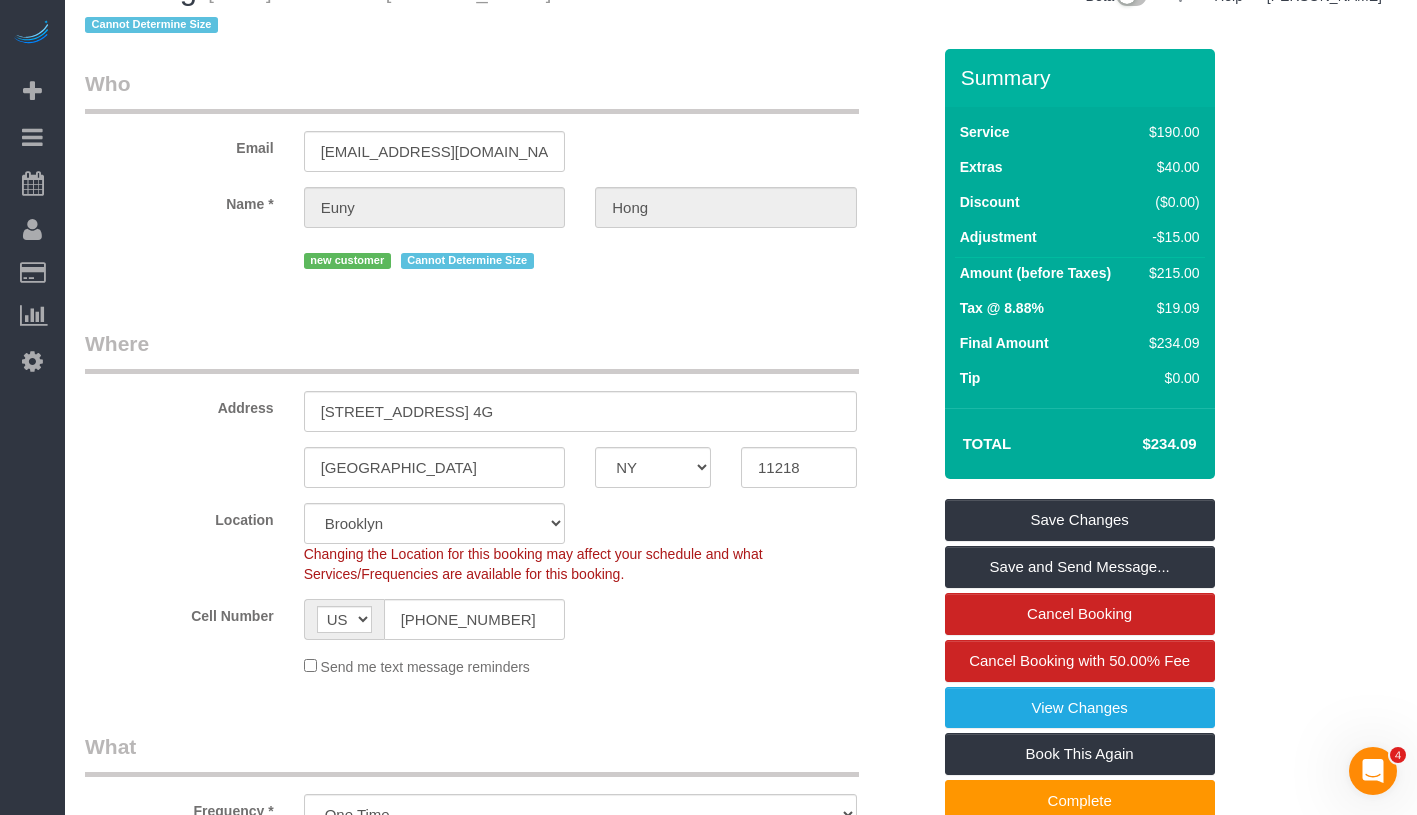 scroll, scrollTop: 0, scrollLeft: 0, axis: both 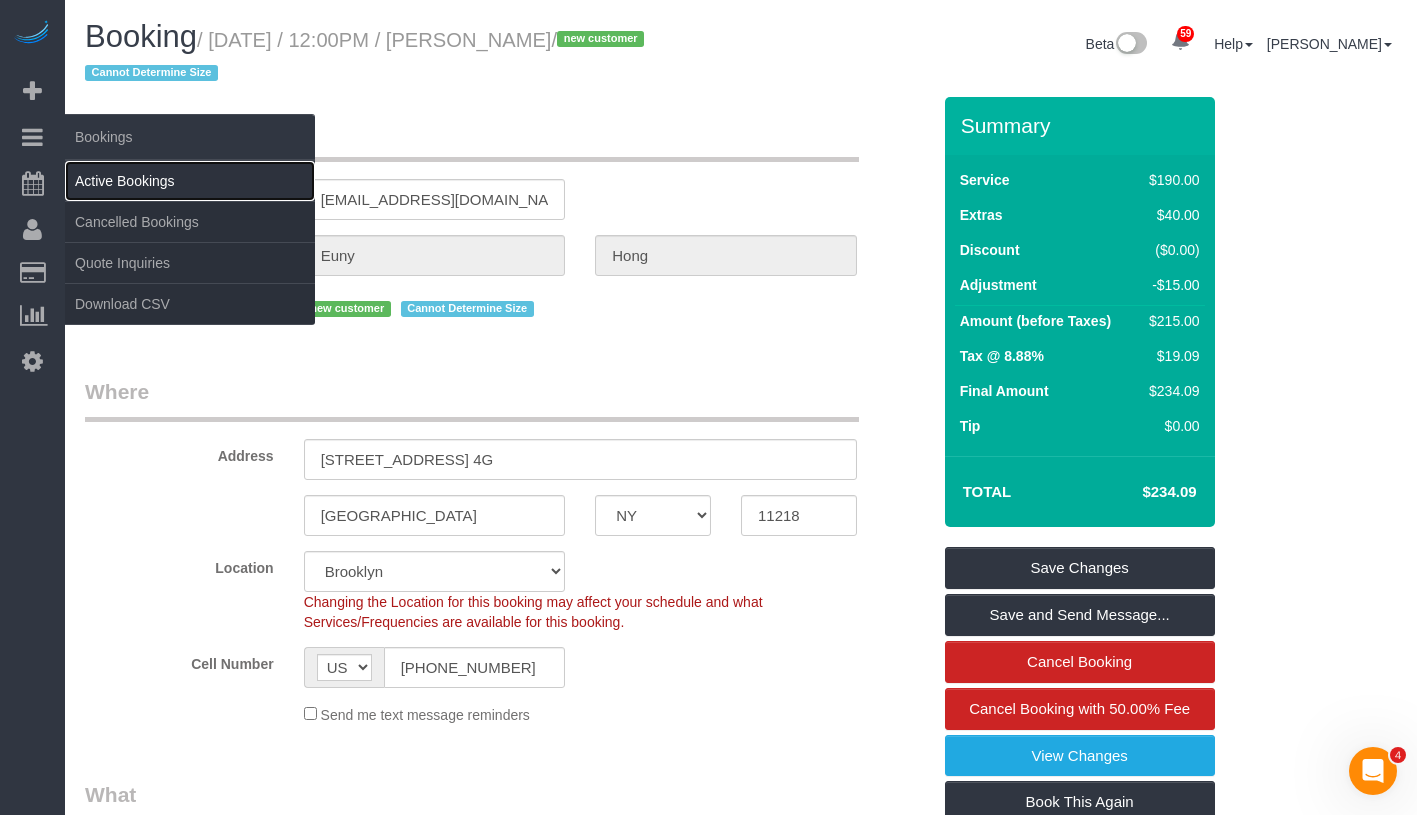 click on "Active Bookings" at bounding box center (190, 181) 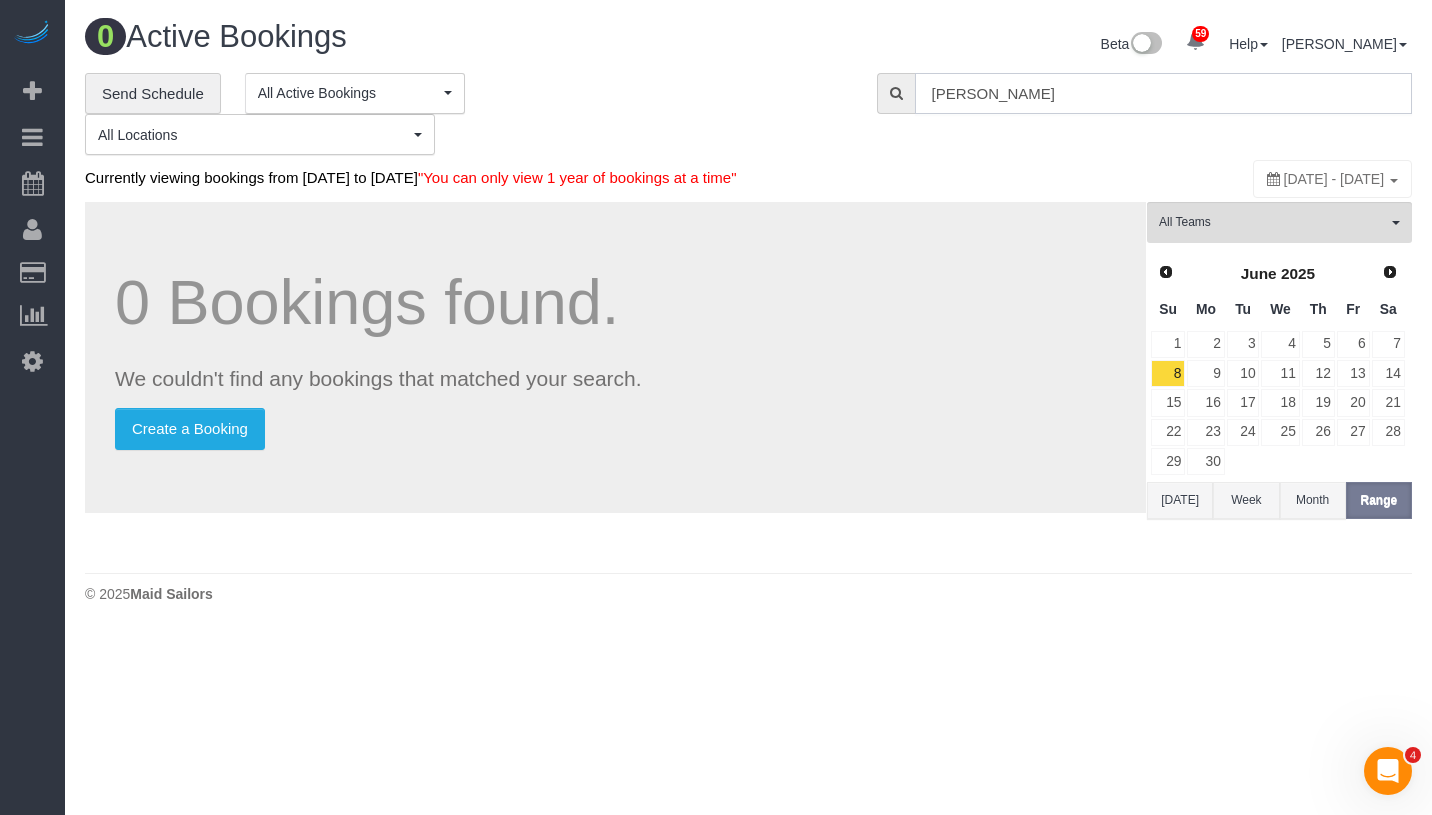 click on "Benjamin Green" at bounding box center [1163, 93] 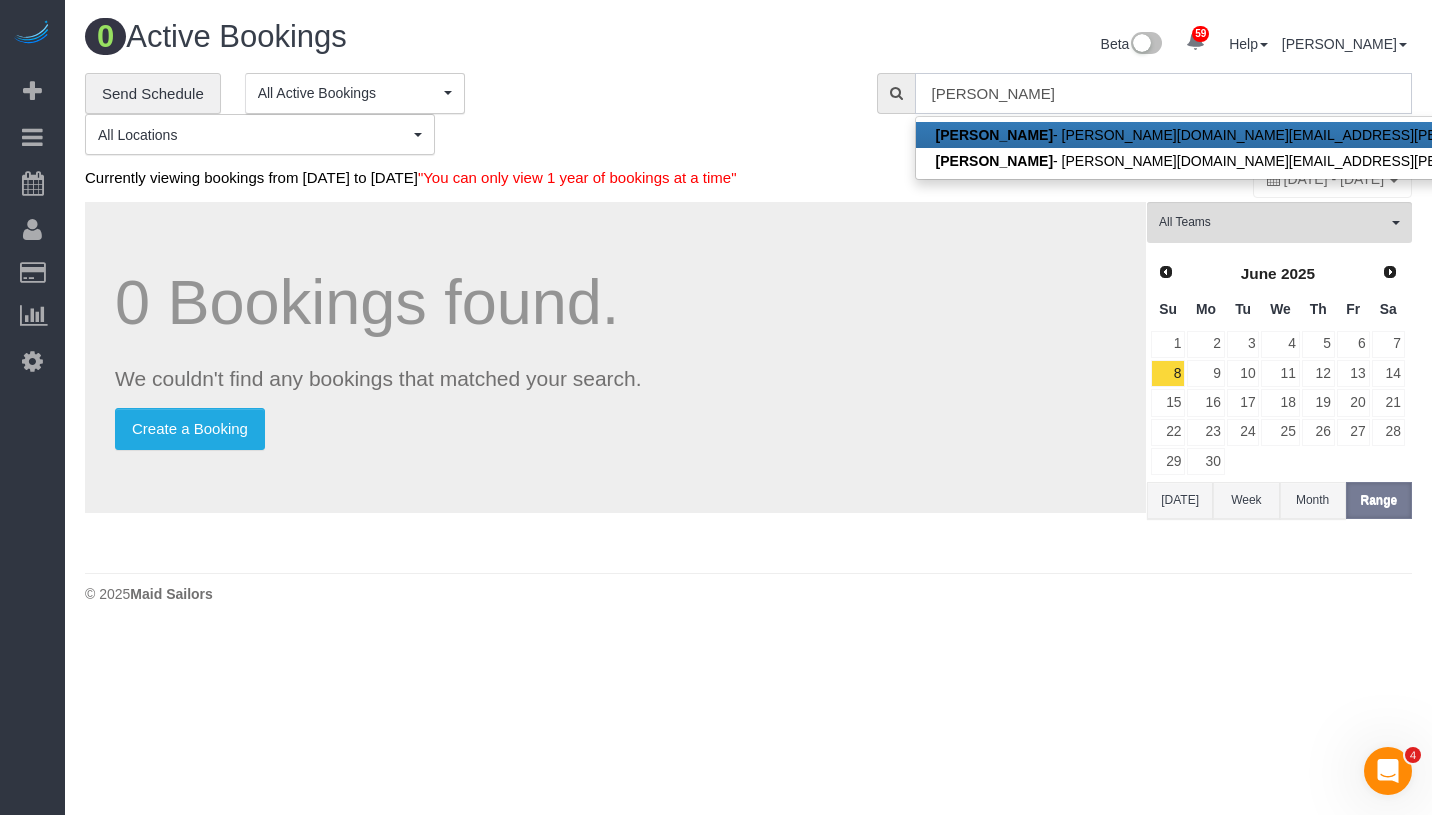 click on "Benjamin Green" at bounding box center (1163, 93) 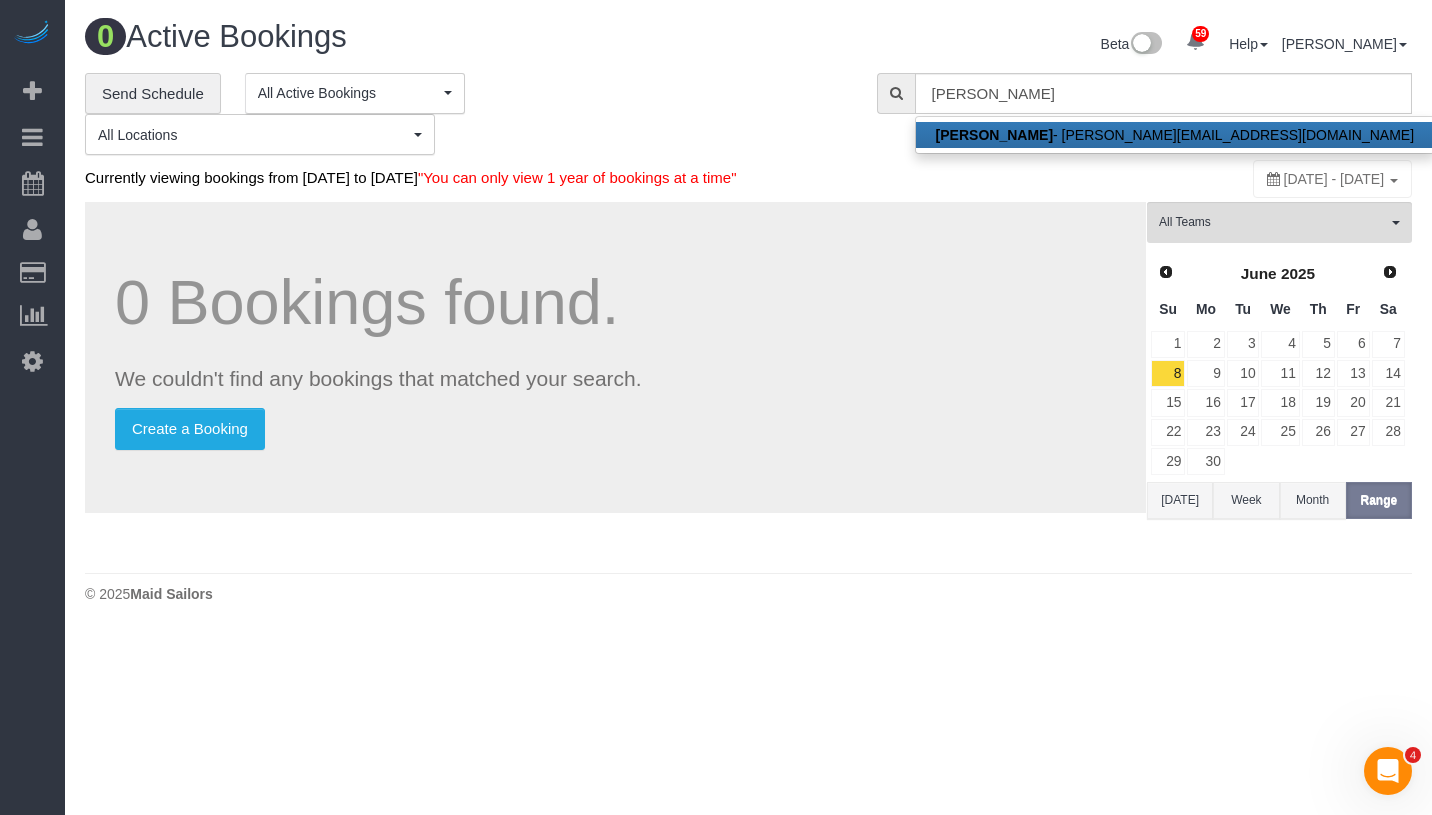 click on "Tony Lake  - tony@permanentwaves.net" at bounding box center [1175, 135] 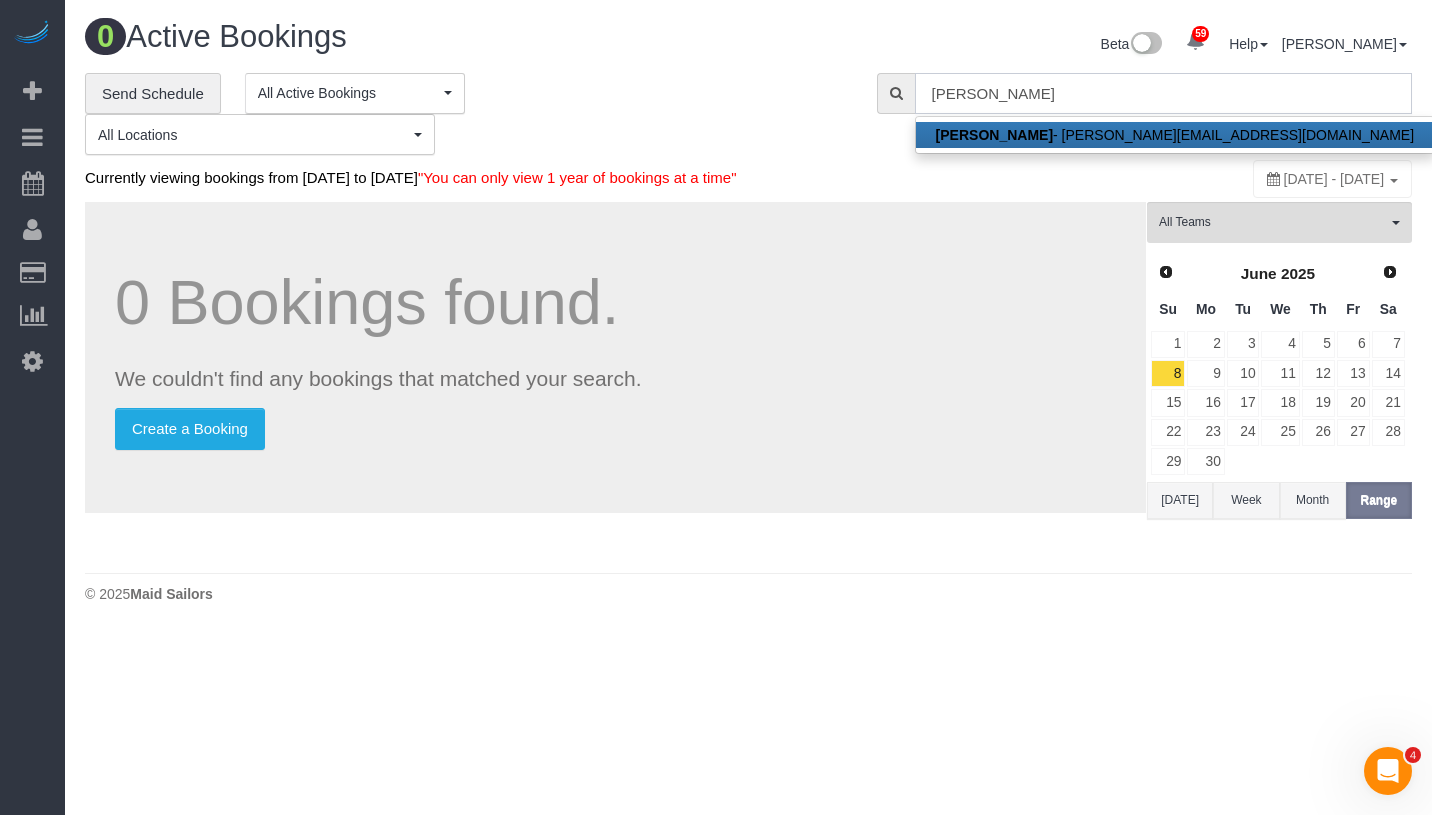 type on "[PERSON_NAME][EMAIL_ADDRESS][DOMAIN_NAME]" 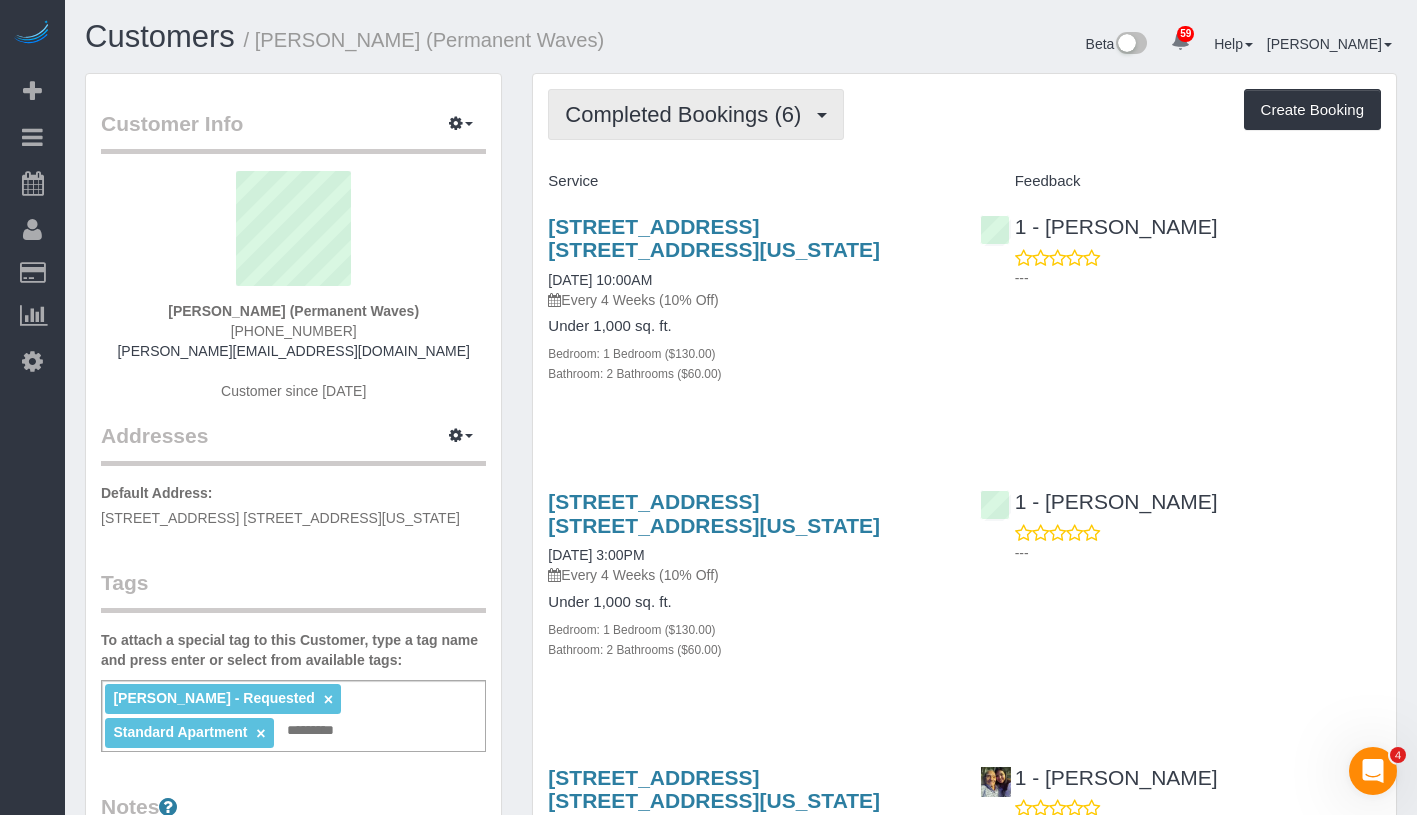 click on "Completed Bookings (6)" at bounding box center (688, 114) 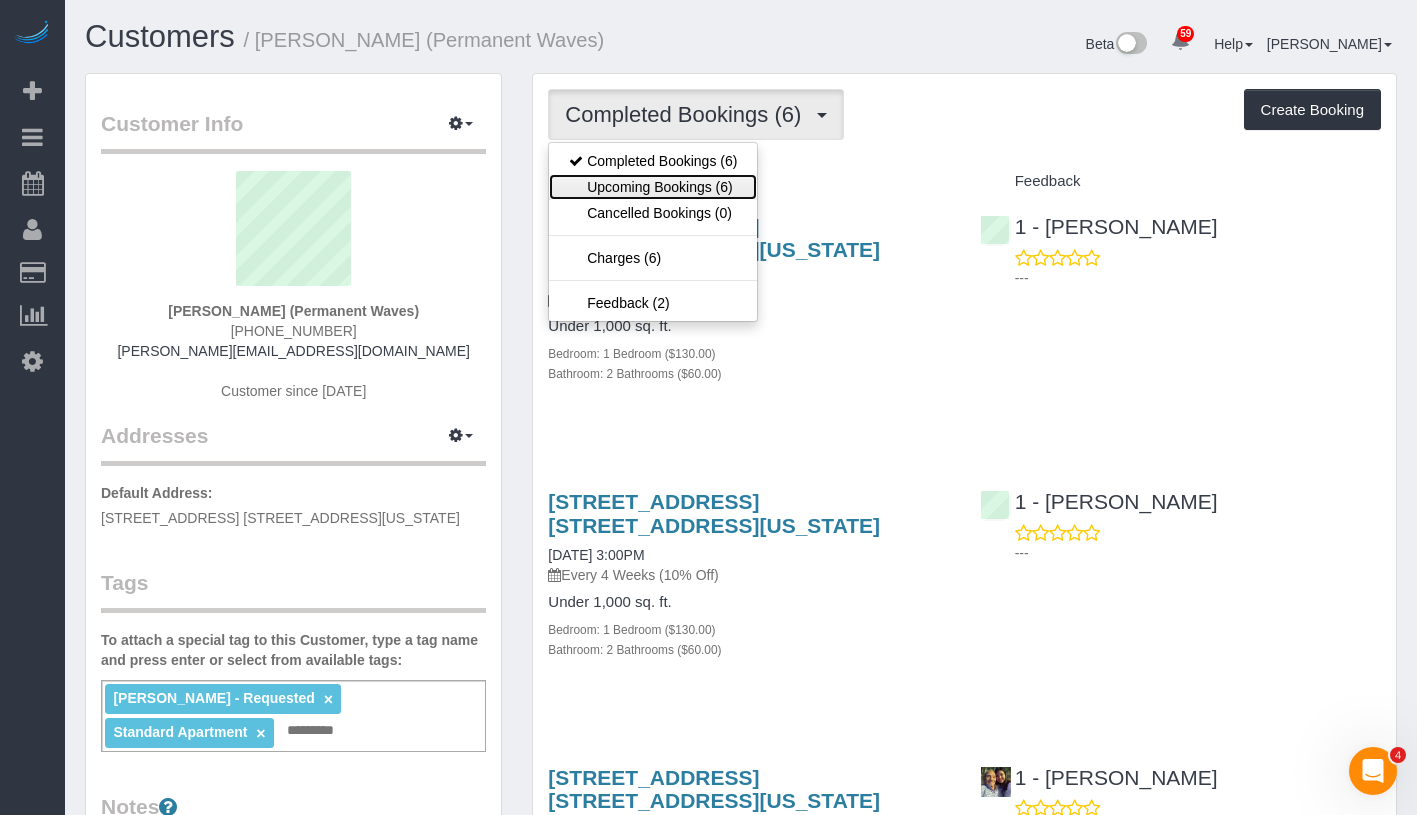 click on "Upcoming Bookings (6)" at bounding box center (653, 187) 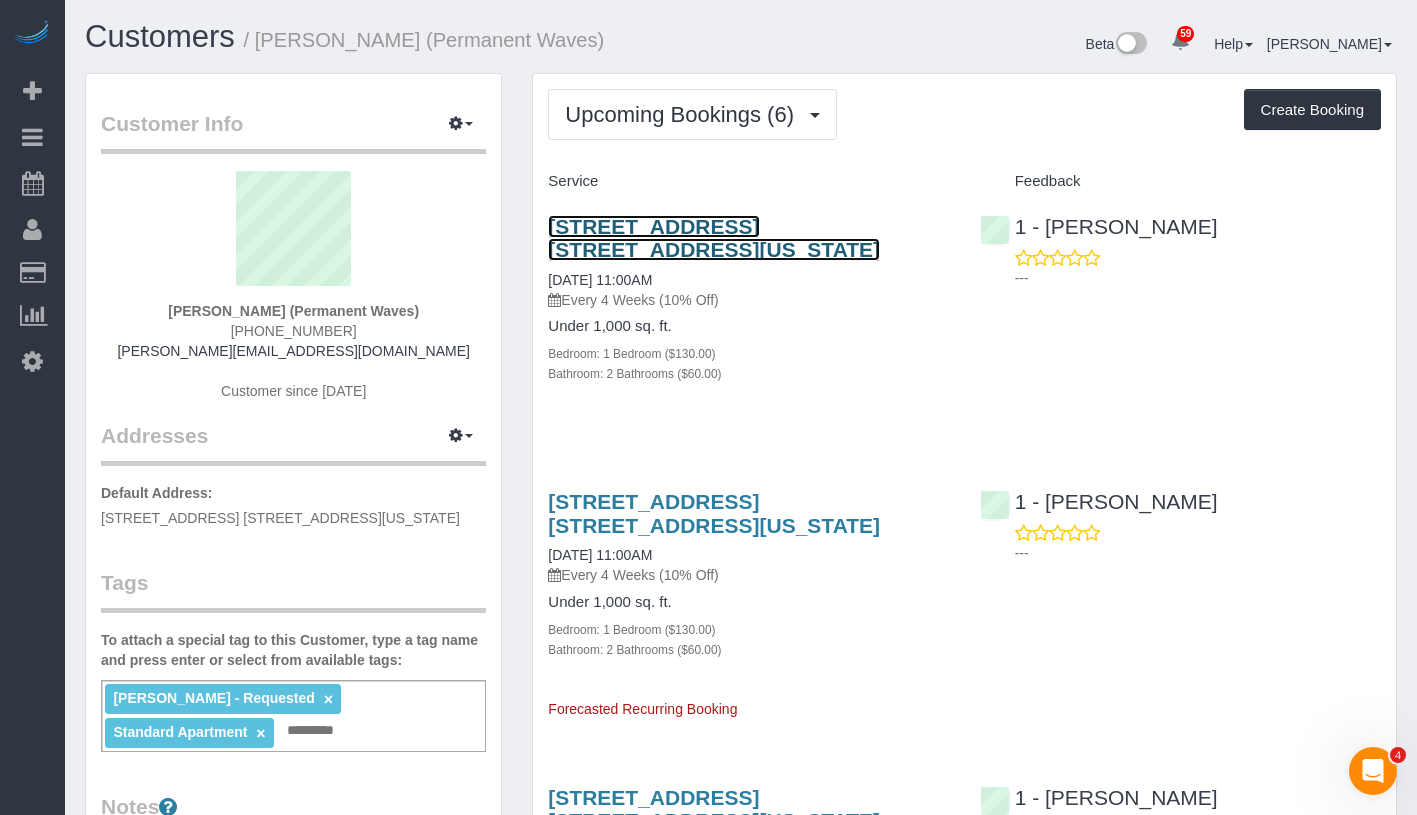 click on "37 Wall Street, Apt. 2a, New York, NY 10005" at bounding box center (714, 238) 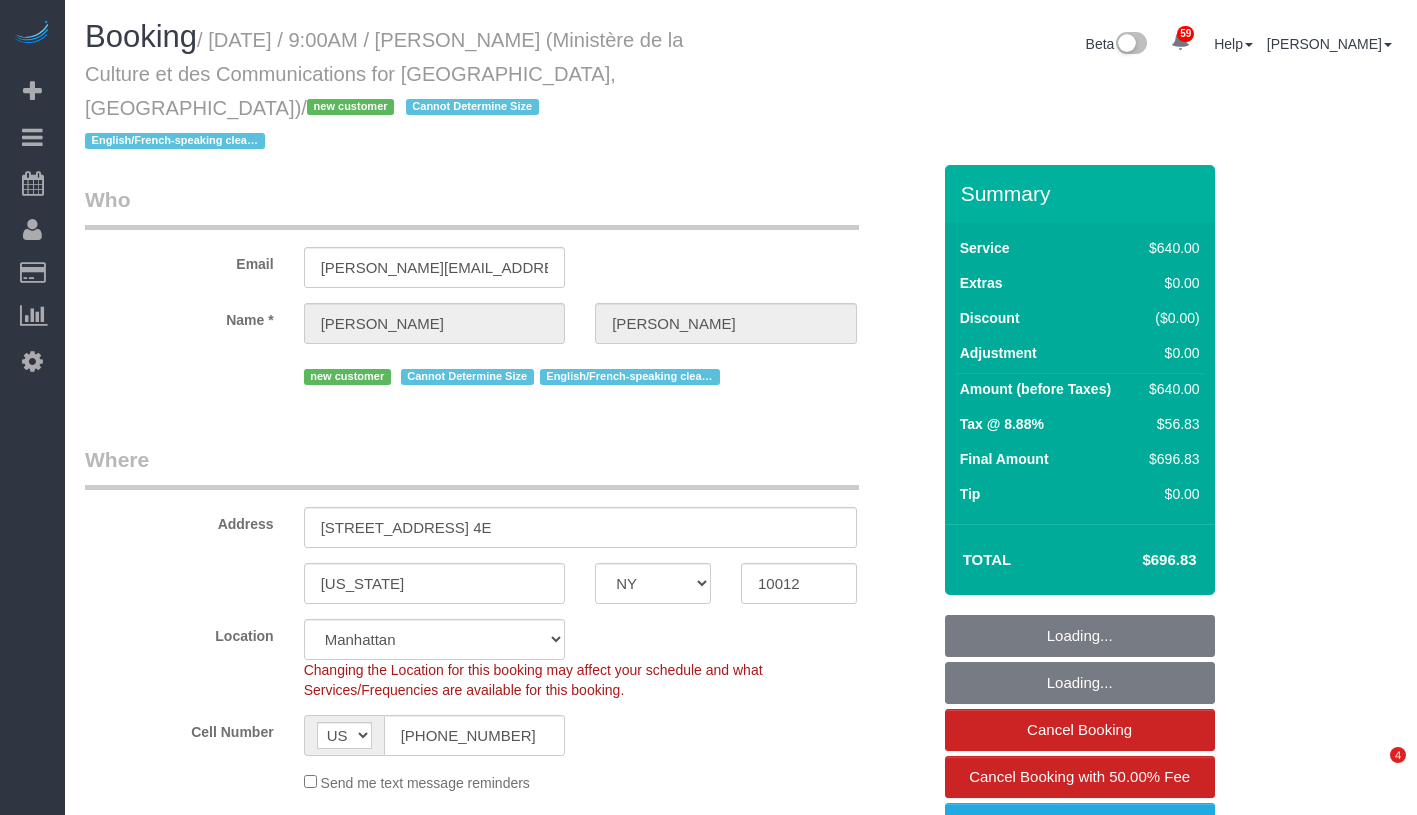 select on "NY" 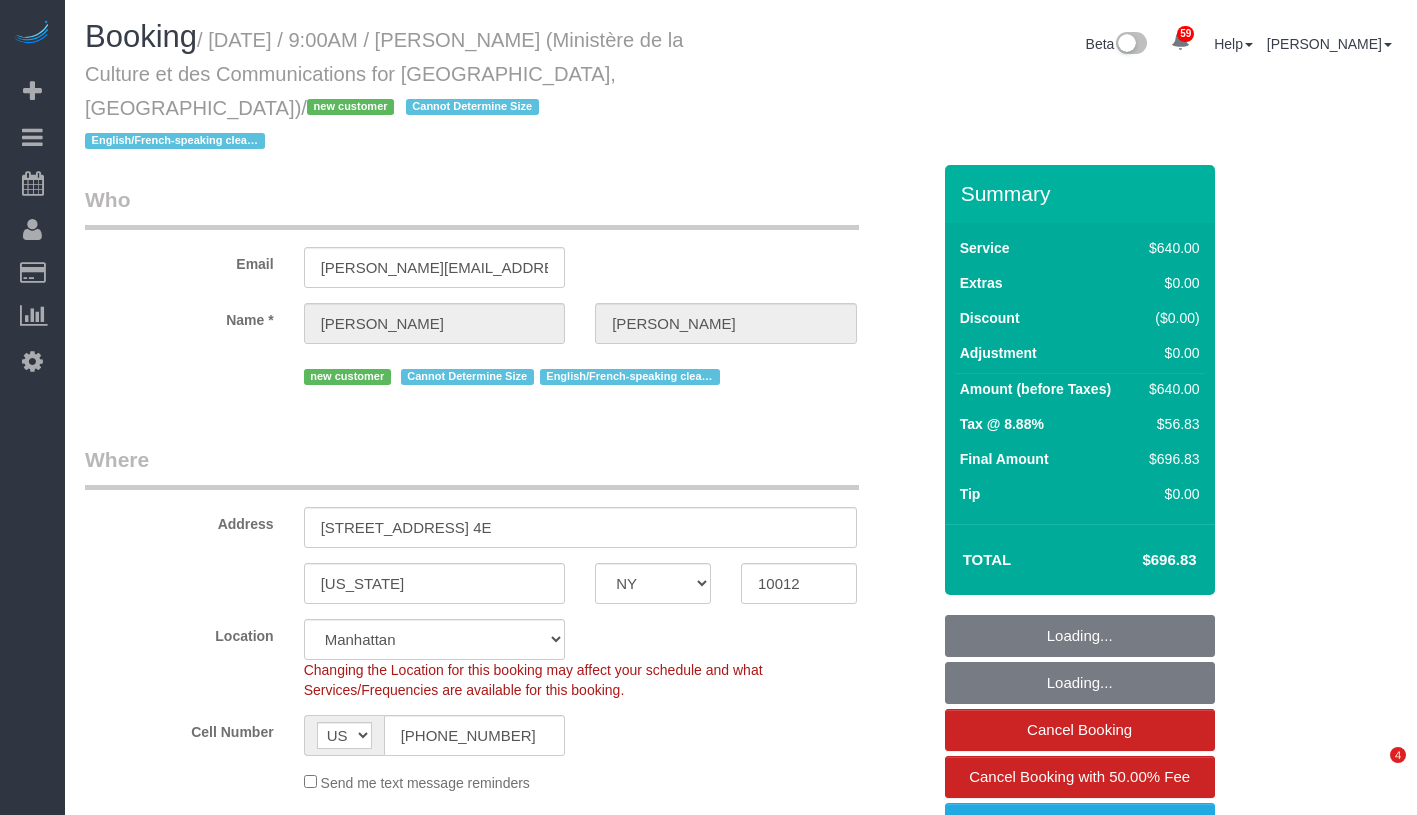 select on "spot1" 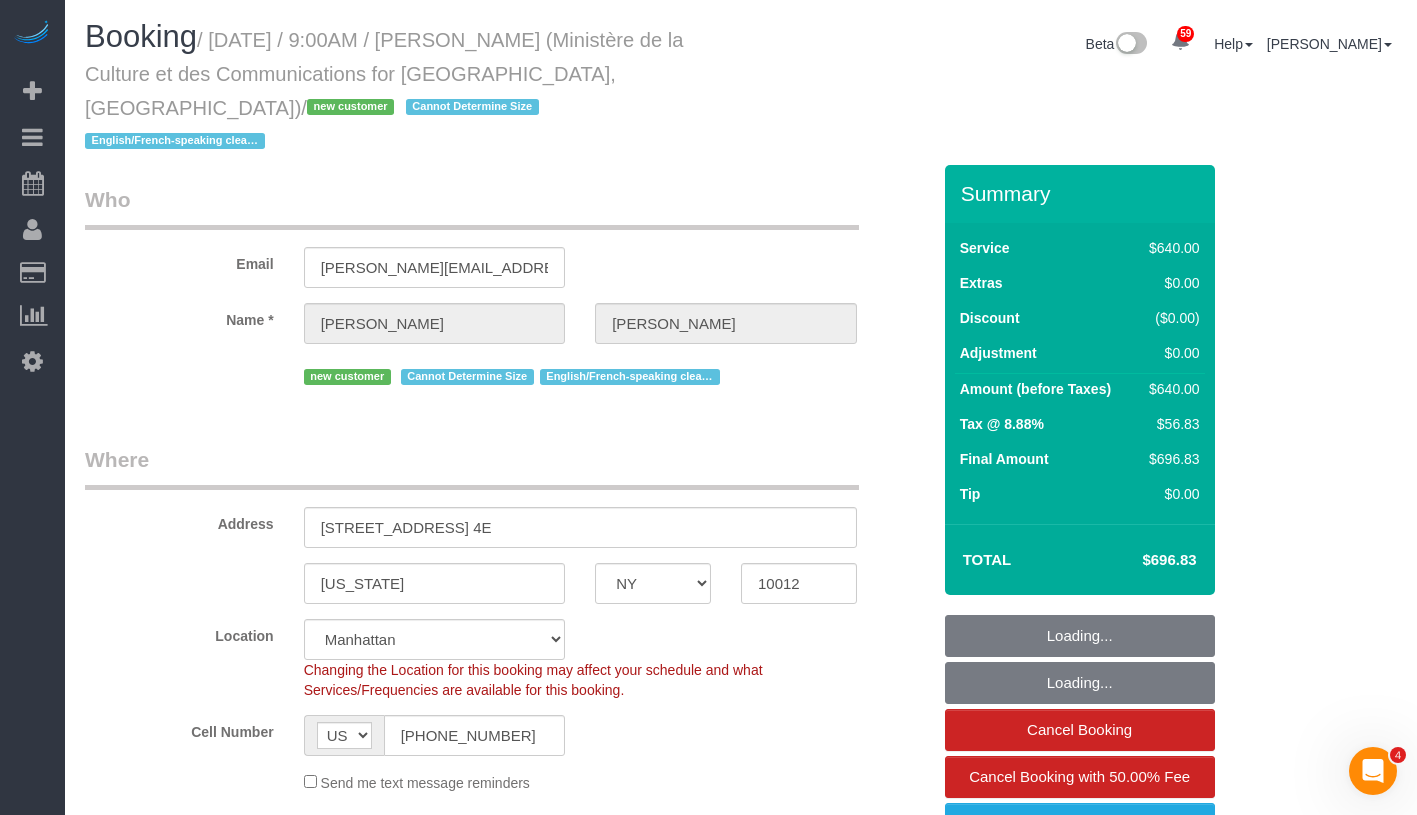scroll, scrollTop: 0, scrollLeft: 0, axis: both 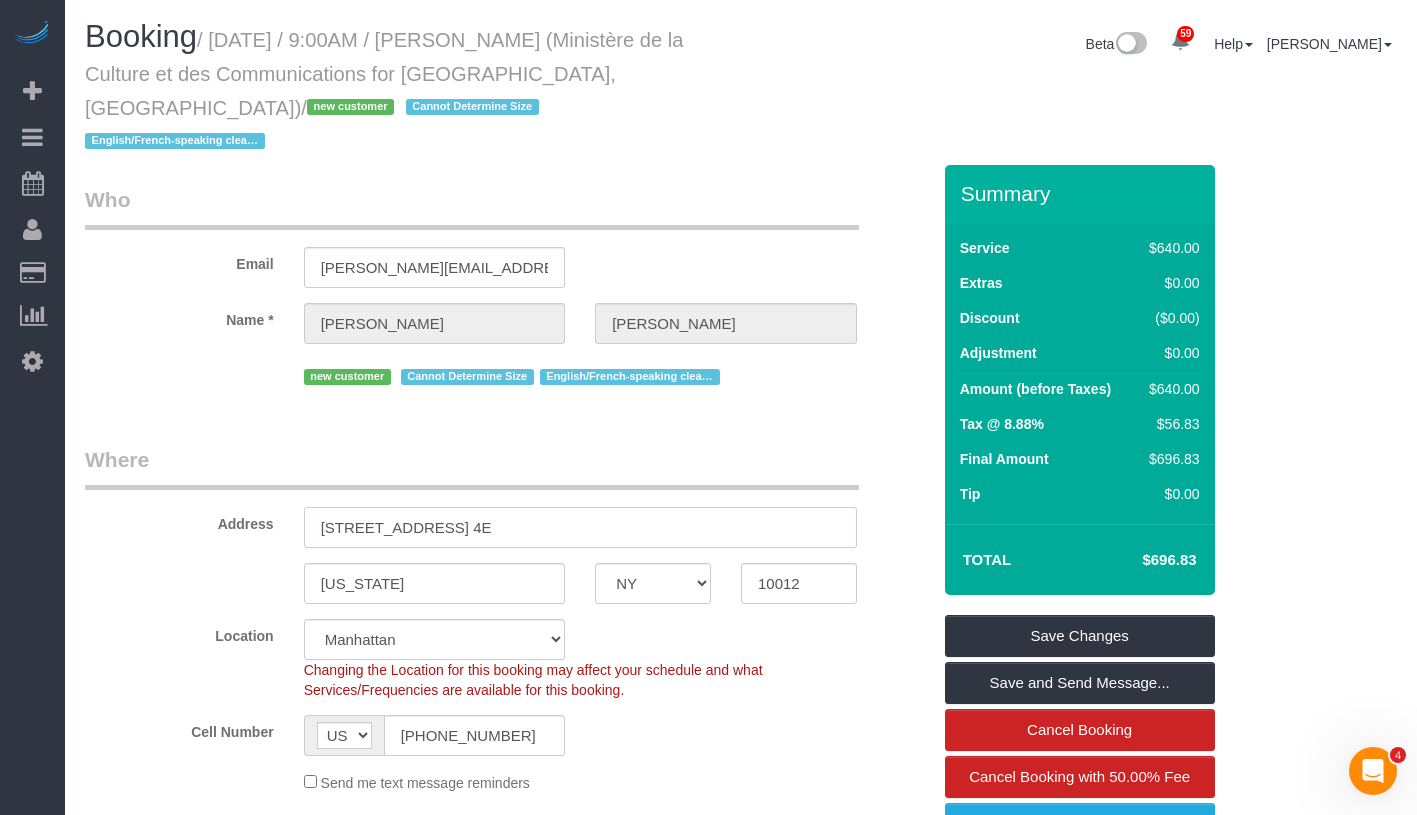 drag, startPoint x: 320, startPoint y: 490, endPoint x: 589, endPoint y: 496, distance: 269.0669 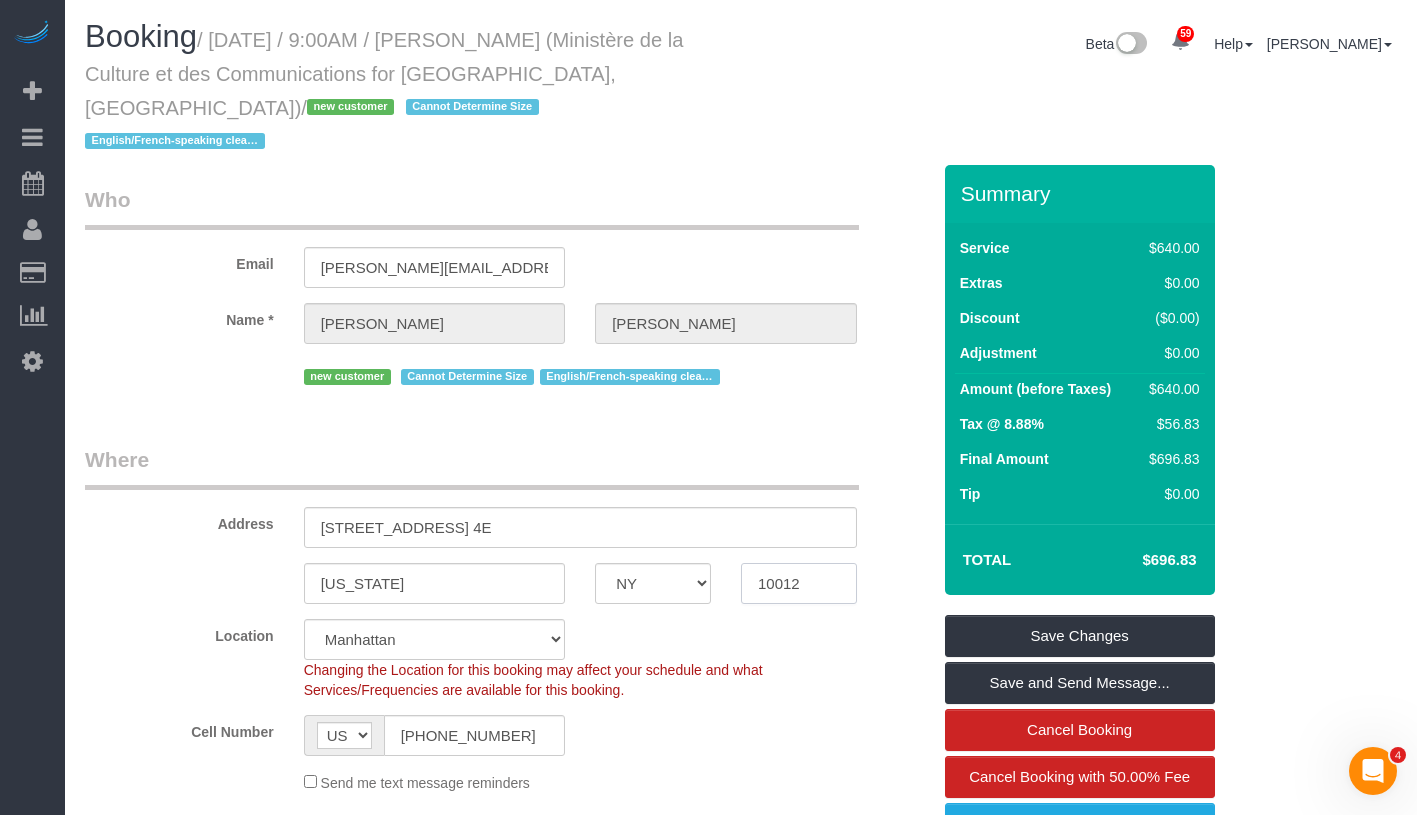 drag, startPoint x: 757, startPoint y: 556, endPoint x: 845, endPoint y: 554, distance: 88.02273 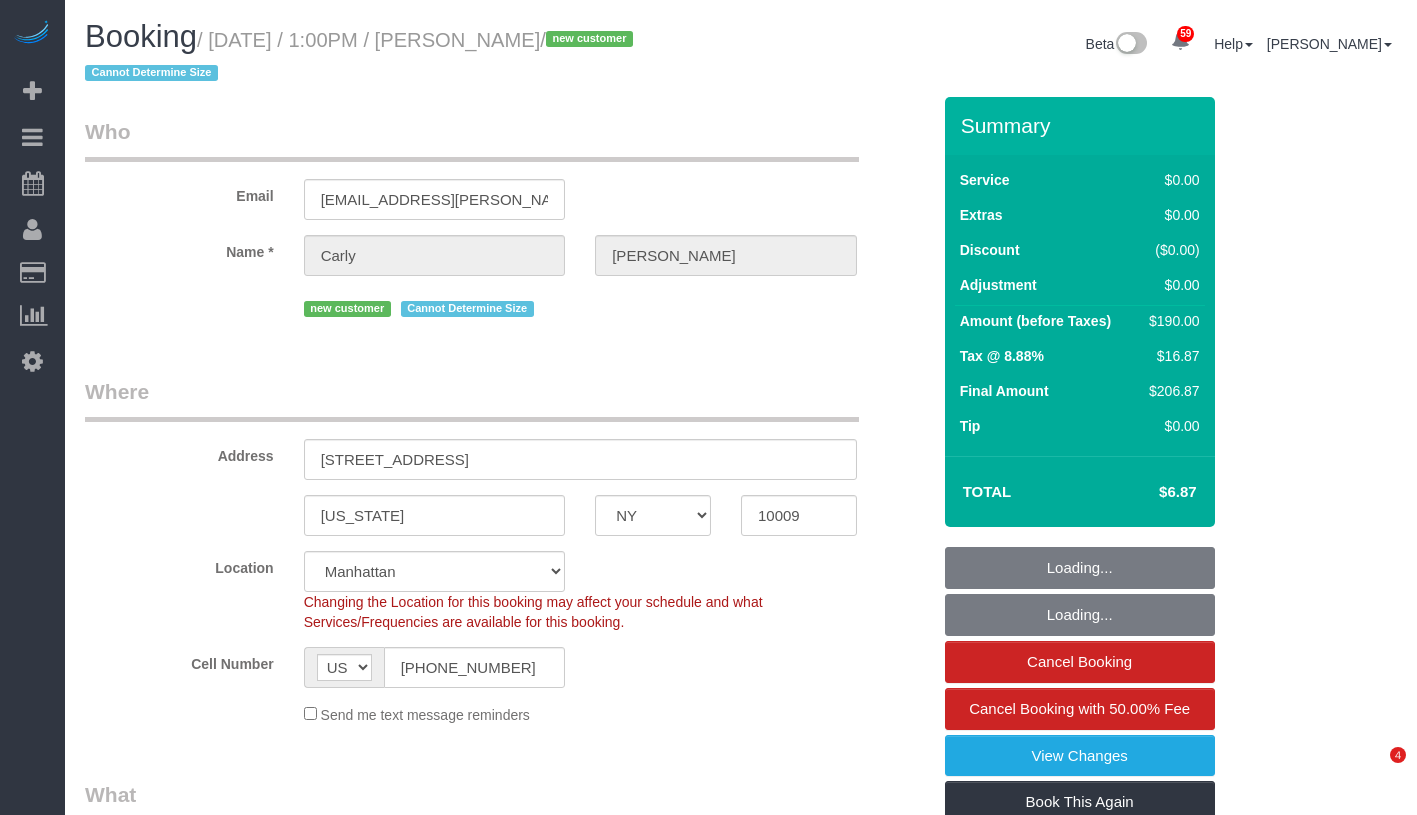 select on "NY" 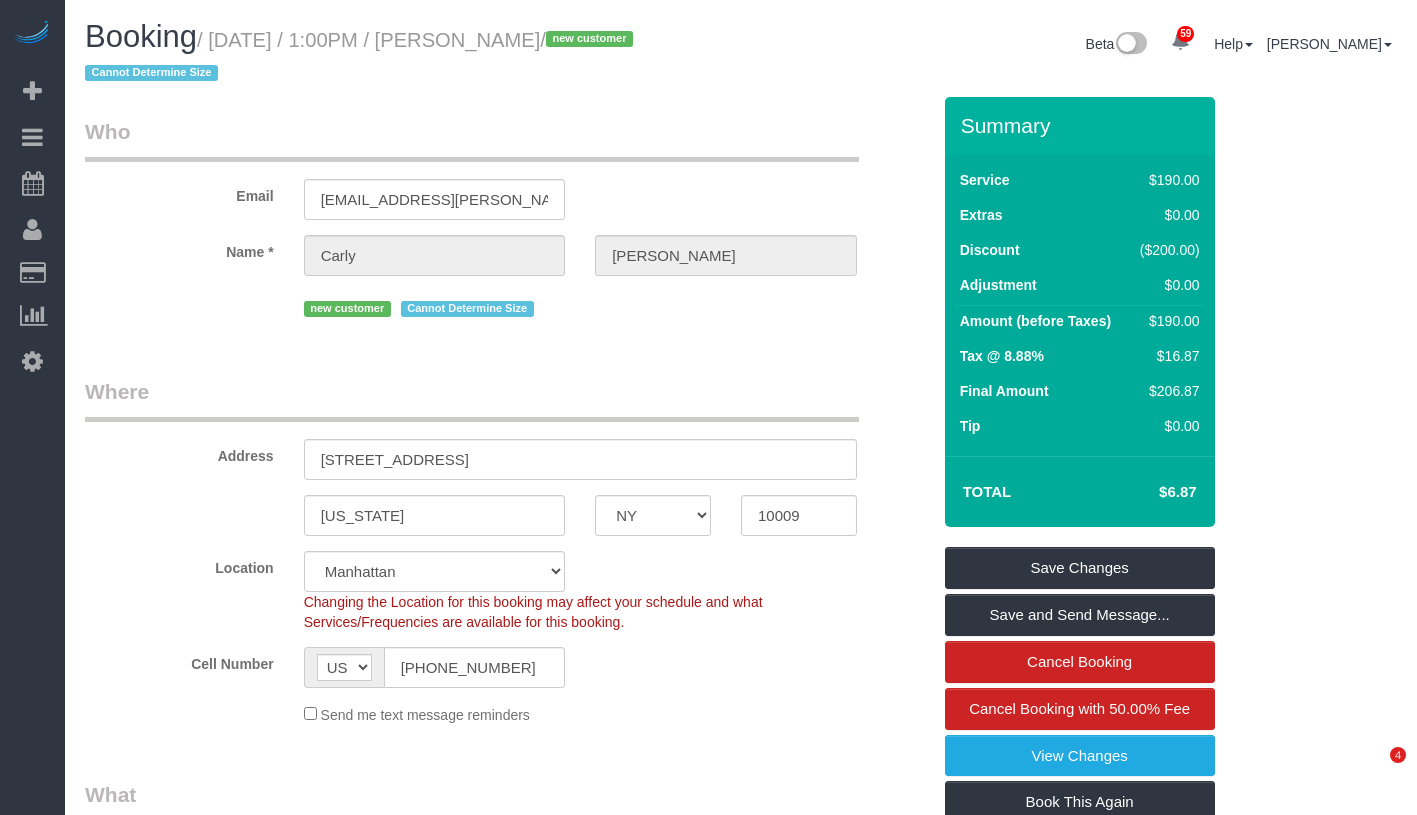 scroll, scrollTop: 0, scrollLeft: 0, axis: both 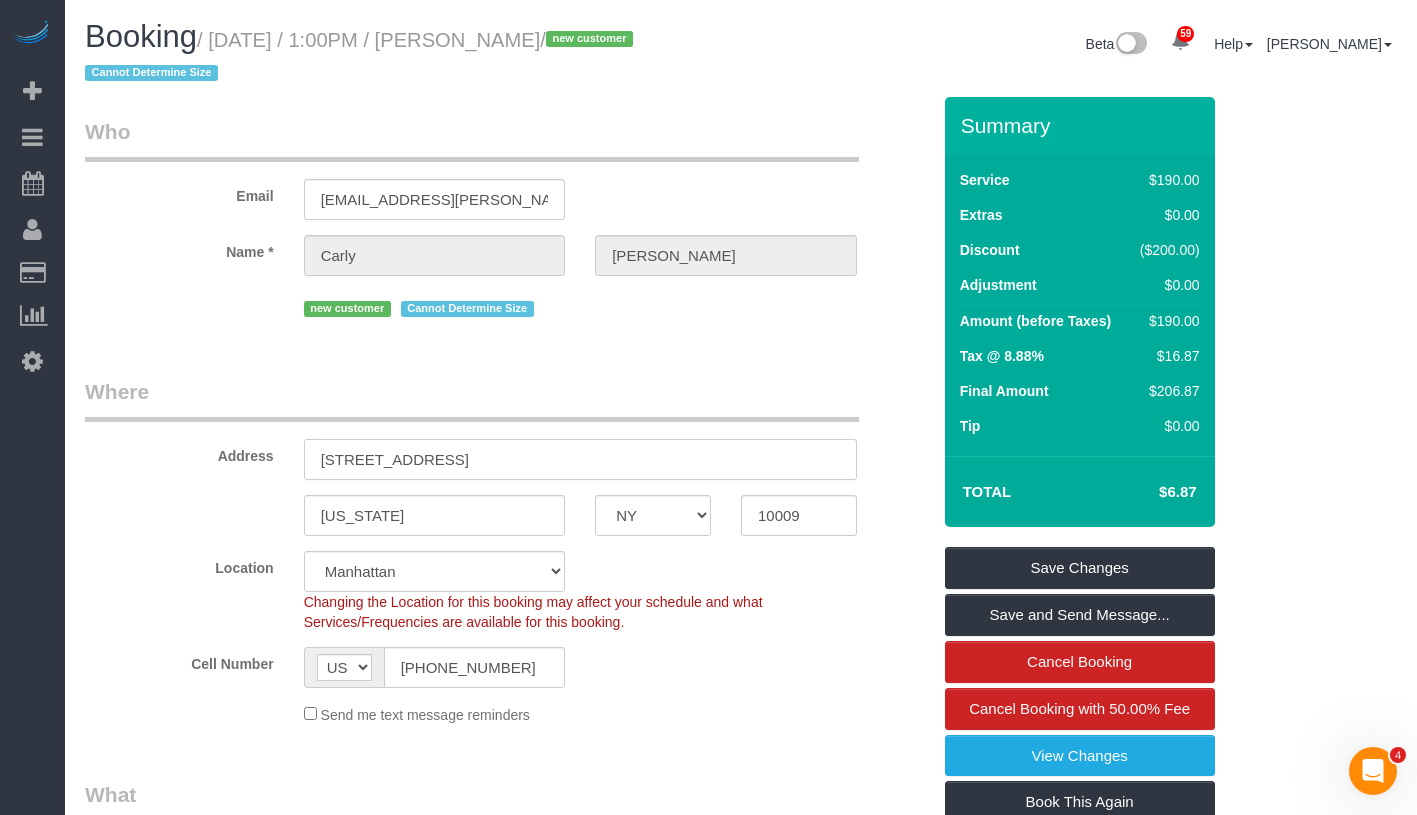 drag, startPoint x: 315, startPoint y: 456, endPoint x: 613, endPoint y: 460, distance: 298.02686 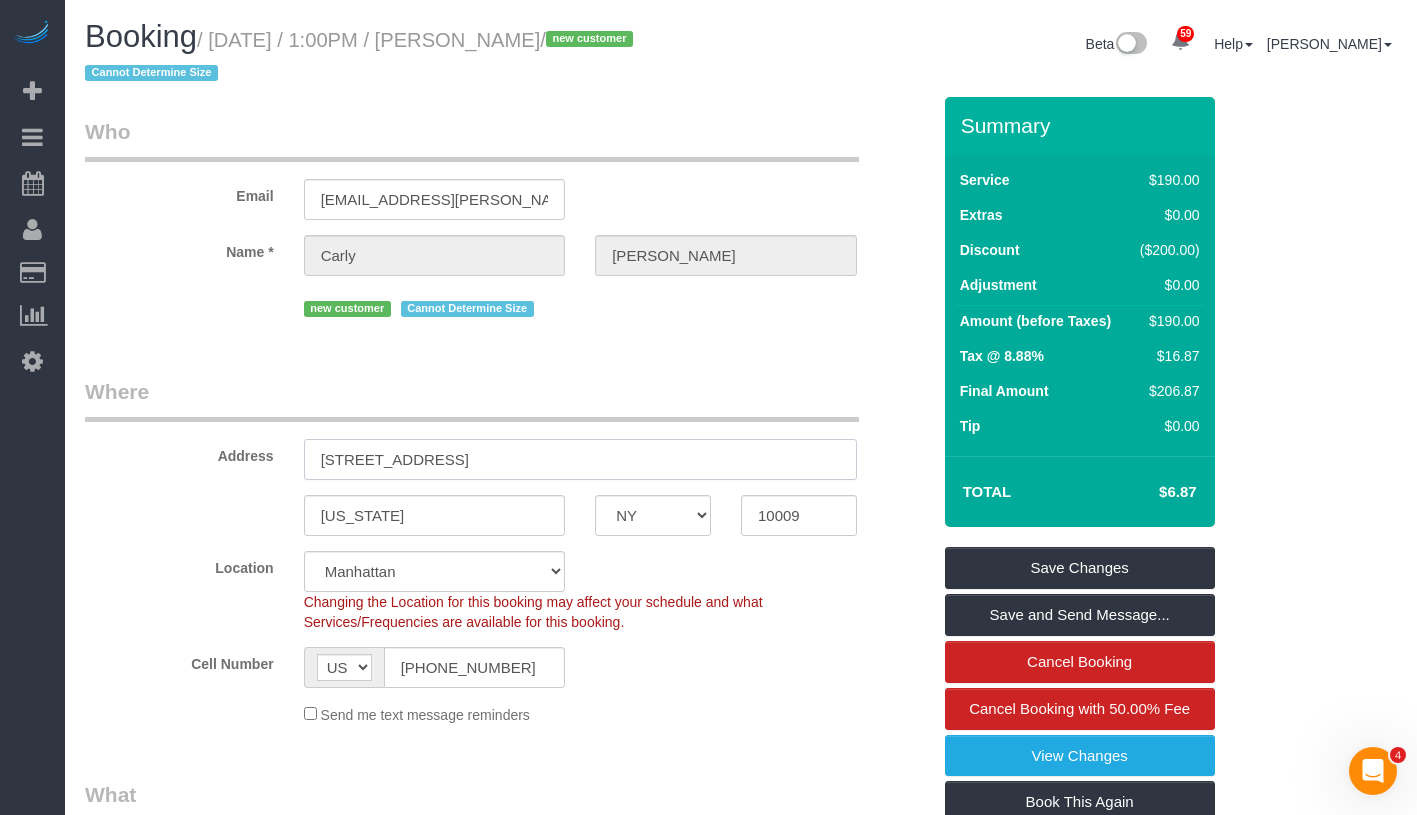 click on "[STREET_ADDRESS]" at bounding box center (580, 459) 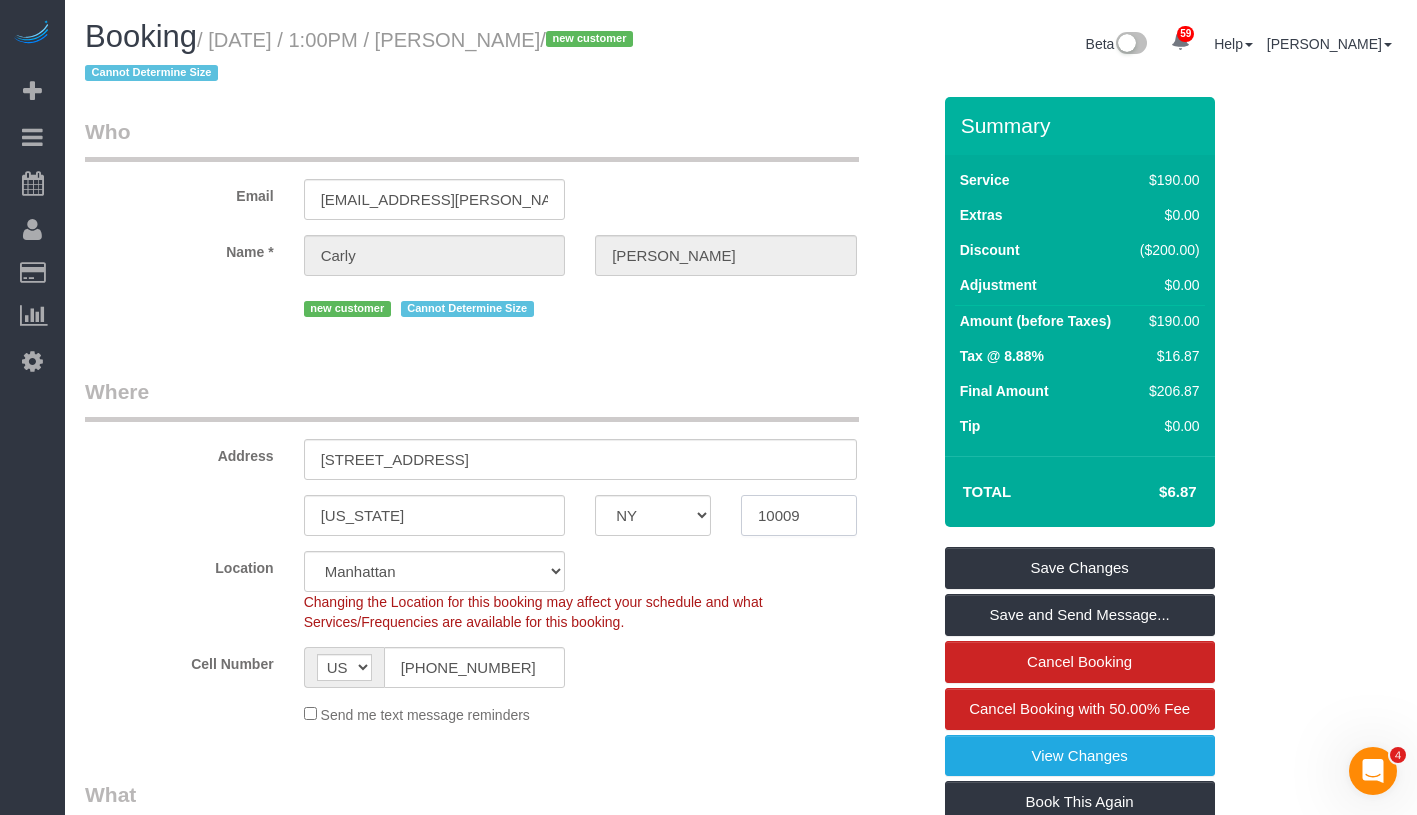 drag, startPoint x: 755, startPoint y: 515, endPoint x: 857, endPoint y: 523, distance: 102.31325 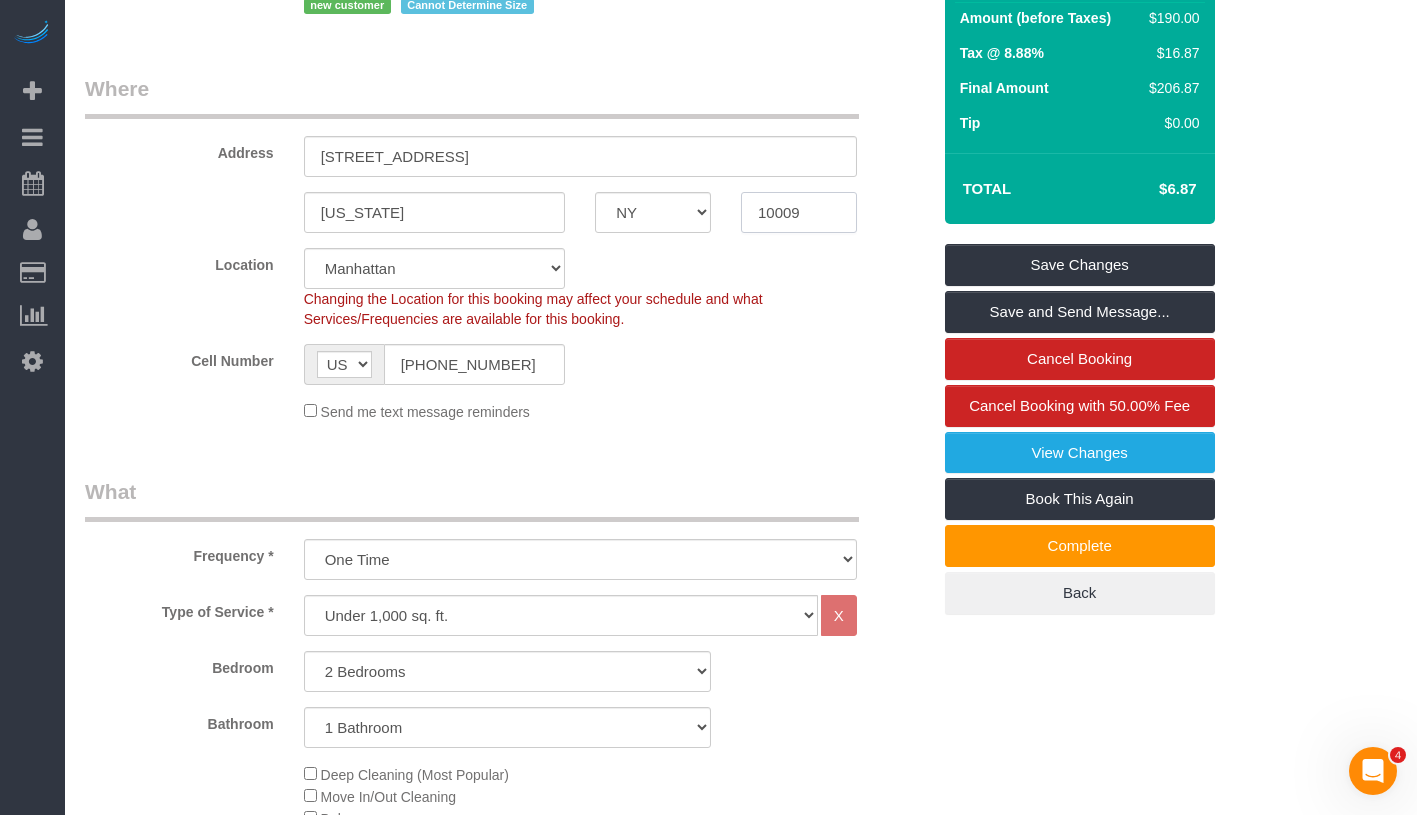 scroll, scrollTop: 426, scrollLeft: 0, axis: vertical 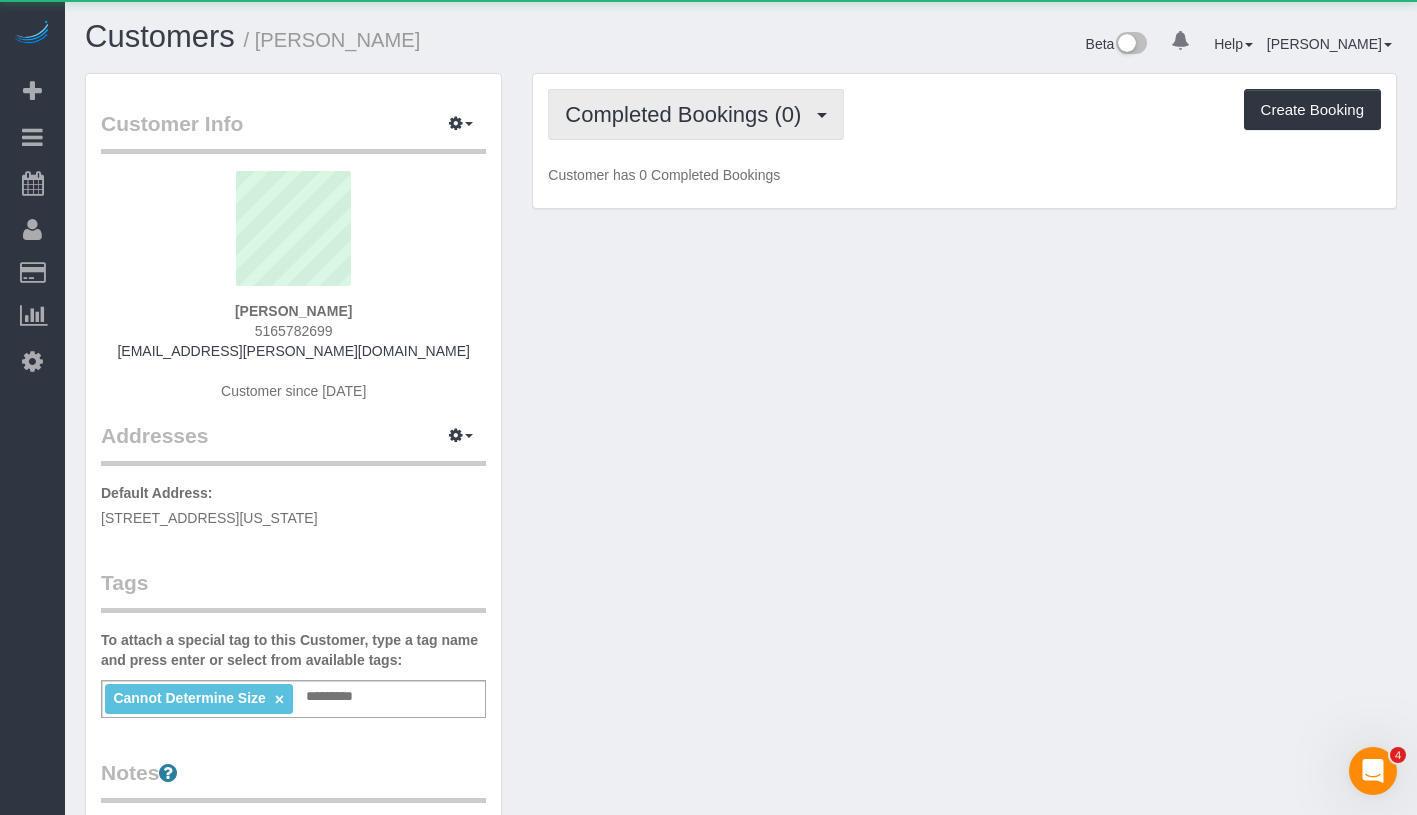 click on "Completed Bookings (0)" at bounding box center (696, 114) 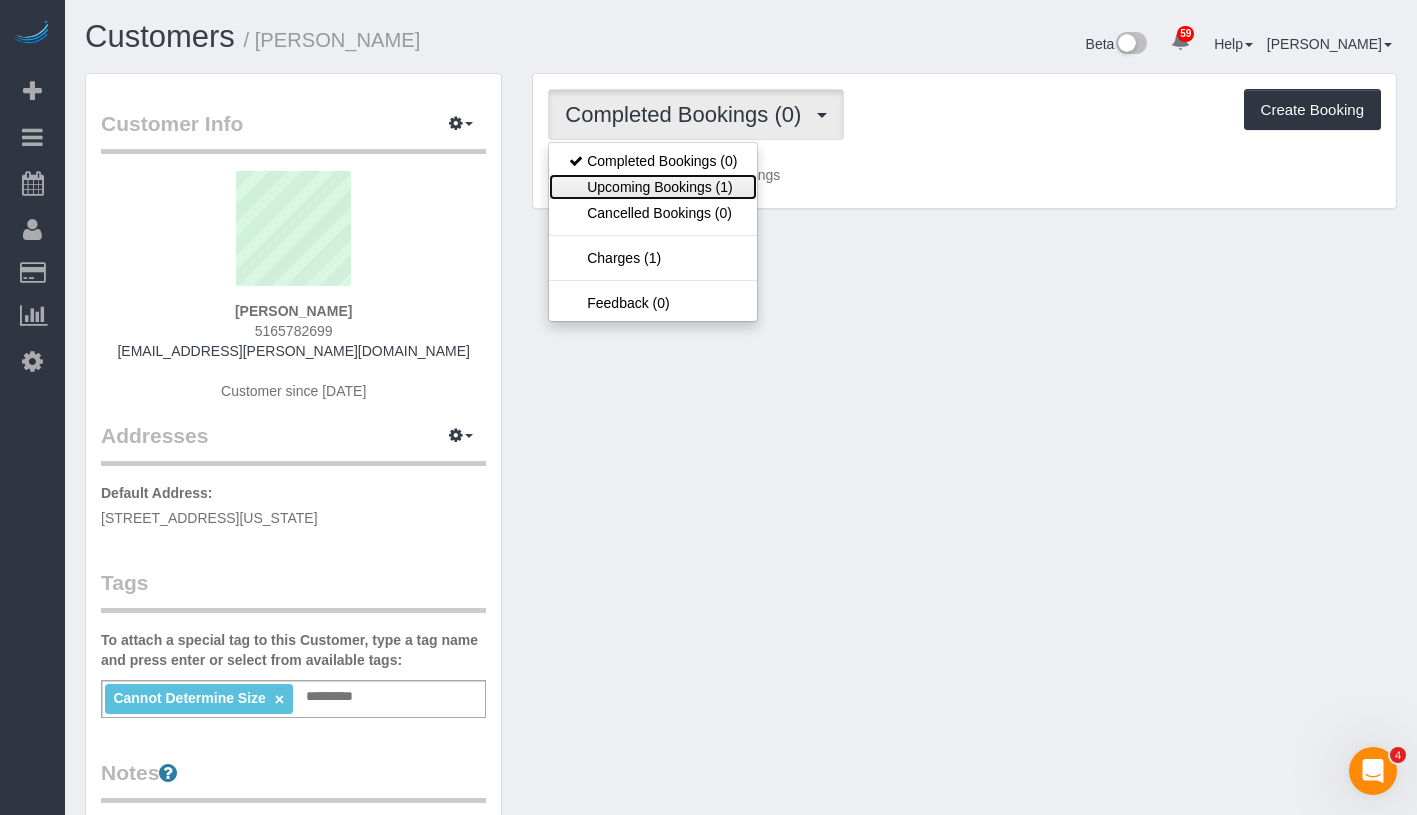 click on "Upcoming Bookings (1)" at bounding box center (653, 187) 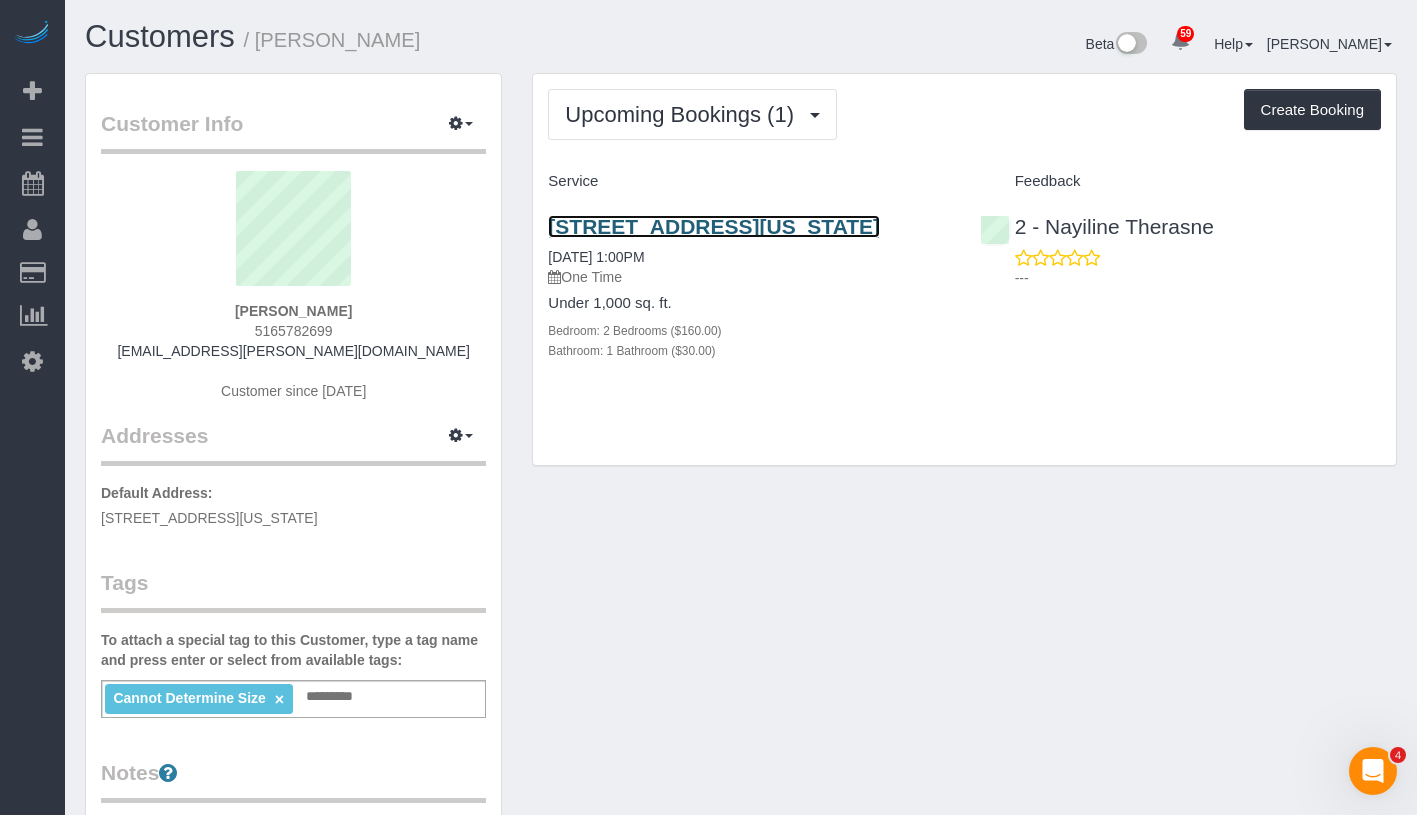 click on "622 East 20th Street, Apt 11g, New York, NY 10009" at bounding box center [714, 226] 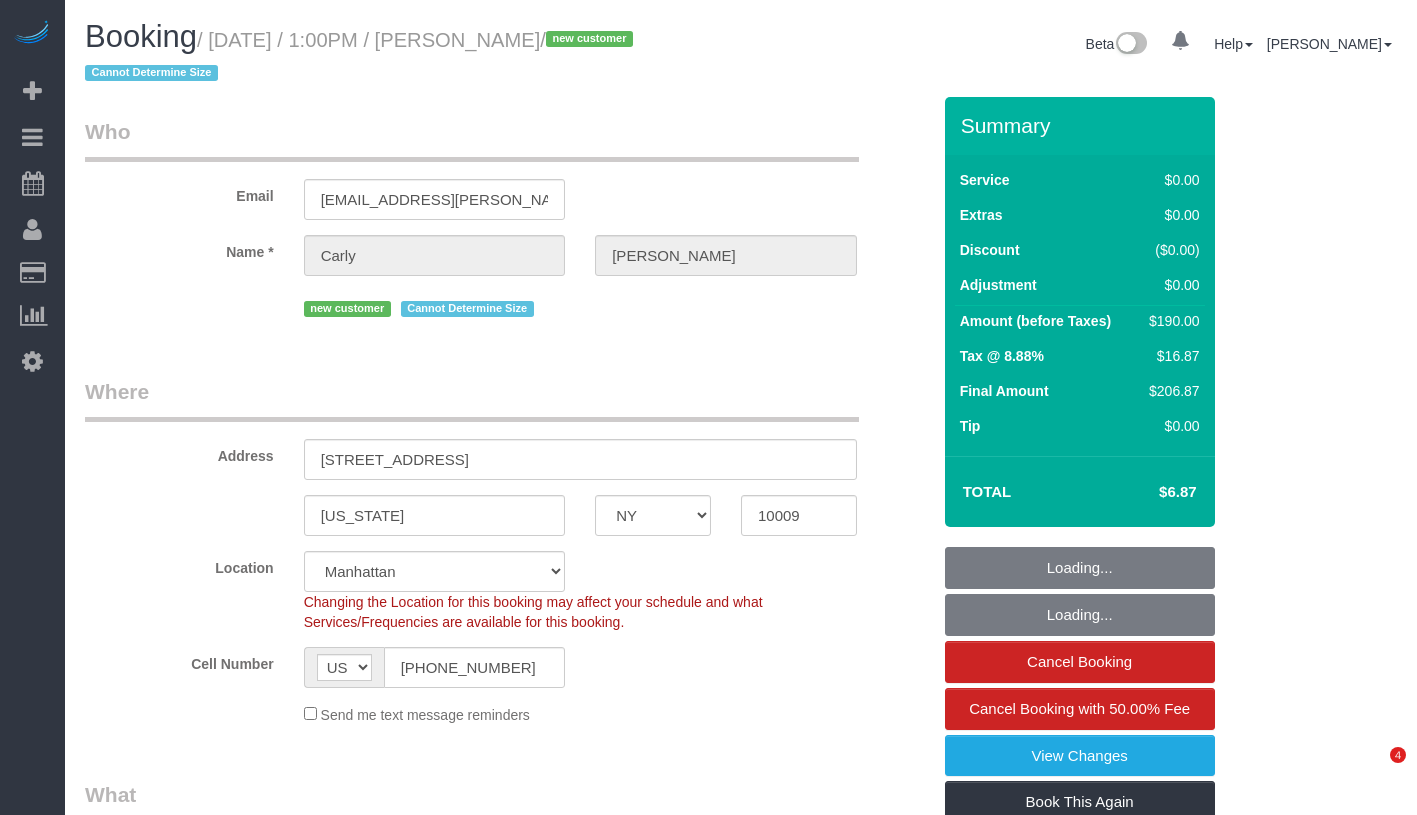 select on "NY" 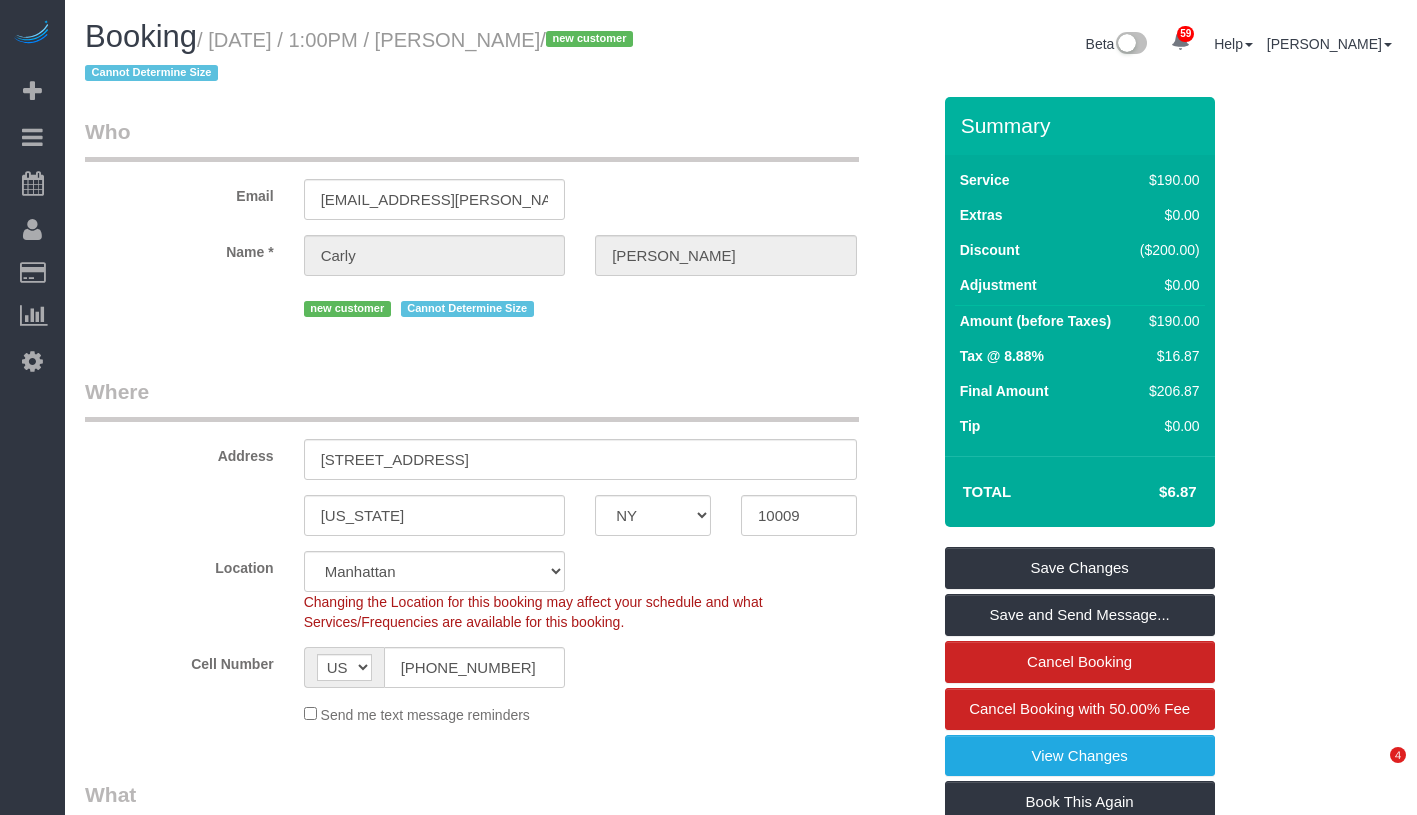 scroll, scrollTop: 0, scrollLeft: 0, axis: both 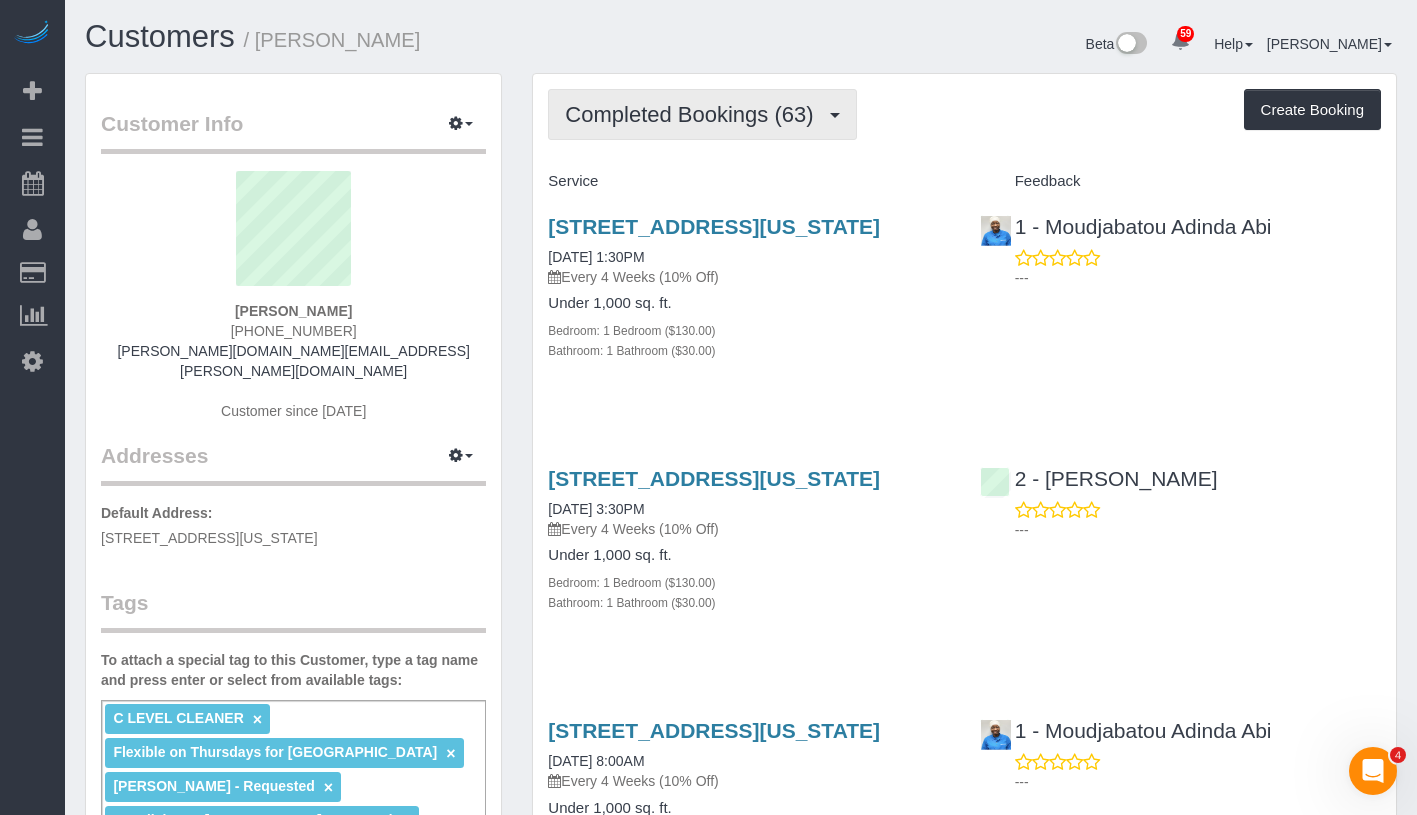 click on "Completed Bookings (63)" at bounding box center (702, 114) 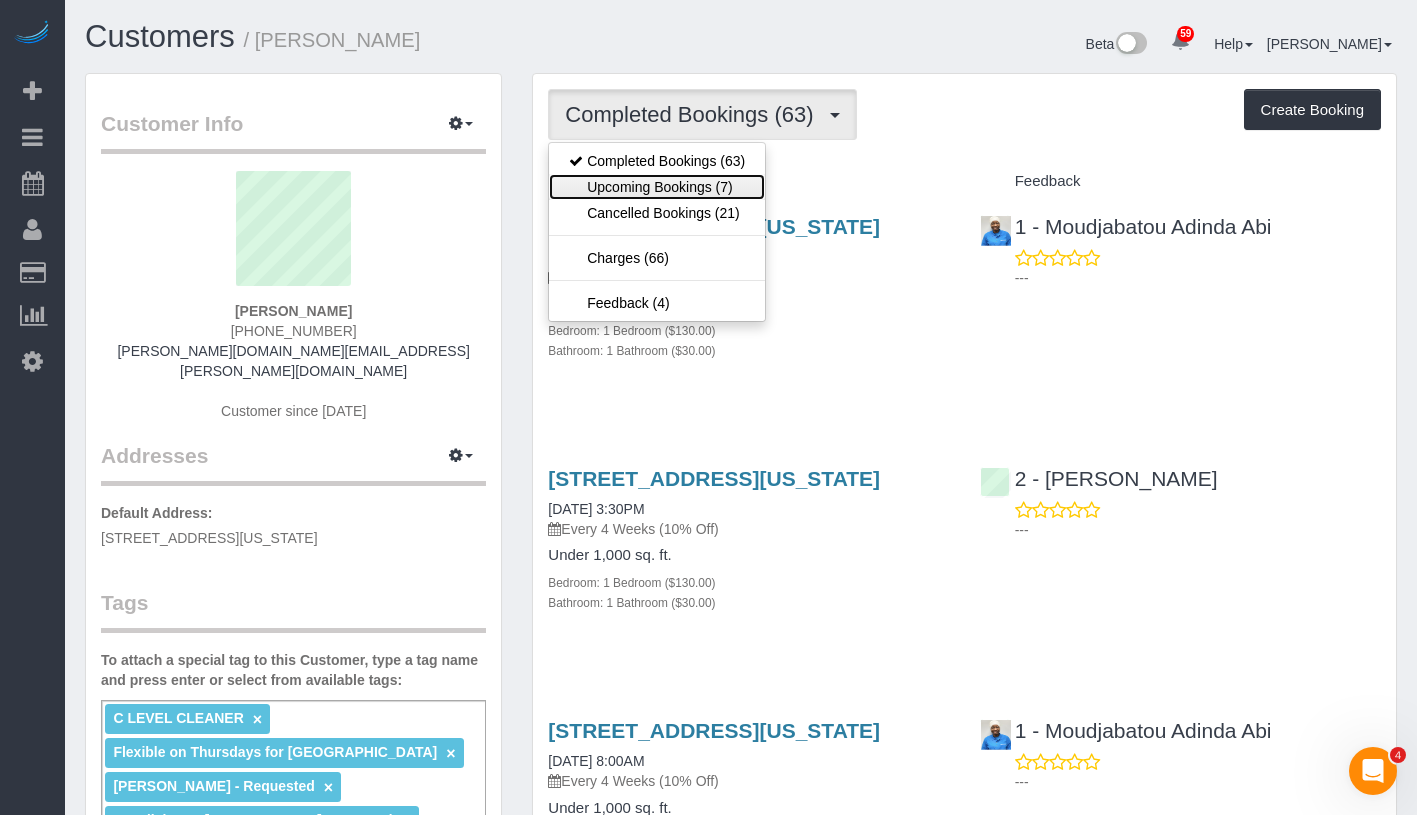 click on "Upcoming Bookings (7)" at bounding box center (657, 187) 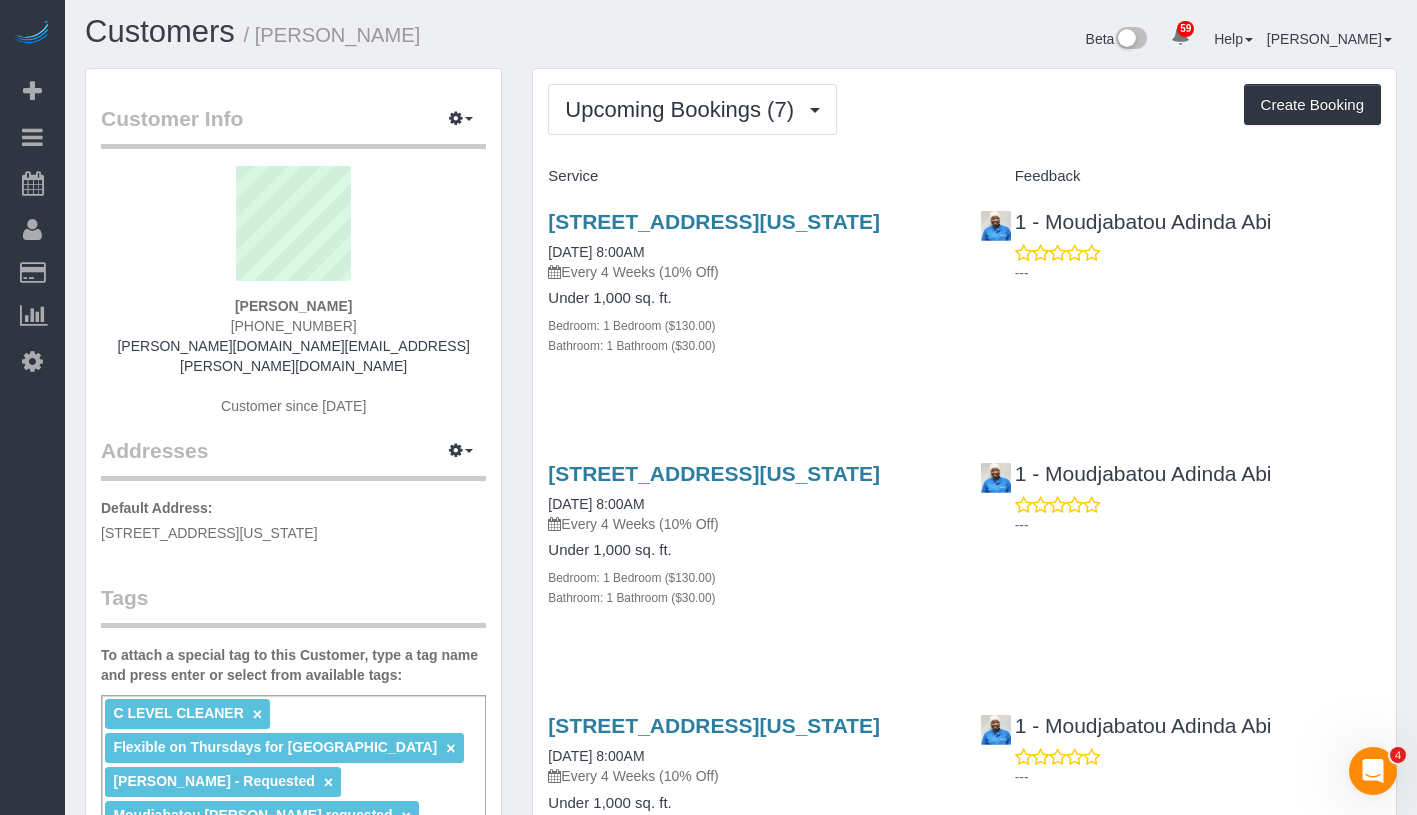 scroll, scrollTop: 0, scrollLeft: 0, axis: both 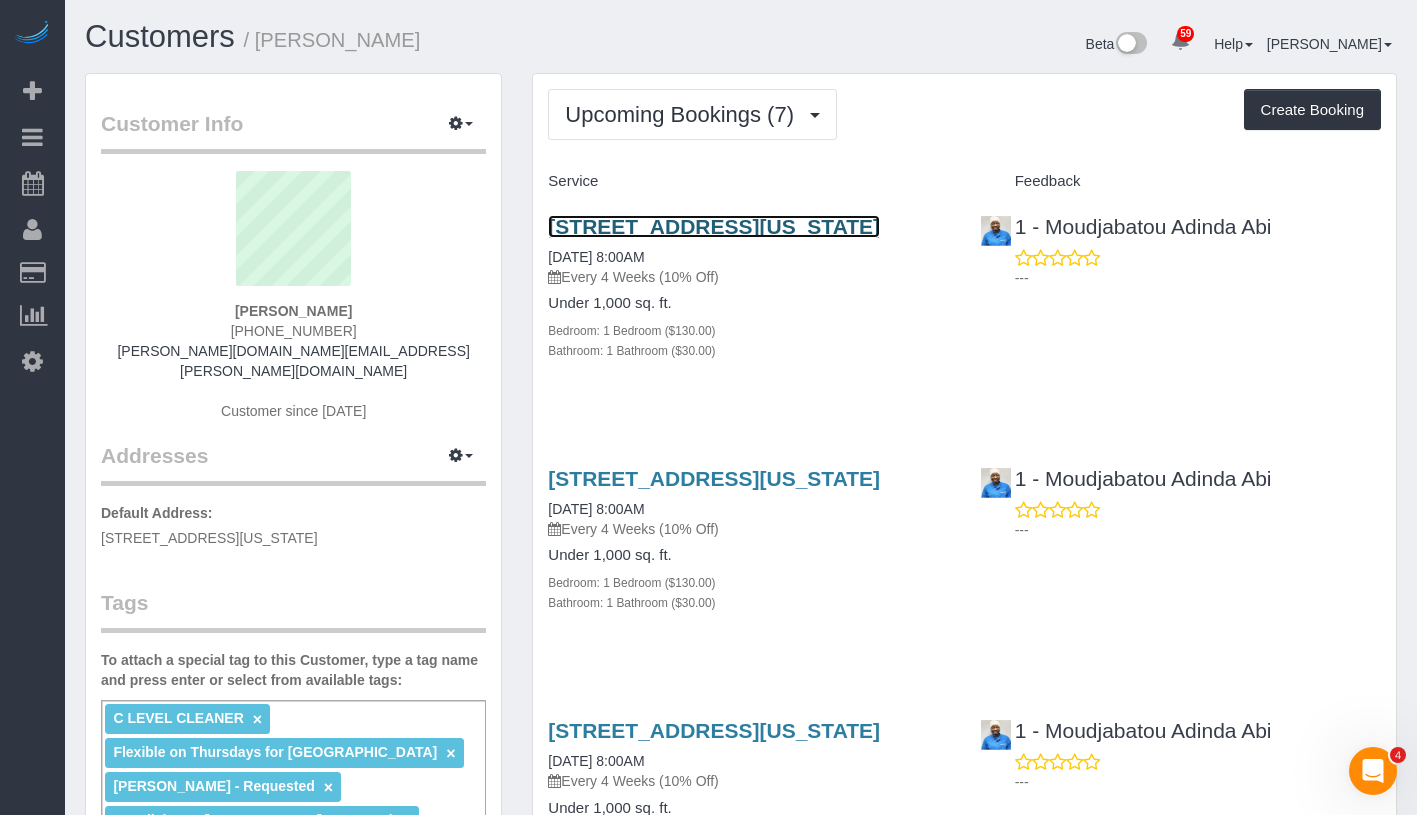 click on "401 East 74th Street Apt 14s, New York, NY 10021" at bounding box center (714, 226) 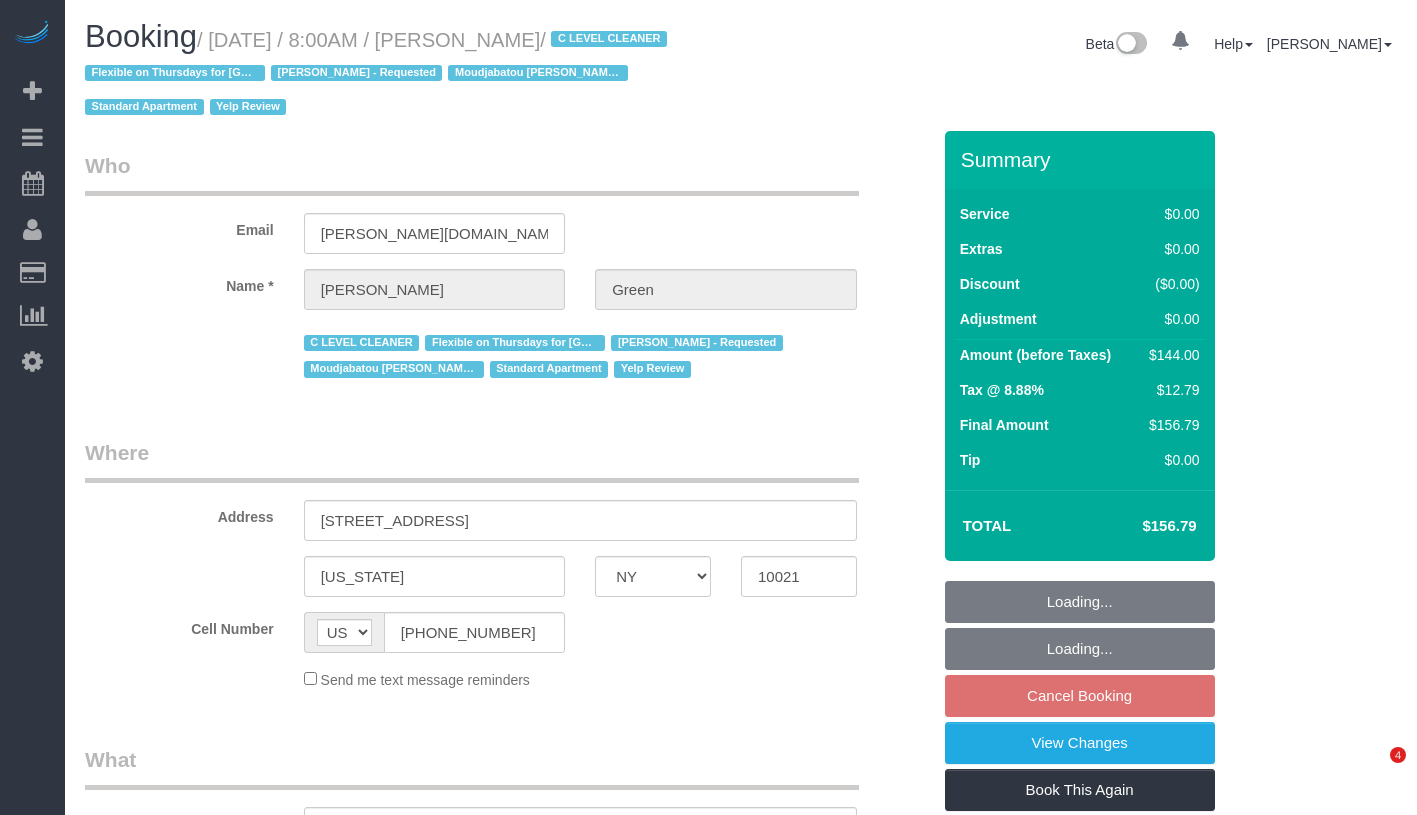 select on "NY" 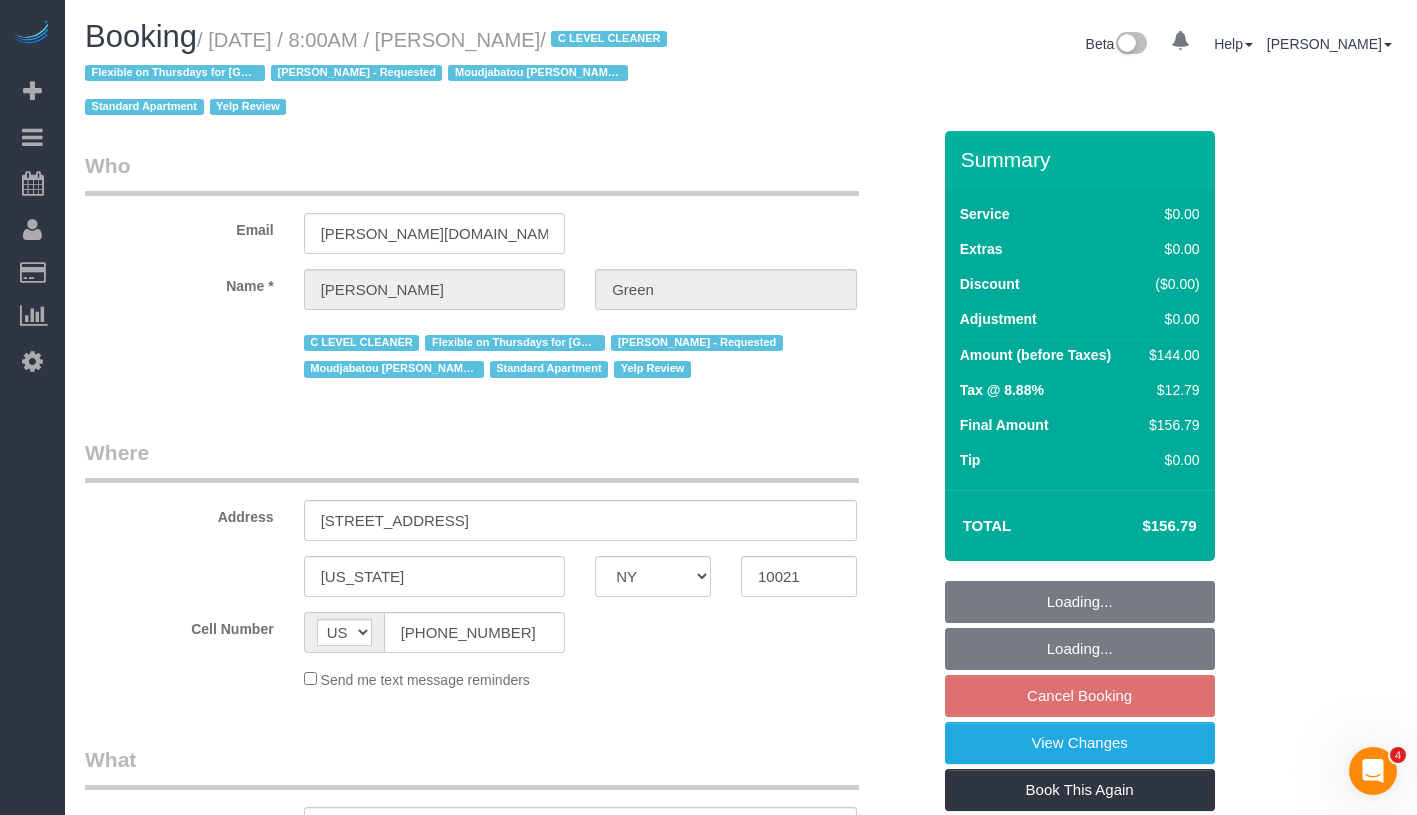 scroll, scrollTop: 0, scrollLeft: 0, axis: both 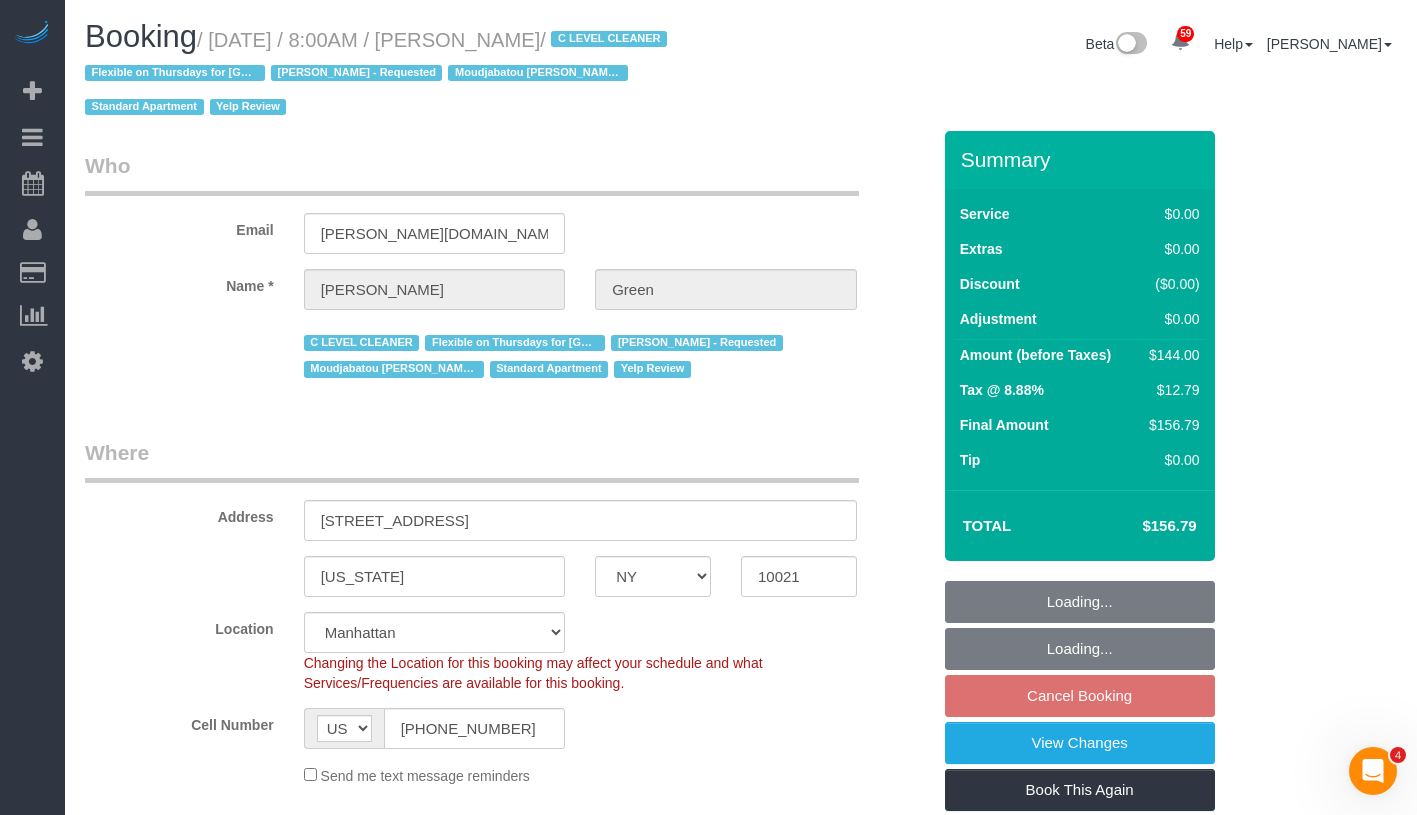 select on "object:986" 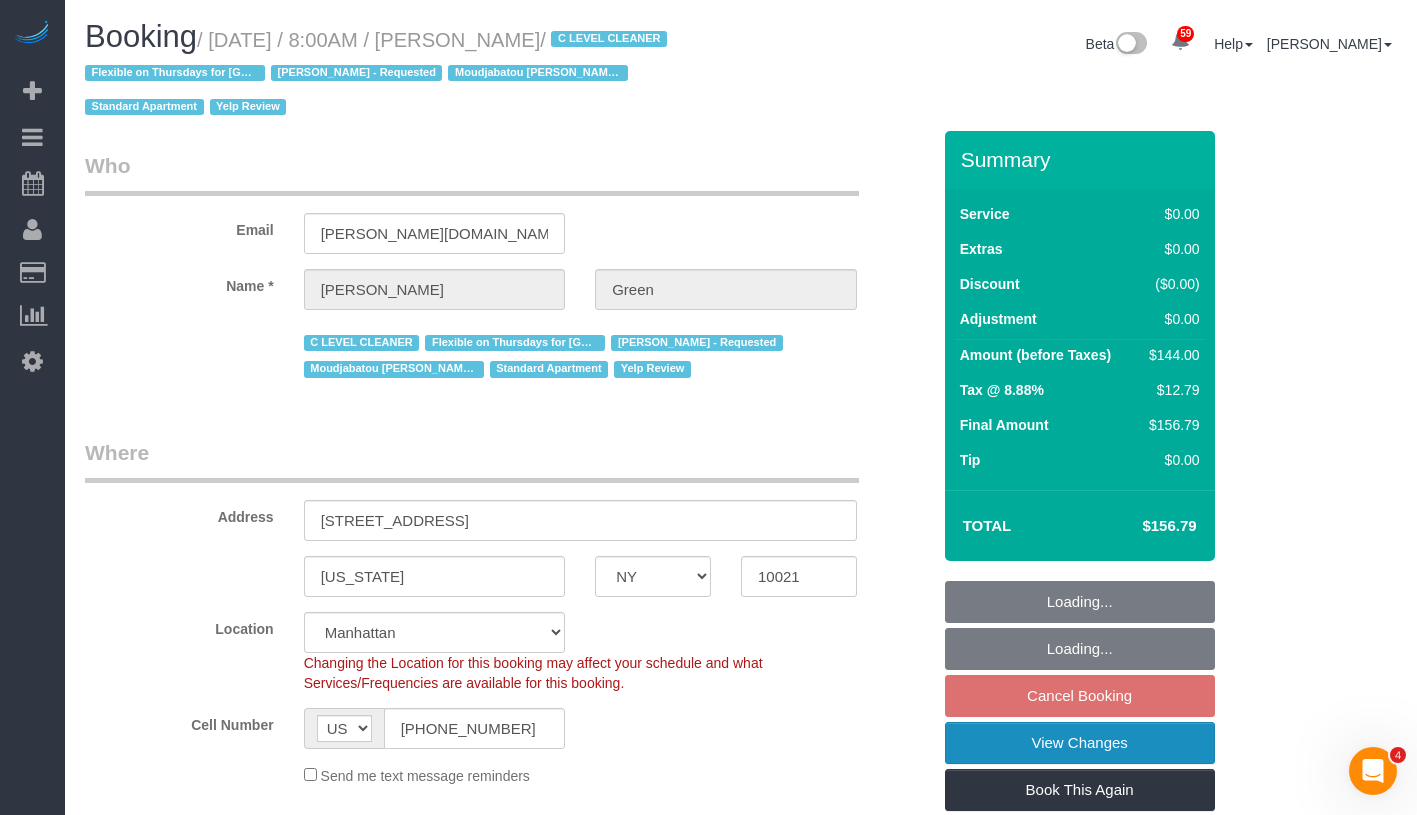 click on "View Changes" at bounding box center (1080, 743) 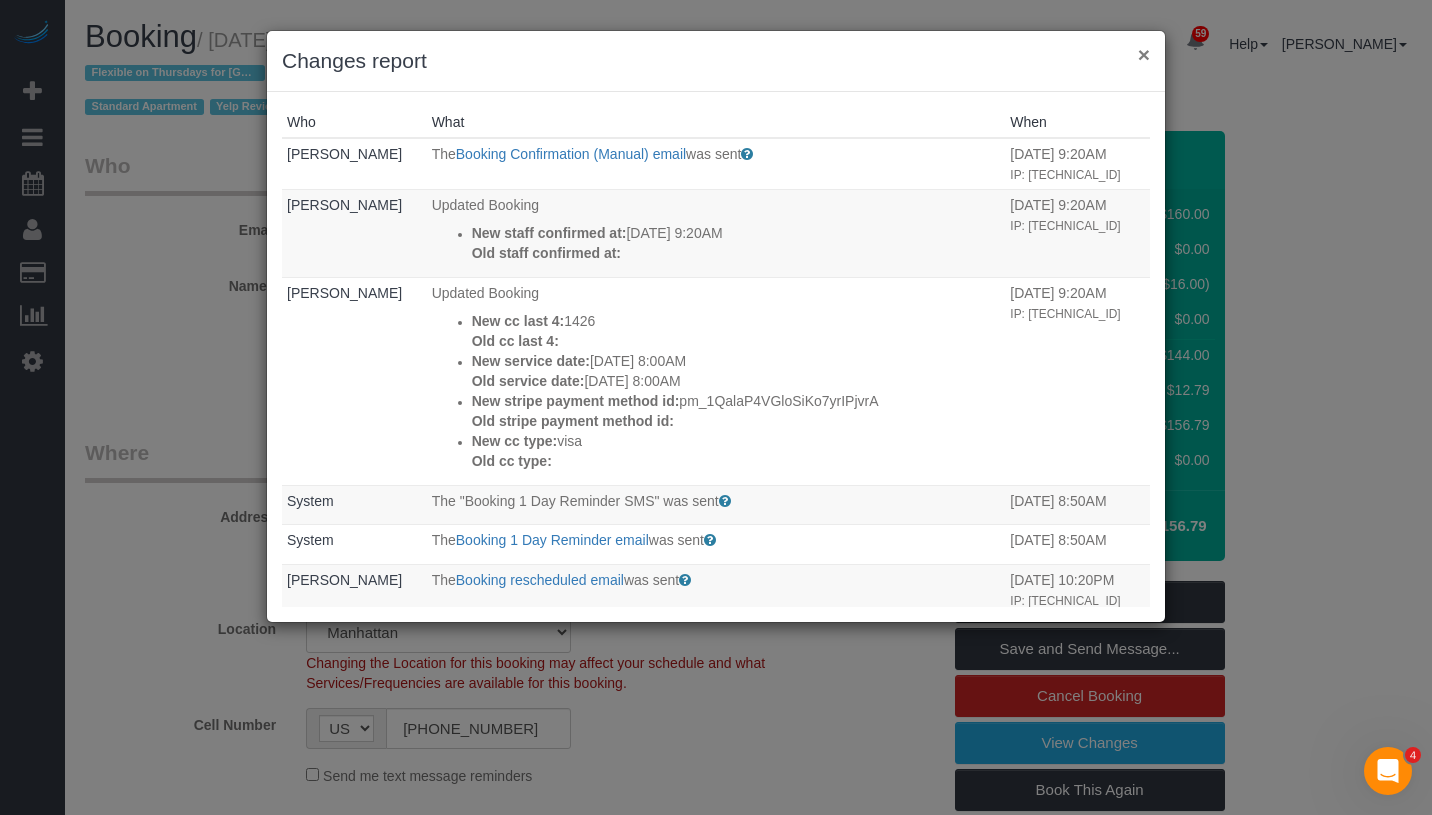 click on "×" at bounding box center [1144, 54] 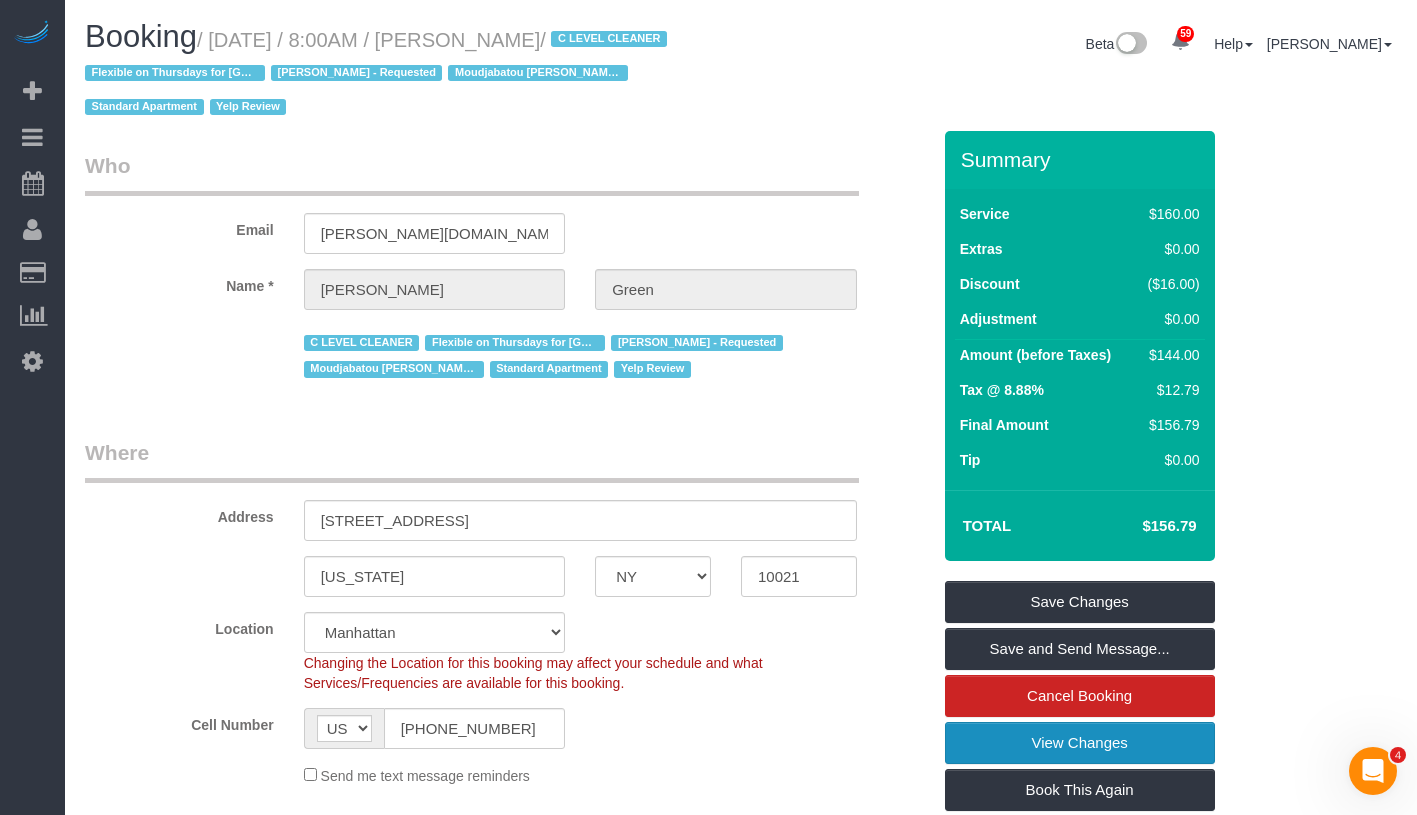 click on "View Changes" at bounding box center [1080, 743] 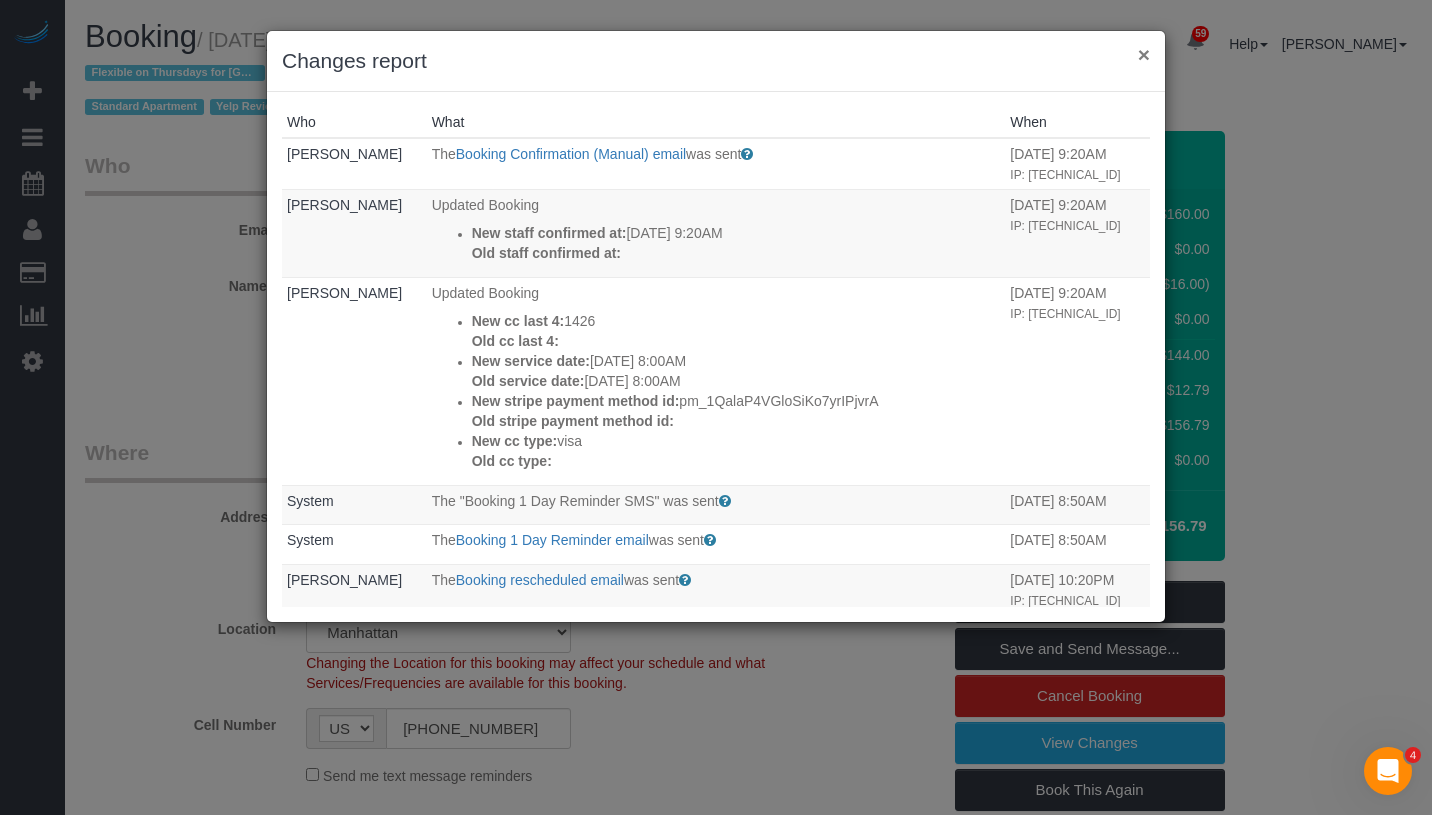 click on "×" at bounding box center [1144, 54] 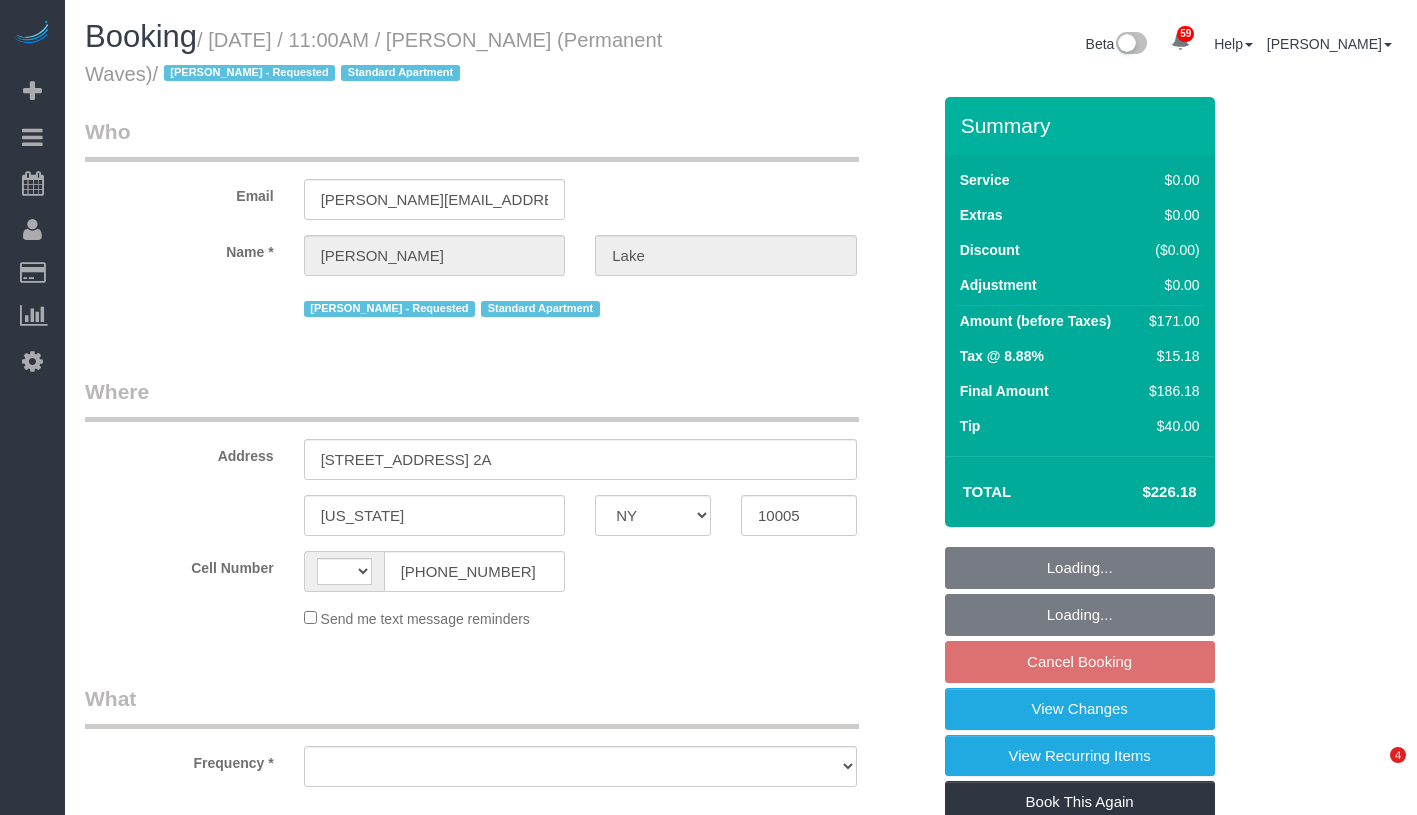 select on "NY" 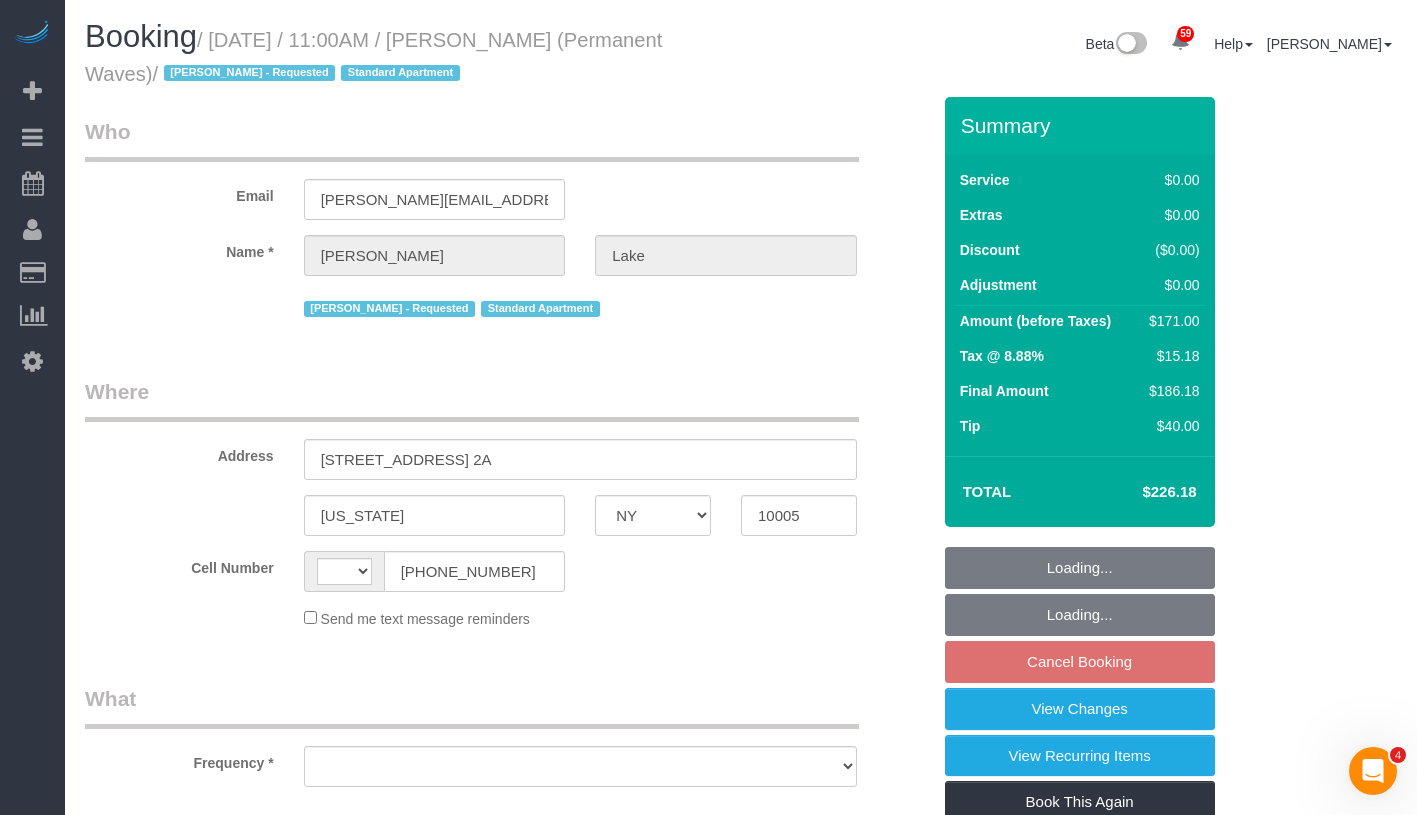 scroll, scrollTop: 0, scrollLeft: 0, axis: both 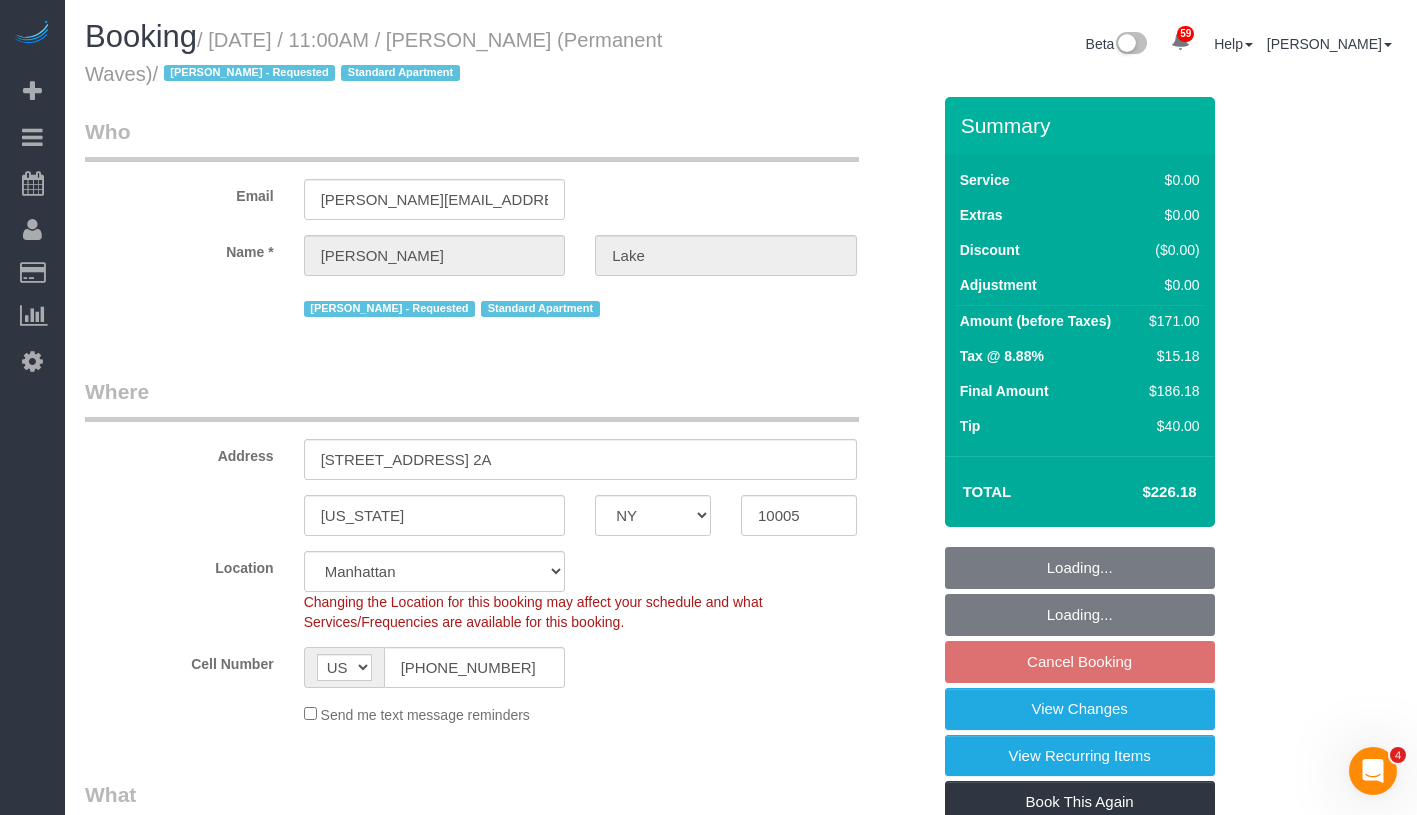select on "object:926" 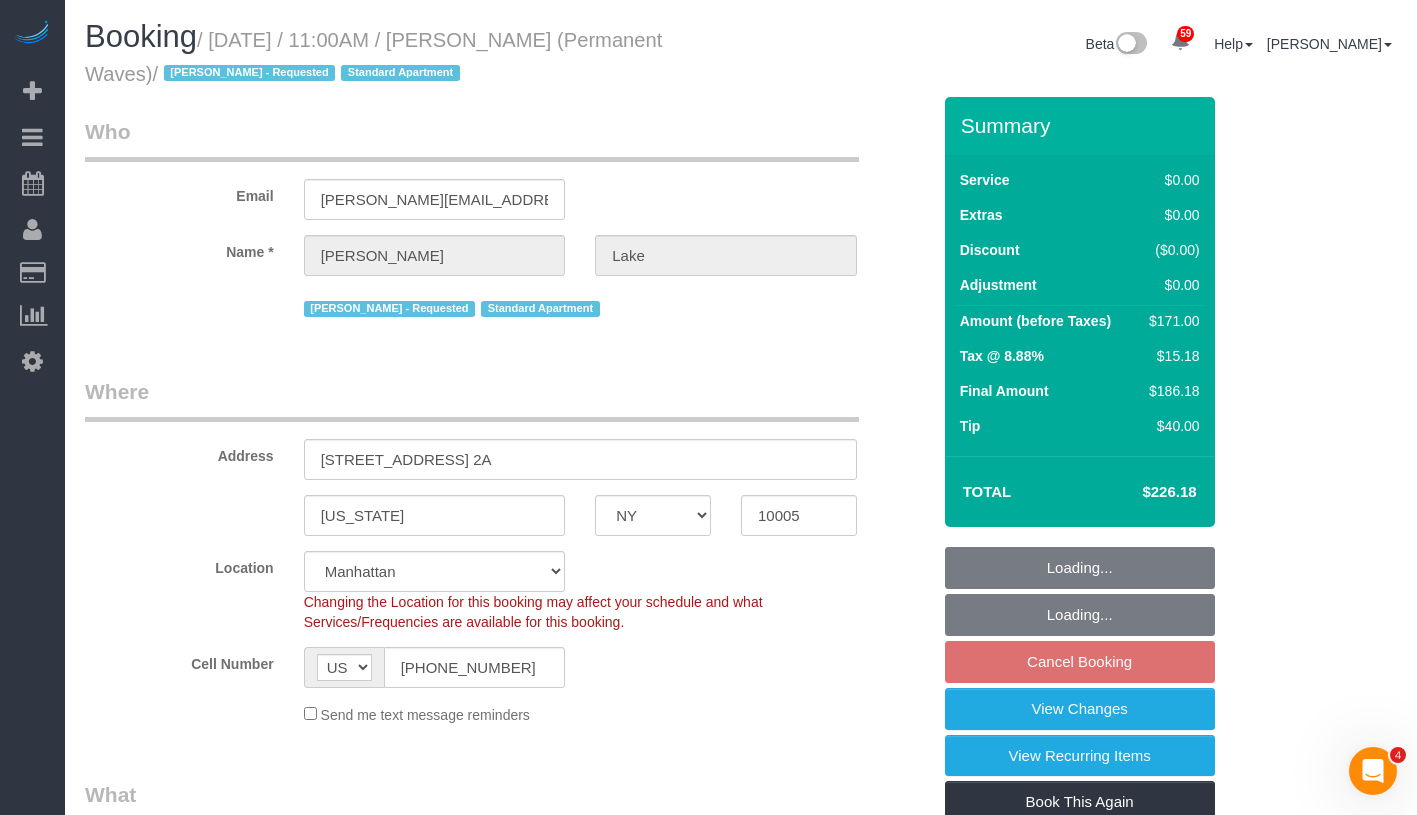 select on "1" 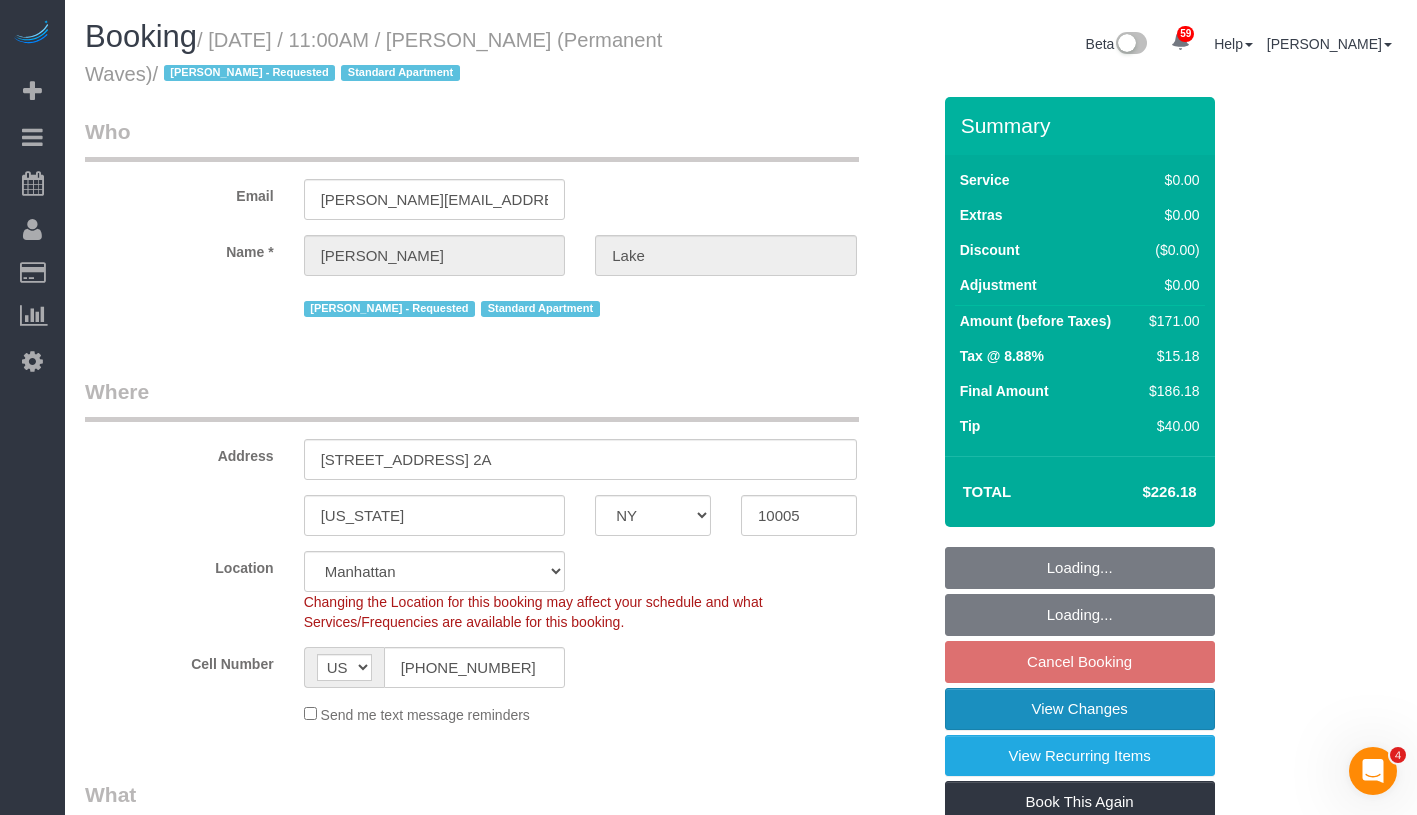 select on "string:stripe-pm_1QgqW94VGloSiKo7ra9aaNFw" 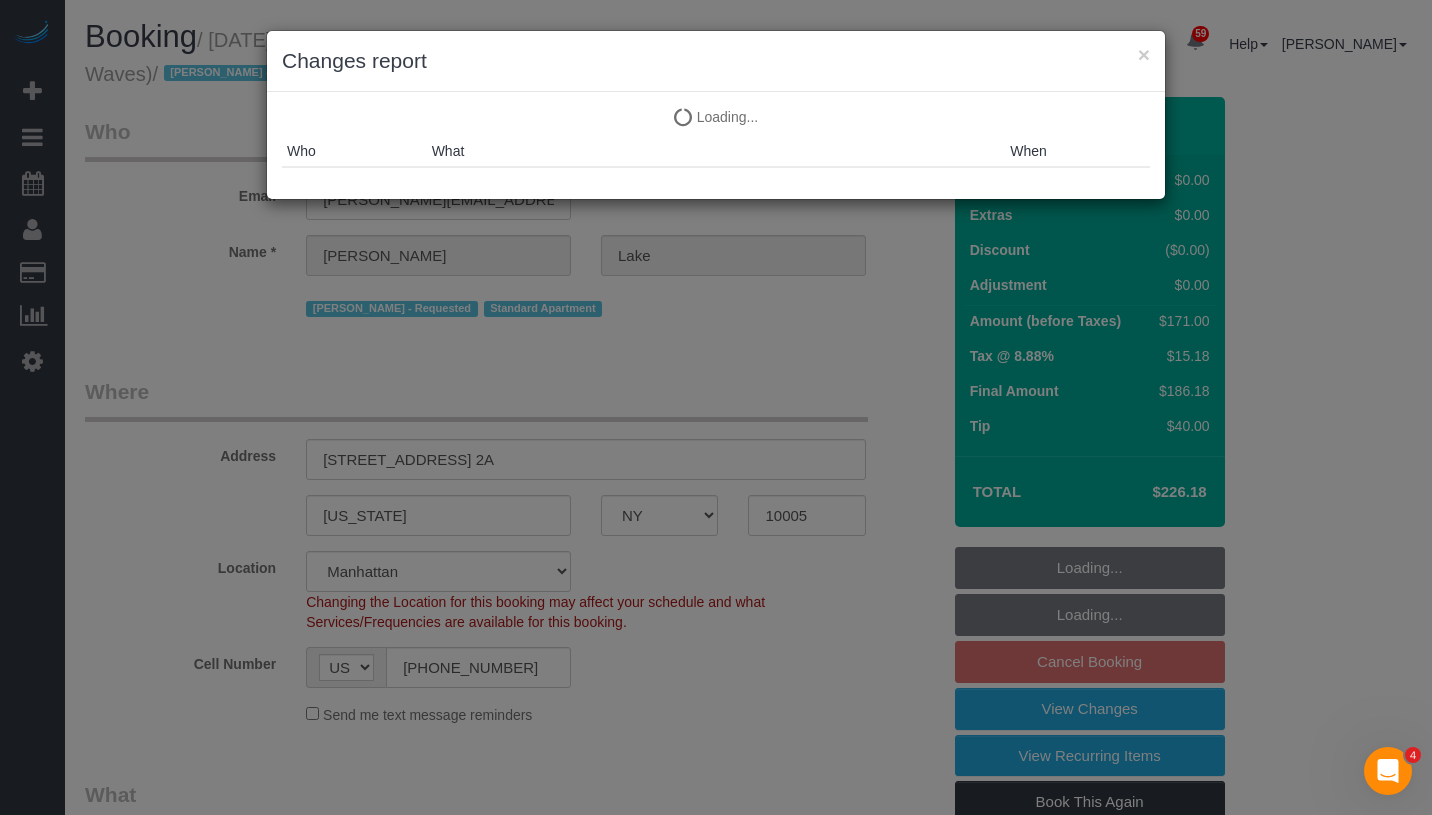 select on "object:1471" 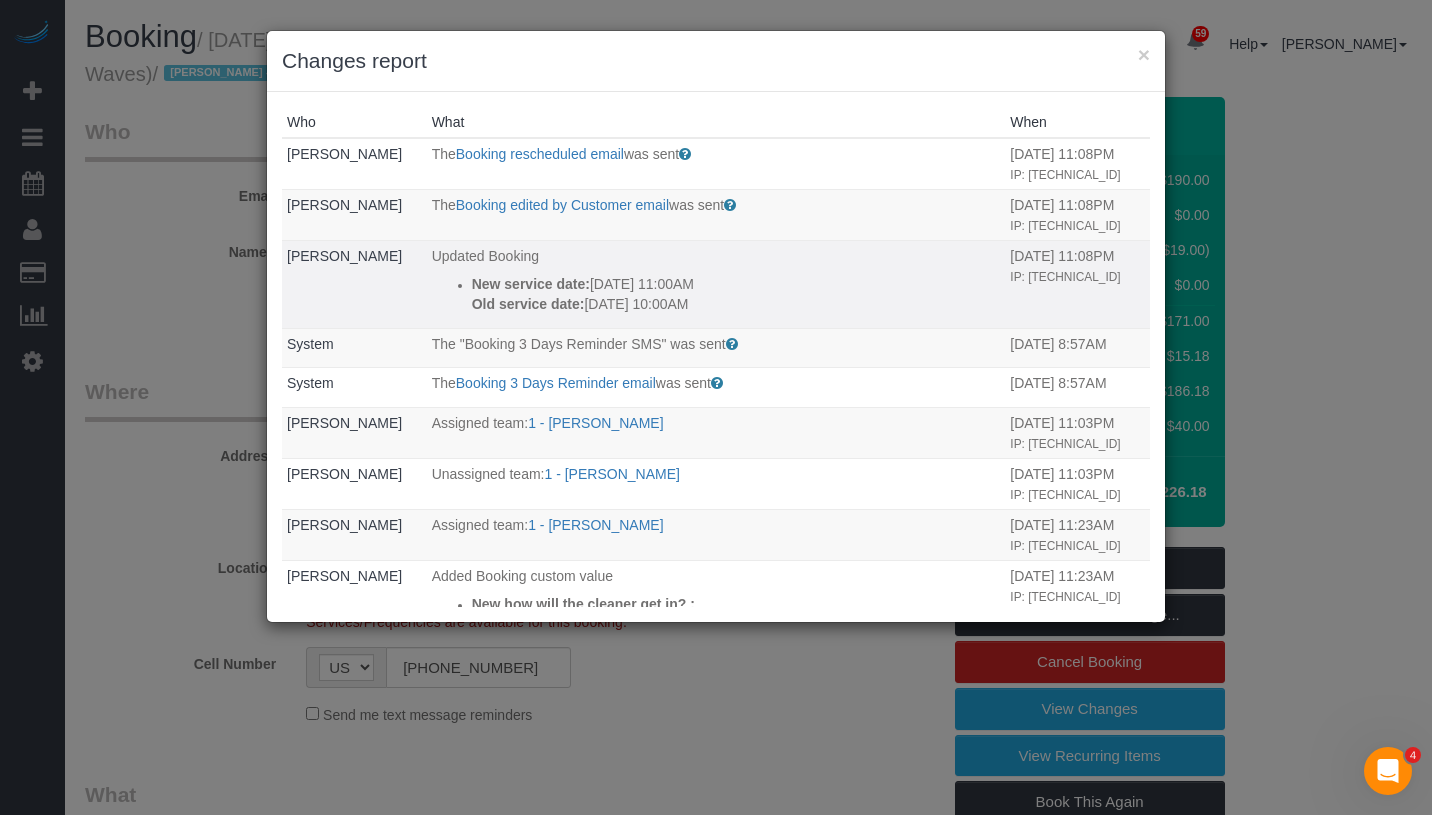 drag, startPoint x: 755, startPoint y: 304, endPoint x: 463, endPoint y: 279, distance: 293.06824 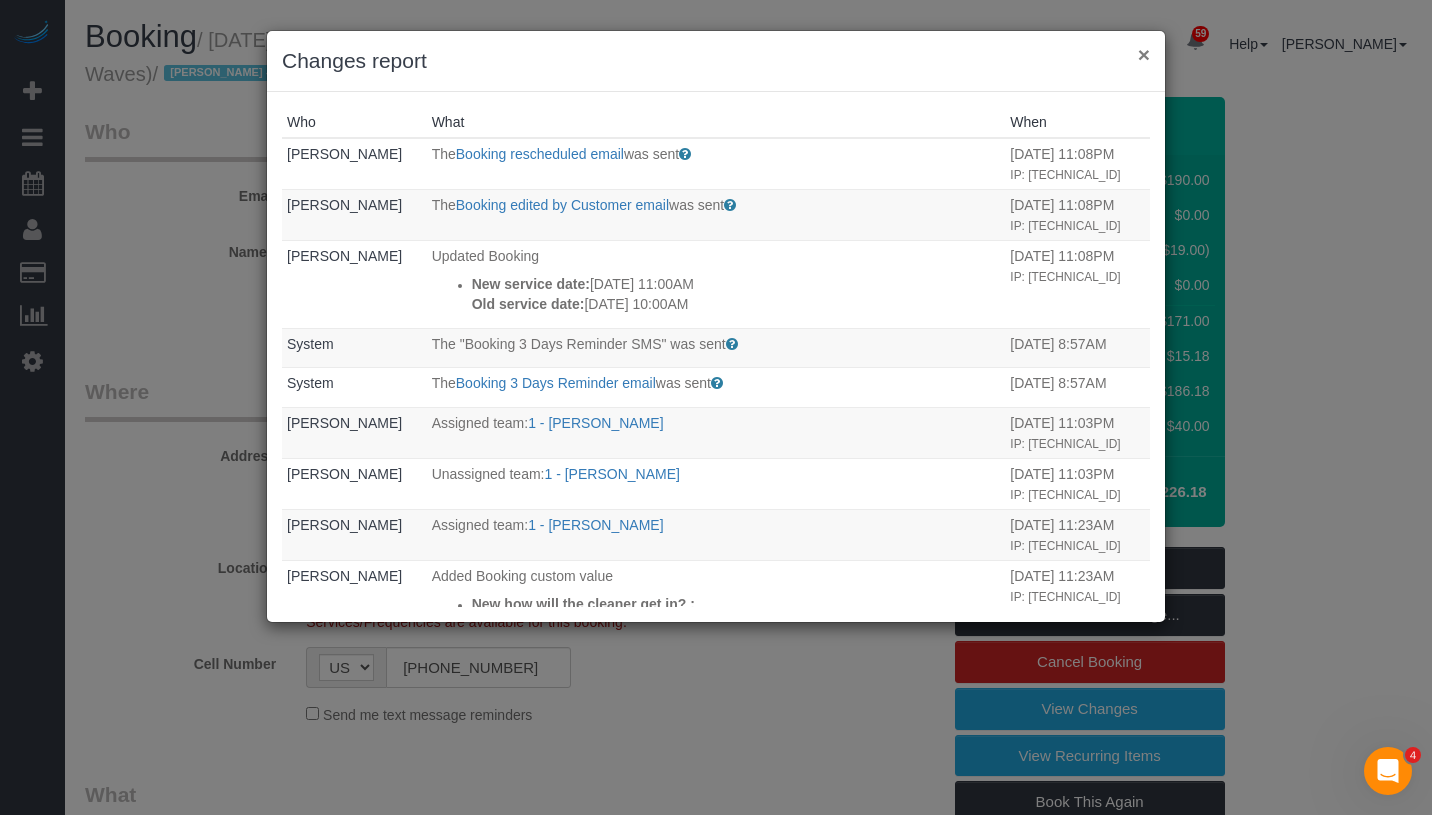 click on "×" at bounding box center (1144, 54) 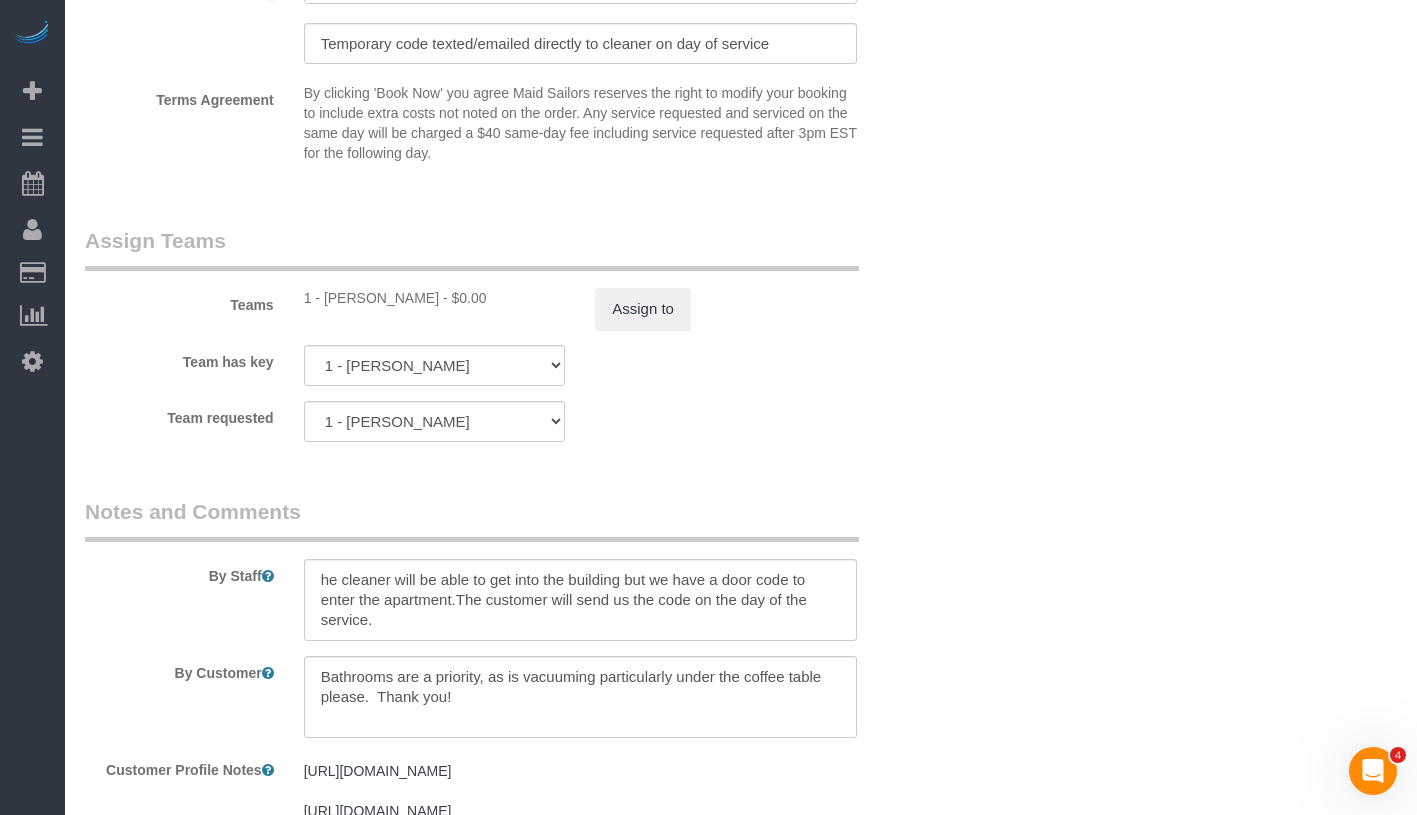 scroll, scrollTop: 2590, scrollLeft: 0, axis: vertical 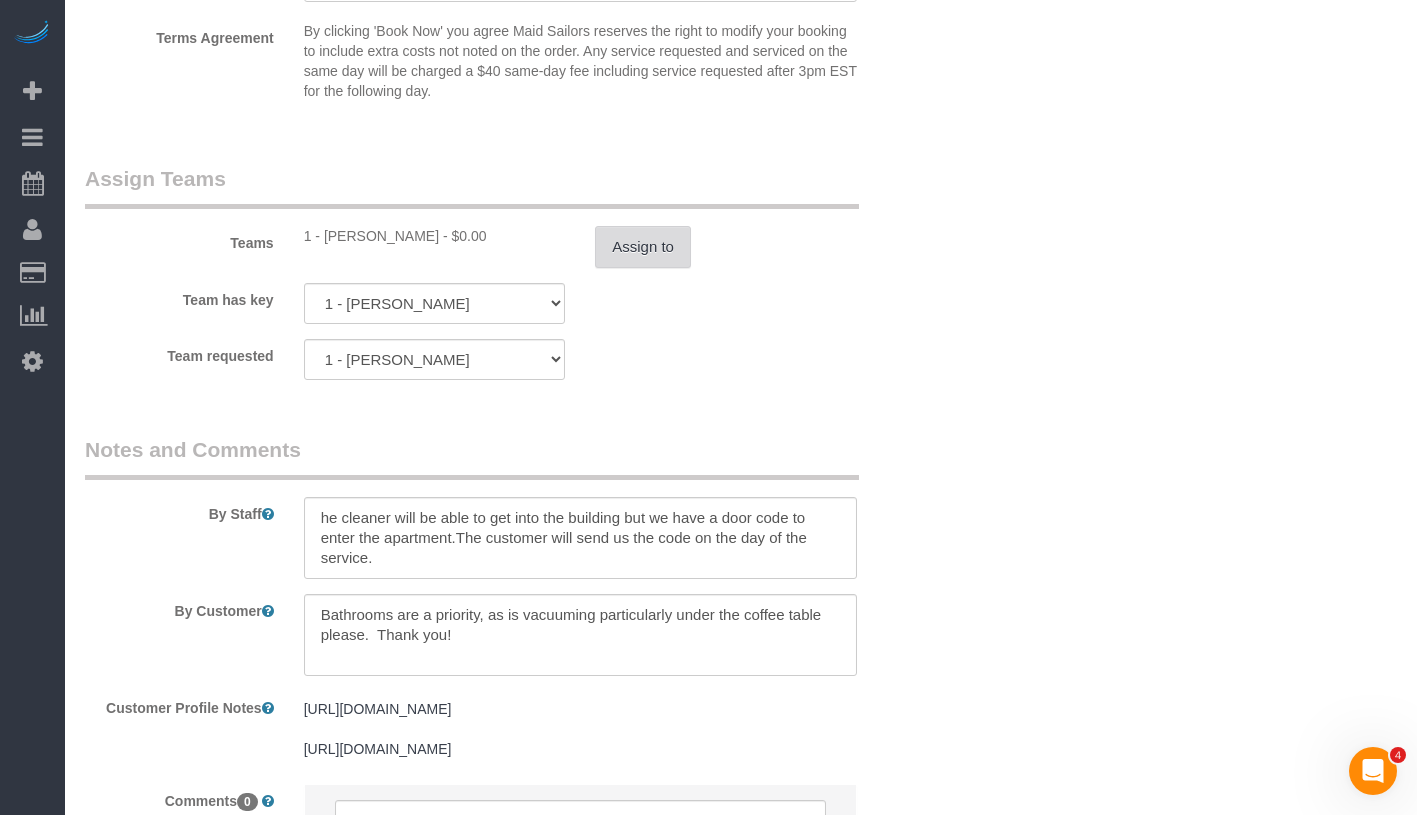click on "Assign to" at bounding box center [643, 247] 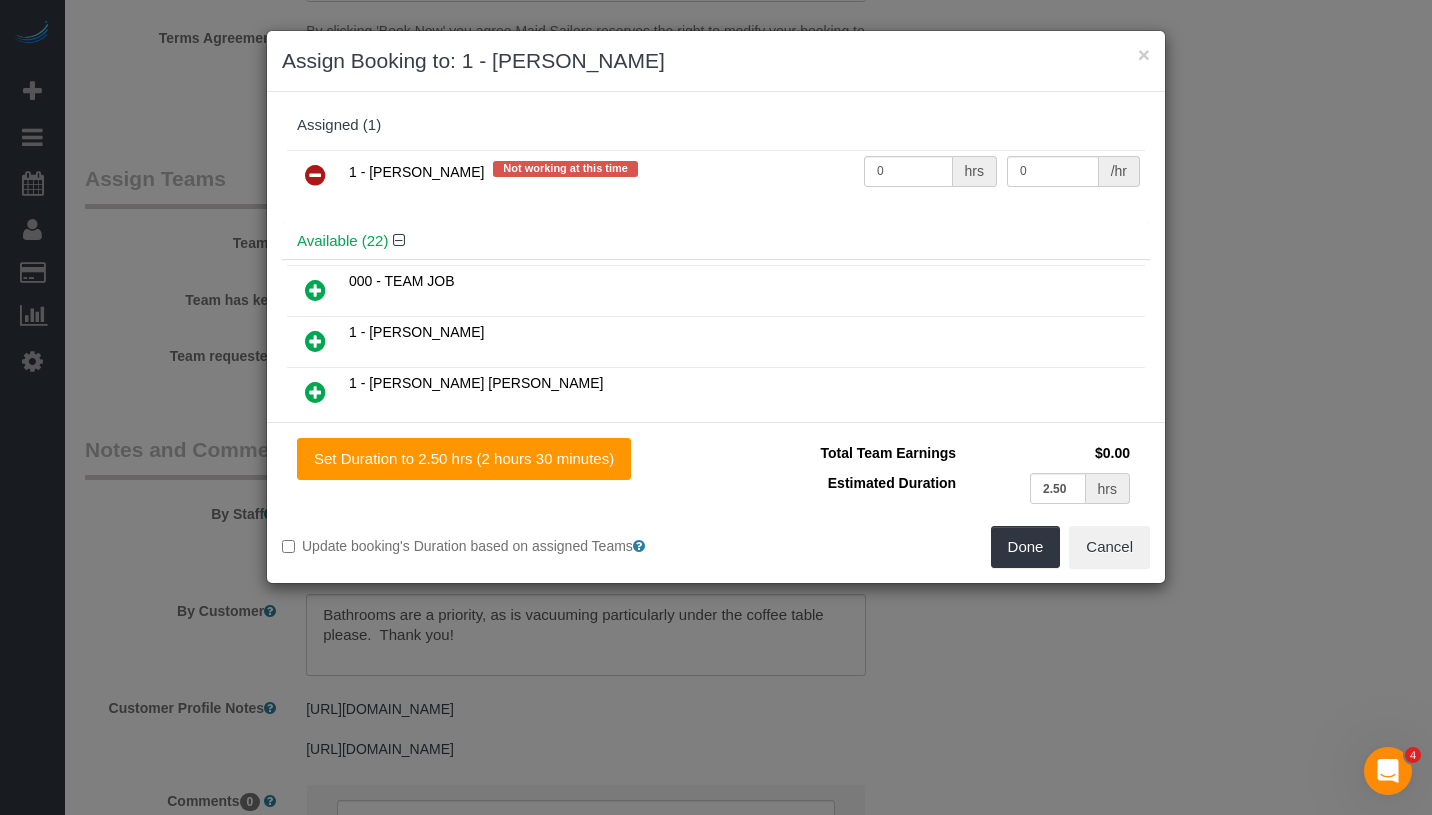 click at bounding box center [315, 175] 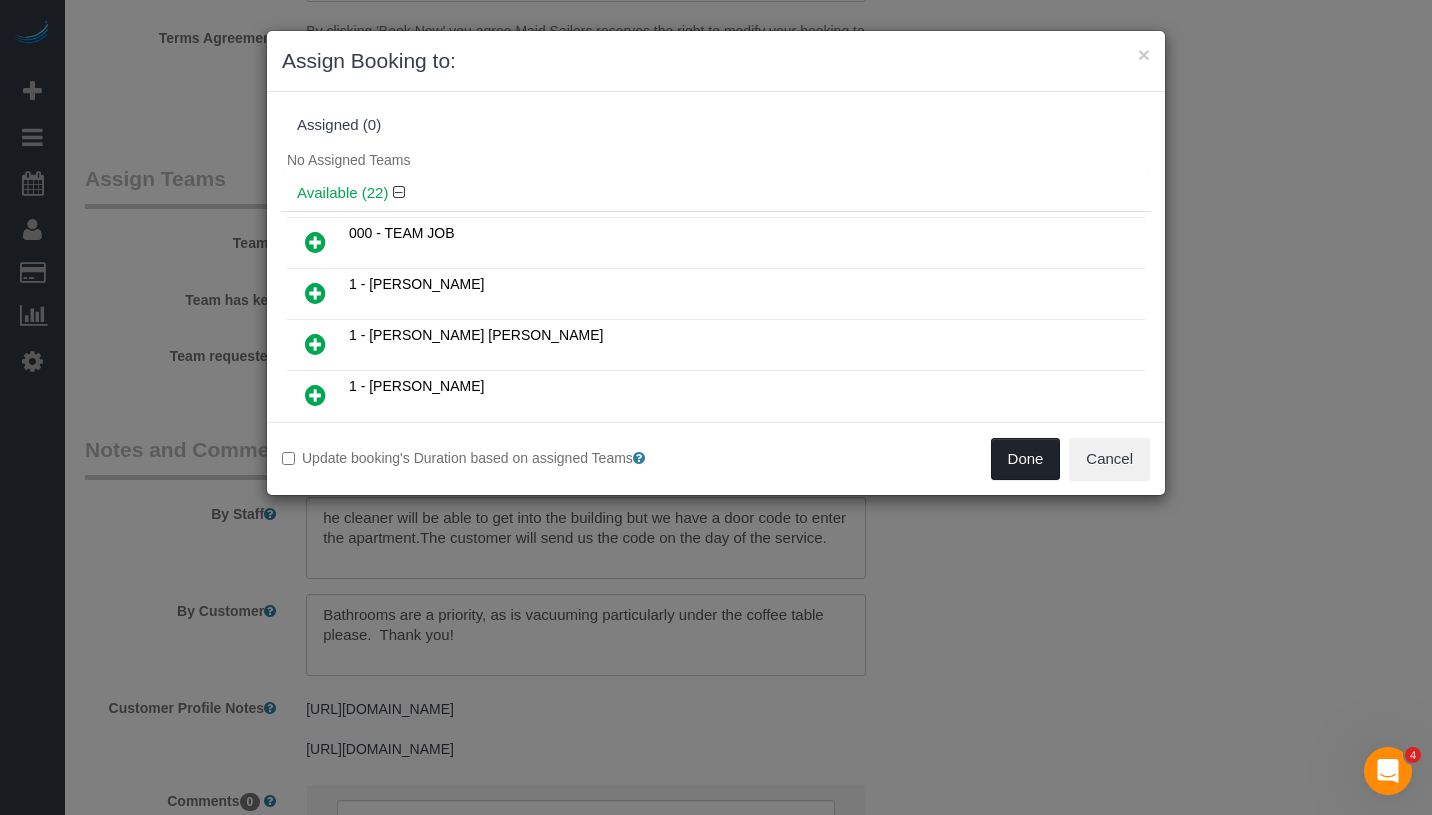 click on "Done" at bounding box center (1026, 459) 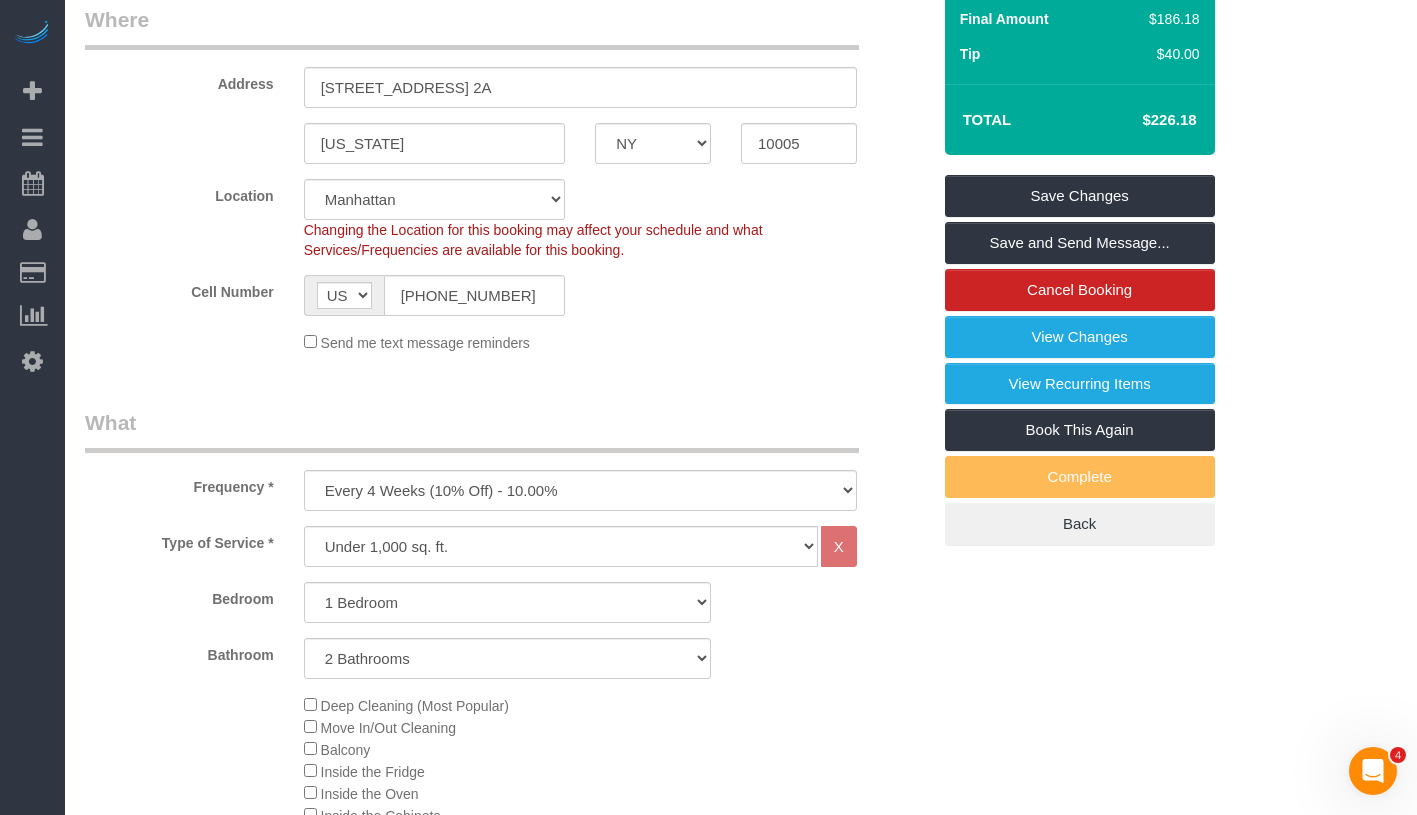 scroll, scrollTop: 0, scrollLeft: 0, axis: both 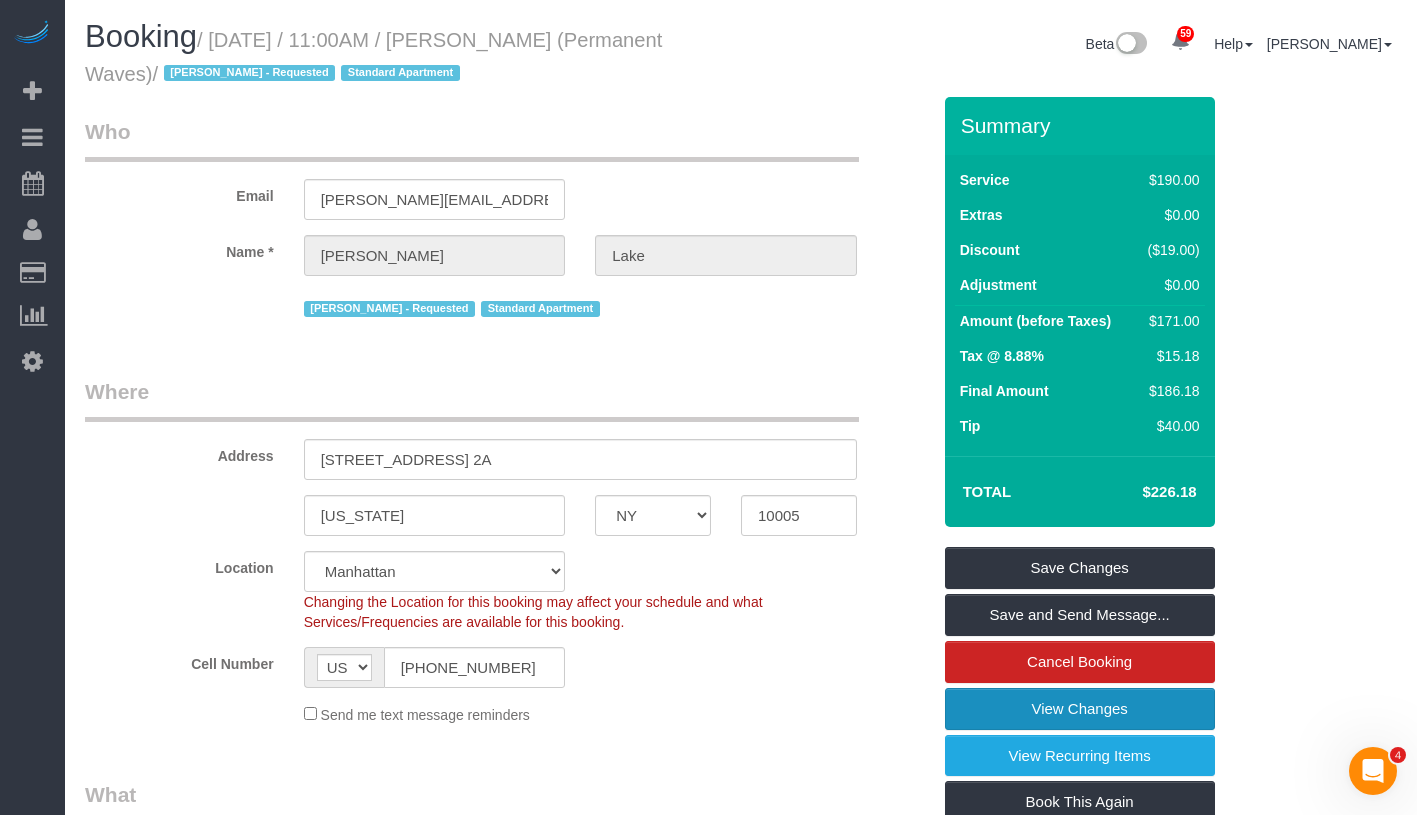 click on "View Changes" at bounding box center (1080, 709) 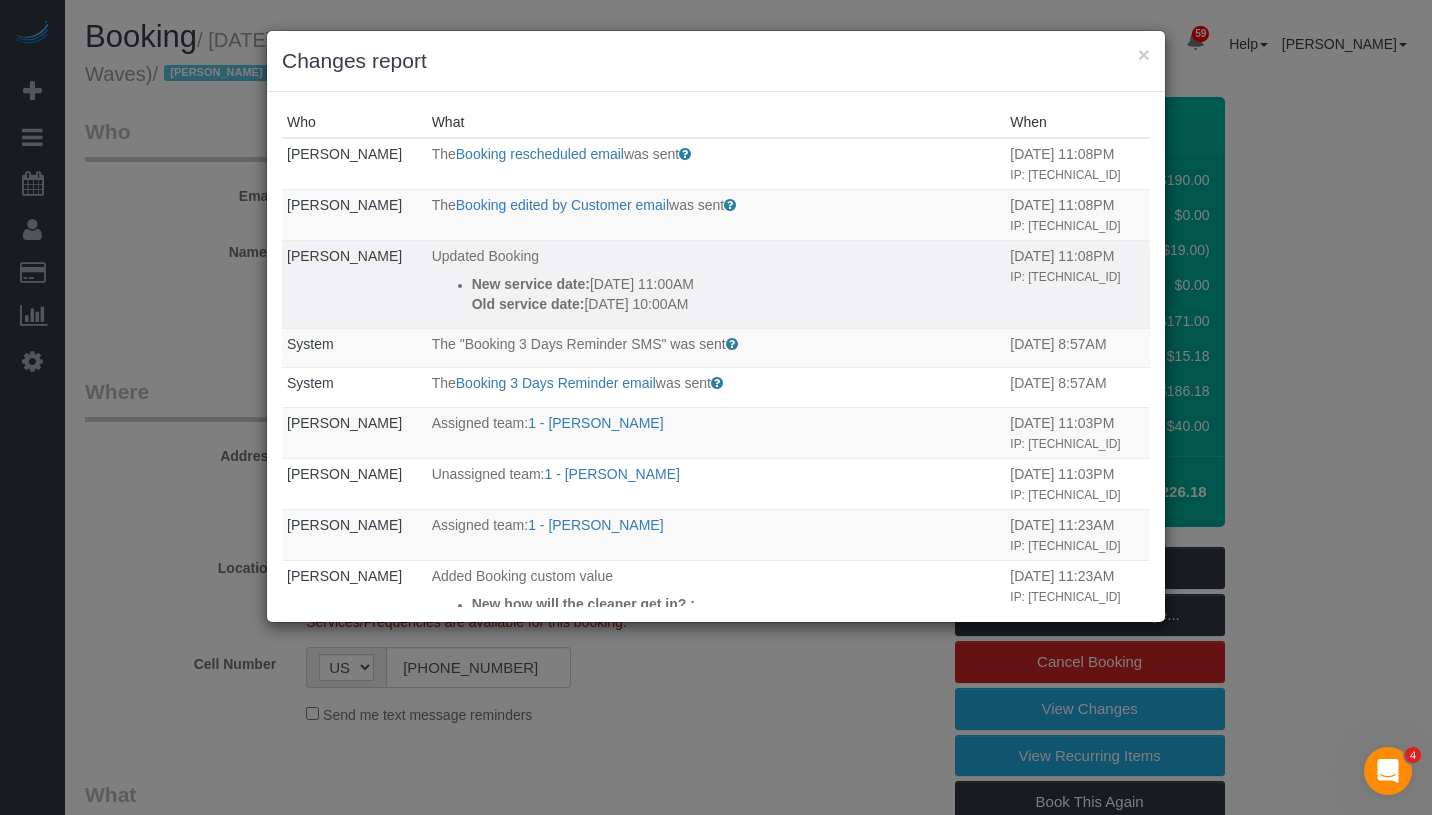 drag, startPoint x: 464, startPoint y: 278, endPoint x: 756, endPoint y: 309, distance: 293.64093 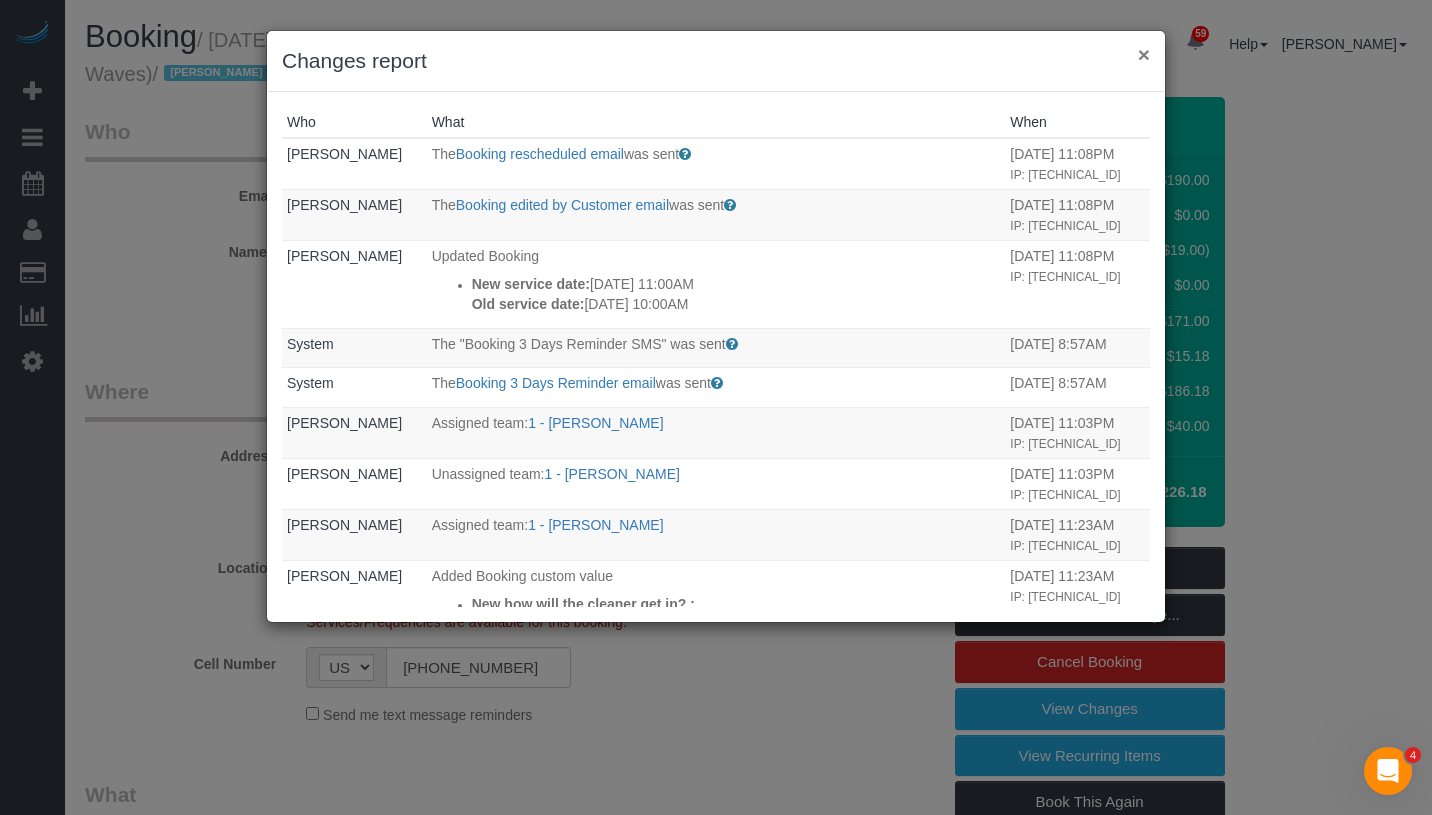 click on "×" at bounding box center [1144, 54] 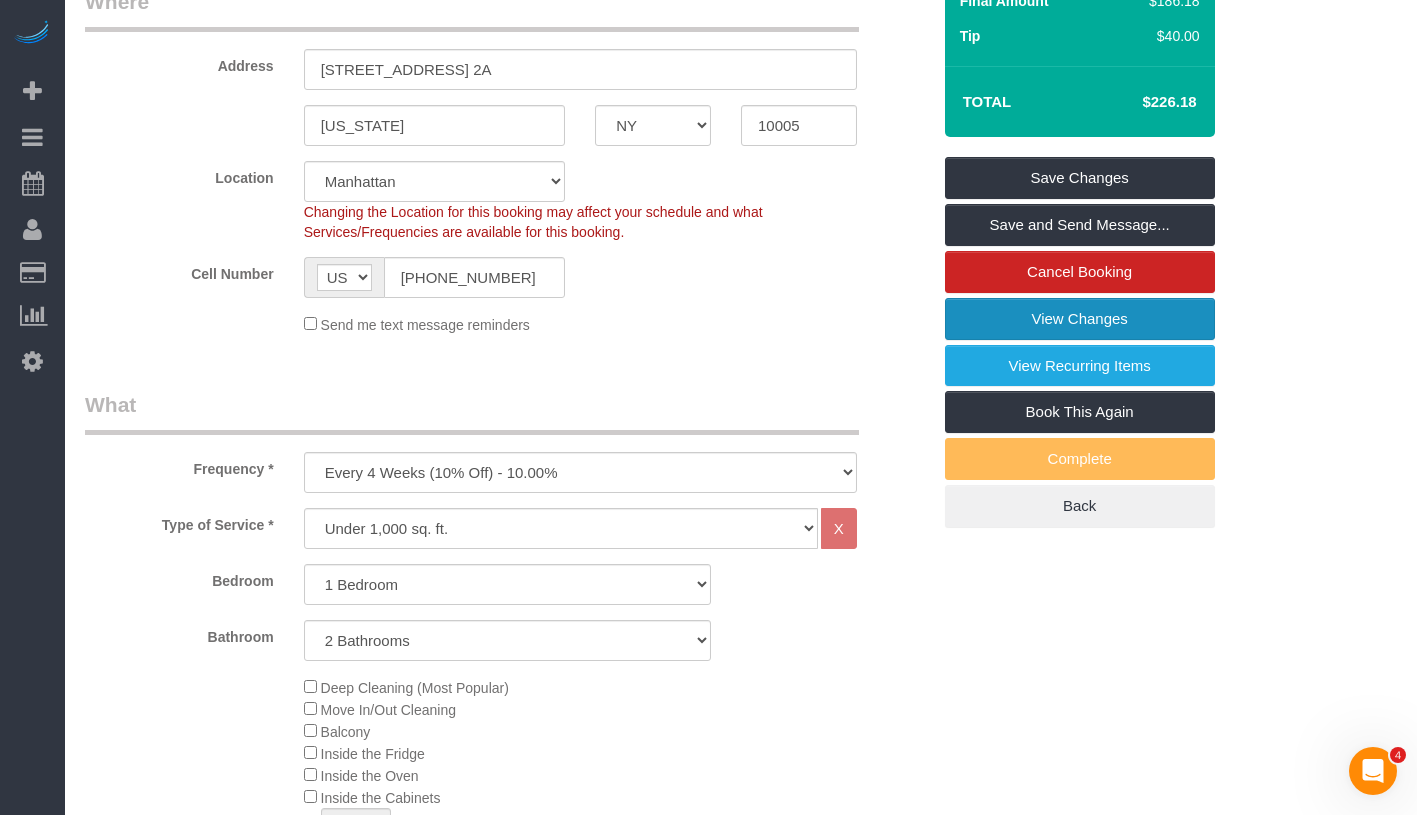 scroll, scrollTop: 411, scrollLeft: 0, axis: vertical 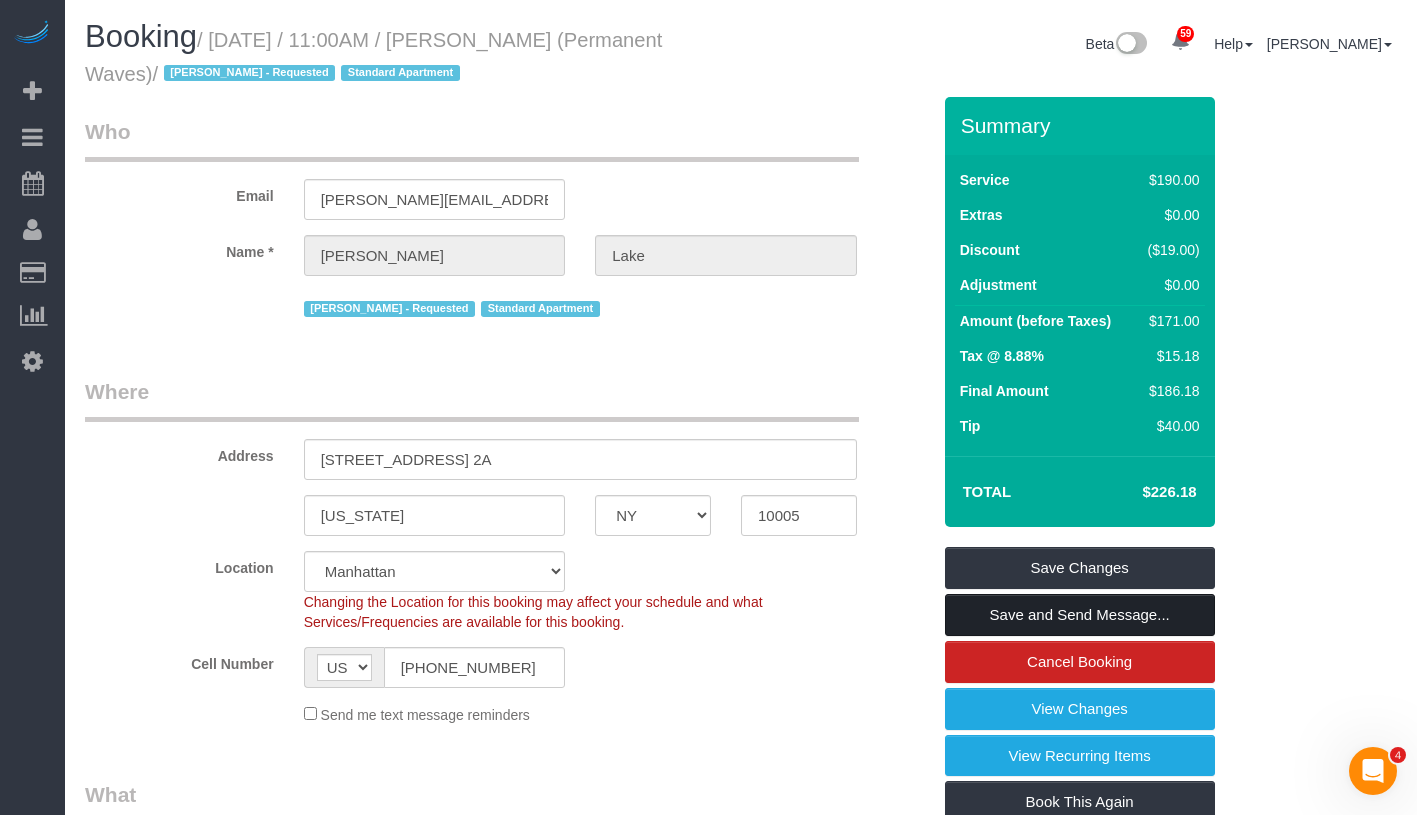 click on "Save and Send Message..." at bounding box center (1080, 615) 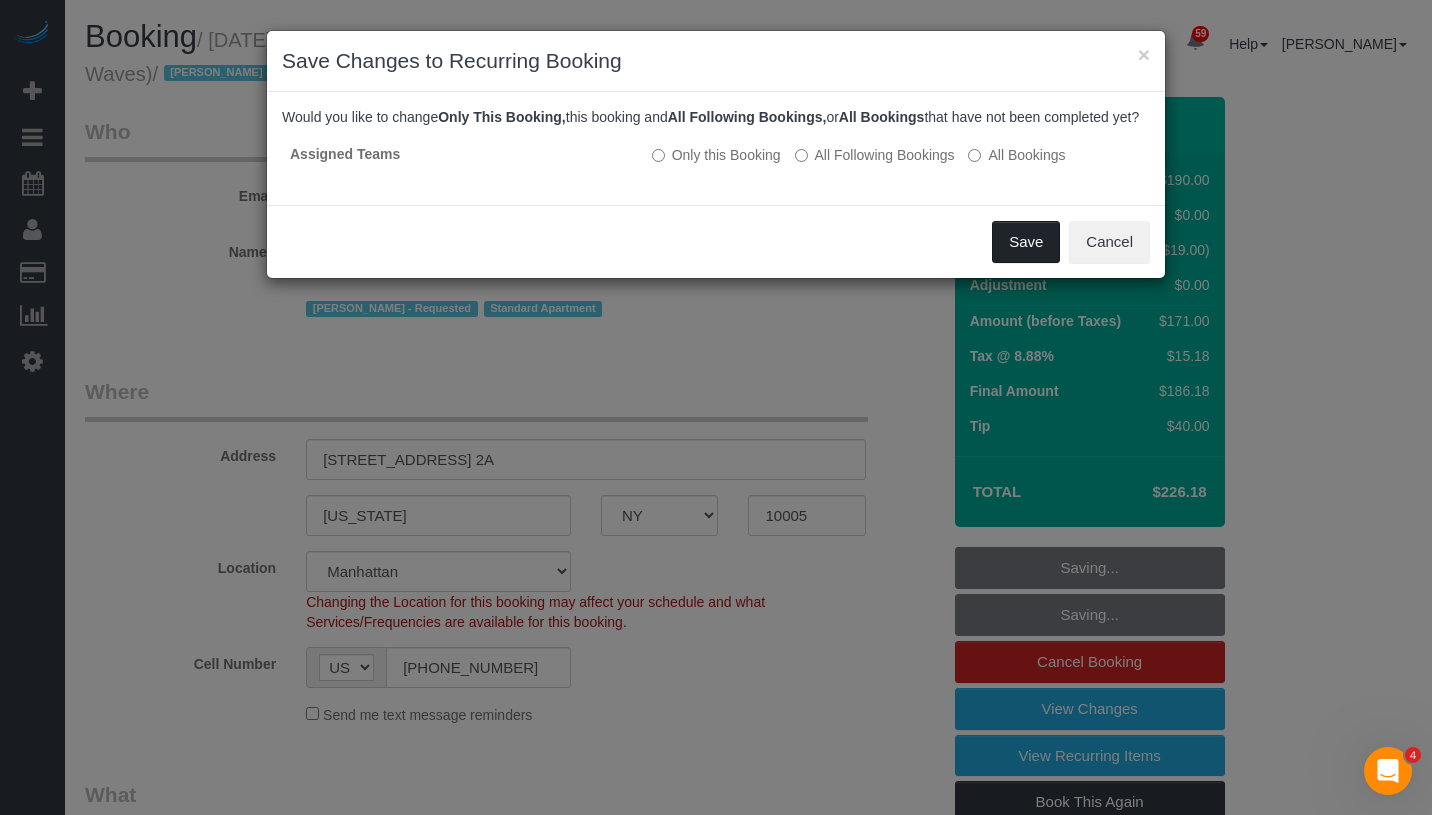 click on "Save" at bounding box center (1026, 242) 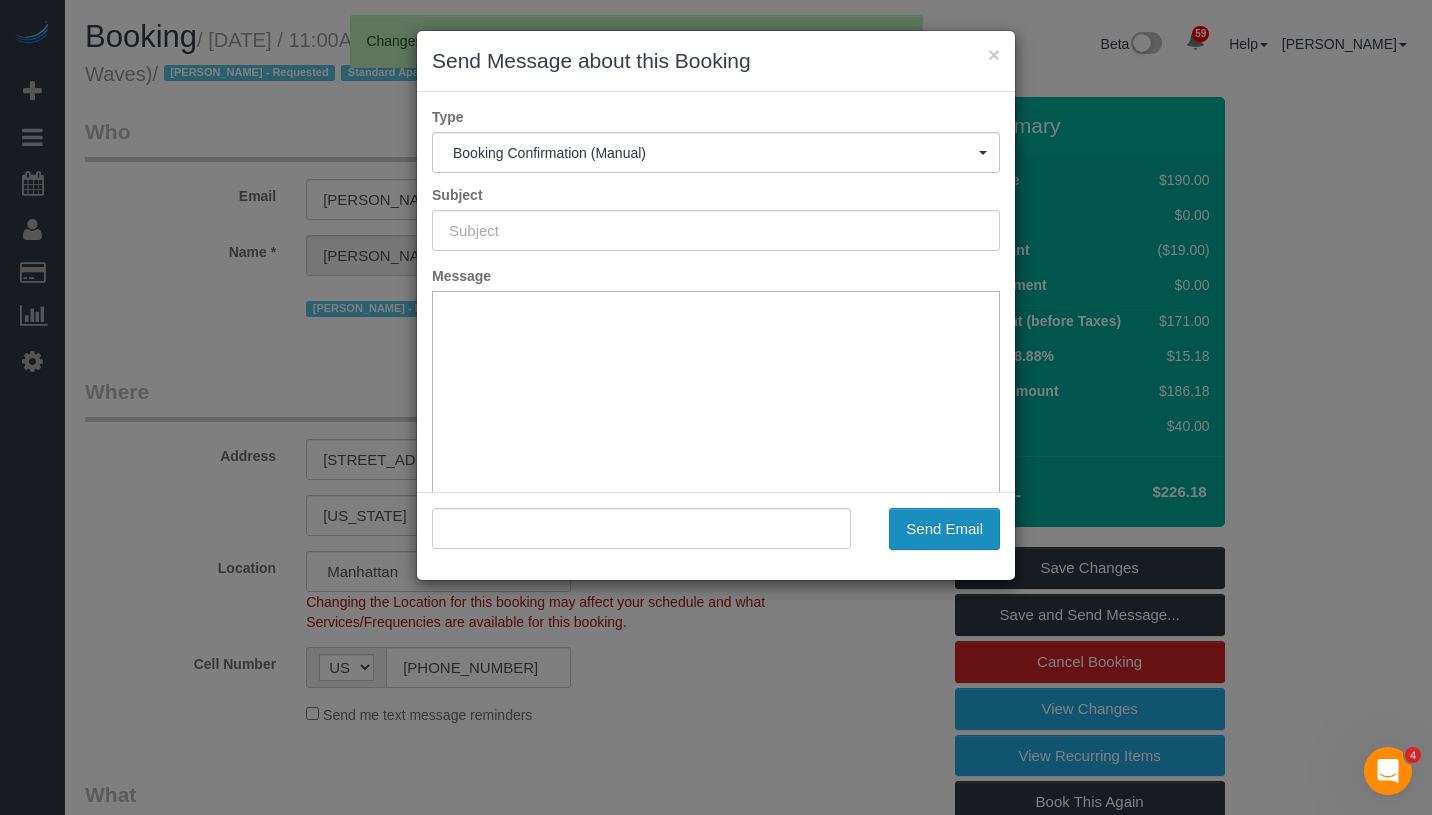 type on "Cleaning Confirmed for 07/17/2025 at 11:00am" 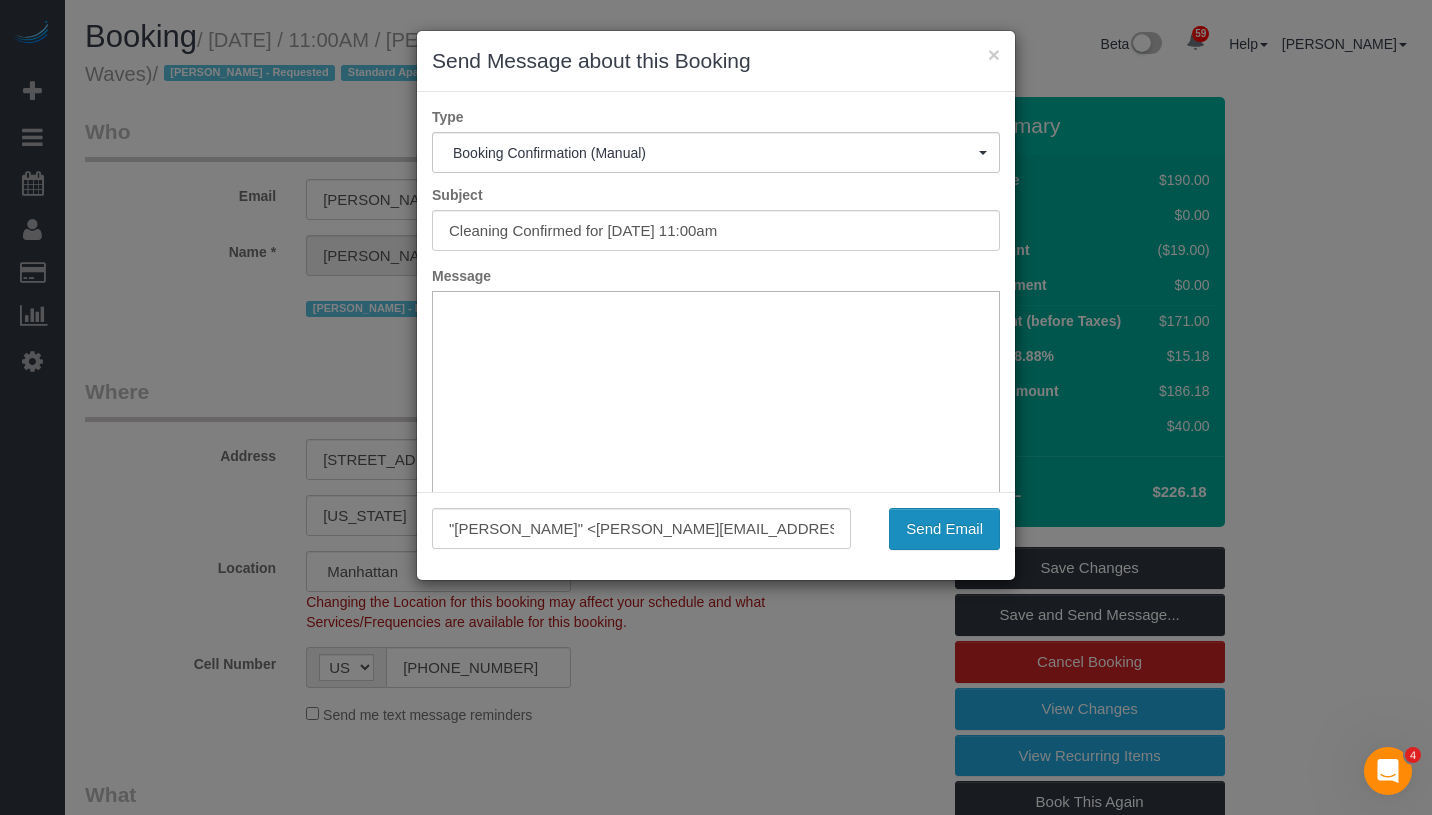 click on "Send Email" at bounding box center (944, 529) 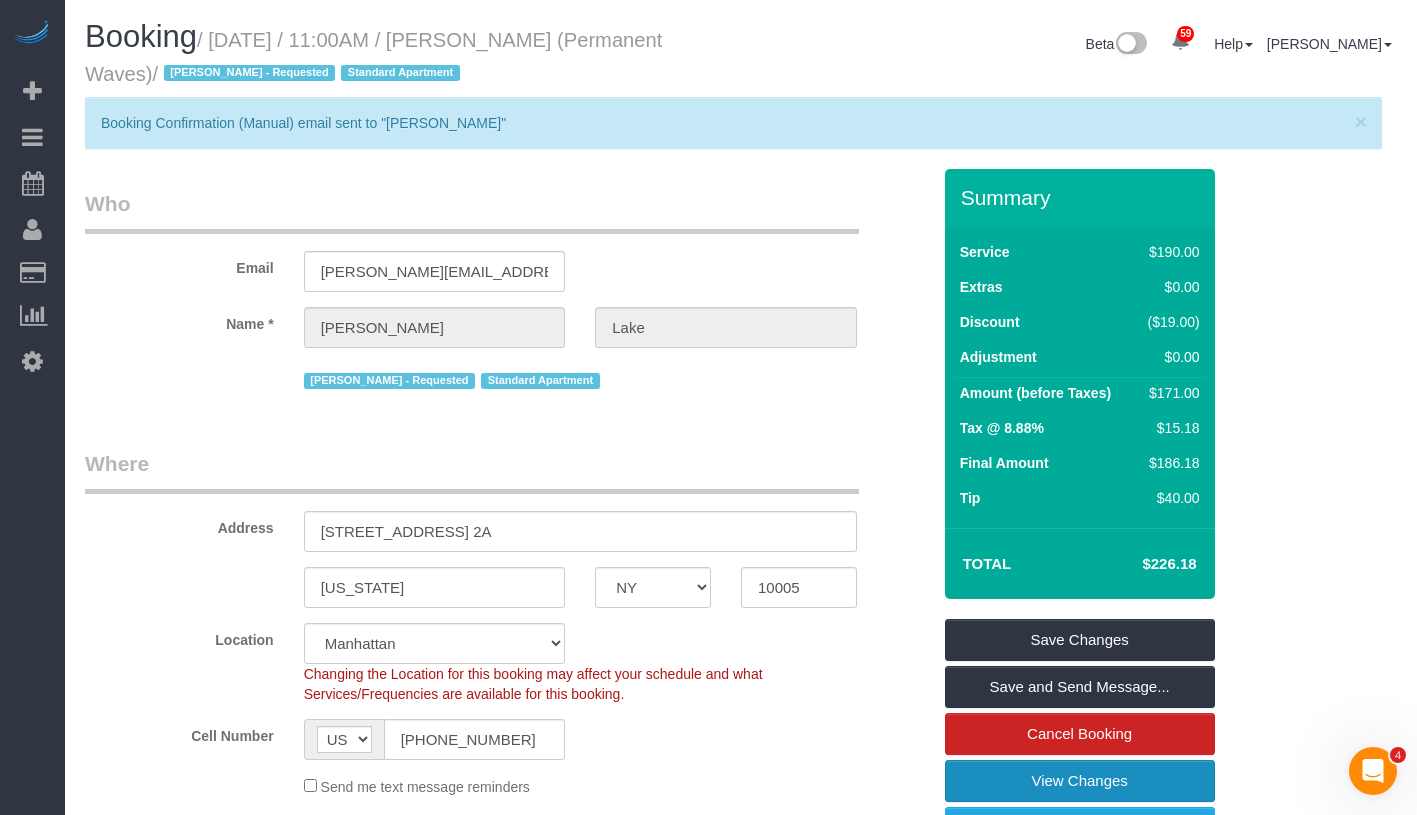 click on "View Changes" at bounding box center [1080, 781] 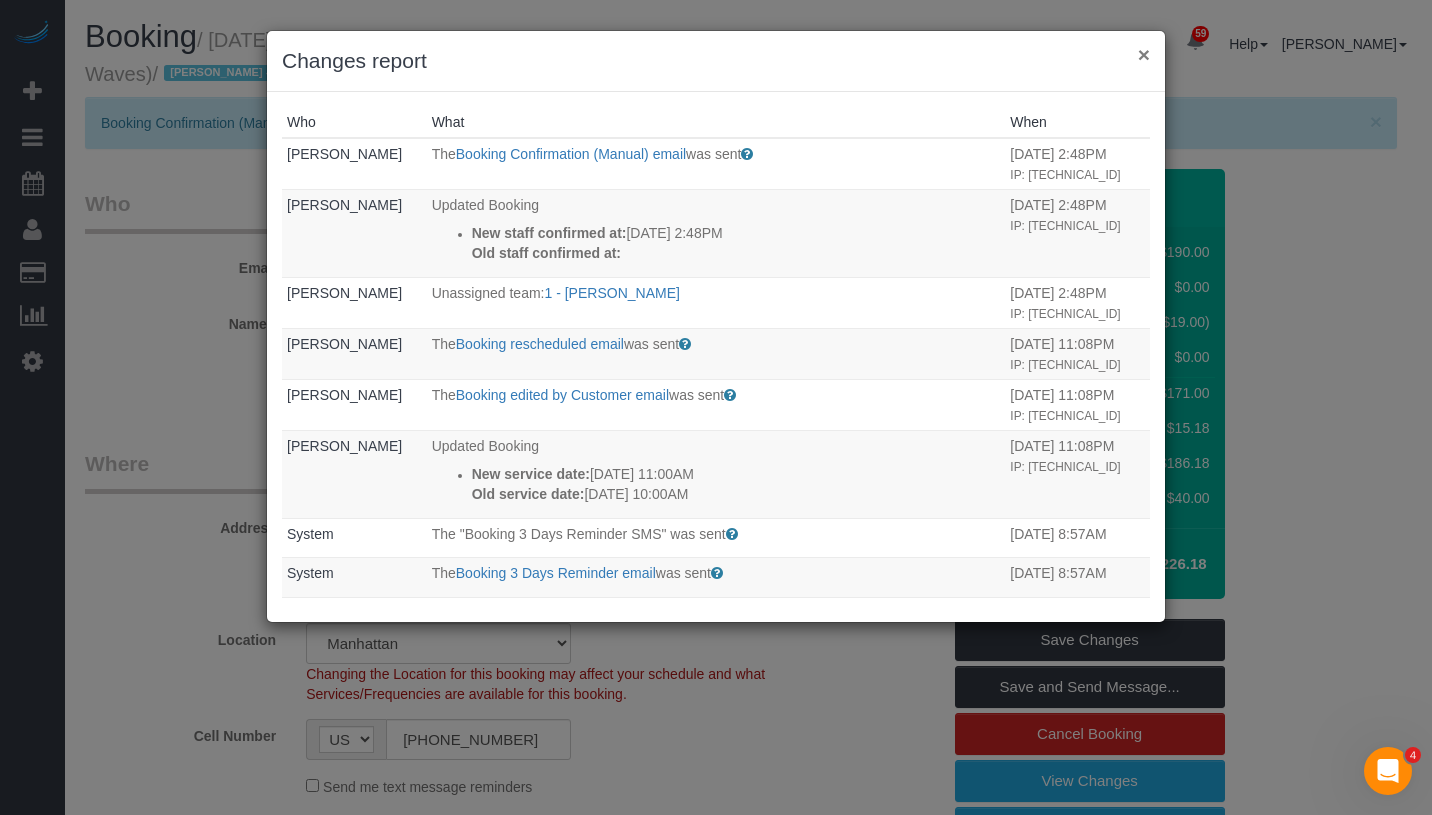 click on "×" at bounding box center [1144, 54] 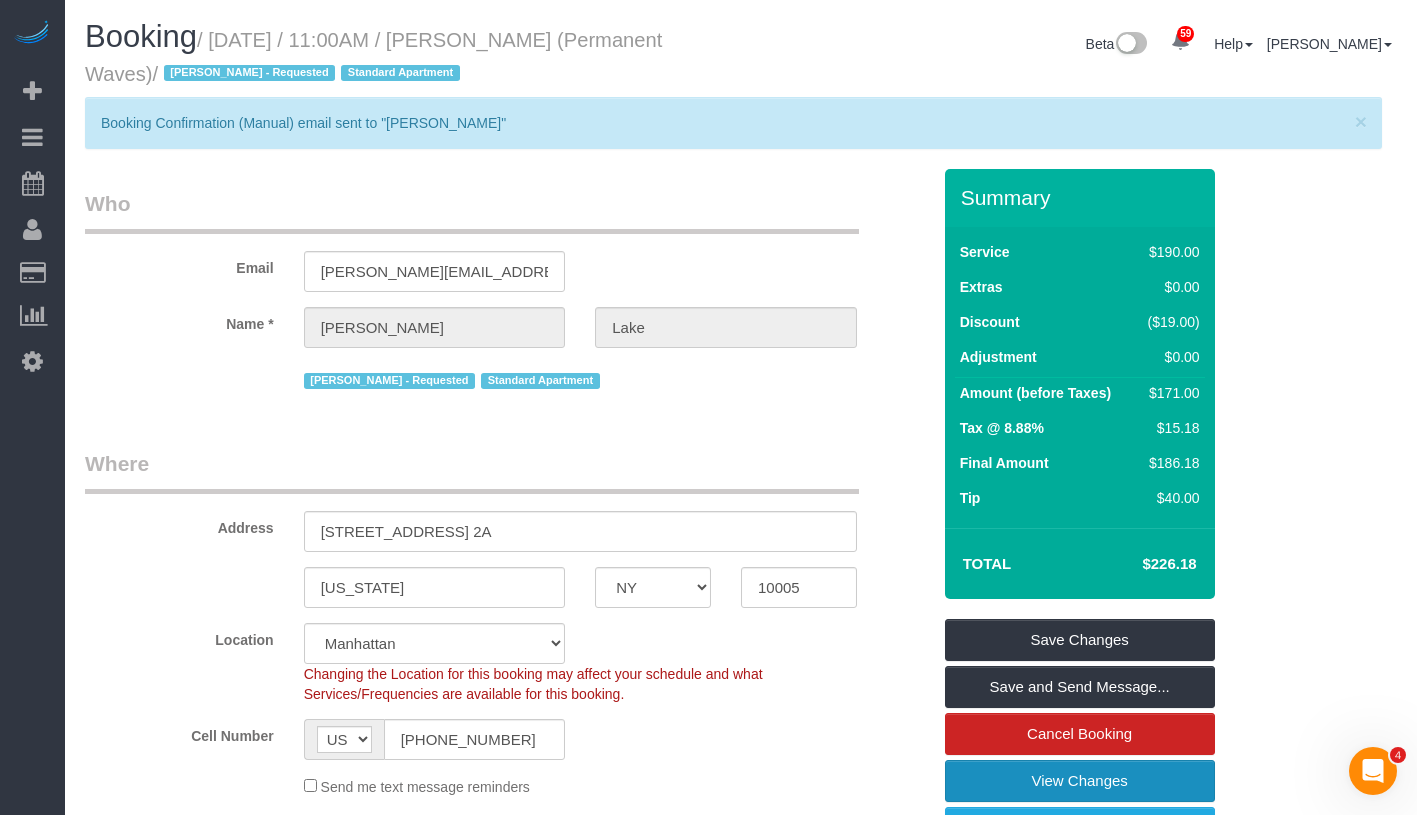 click on "View Changes" at bounding box center (1080, 781) 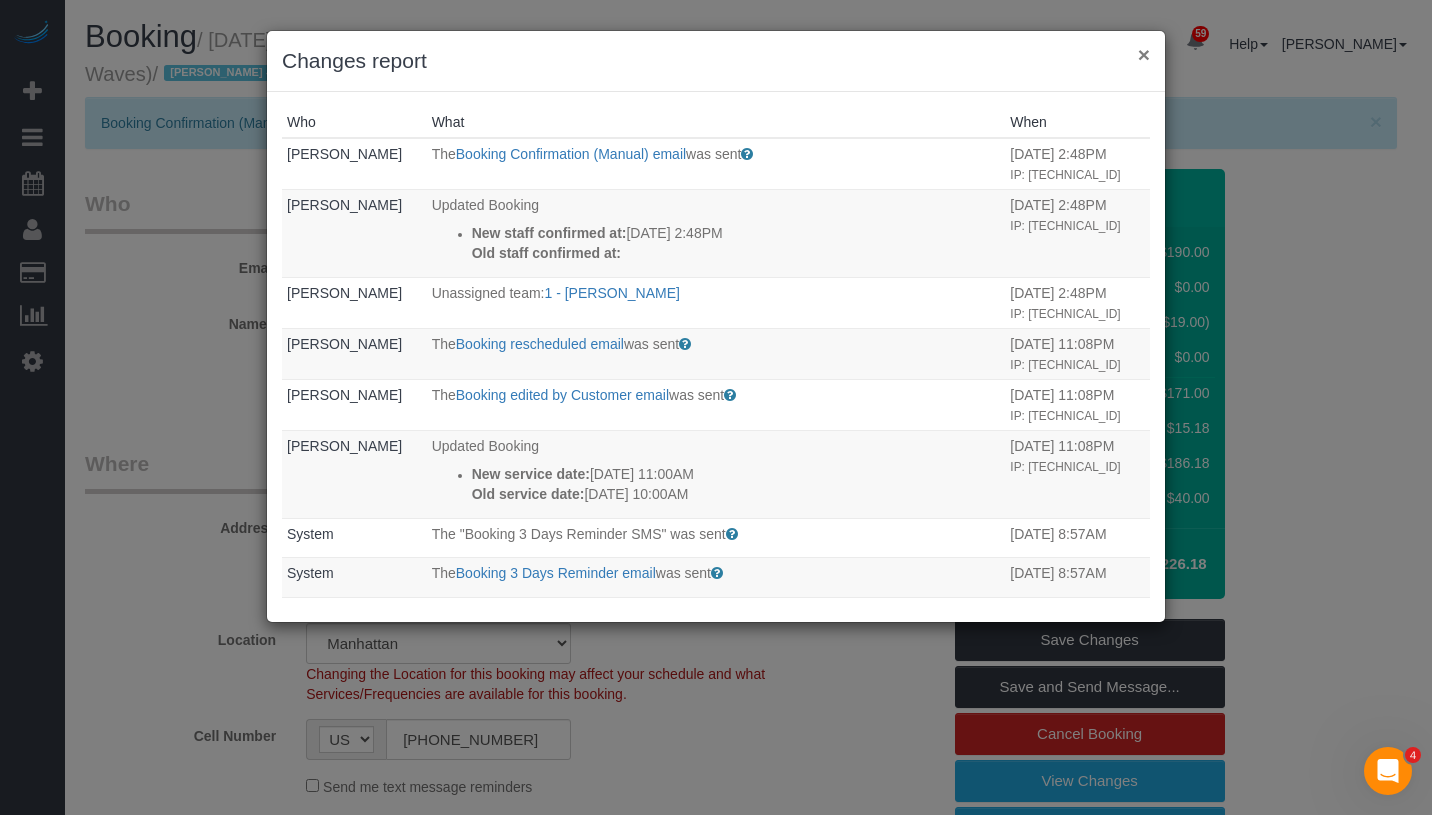 click on "×" at bounding box center [1144, 54] 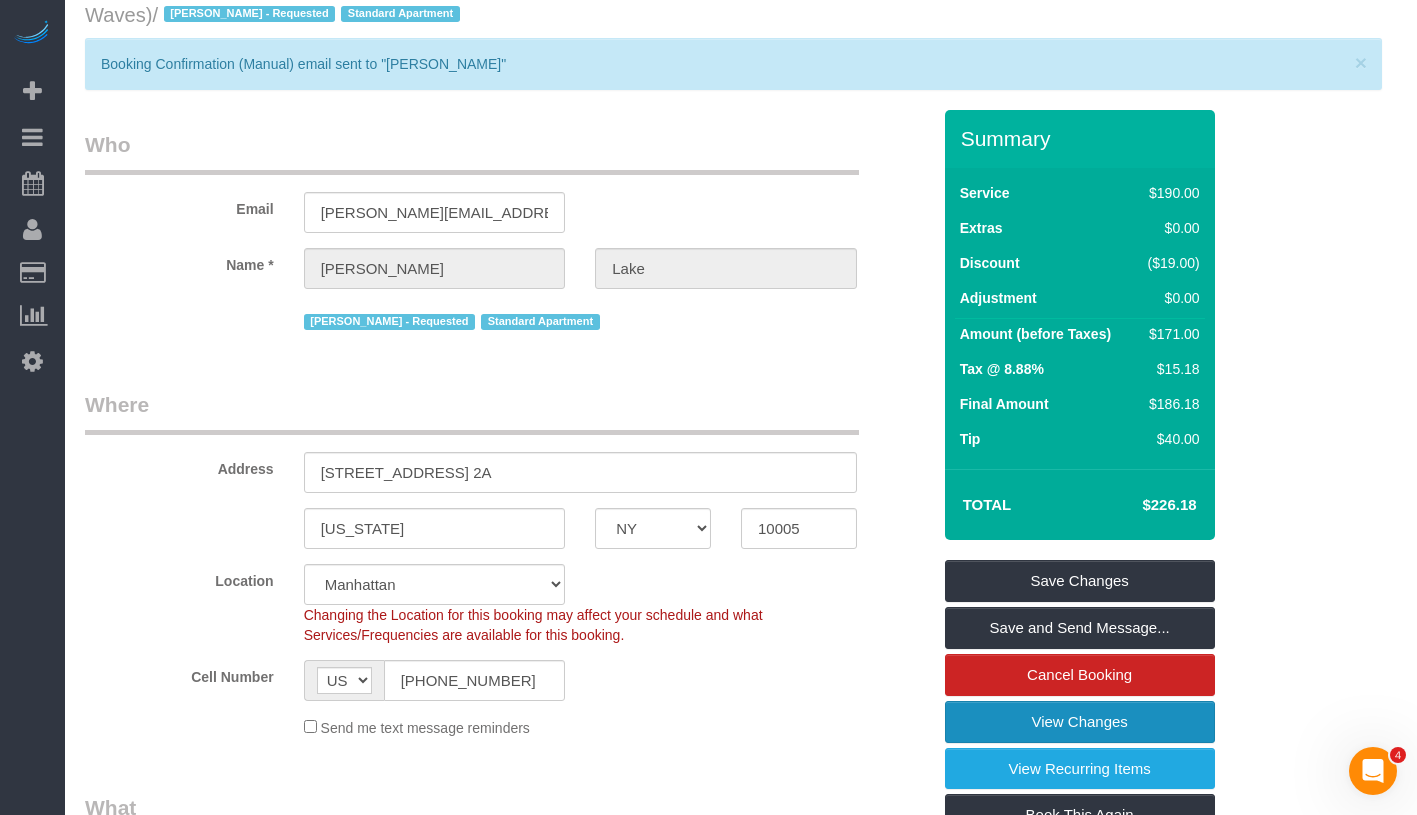 scroll, scrollTop: 0, scrollLeft: 0, axis: both 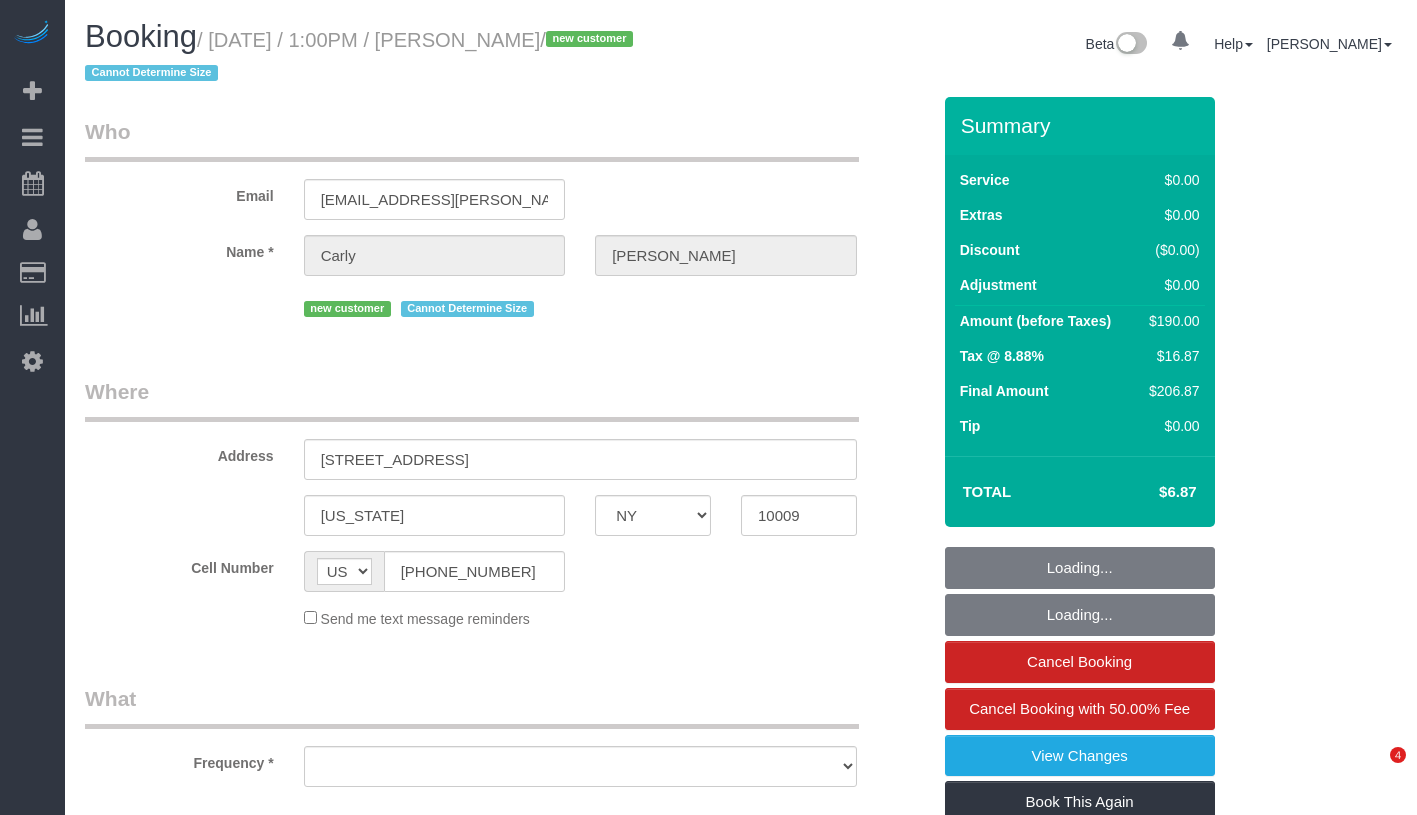 select on "NY" 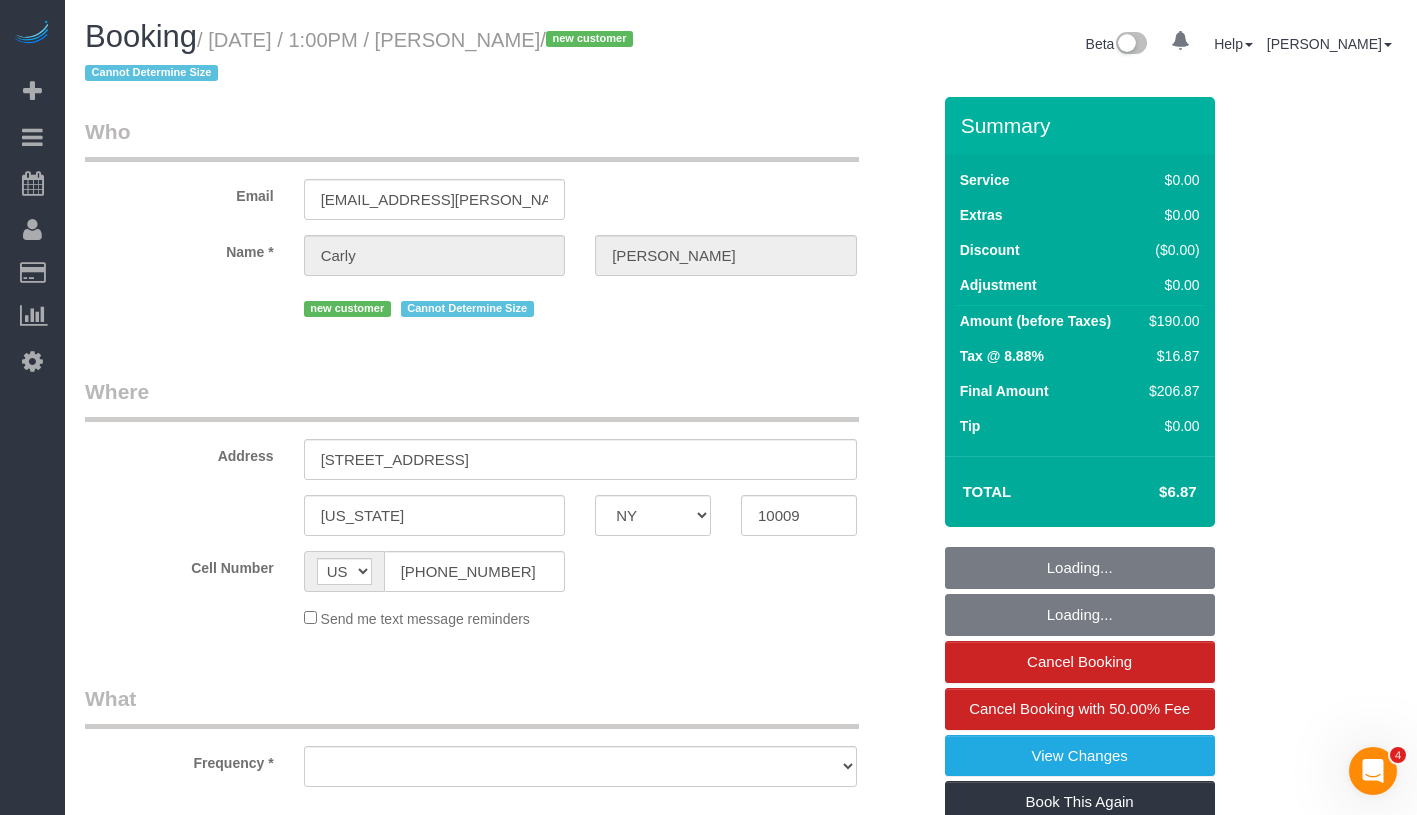 scroll, scrollTop: 0, scrollLeft: 0, axis: both 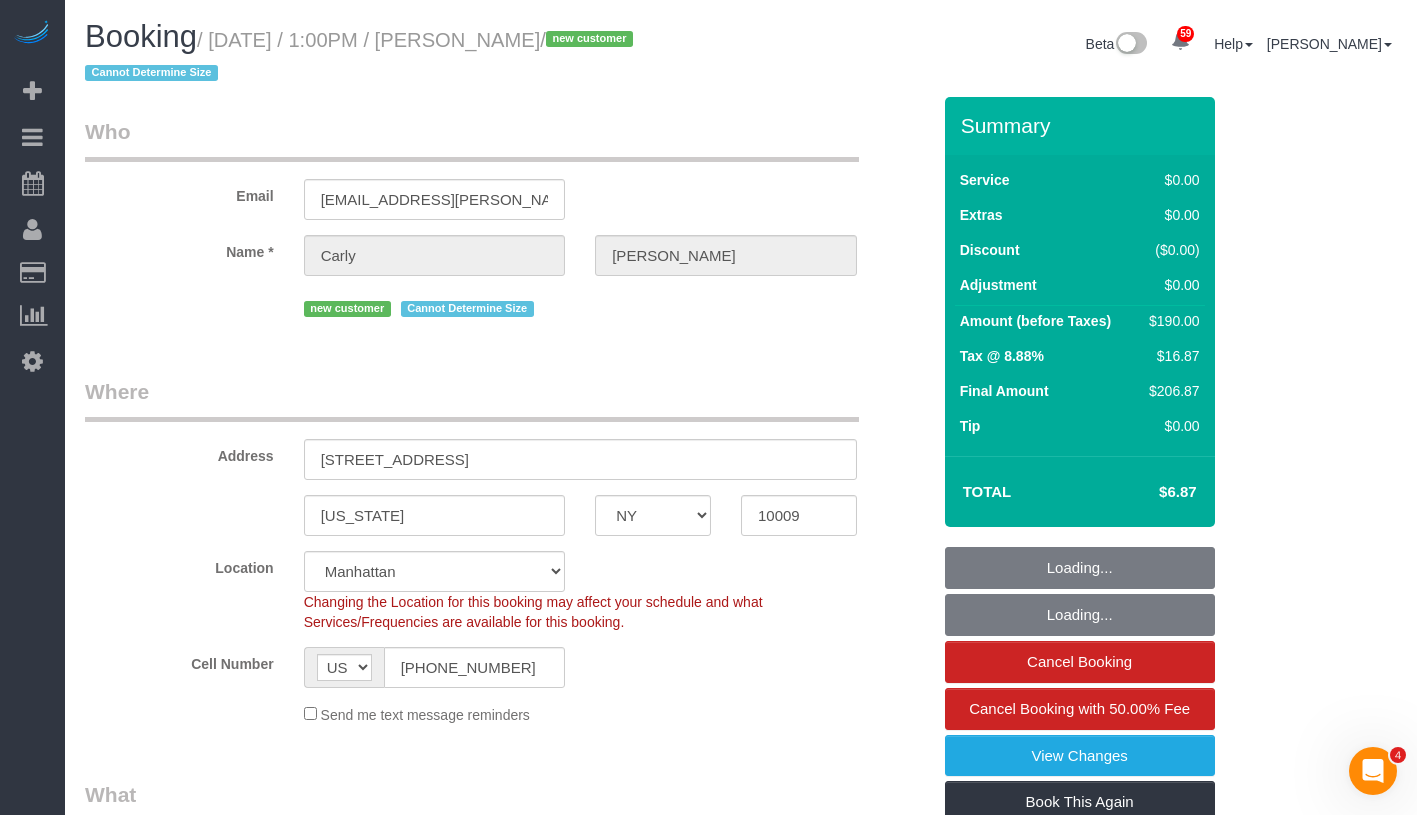 select on "string:stripe-pm_1Re2dY4VGloSiKo72NfrL0y0" 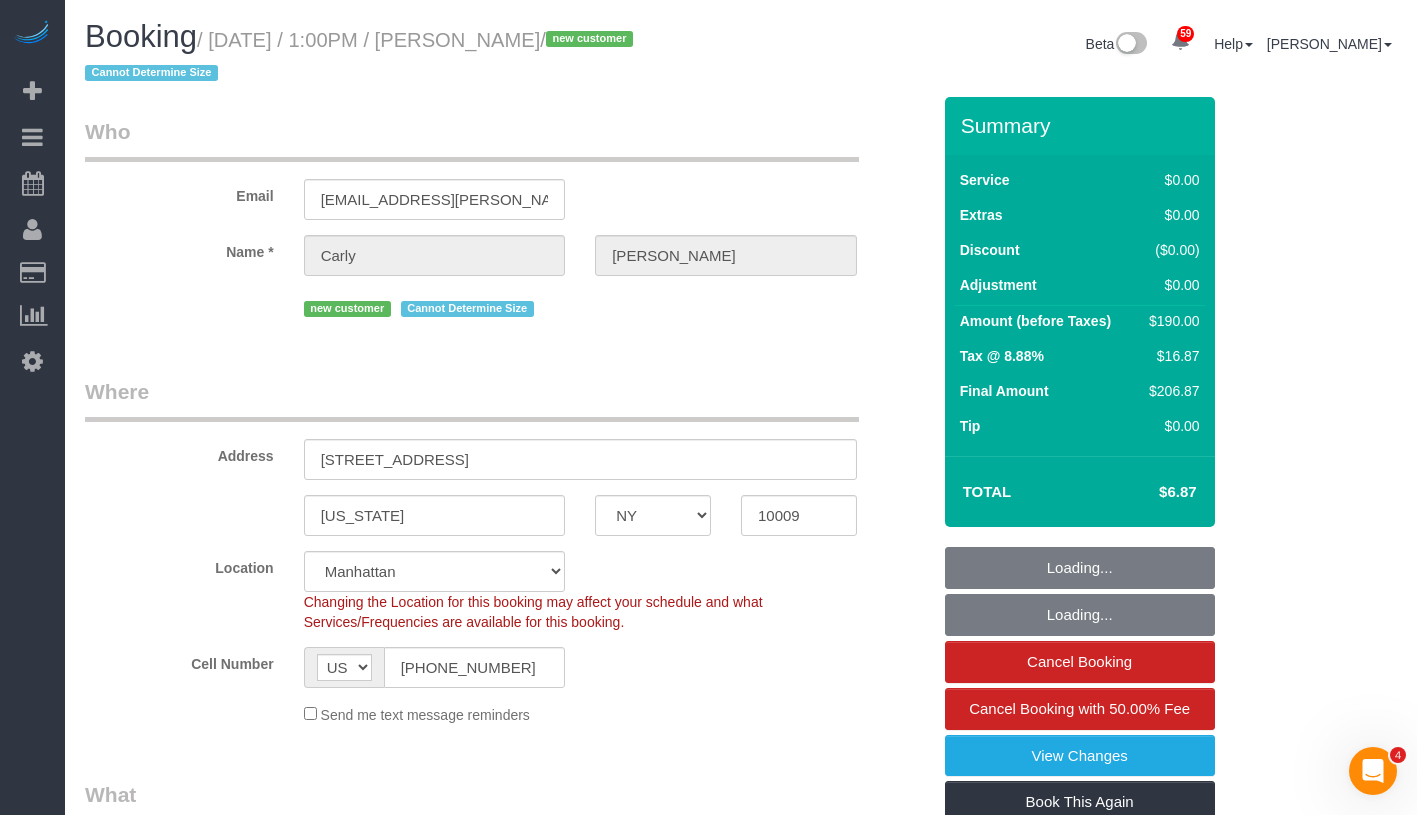 select on "number:61" 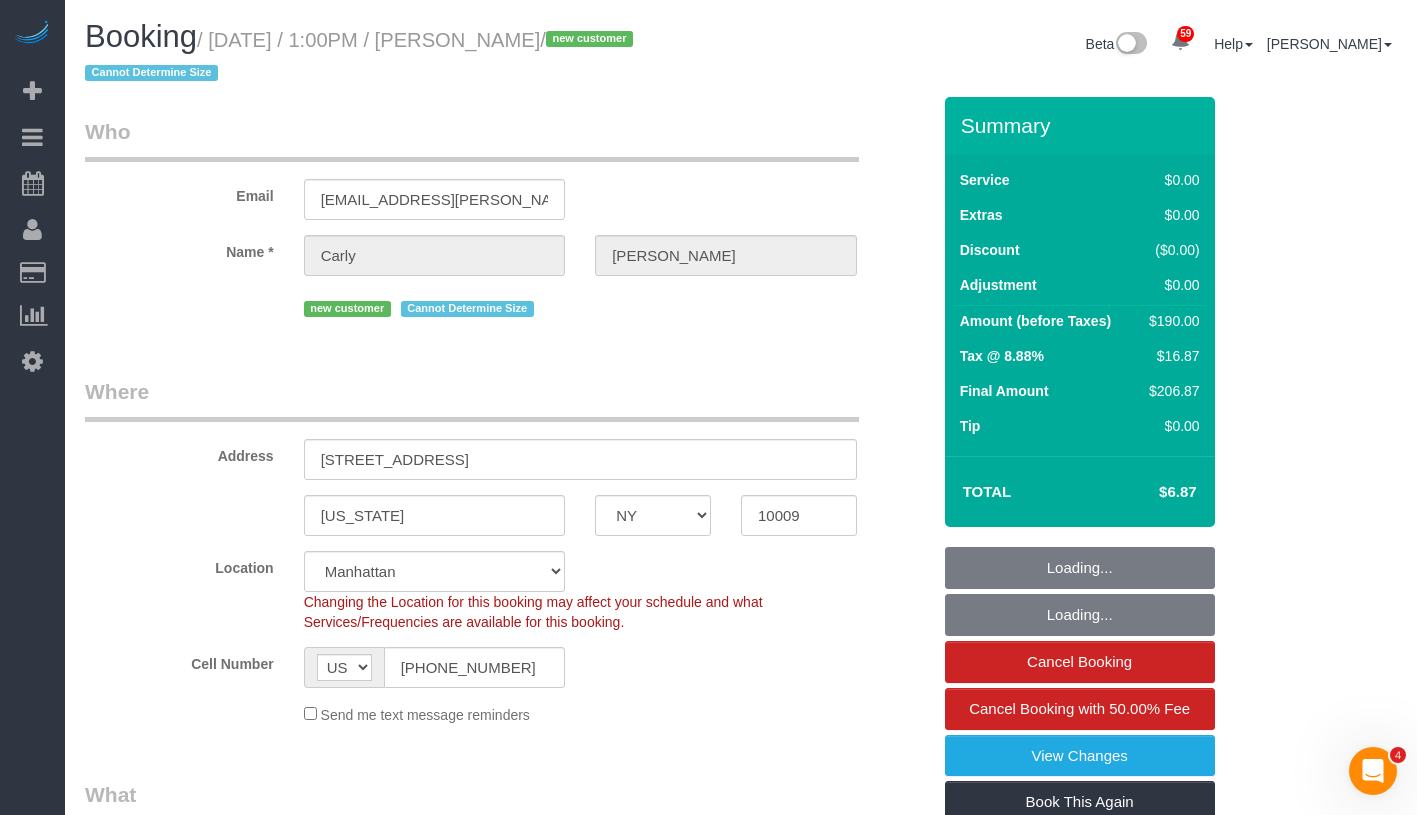 select on "object:1082" 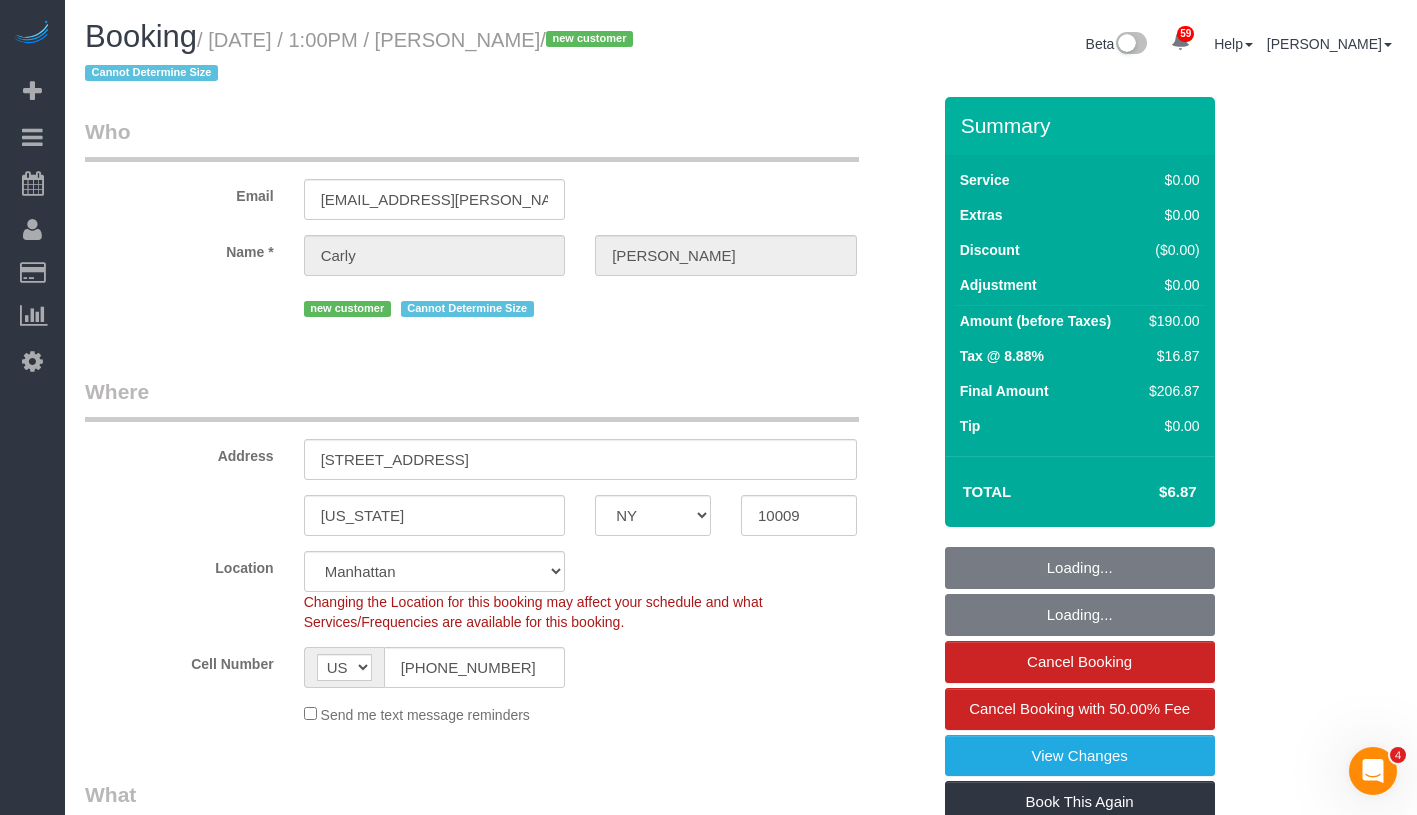 select on "2" 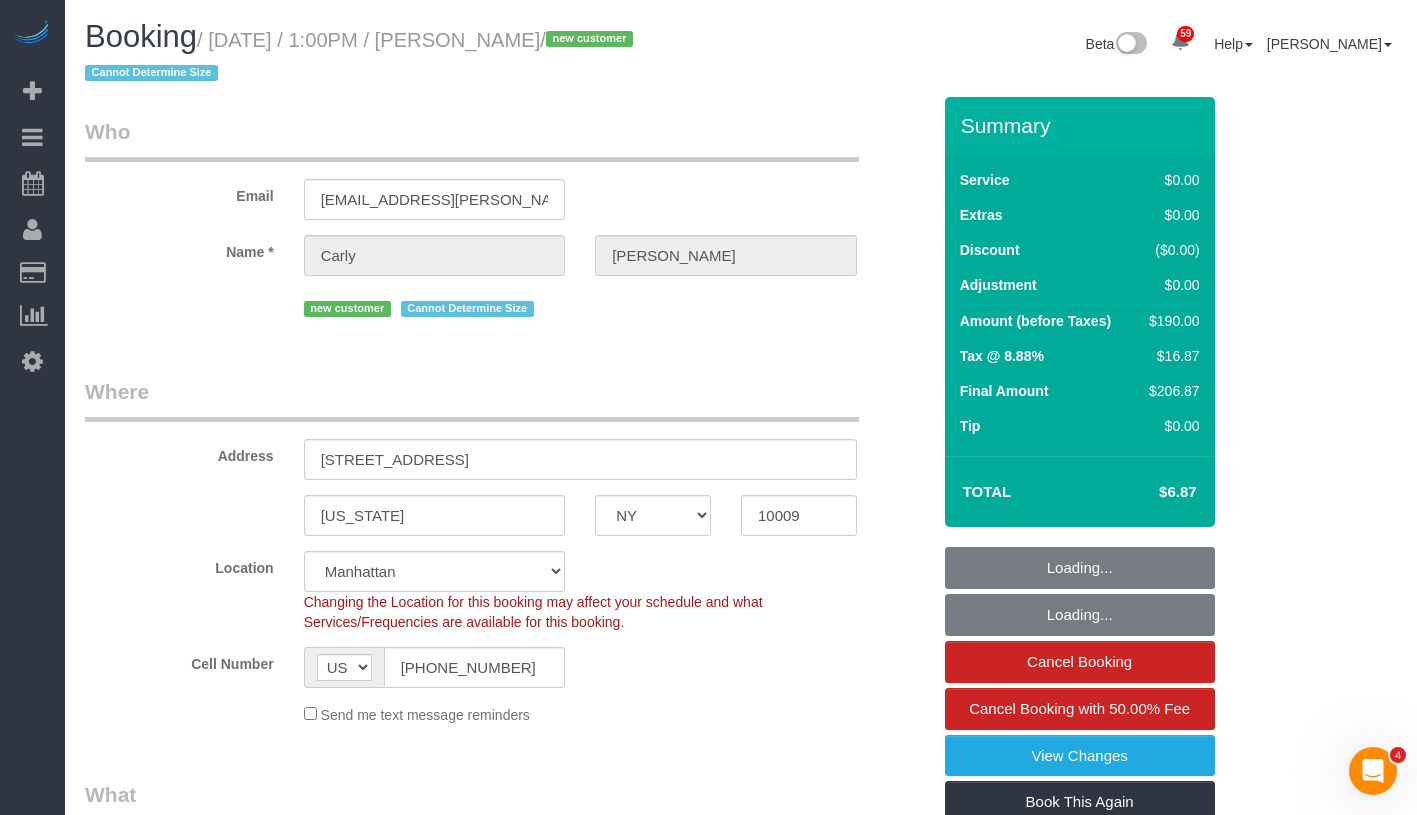 select on "2" 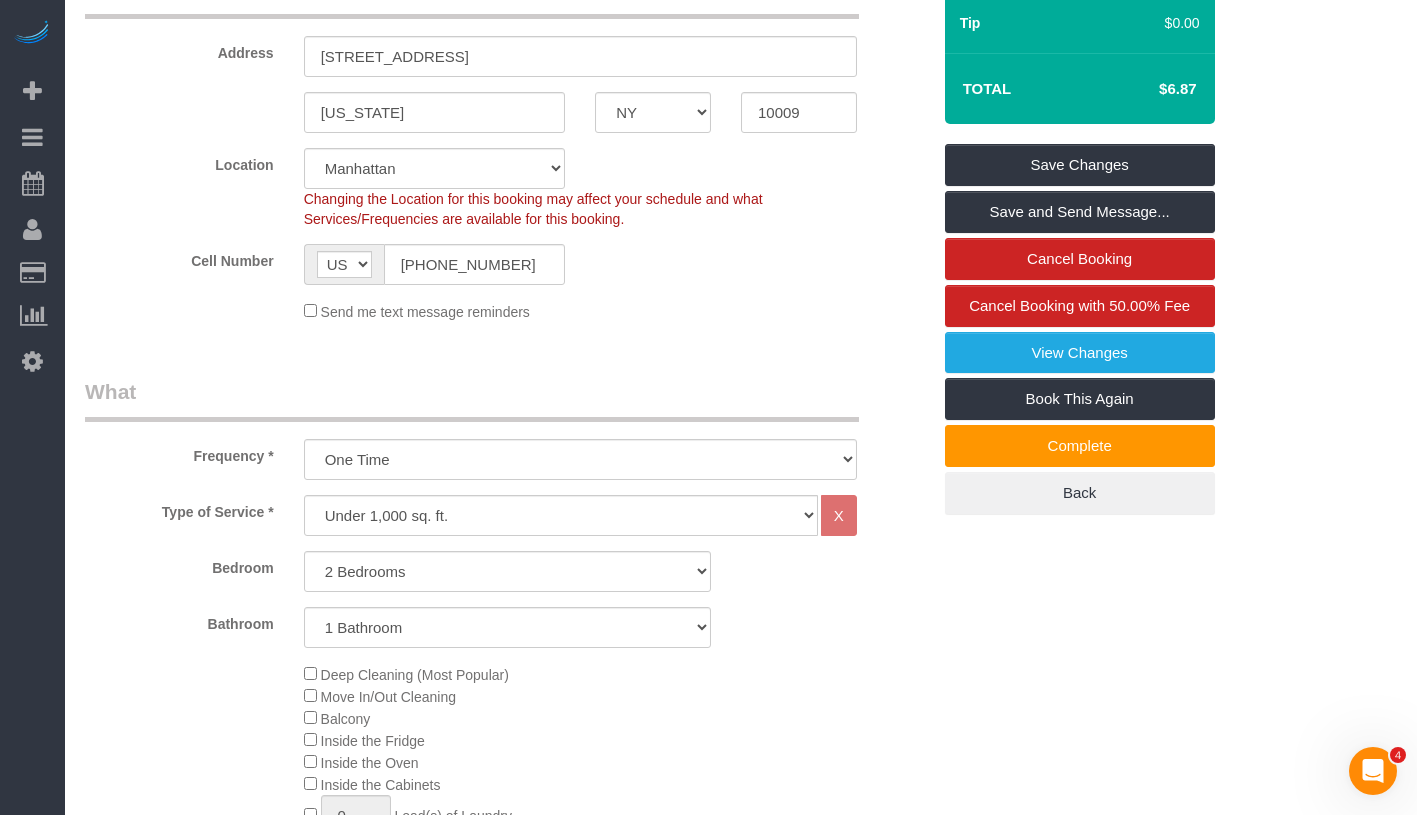 scroll, scrollTop: 353, scrollLeft: 0, axis: vertical 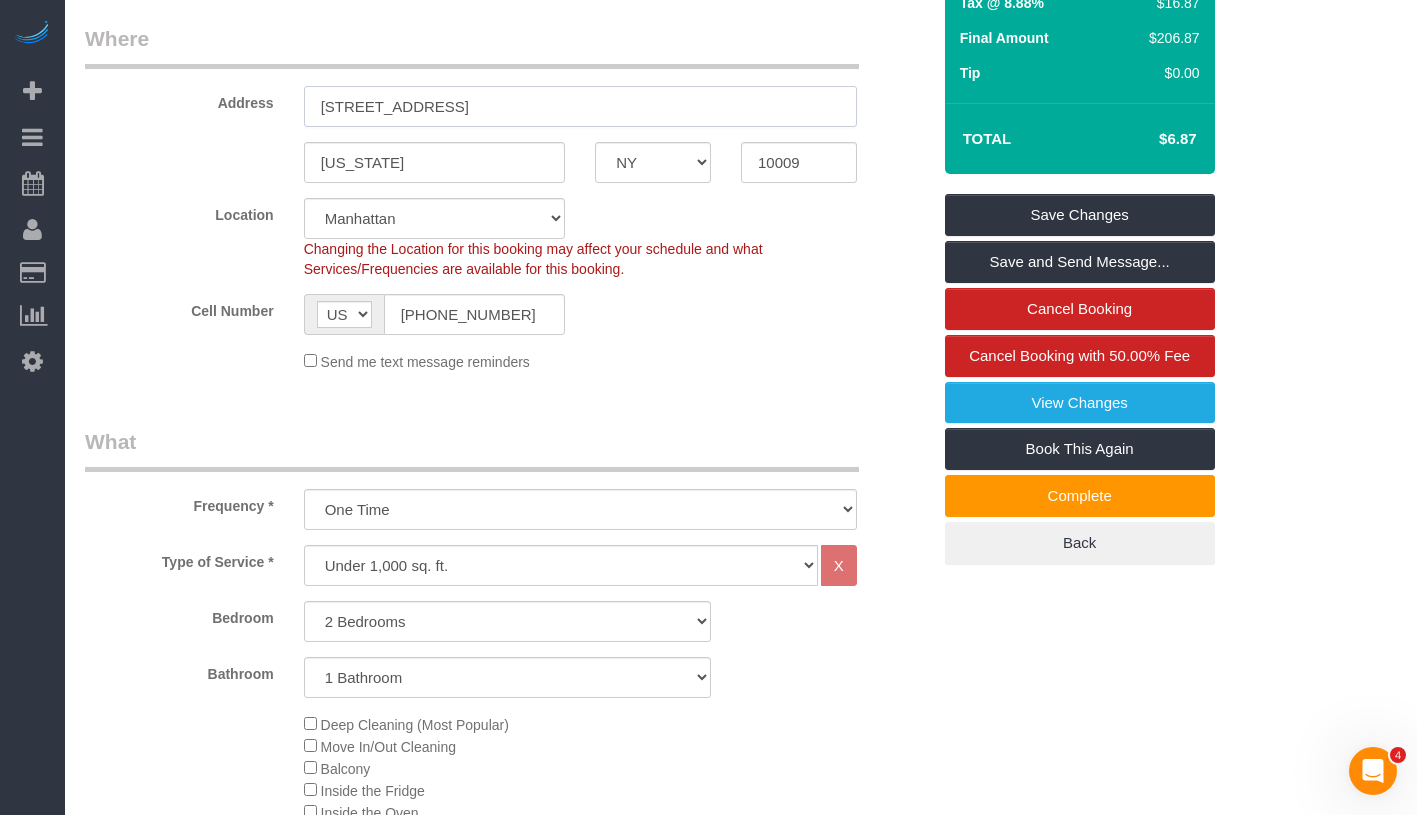 drag, startPoint x: 358, startPoint y: 107, endPoint x: 530, endPoint y: 110, distance: 172.02615 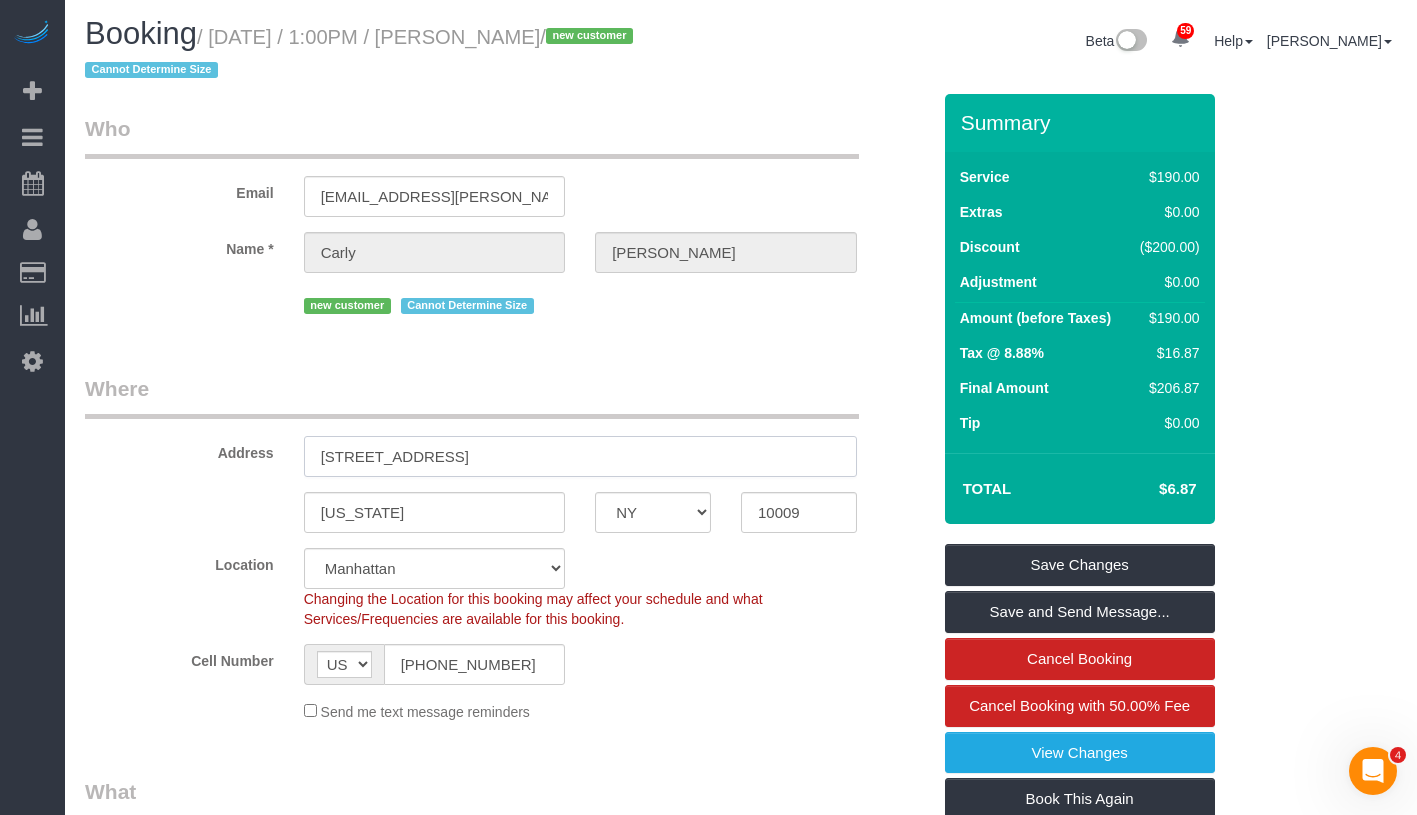 scroll, scrollTop: 0, scrollLeft: 0, axis: both 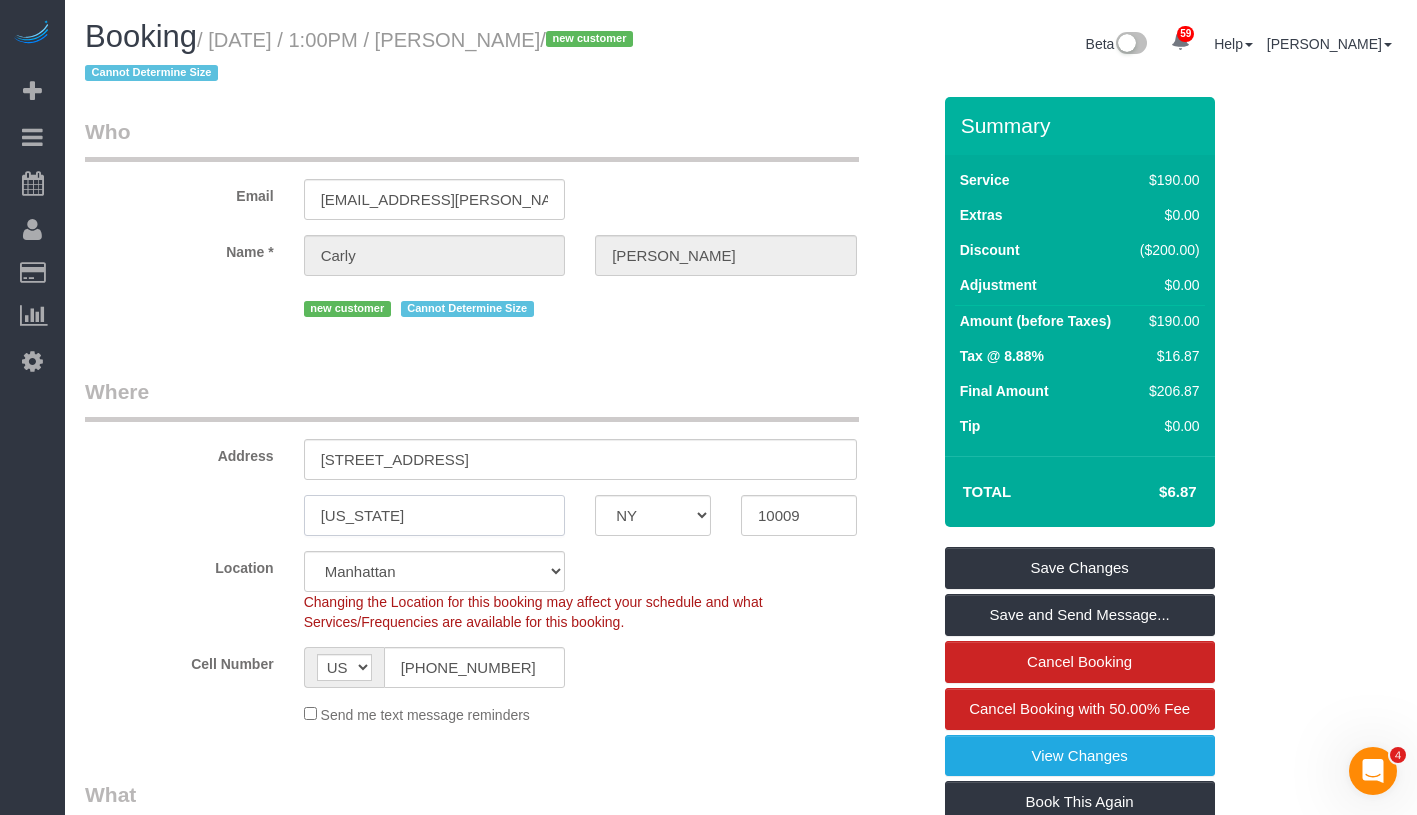 drag, startPoint x: 315, startPoint y: 513, endPoint x: 434, endPoint y: 513, distance: 119 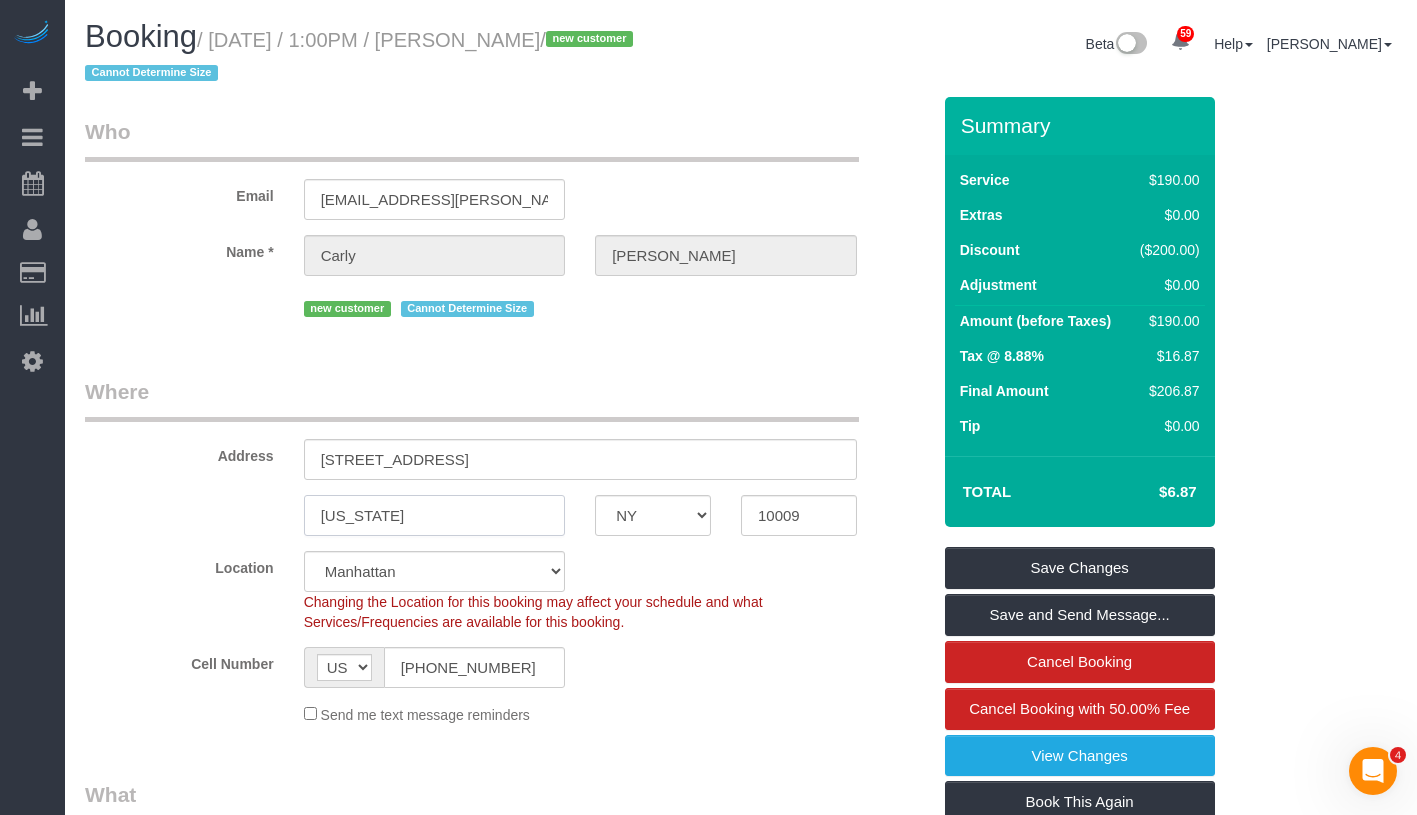click on "[US_STATE]" at bounding box center (435, 515) 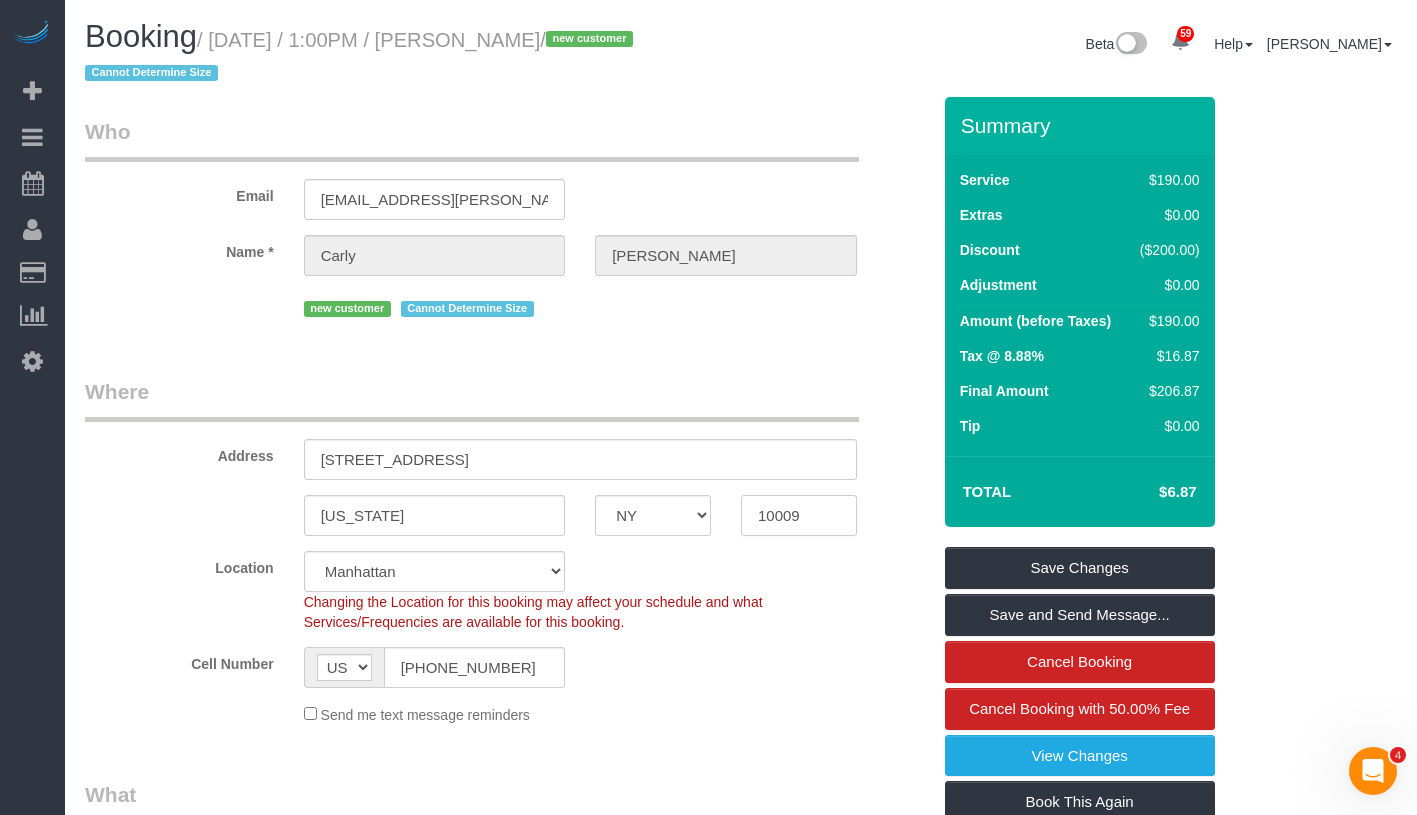 drag, startPoint x: 758, startPoint y: 518, endPoint x: 847, endPoint y: 513, distance: 89.140335 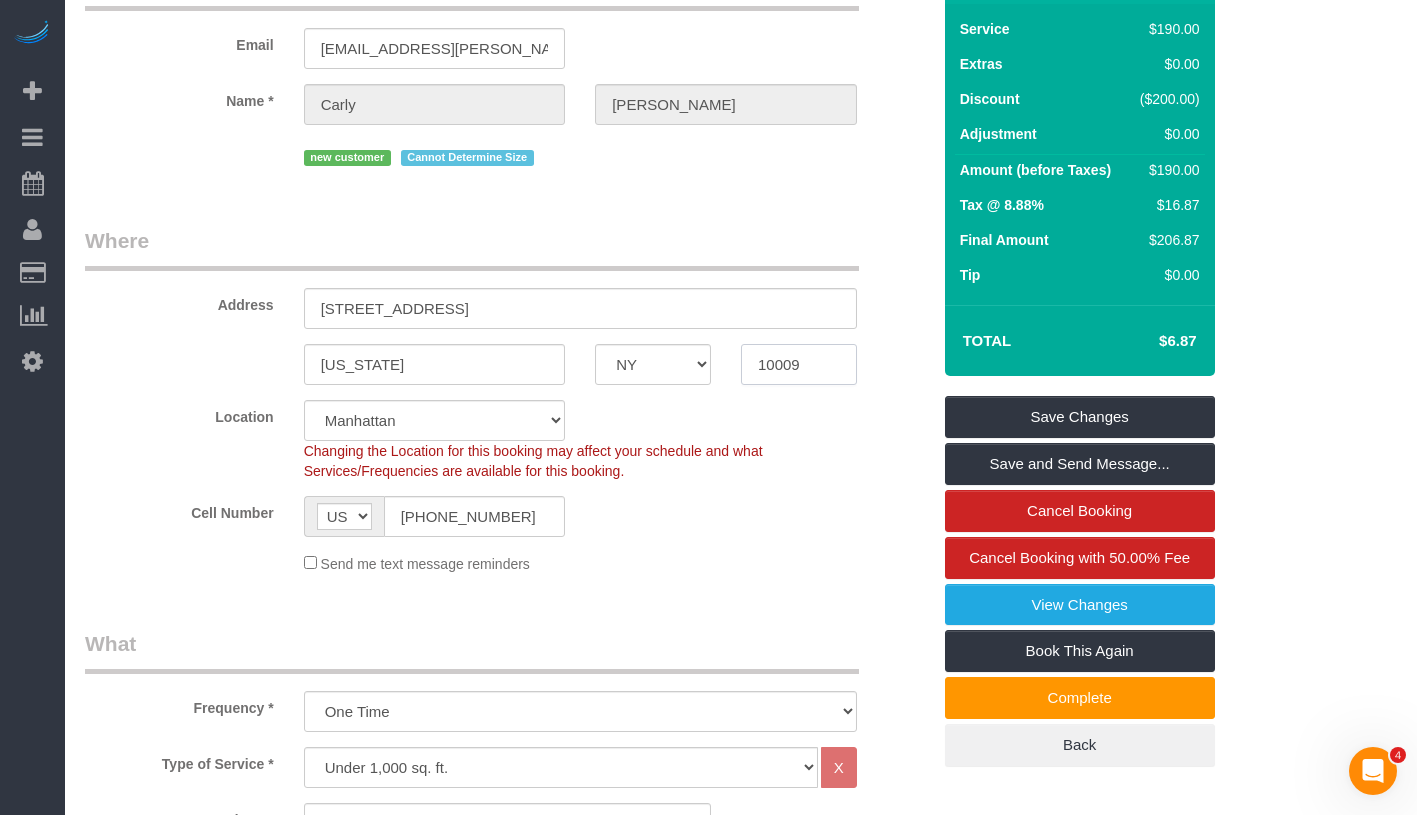 scroll, scrollTop: 0, scrollLeft: 0, axis: both 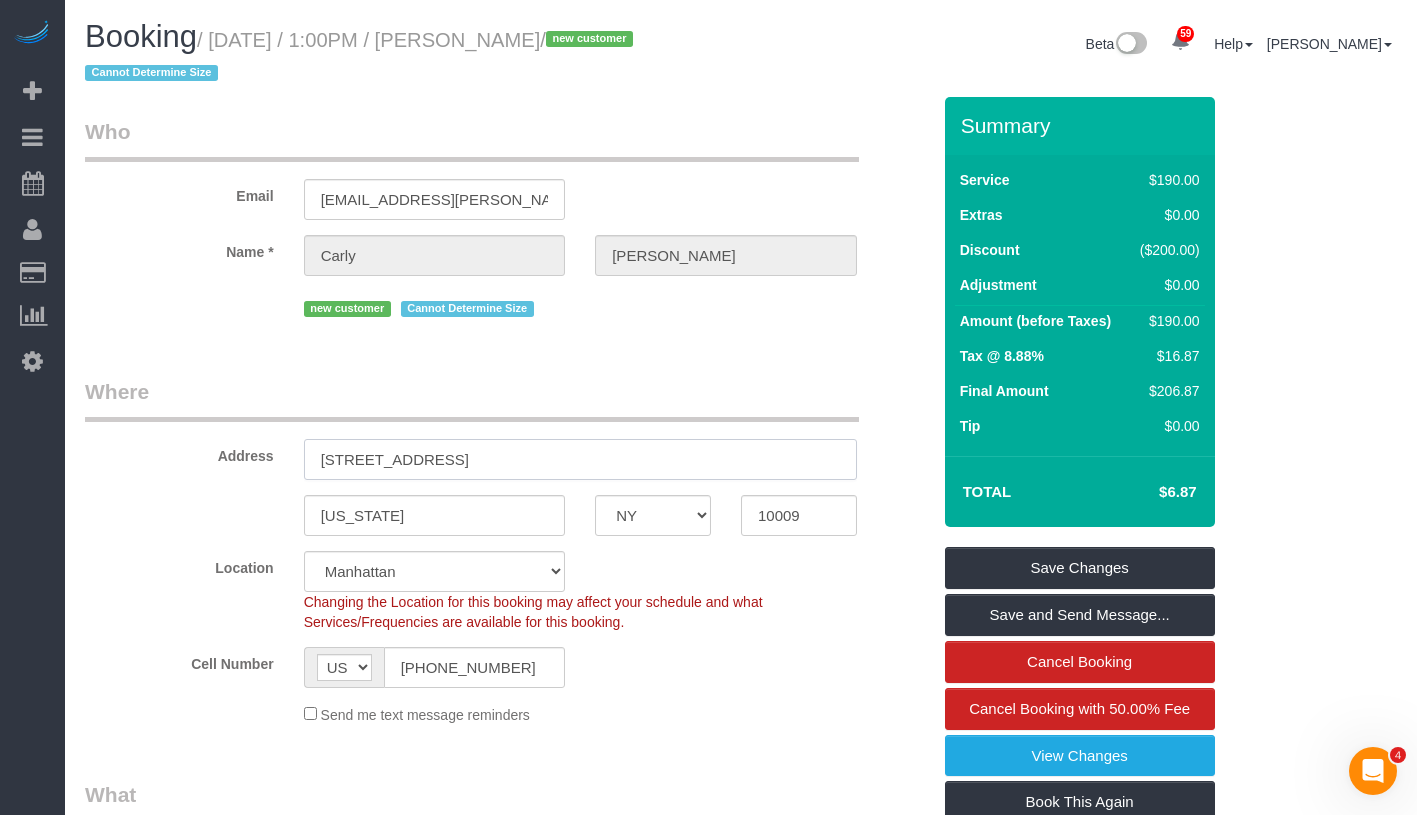 drag, startPoint x: 540, startPoint y: 449, endPoint x: 279, endPoint y: 441, distance: 261.1226 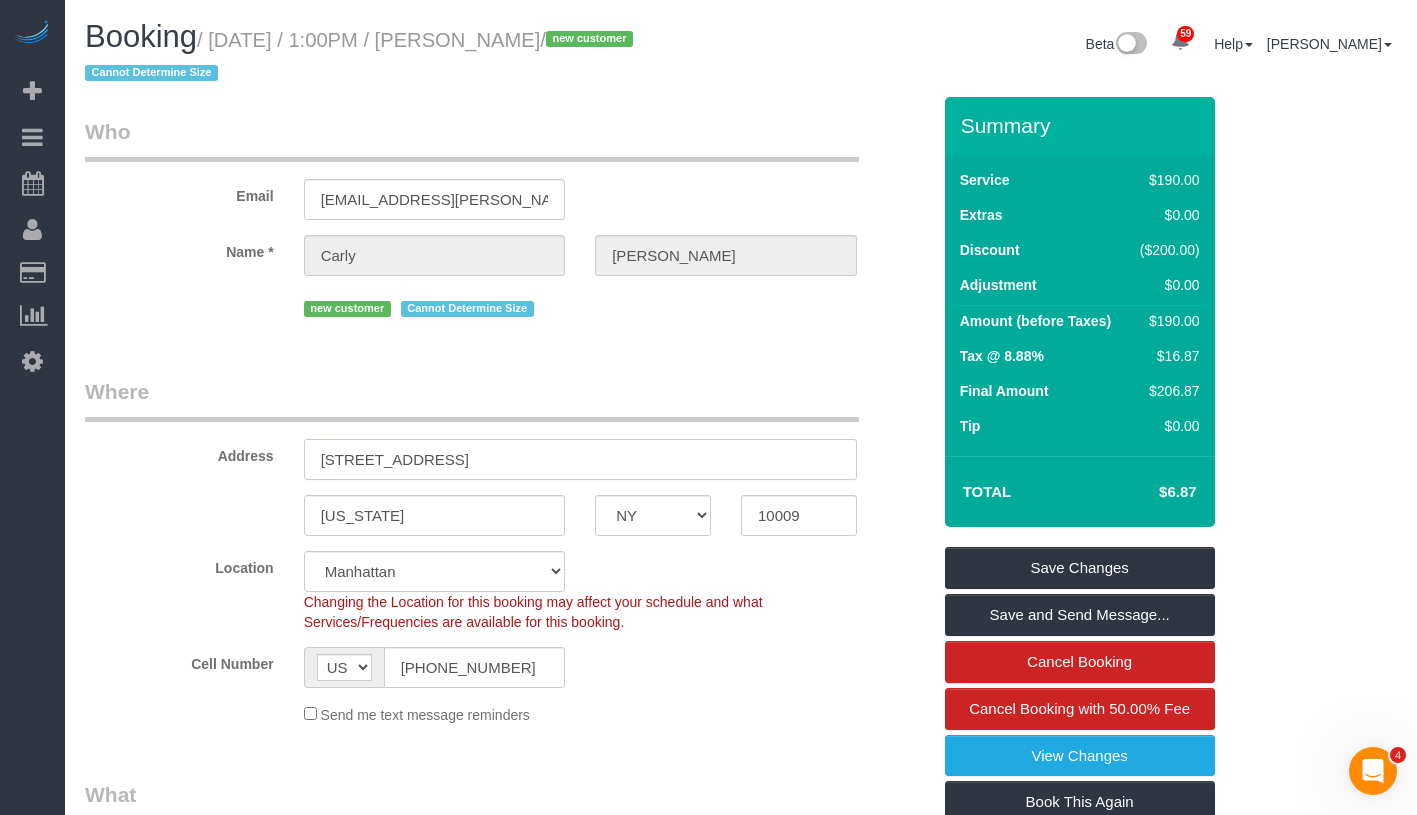 click on "Address
622 East 20th Street, Apt 11G" at bounding box center [507, 428] 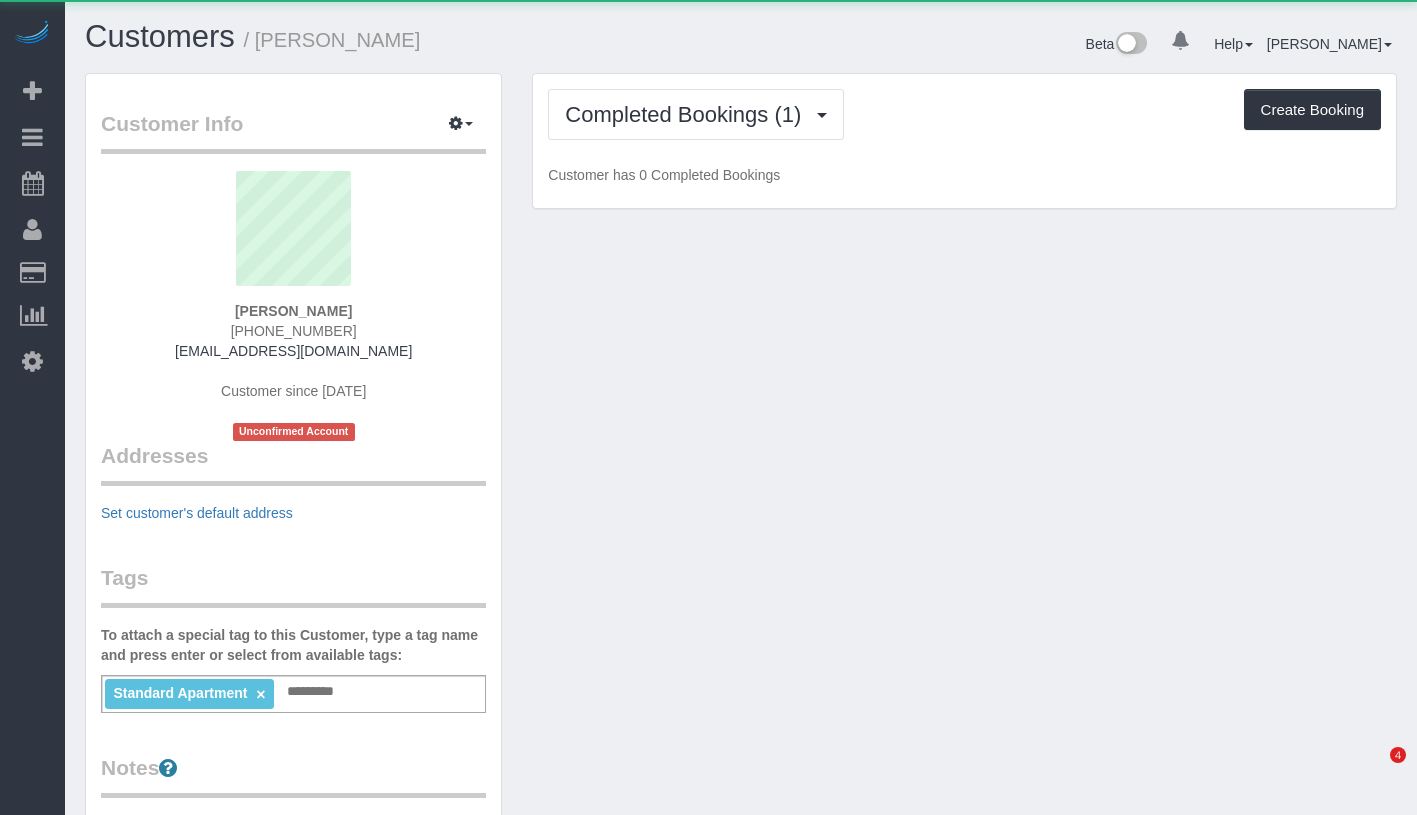 scroll, scrollTop: 0, scrollLeft: 0, axis: both 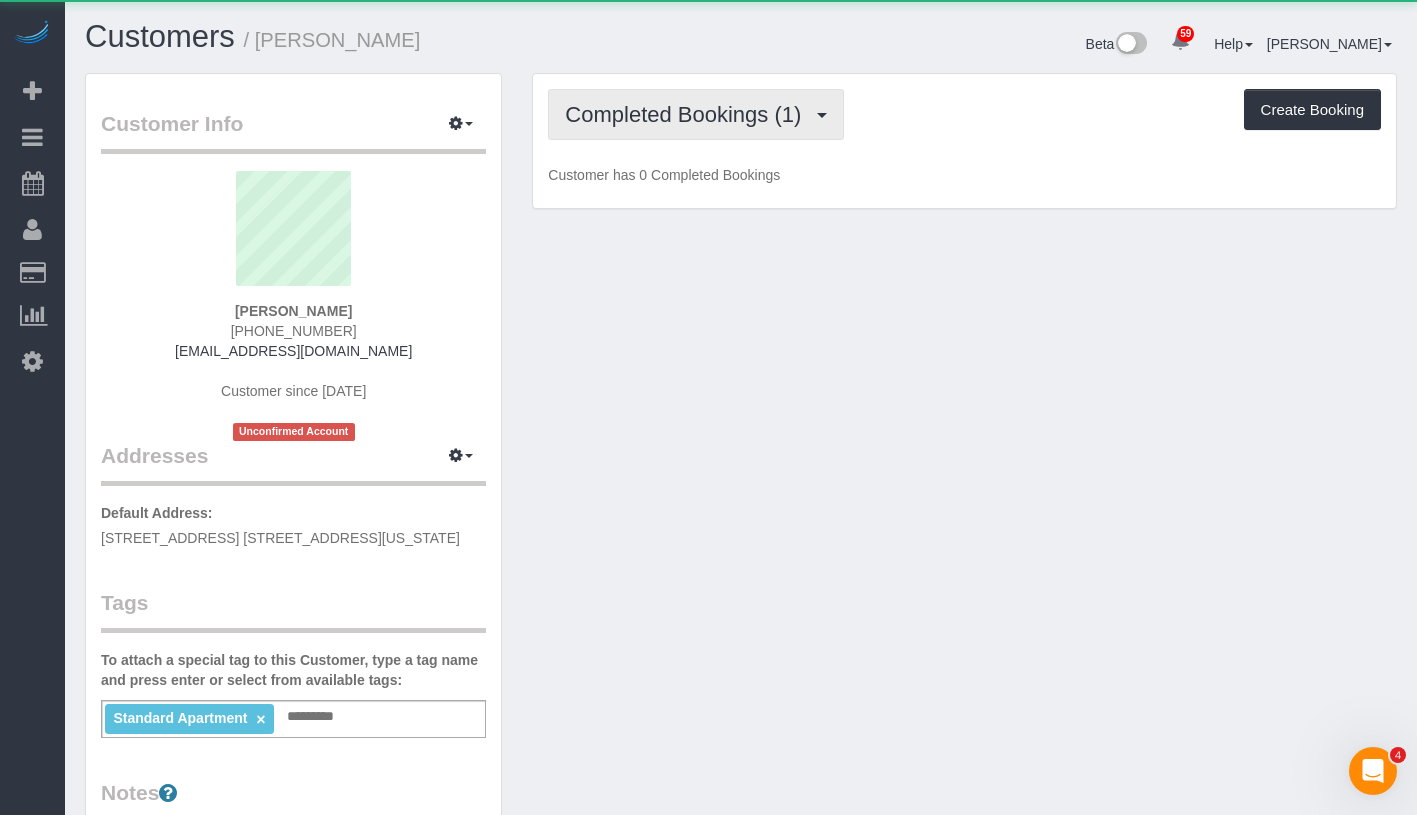 click on "Completed Bookings (1)" at bounding box center [696, 114] 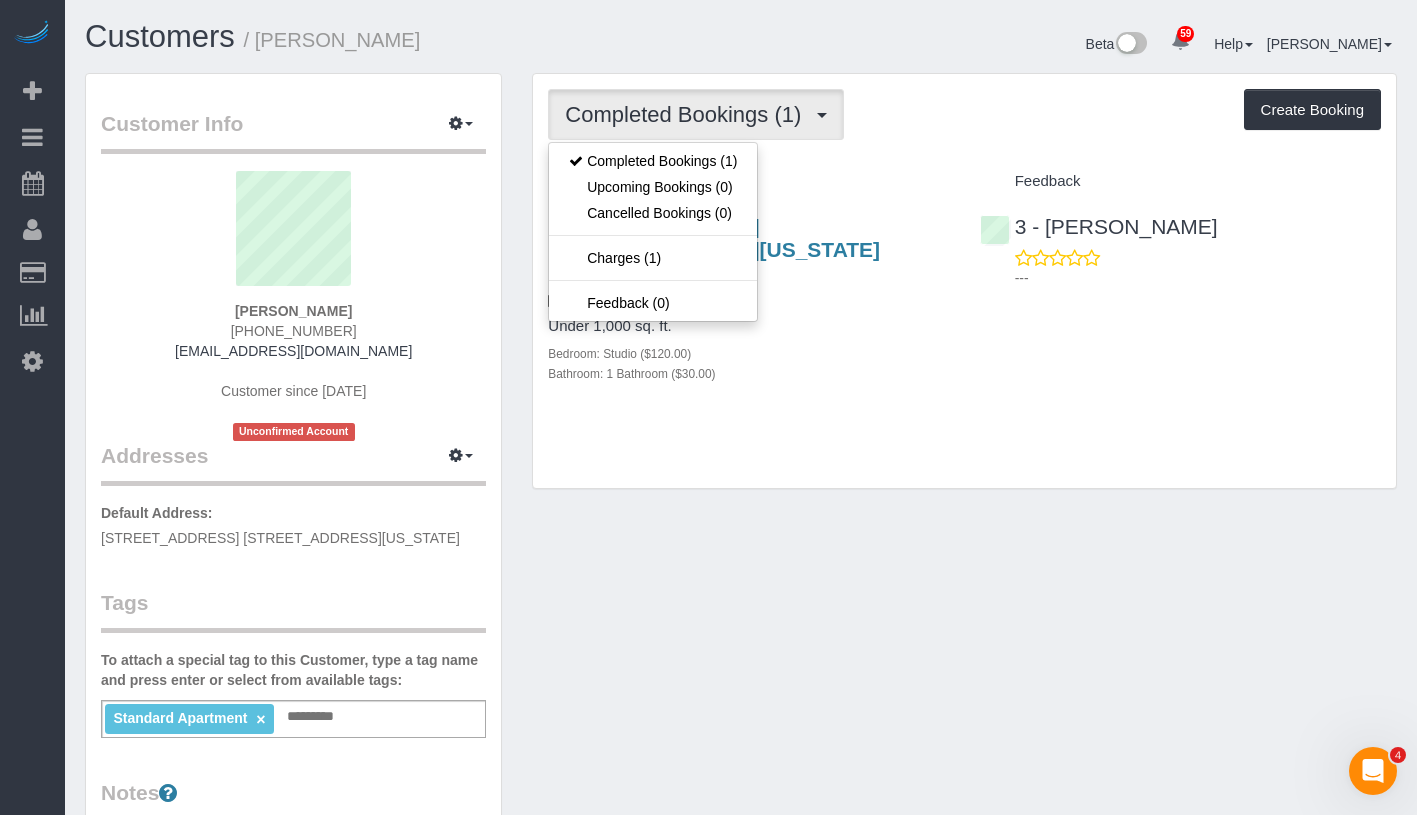click on "Completed Bookings (1)
Completed Bookings (1)
Upcoming Bookings (0)
Cancelled Bookings (0)
Charges (1)
Feedback (0)
Create Booking" at bounding box center [964, 114] 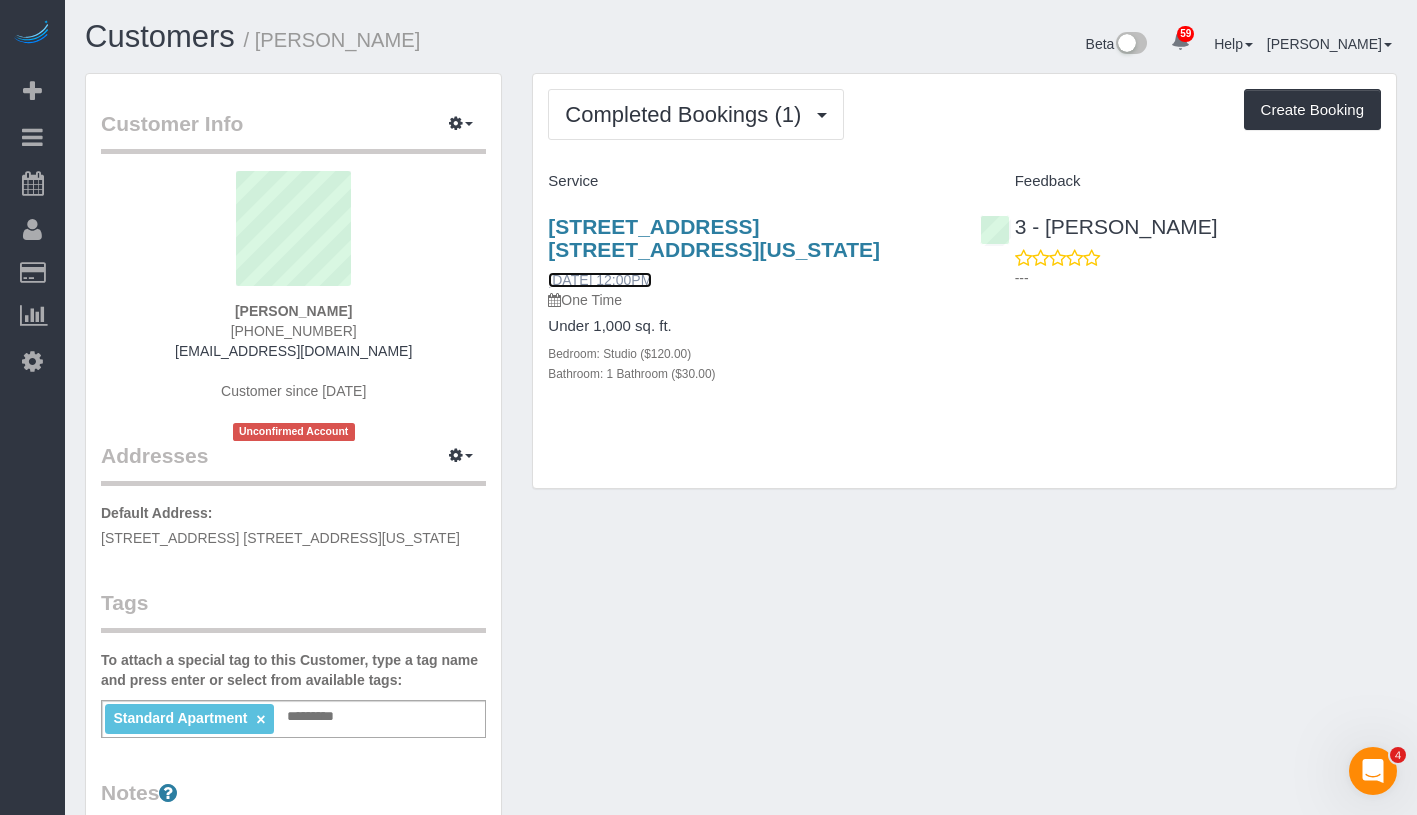 click on "[DATE] 12:00PM" at bounding box center [600, 280] 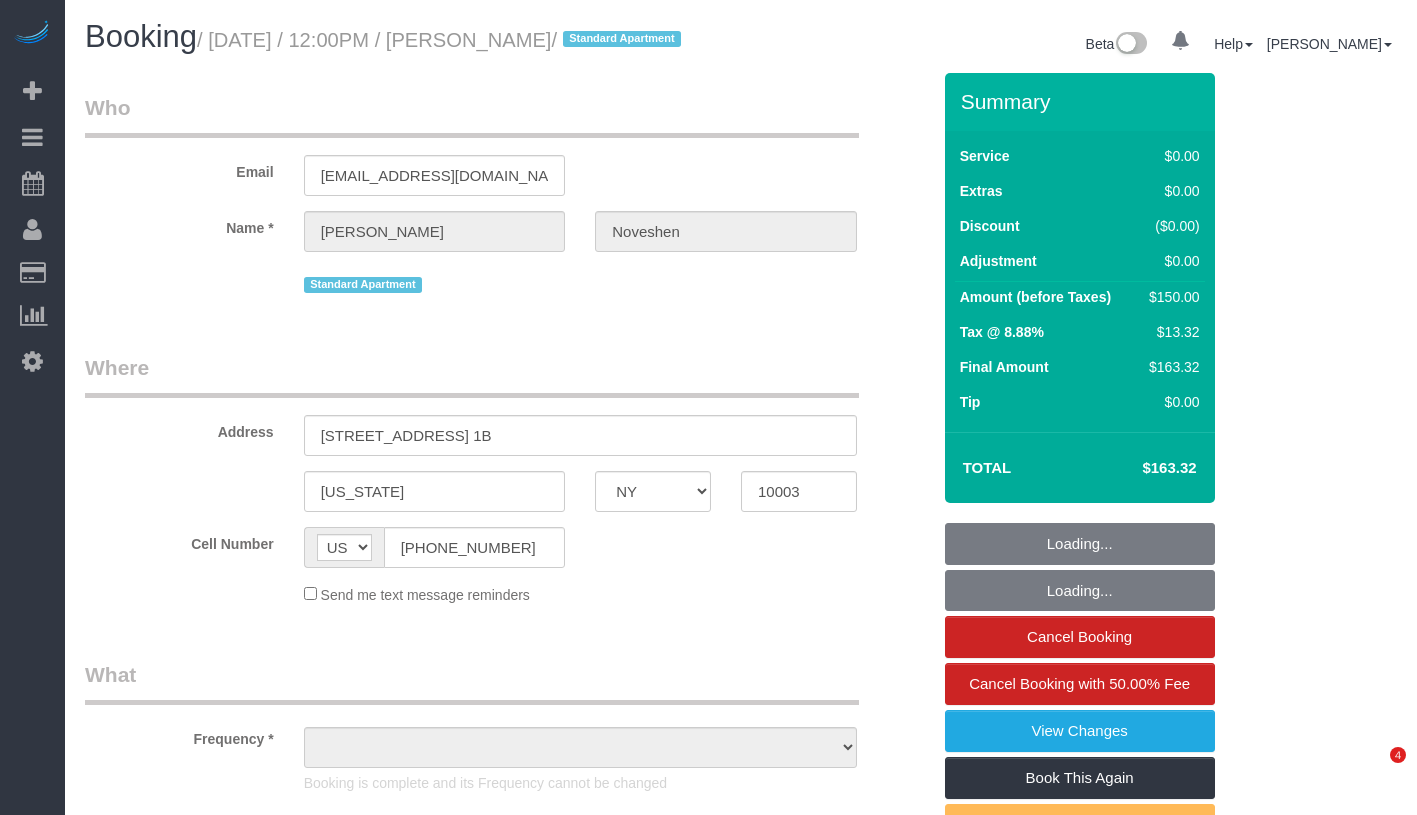 select on "NY" 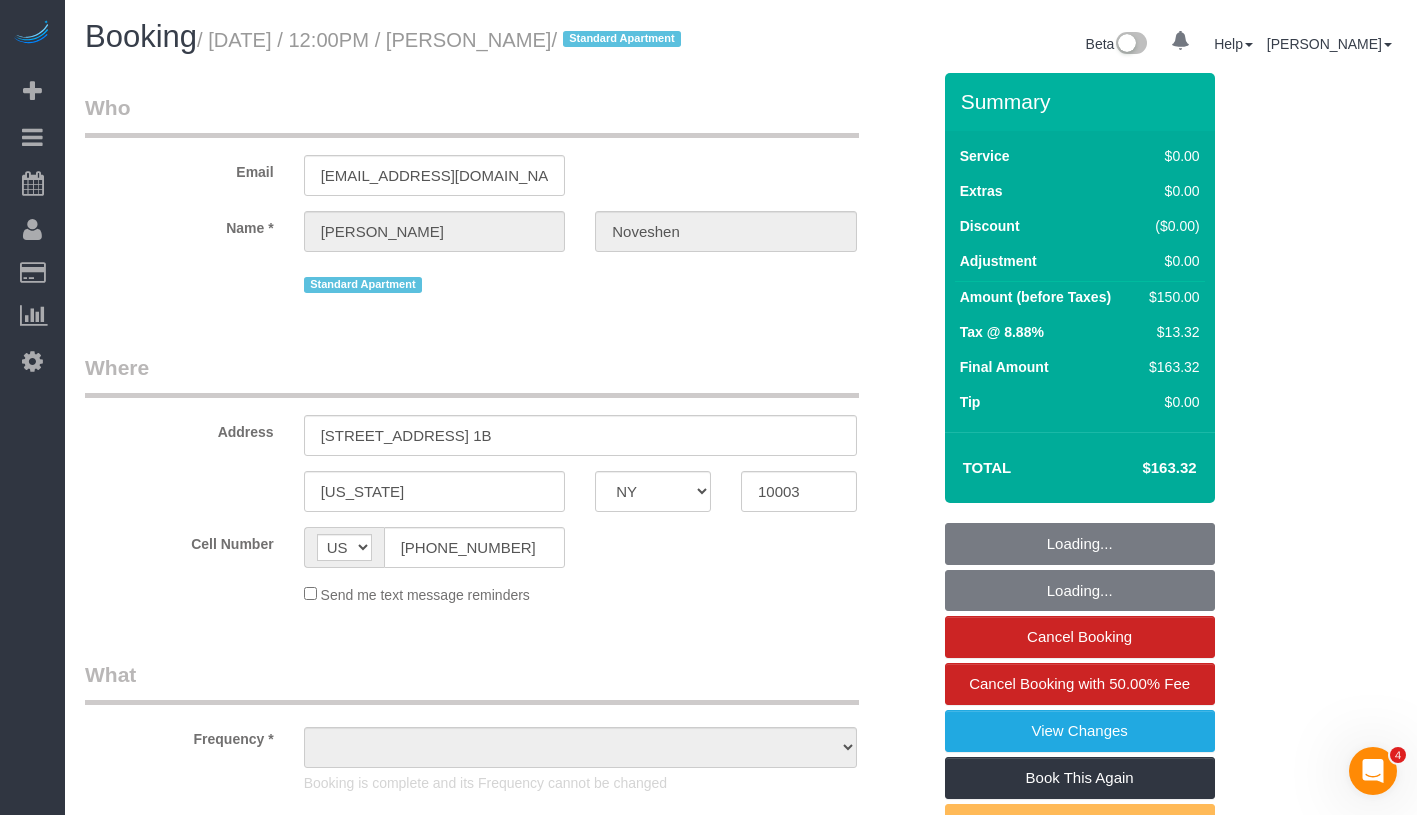 scroll, scrollTop: 0, scrollLeft: 0, axis: both 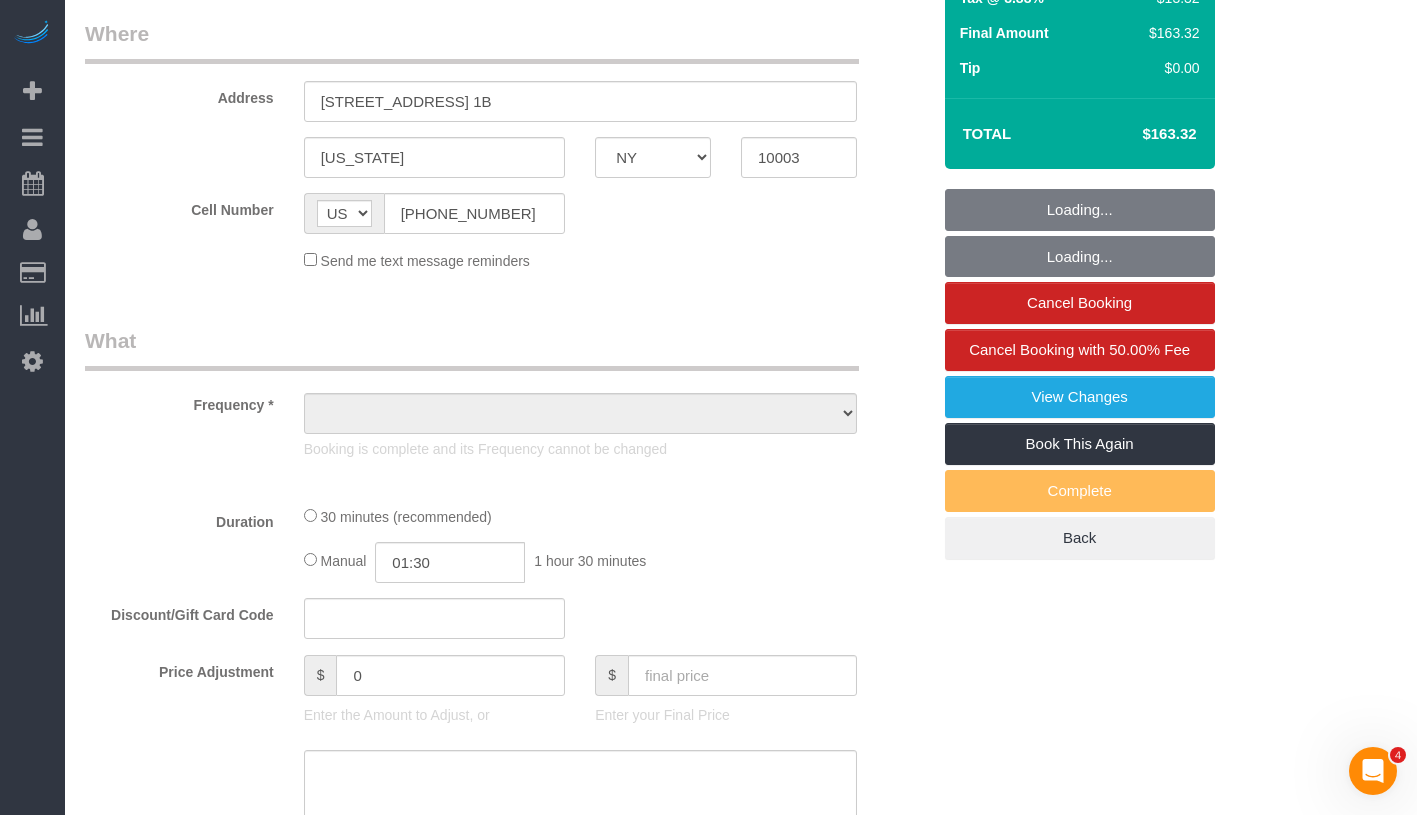 select on "object:995" 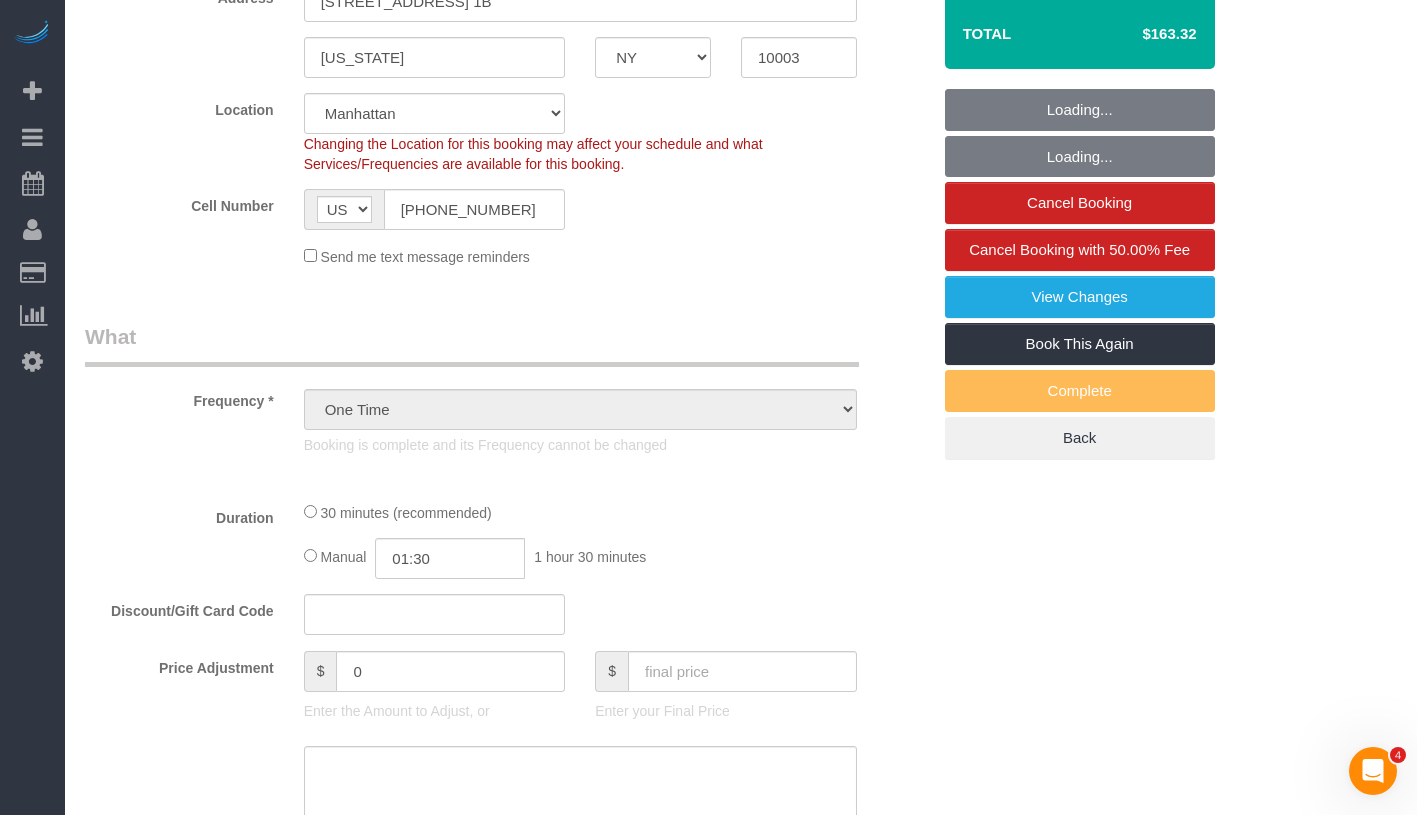 select on "string:stripe-pm_1RdbEt4VGloSiKo7bgbCVNwb" 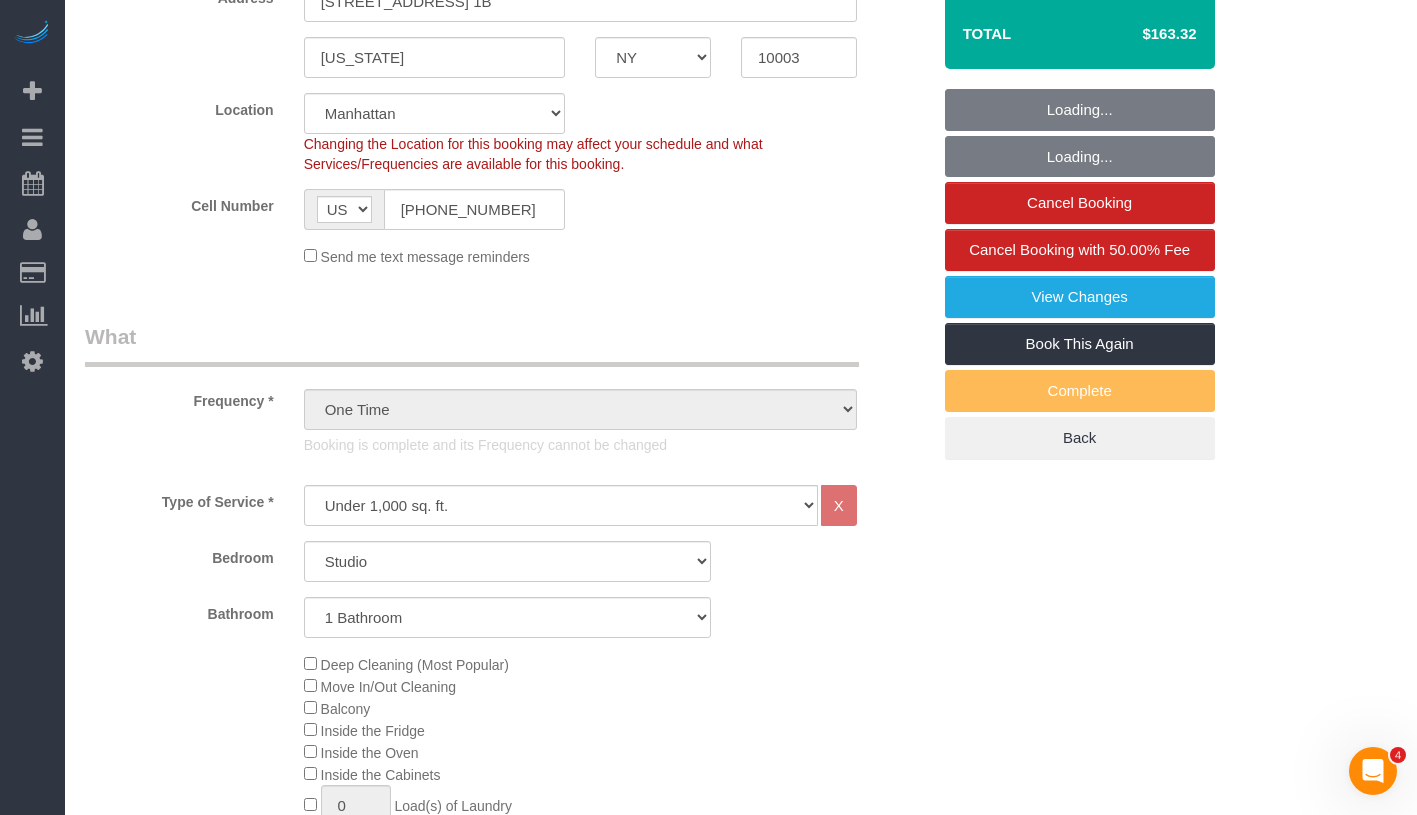 select on "object:1109" 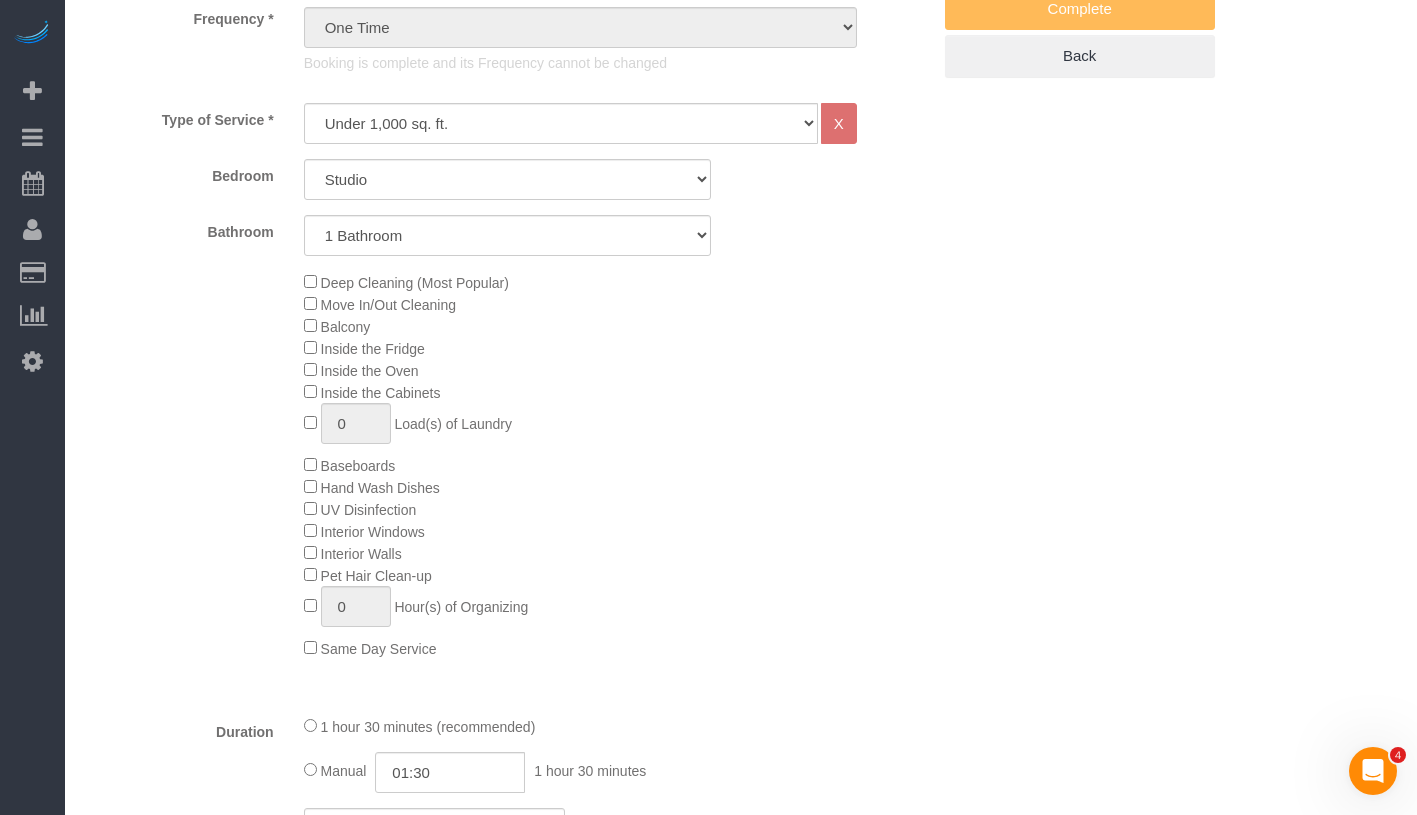 scroll, scrollTop: 815, scrollLeft: 0, axis: vertical 